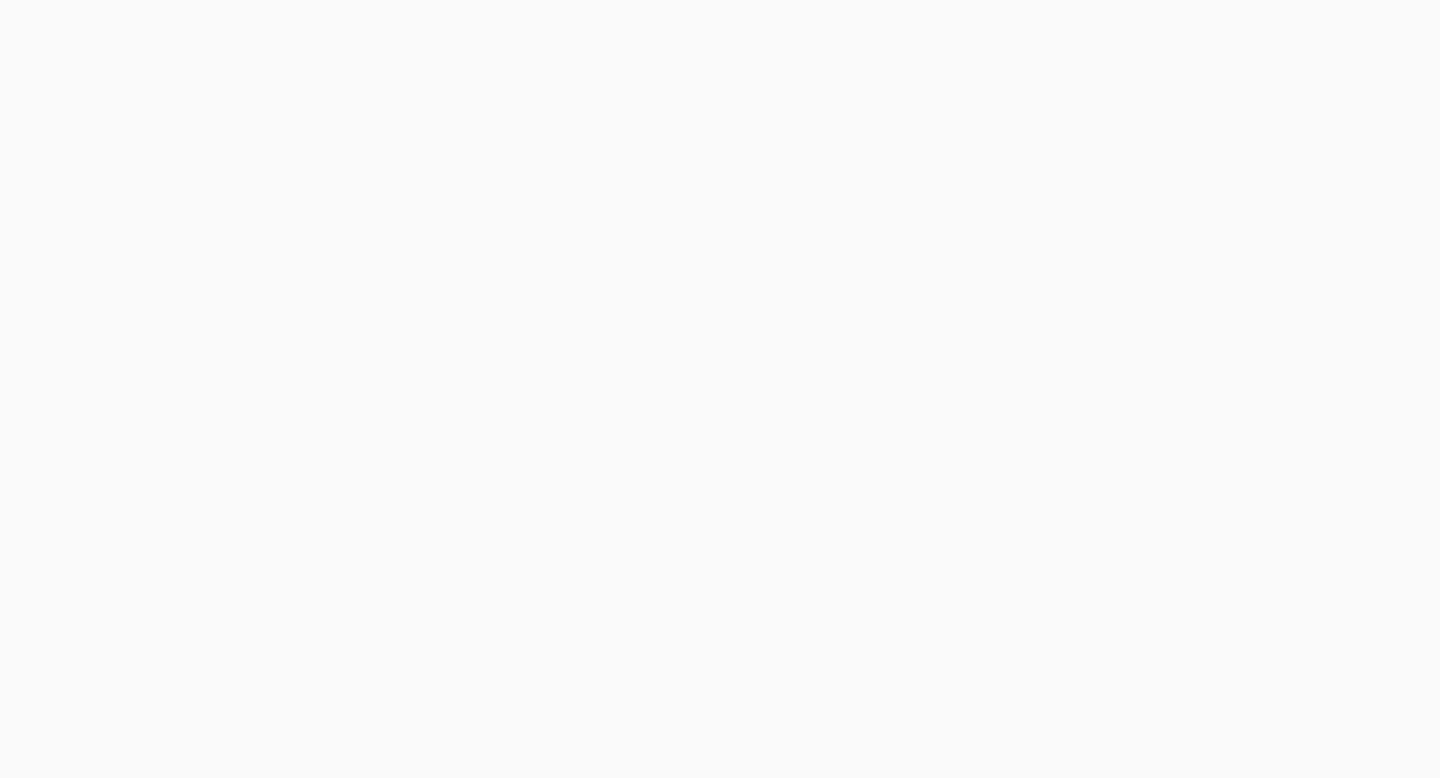 scroll, scrollTop: 0, scrollLeft: 0, axis: both 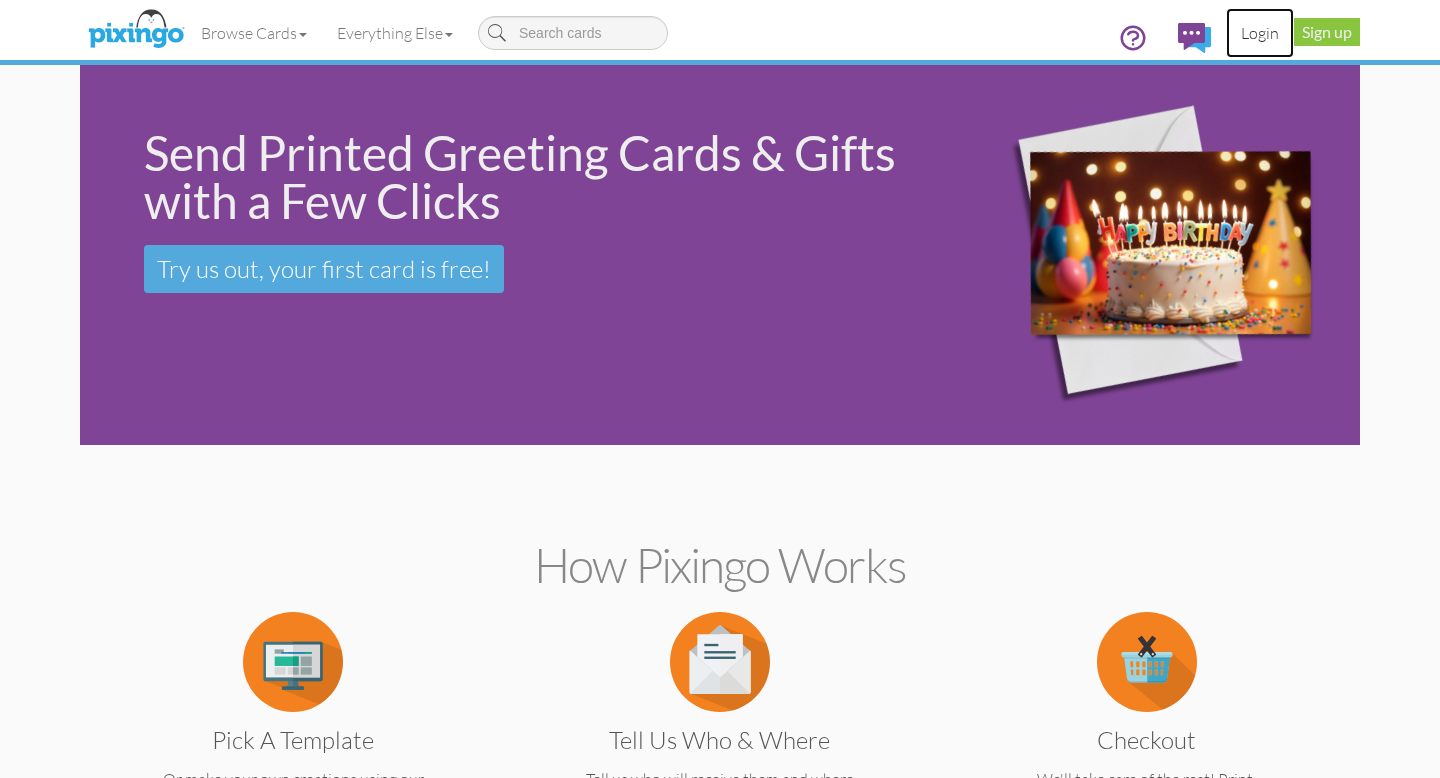 click on "Login" at bounding box center (1260, 33) 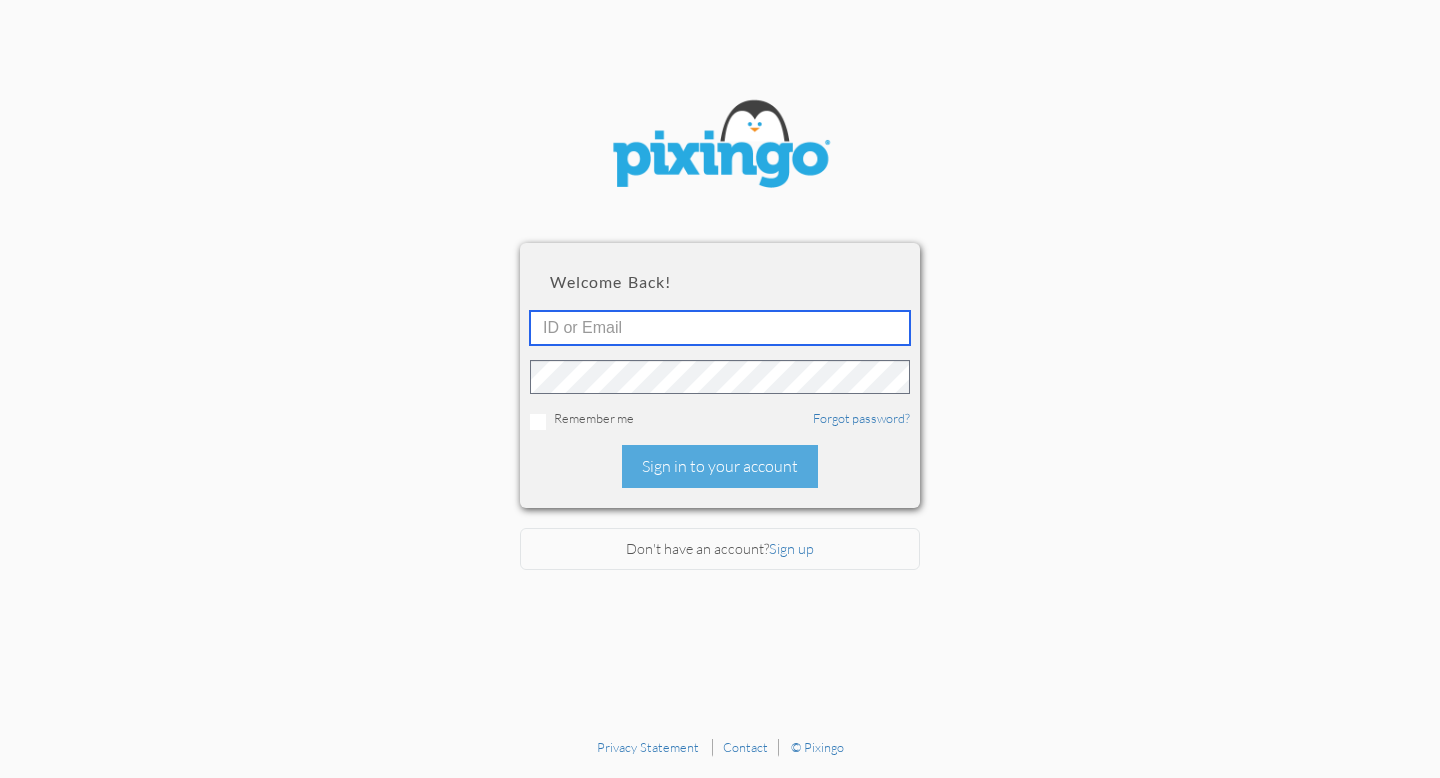 type on "[EMAIL_ADDRESS][DOMAIN_NAME]" 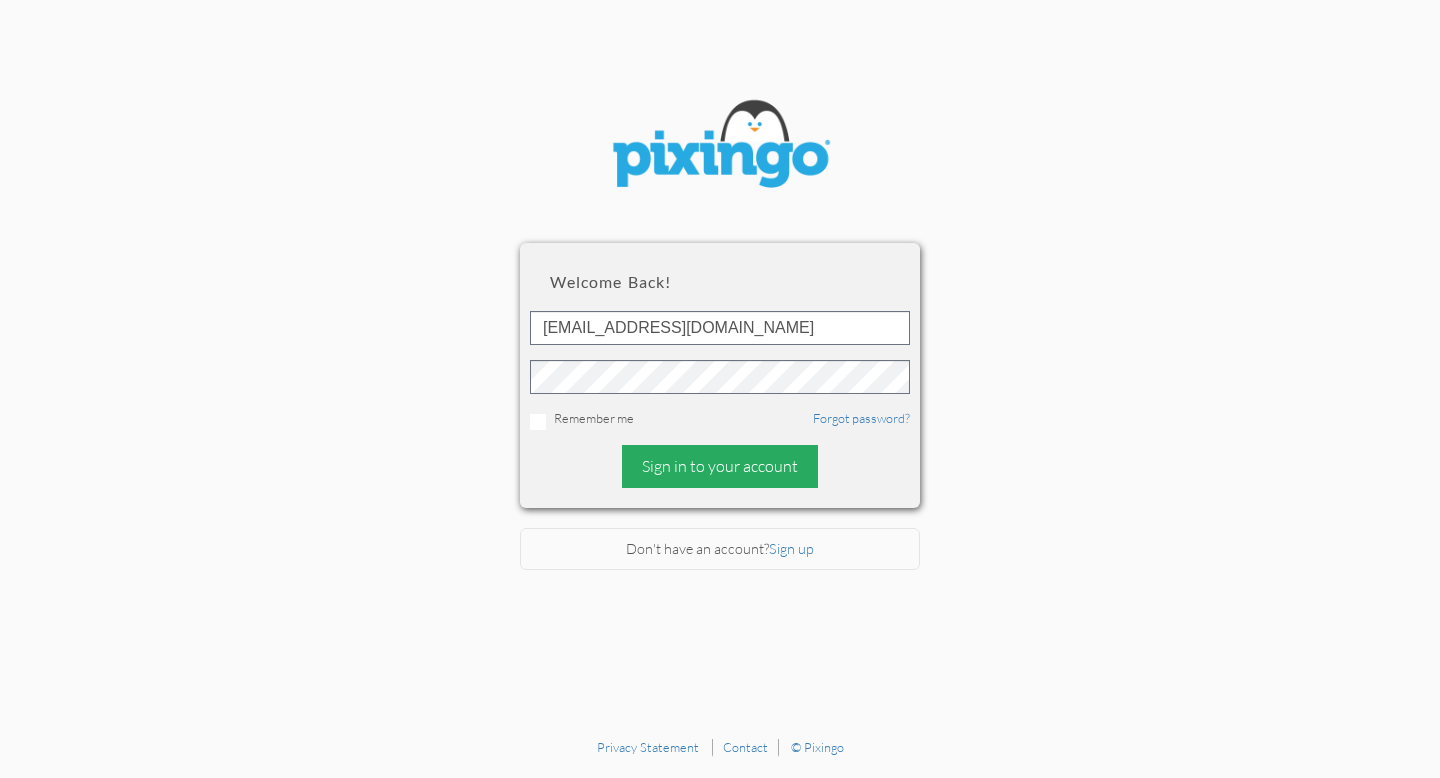click on "Sign in to your account" at bounding box center (720, 466) 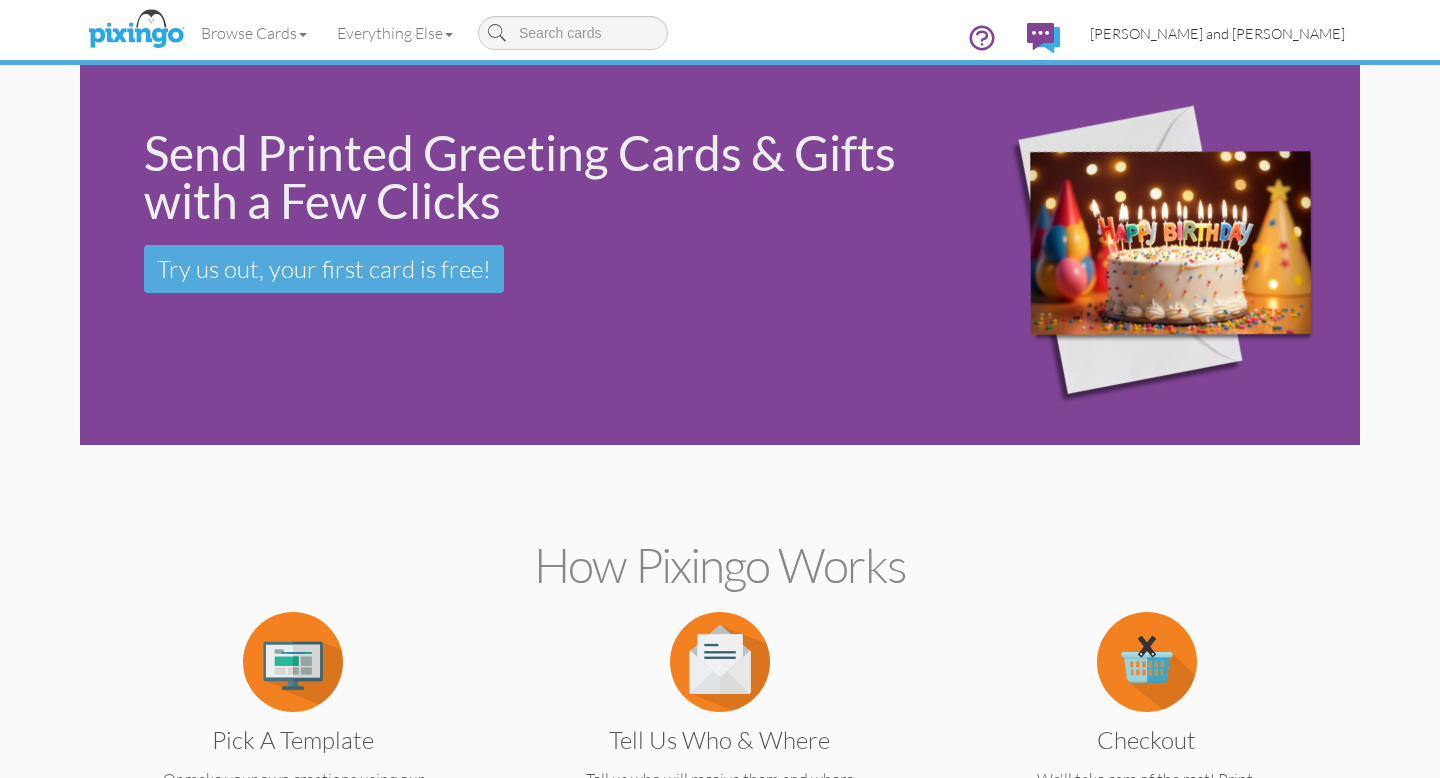 click on "[PERSON_NAME] and [PERSON_NAME]" at bounding box center [1217, 33] 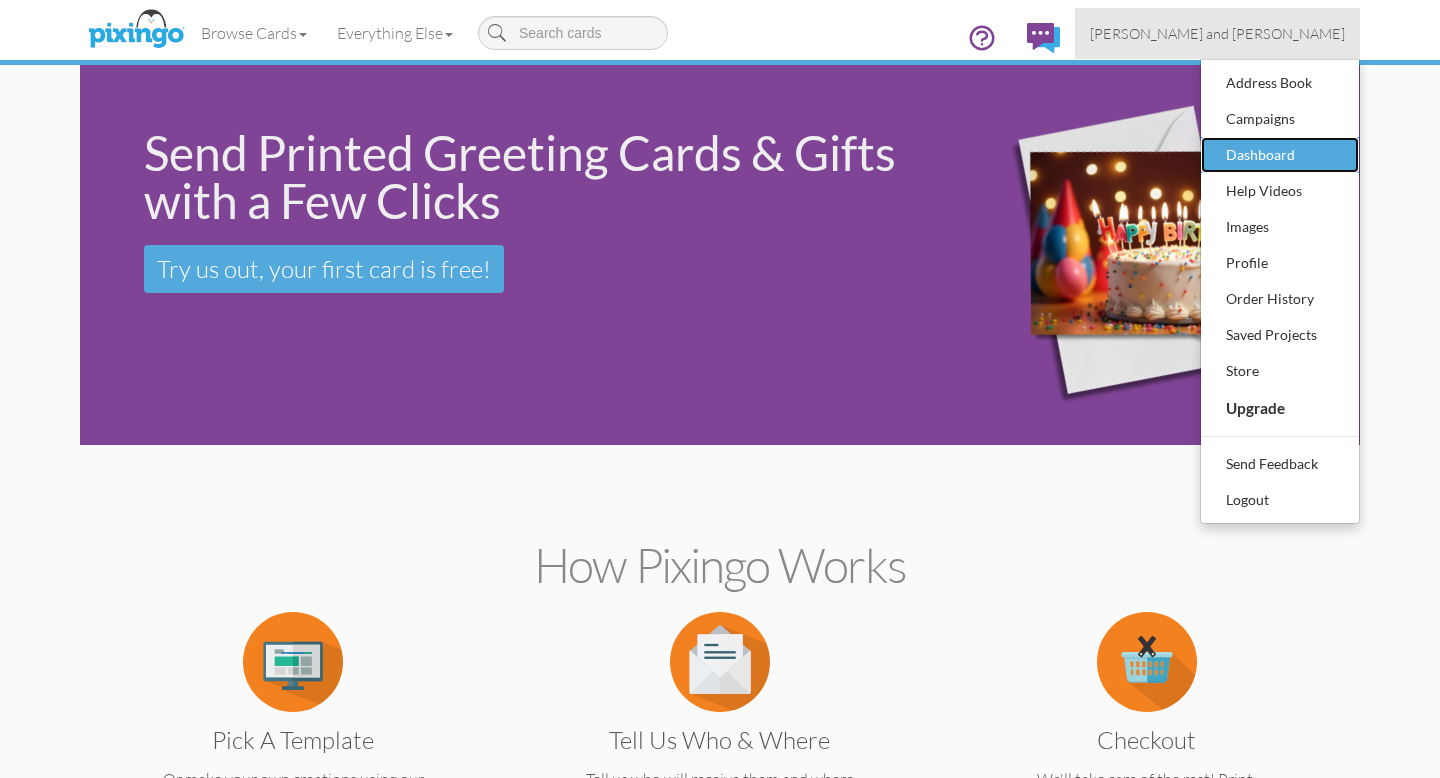 click on "Dashboard" at bounding box center [1280, 155] 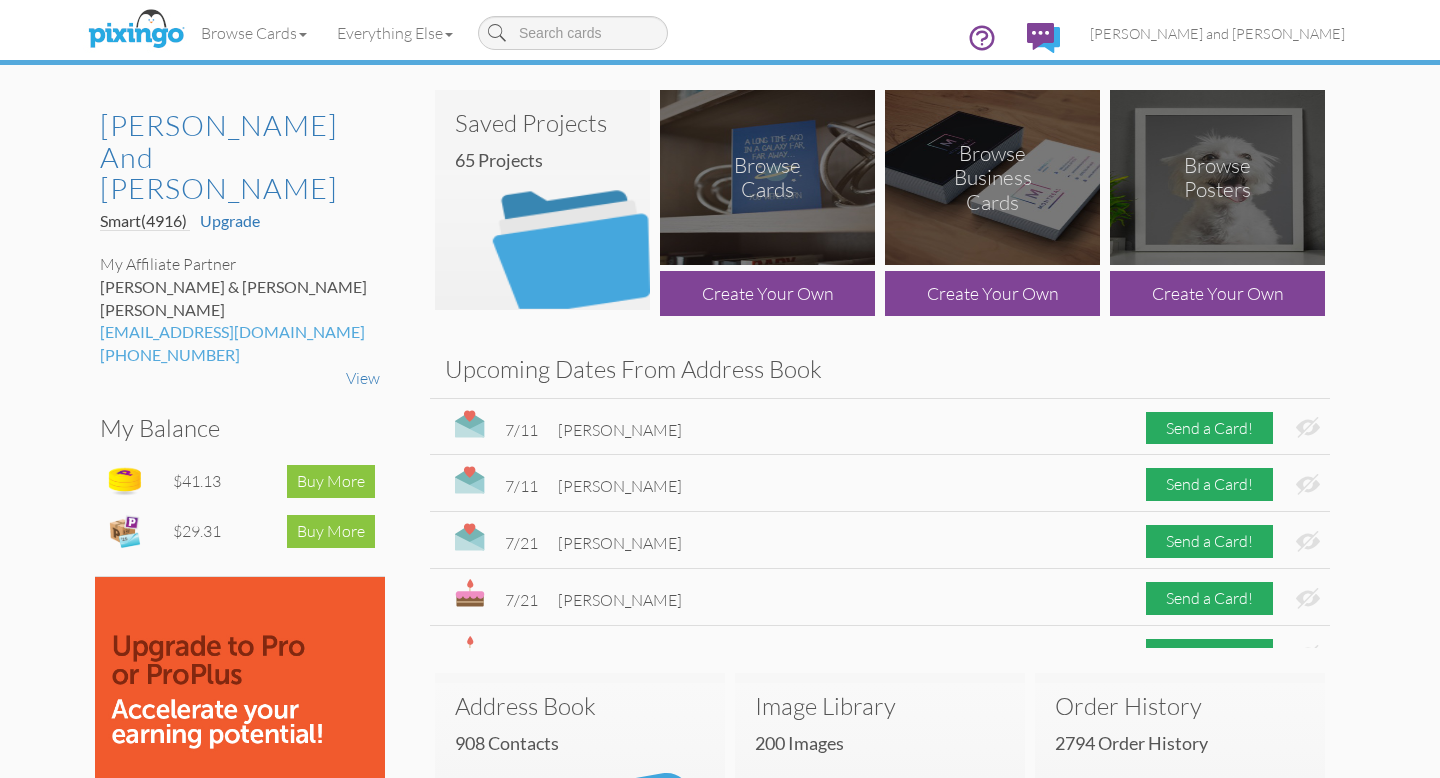 click at bounding box center [542, 200] 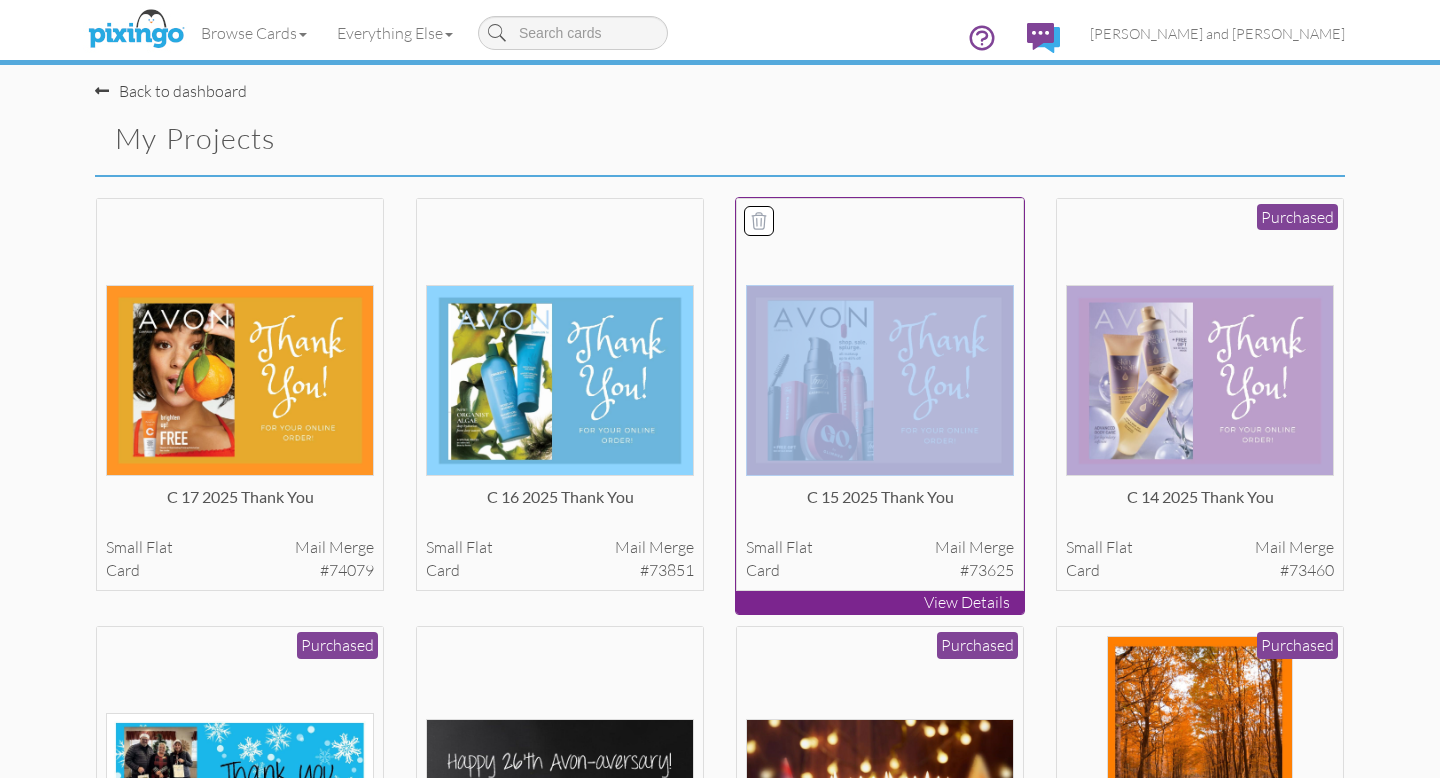 click at bounding box center [880, 380] 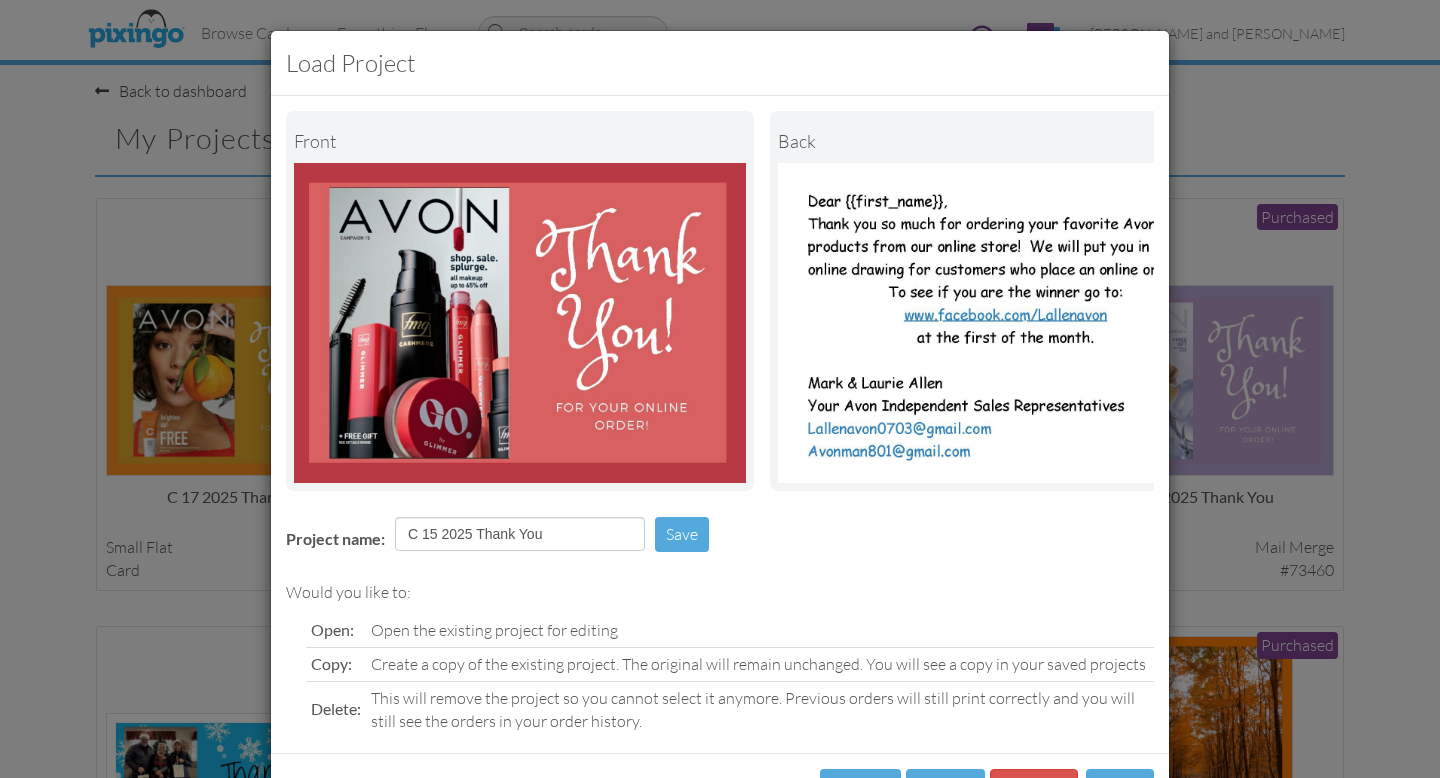 scroll, scrollTop: 81, scrollLeft: 0, axis: vertical 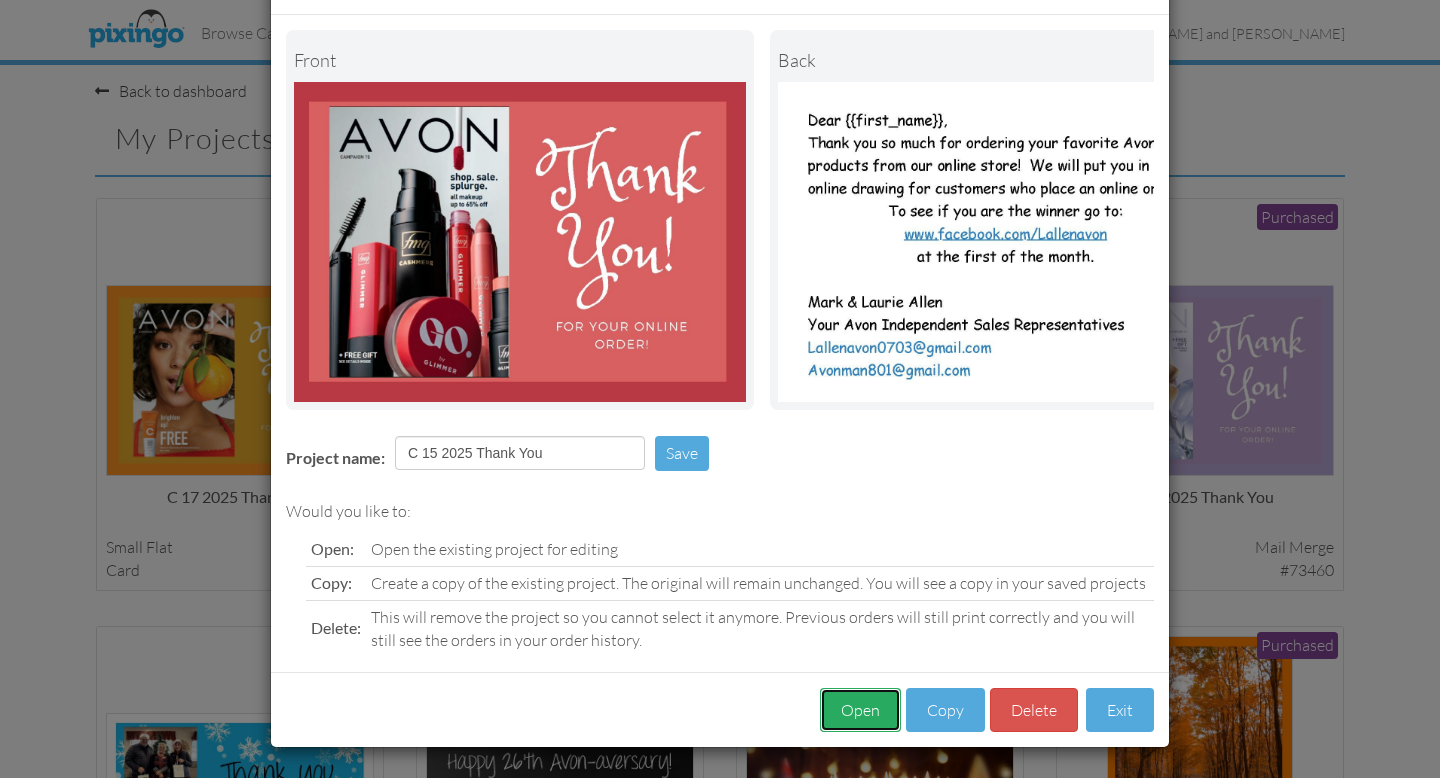 click on "Open" at bounding box center (860, 710) 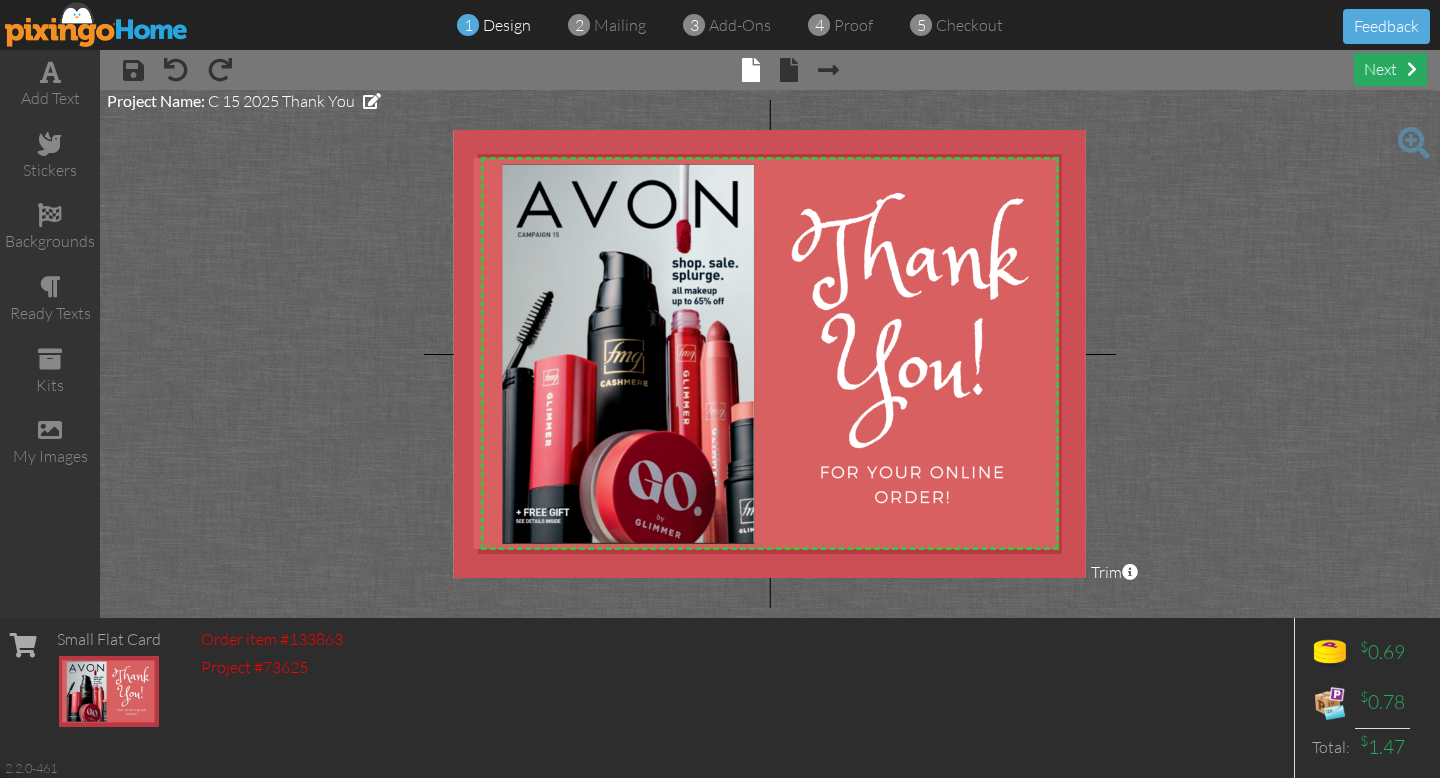 click on "next" at bounding box center (1390, 69) 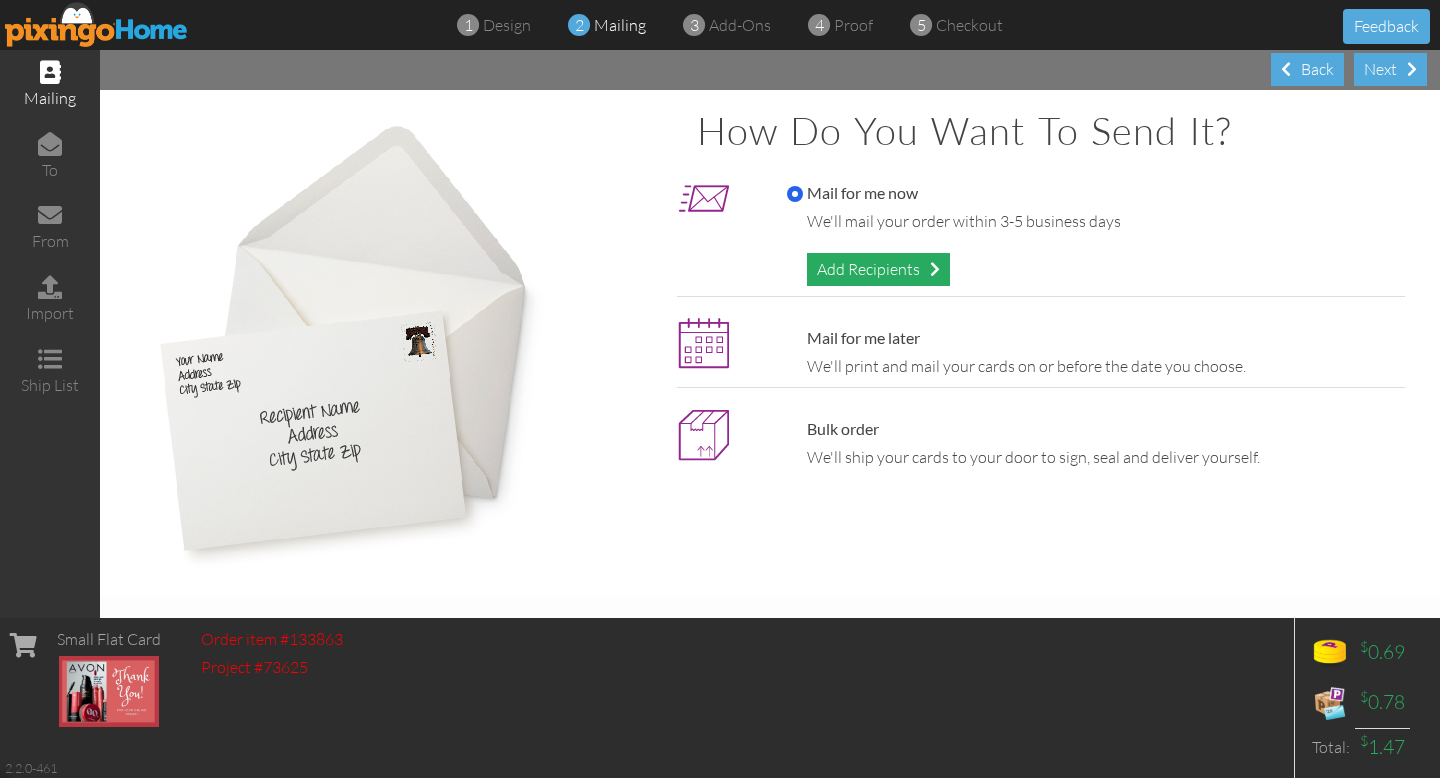 click on "Add Recipients" at bounding box center [878, 269] 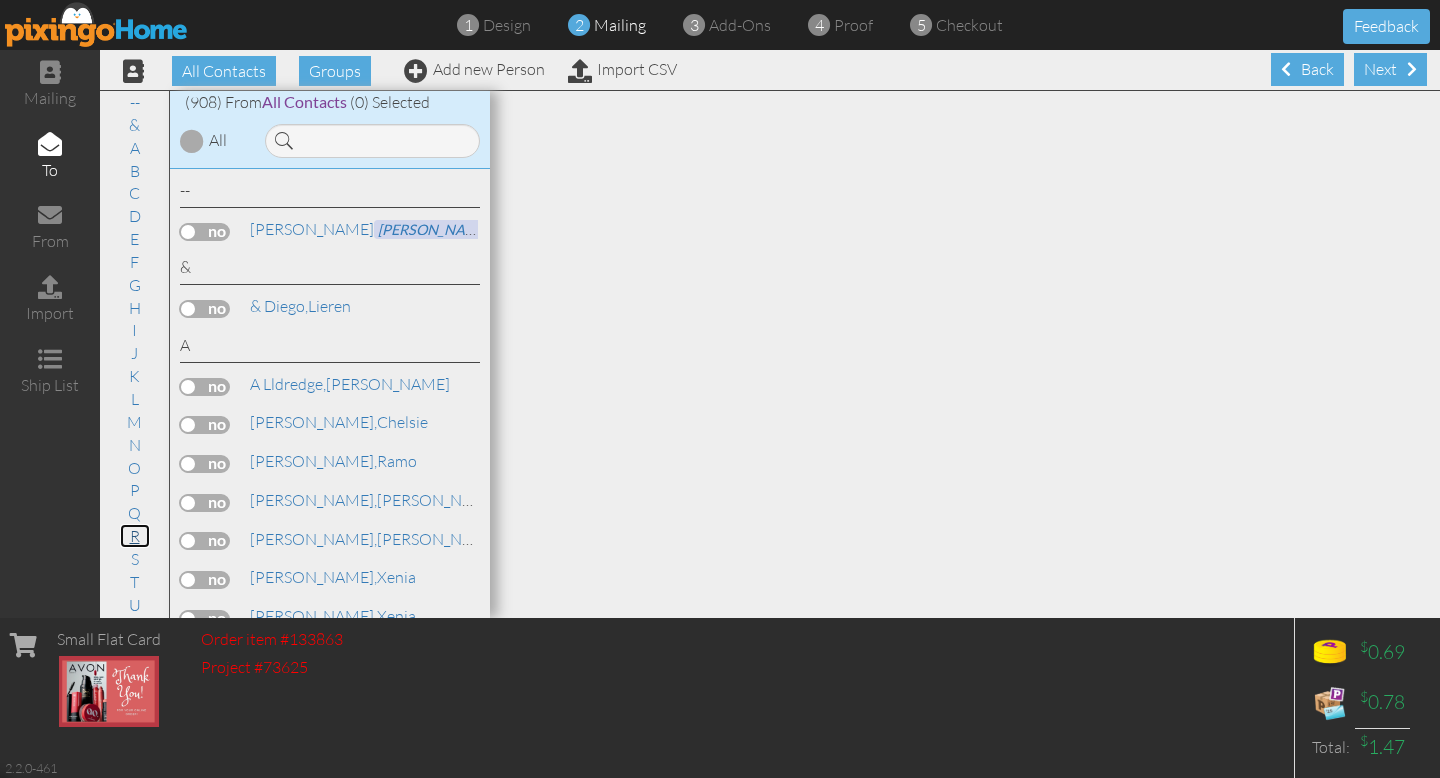 click on "R" at bounding box center (135, 536) 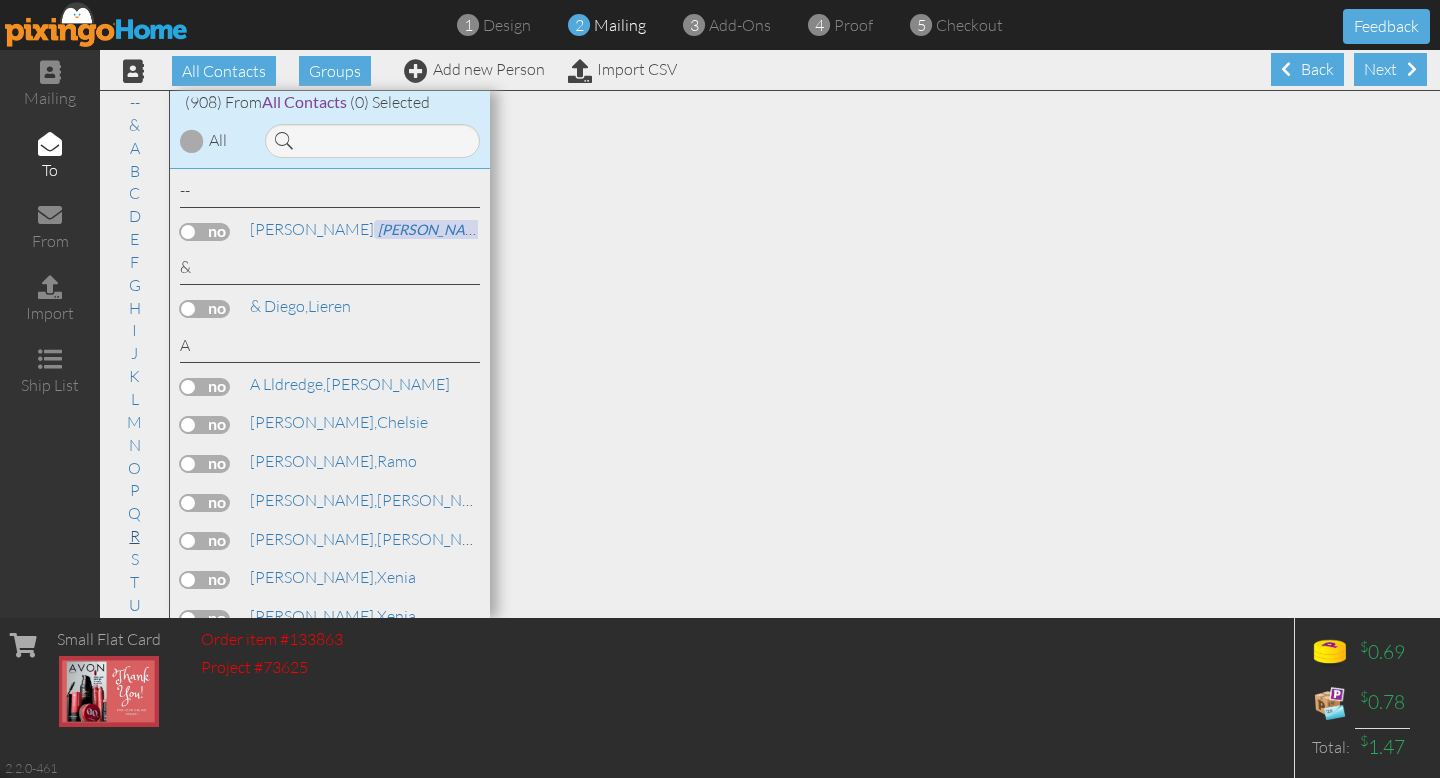 scroll, scrollTop: 25236, scrollLeft: 0, axis: vertical 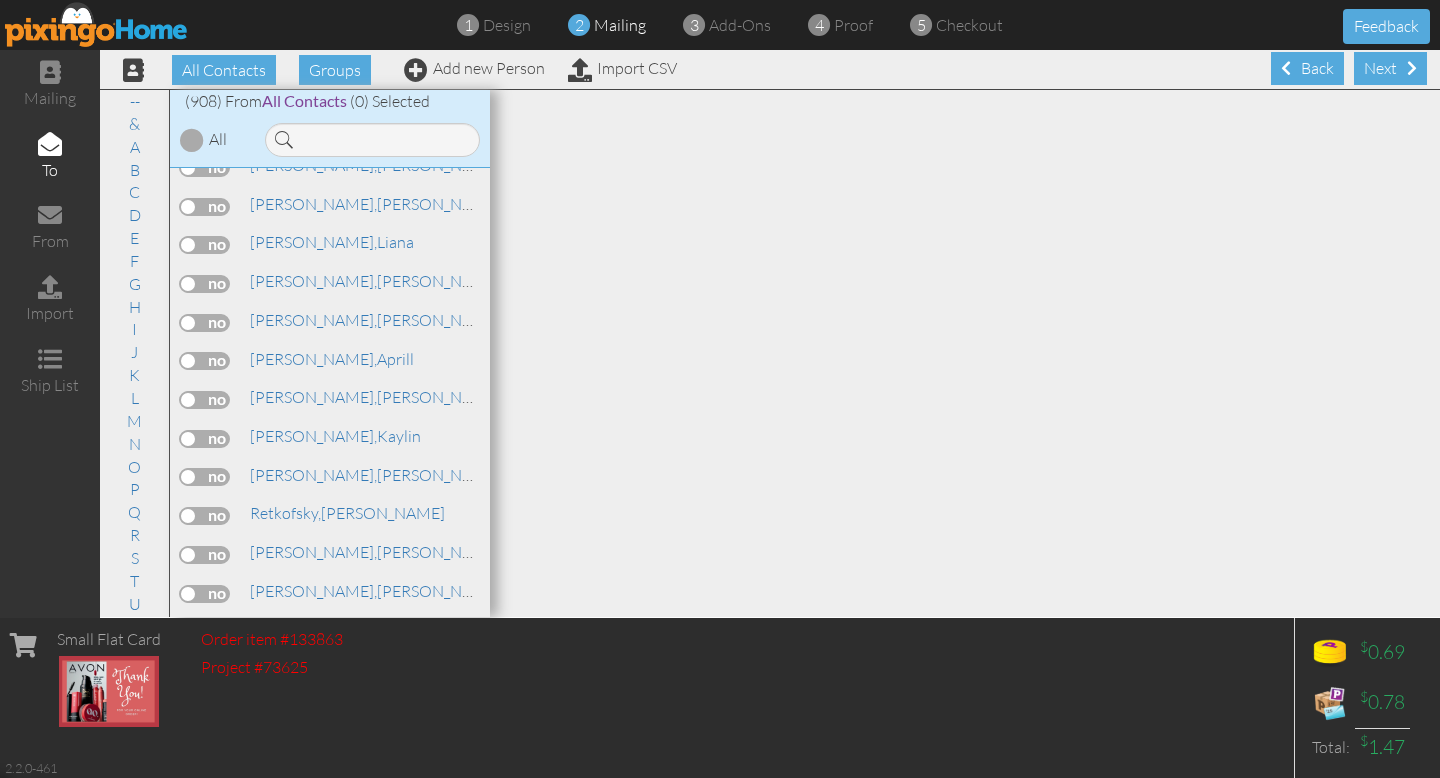 click on "[PERSON_NAME][GEOGRAPHIC_DATA]" at bounding box center [375, 823] 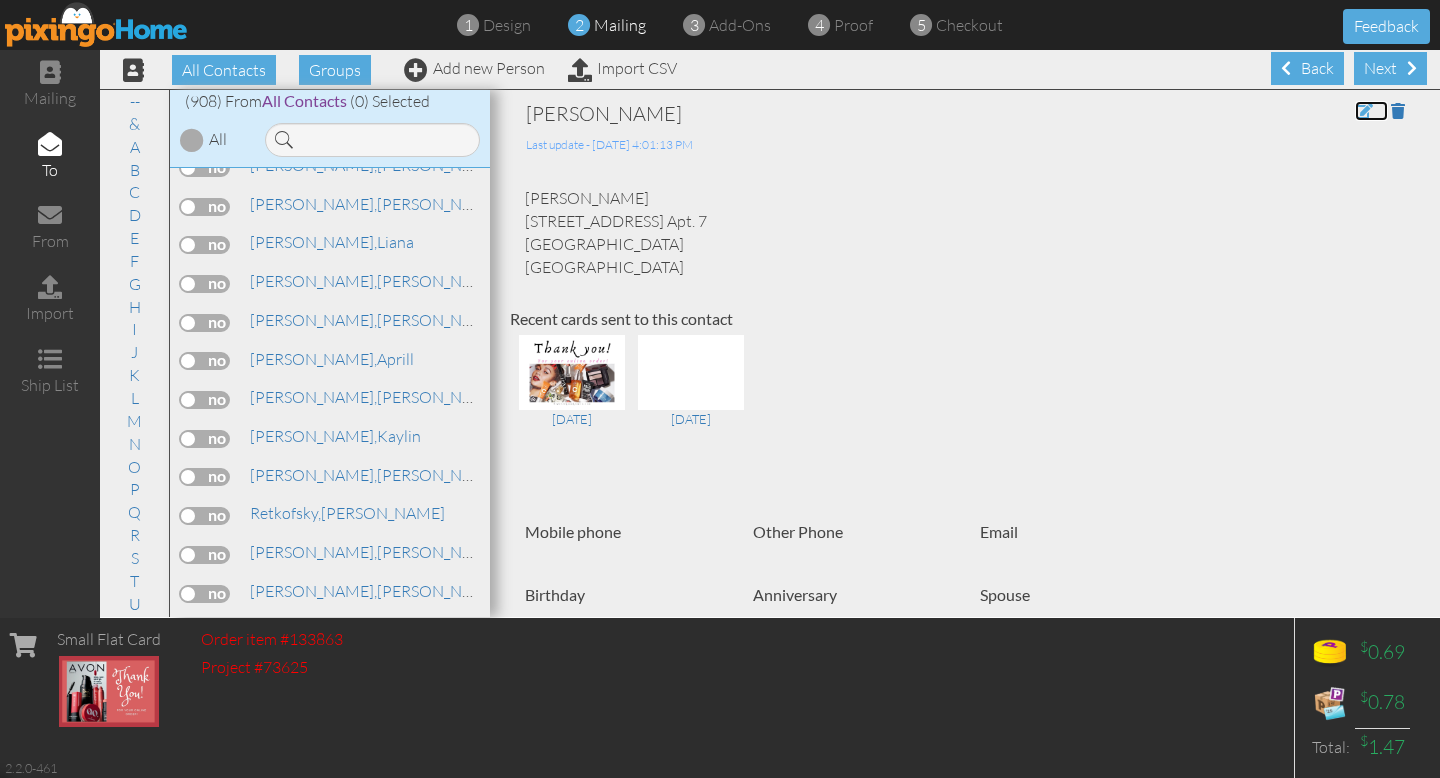 click at bounding box center (1364, 111) 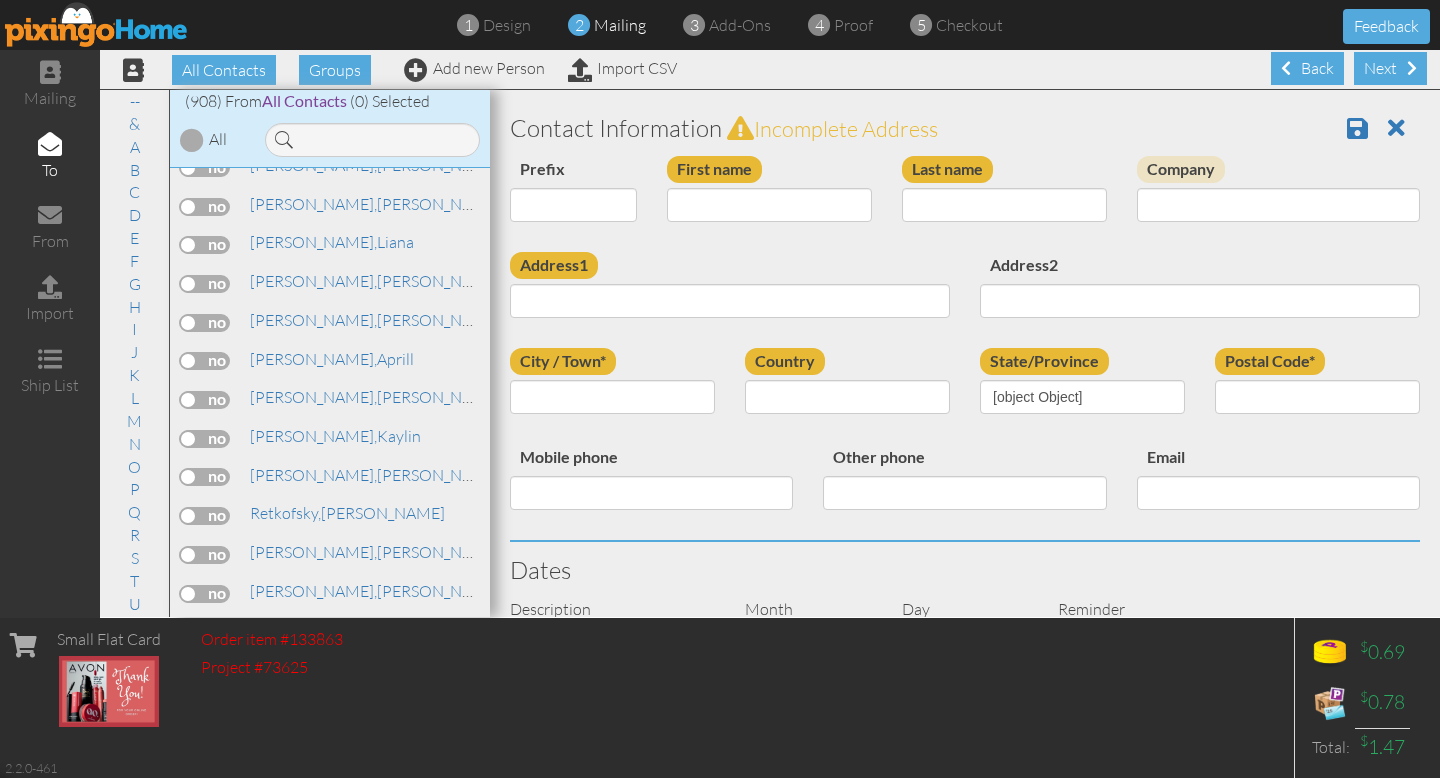 type on "[PERSON_NAME]" 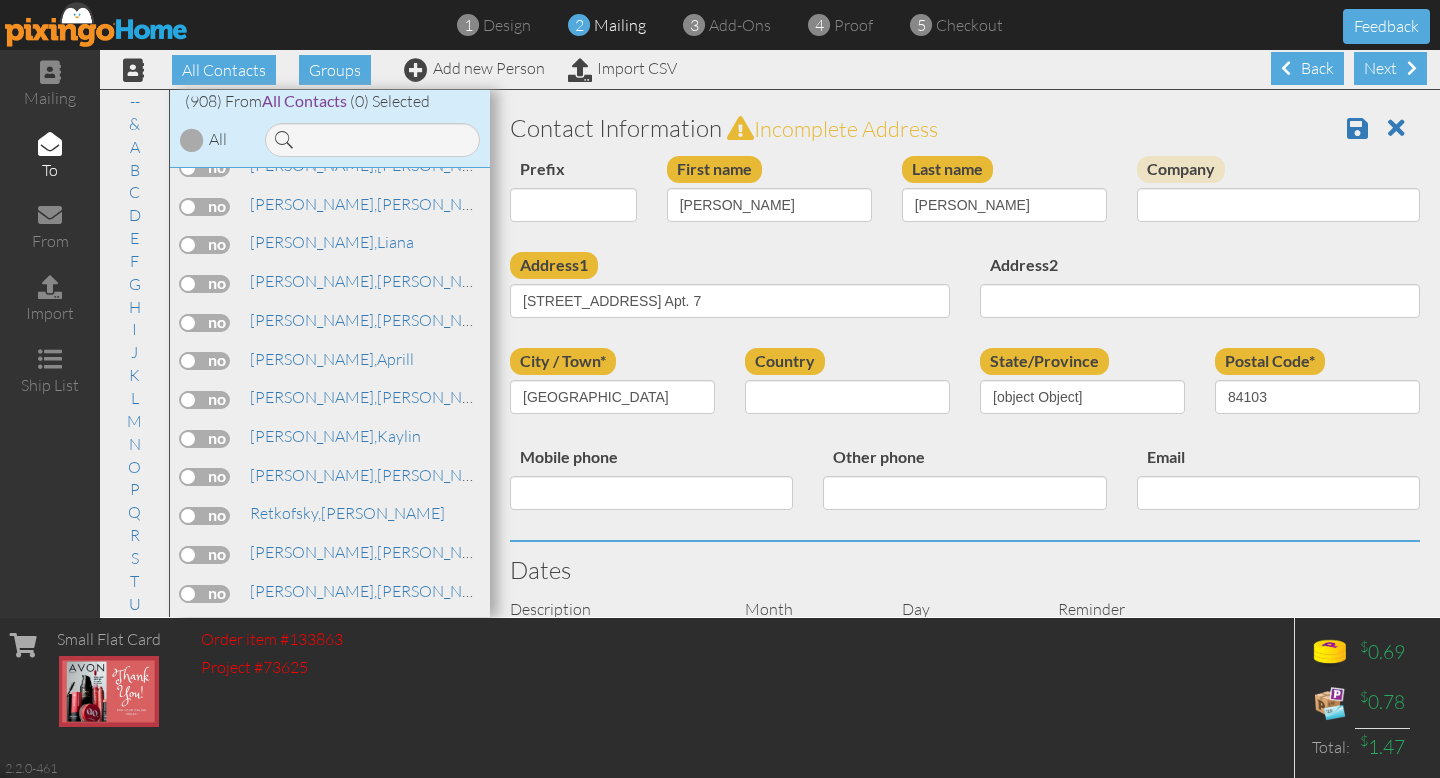 select on "object:4174" 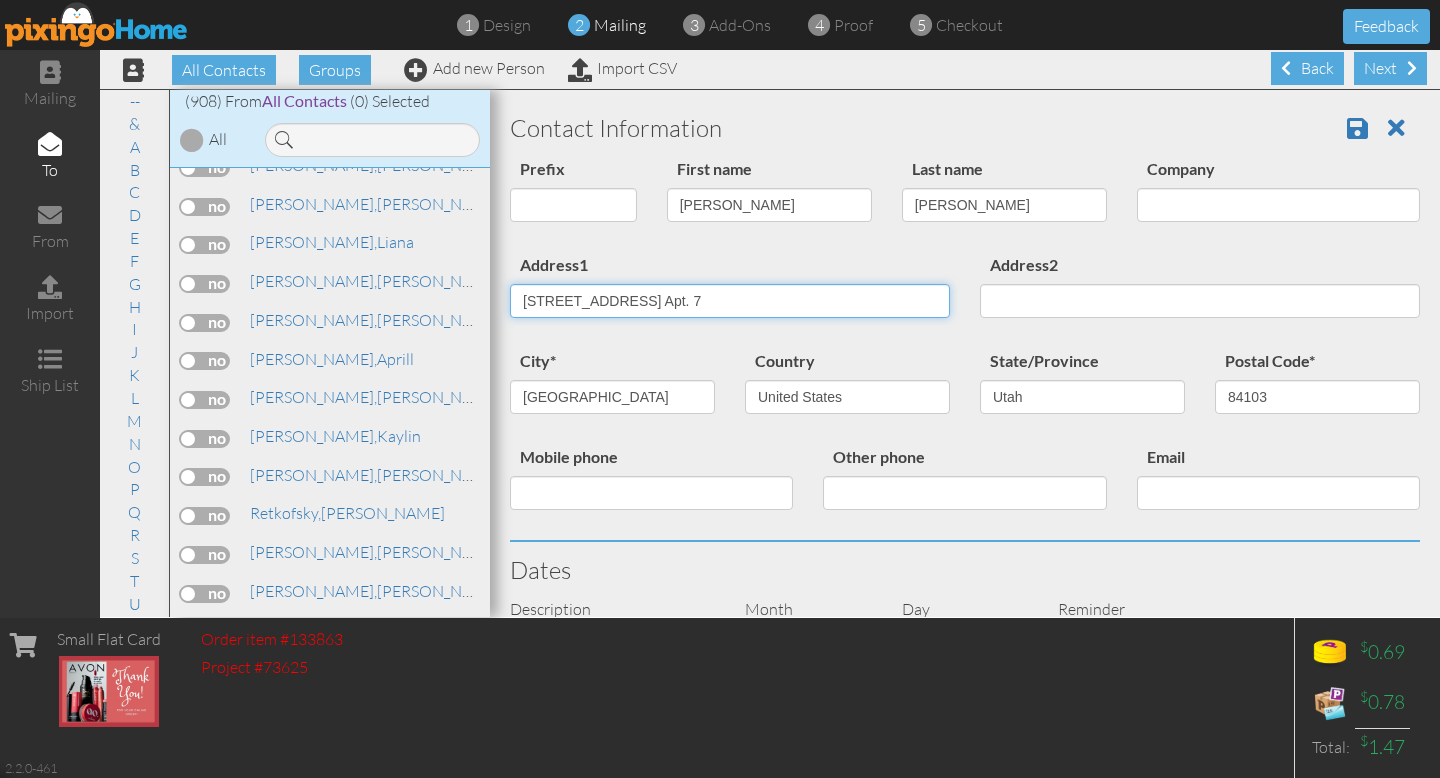 click on "[STREET_ADDRESS] Apt. 7" at bounding box center (730, 301) 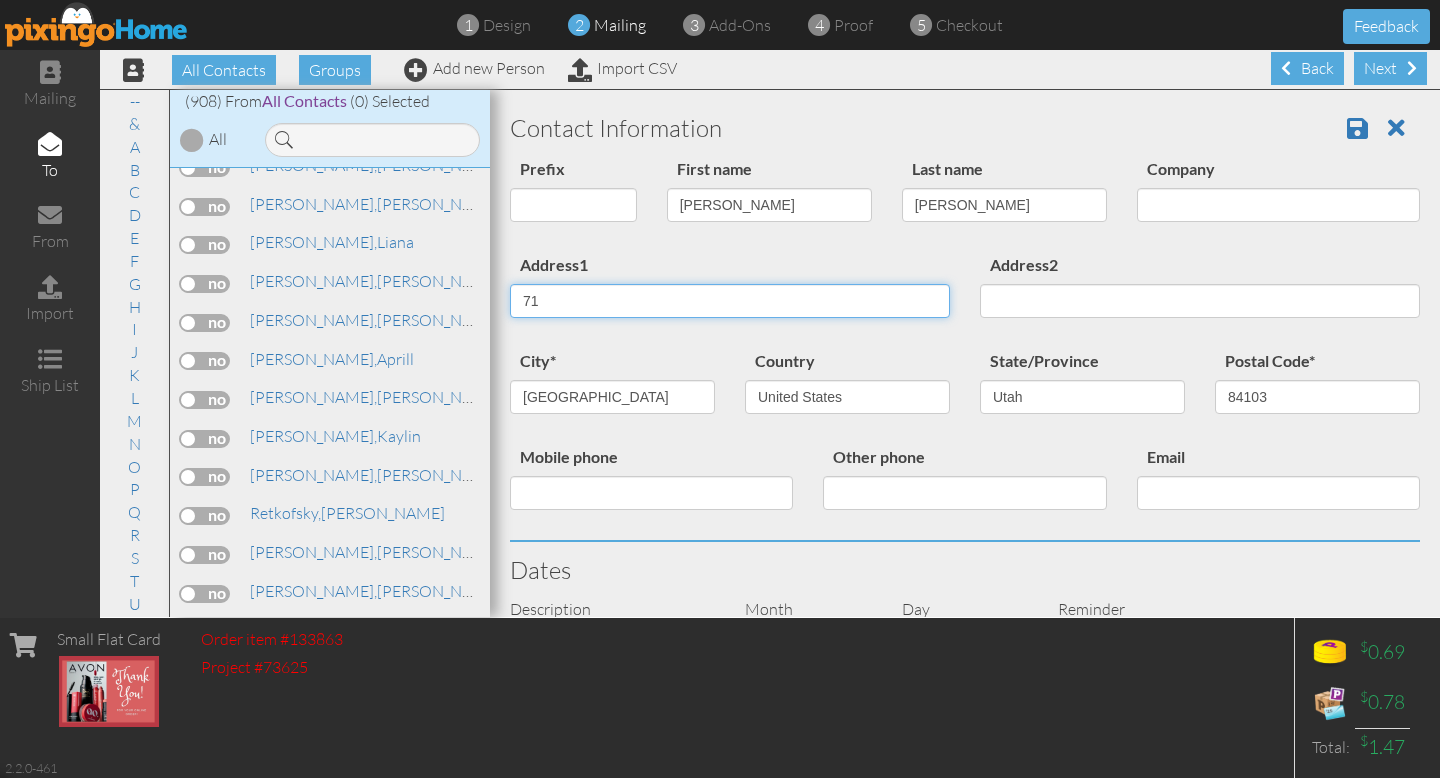 type on "7" 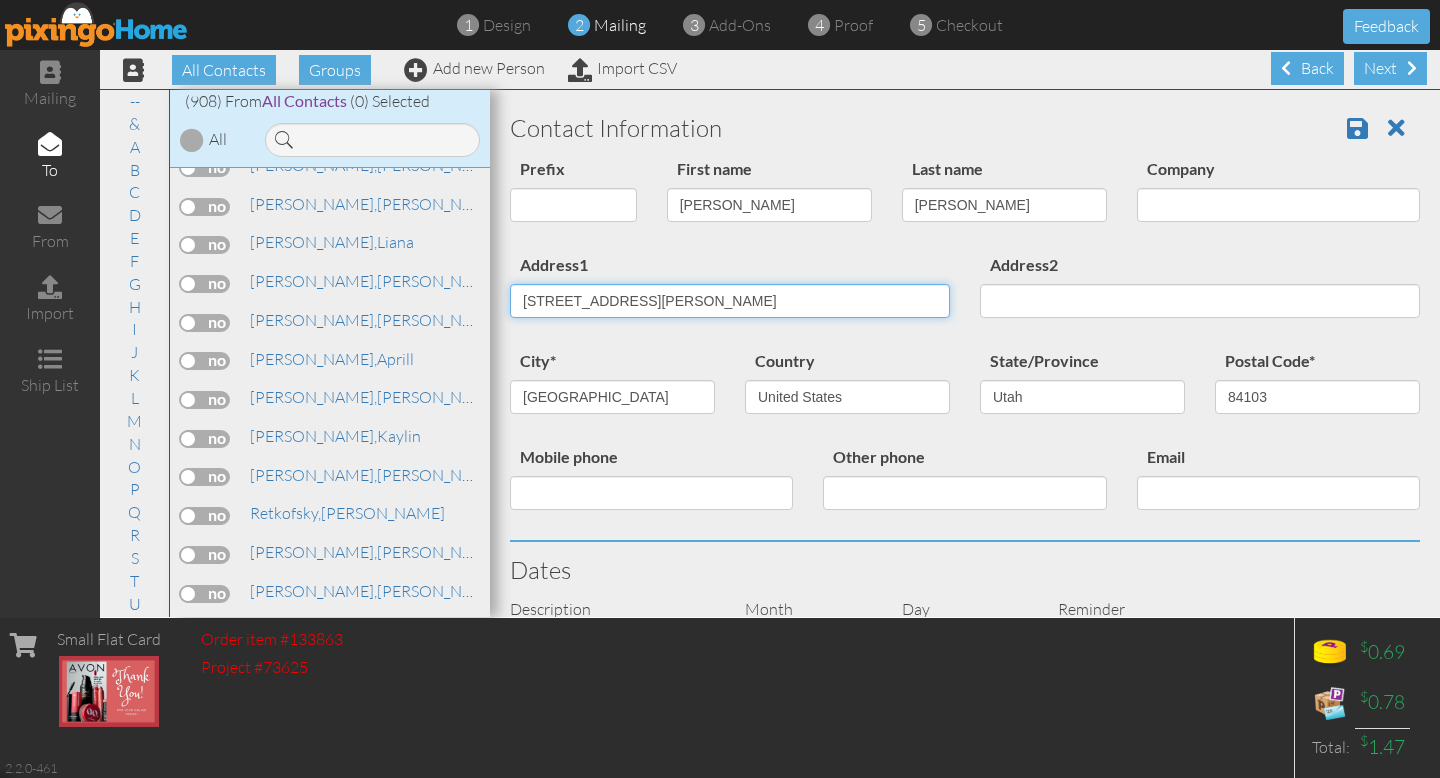 type on "[STREET_ADDRESS][PERSON_NAME]" 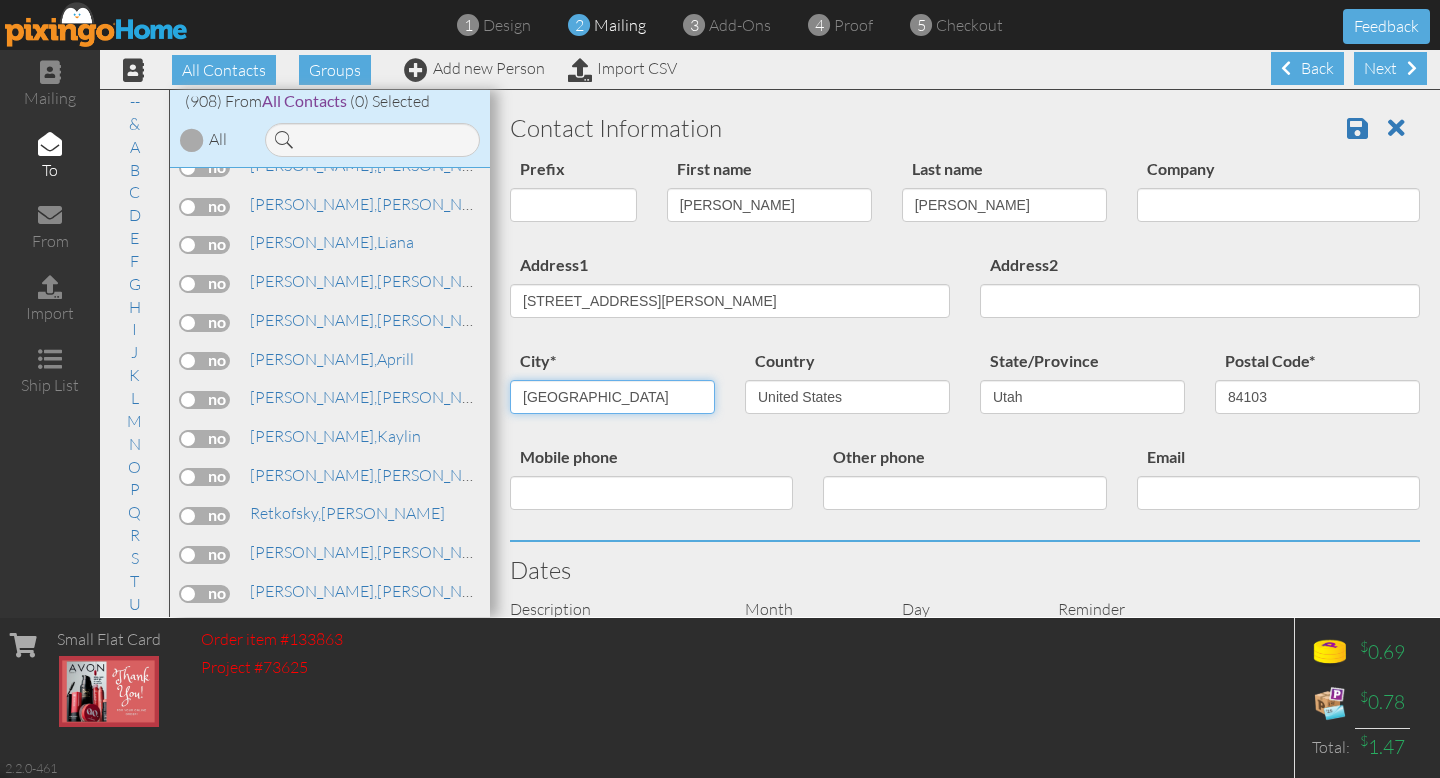 type on "[GEOGRAPHIC_DATA]" 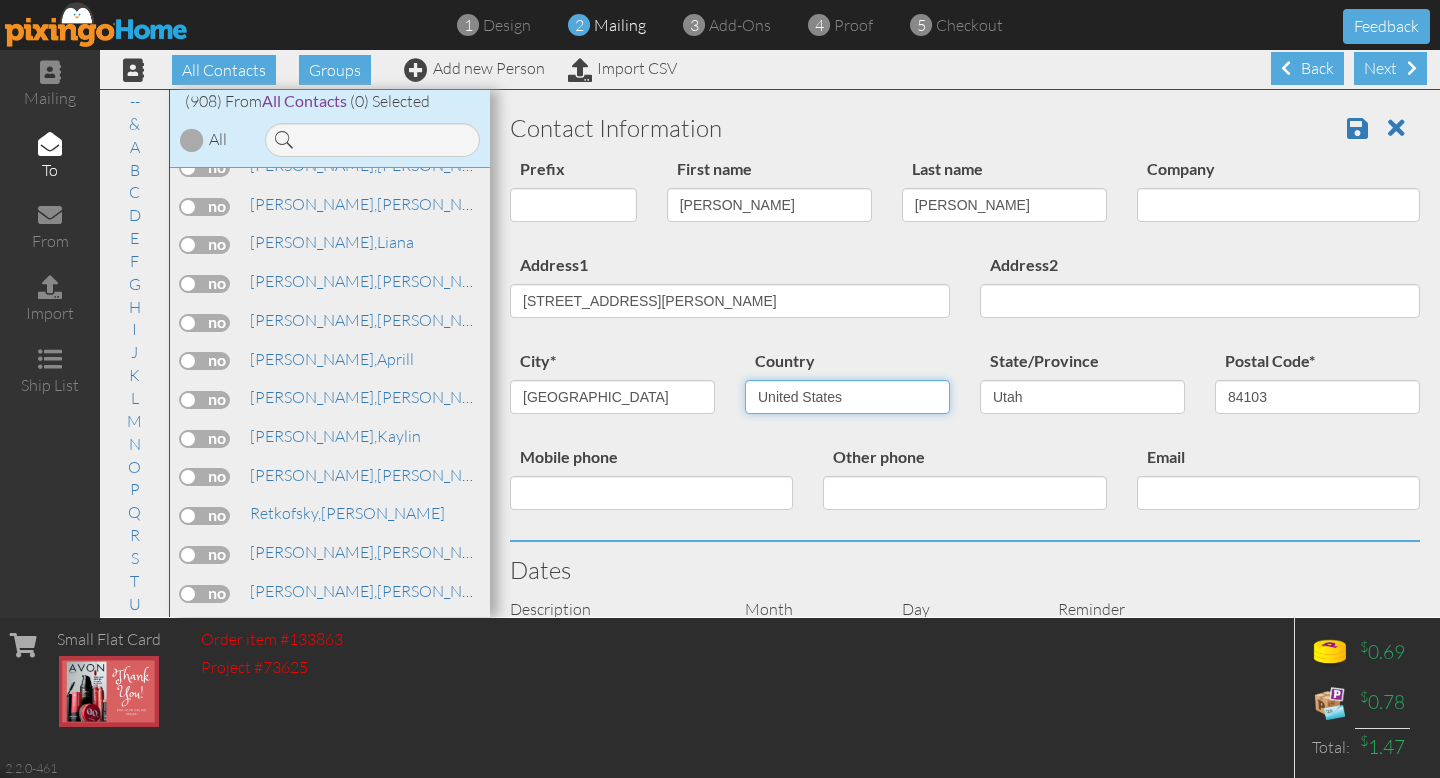 select on "object:4405" 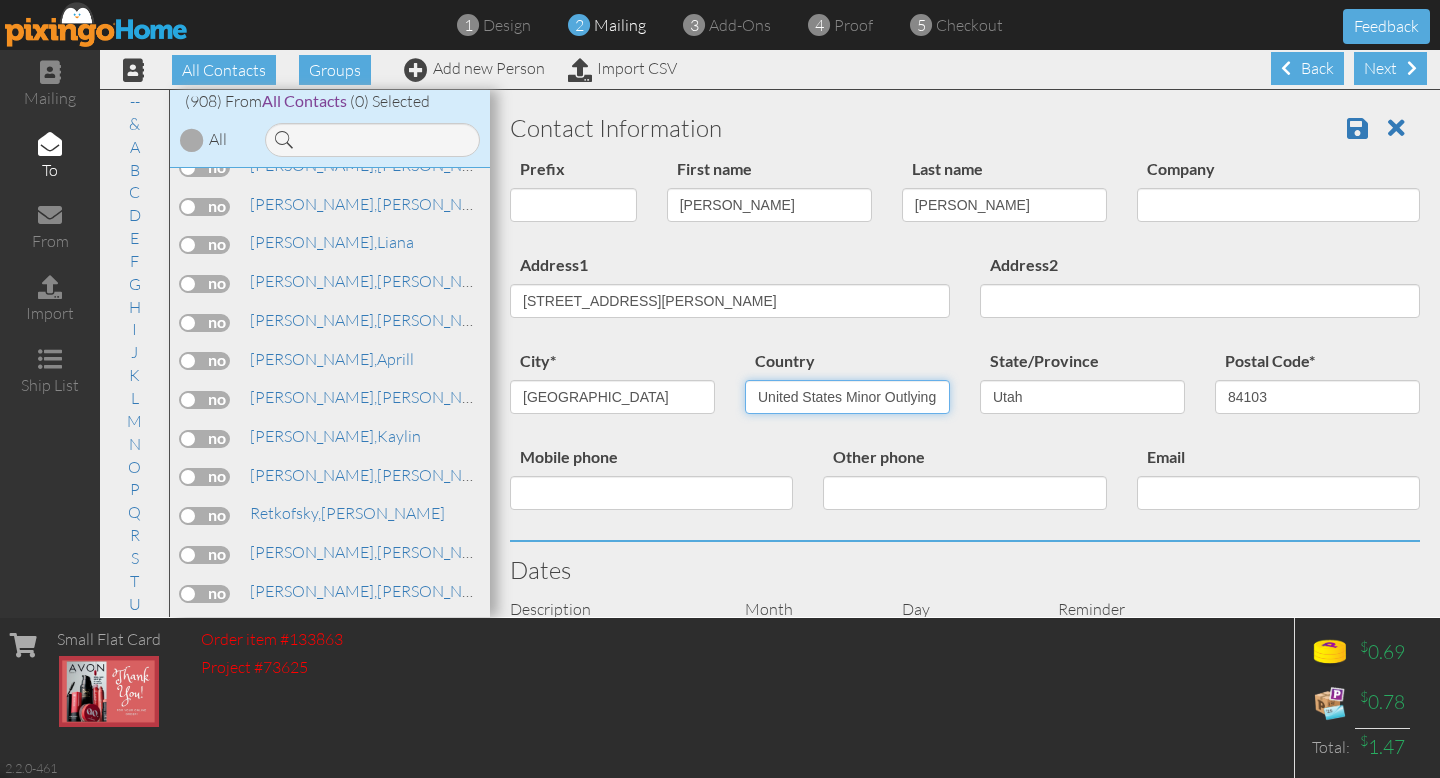 type 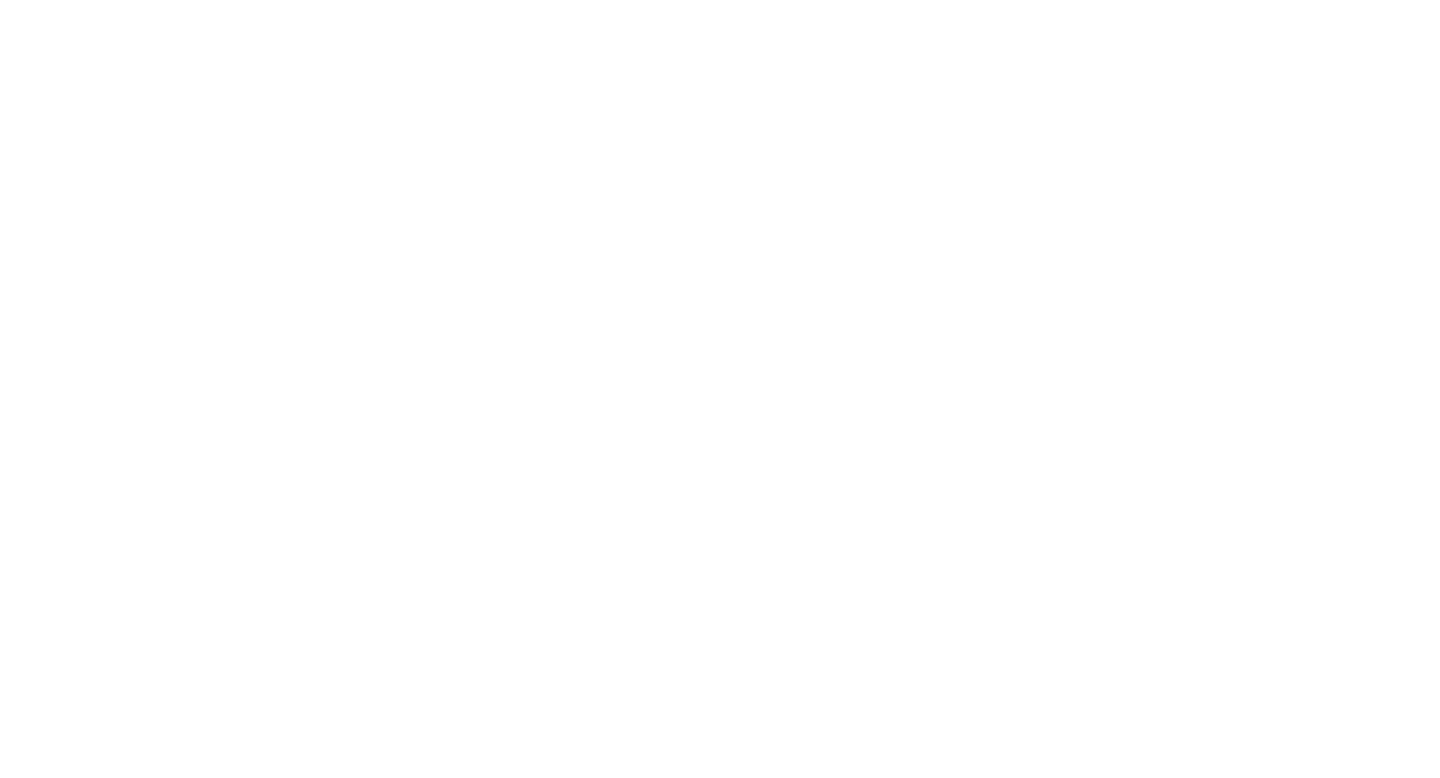 scroll, scrollTop: 0, scrollLeft: 0, axis: both 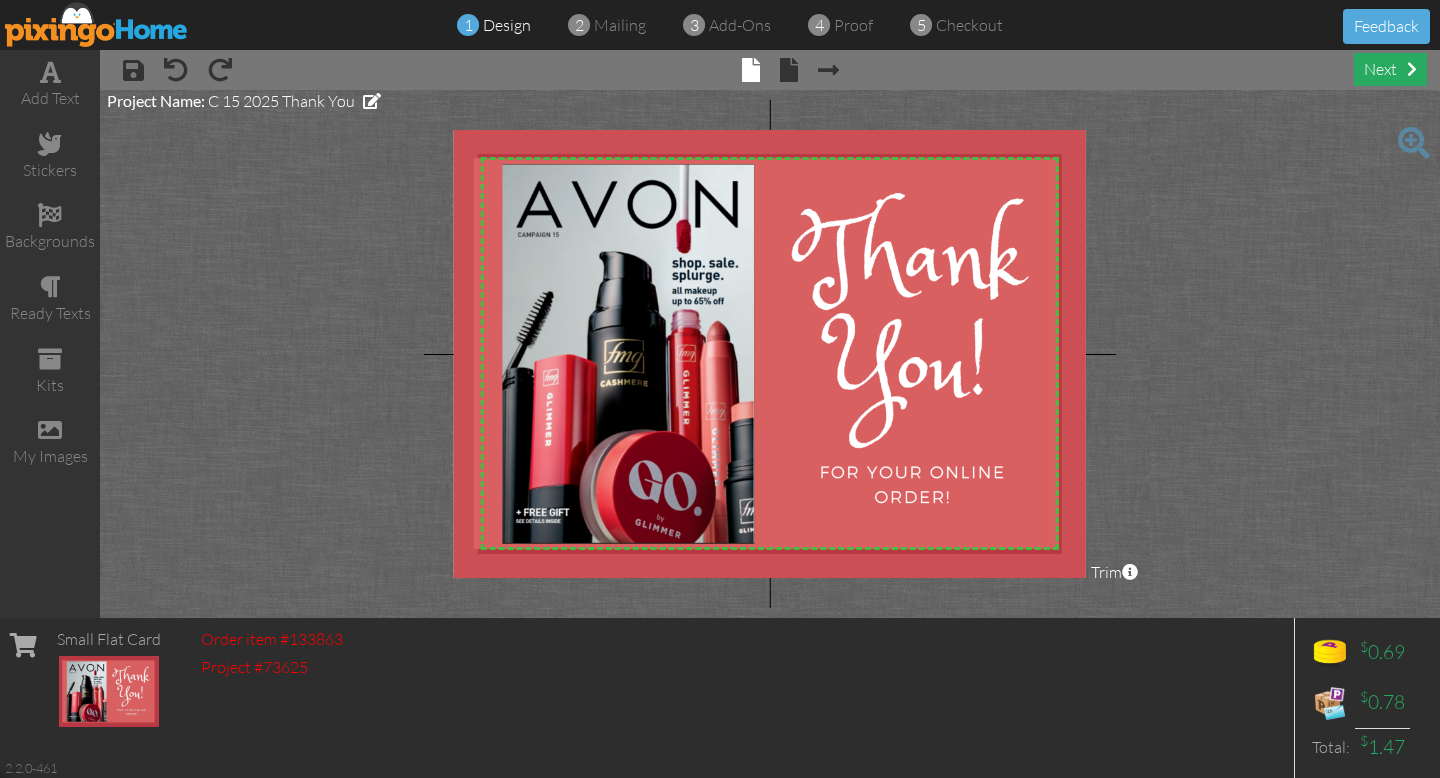 click on "next" at bounding box center [1390, 69] 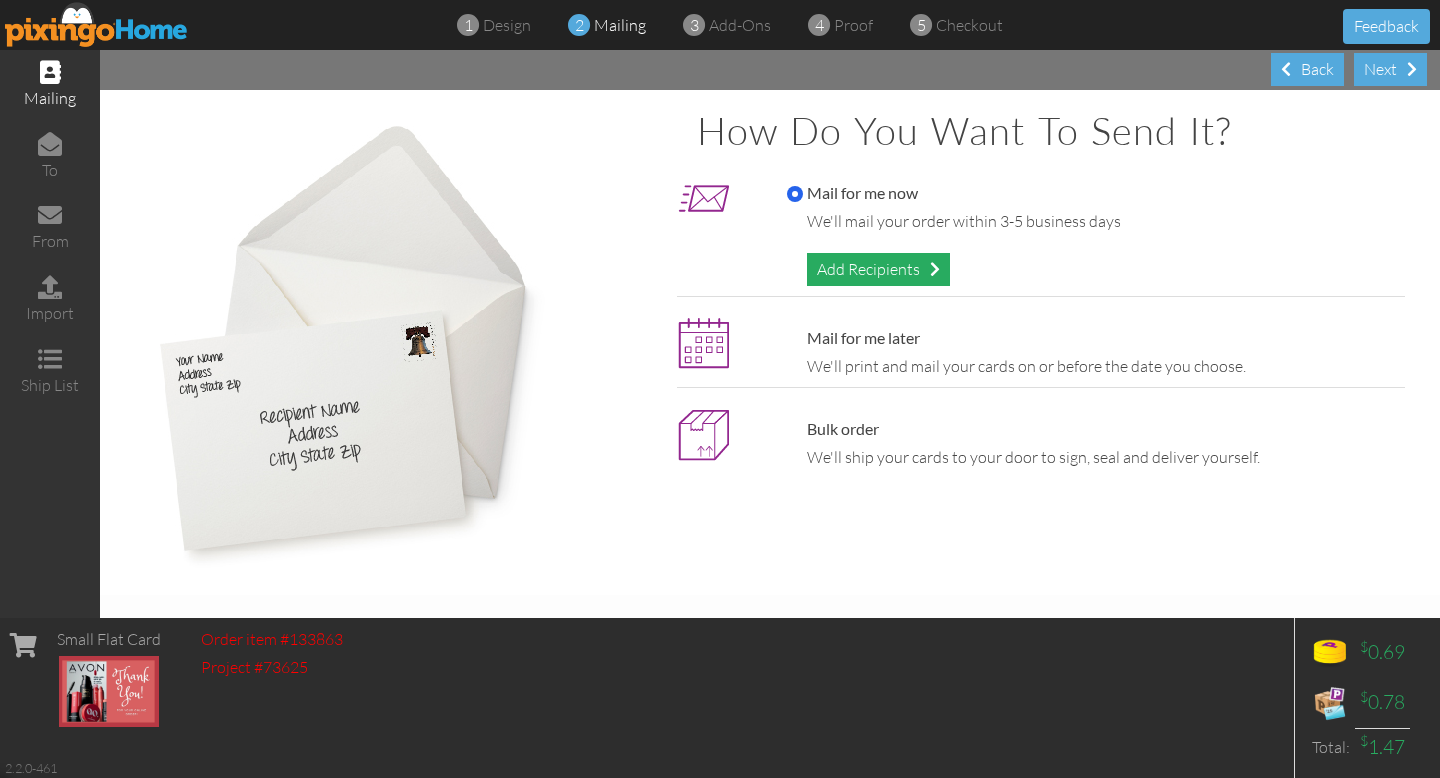 click on "Add Recipients" at bounding box center (878, 269) 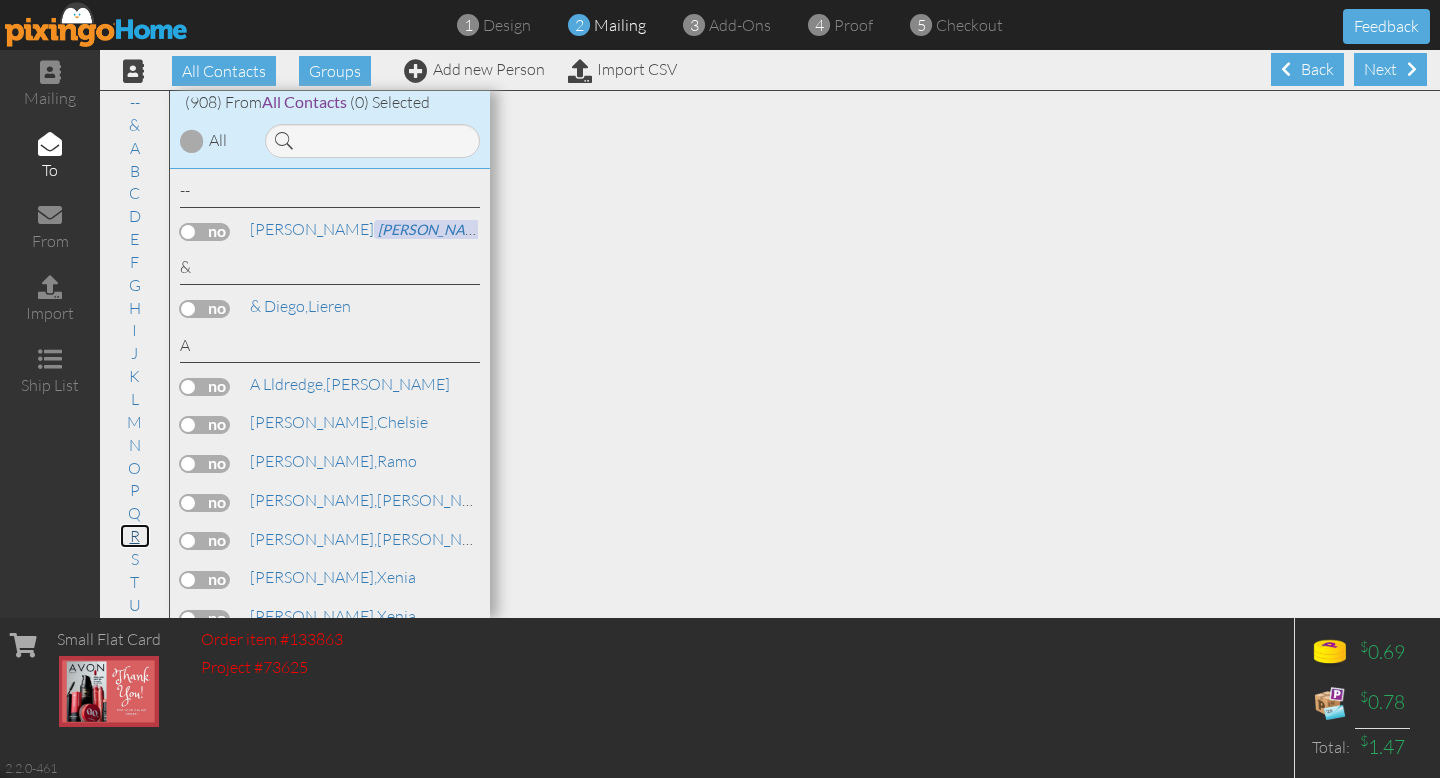 click on "R" at bounding box center [135, 536] 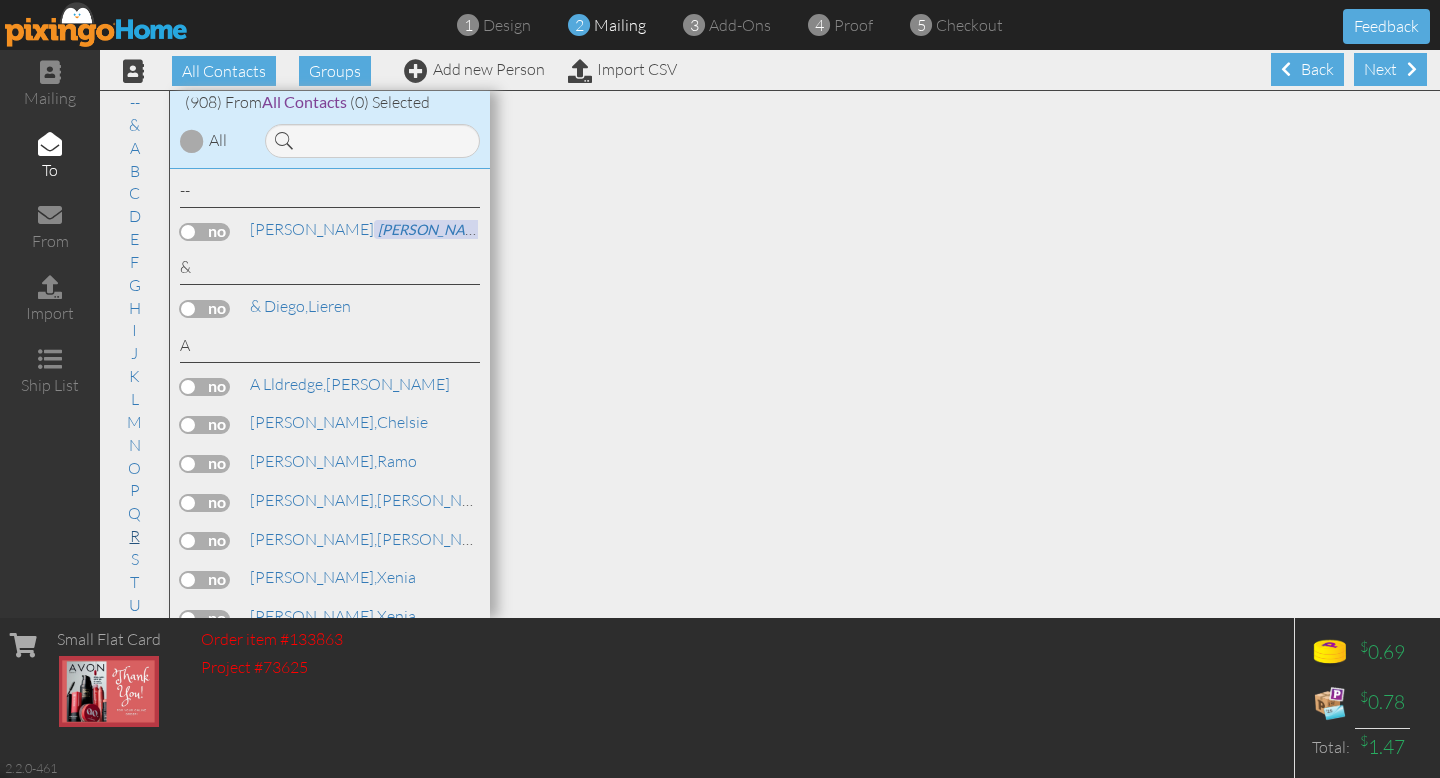 scroll, scrollTop: 25236, scrollLeft: 0, axis: vertical 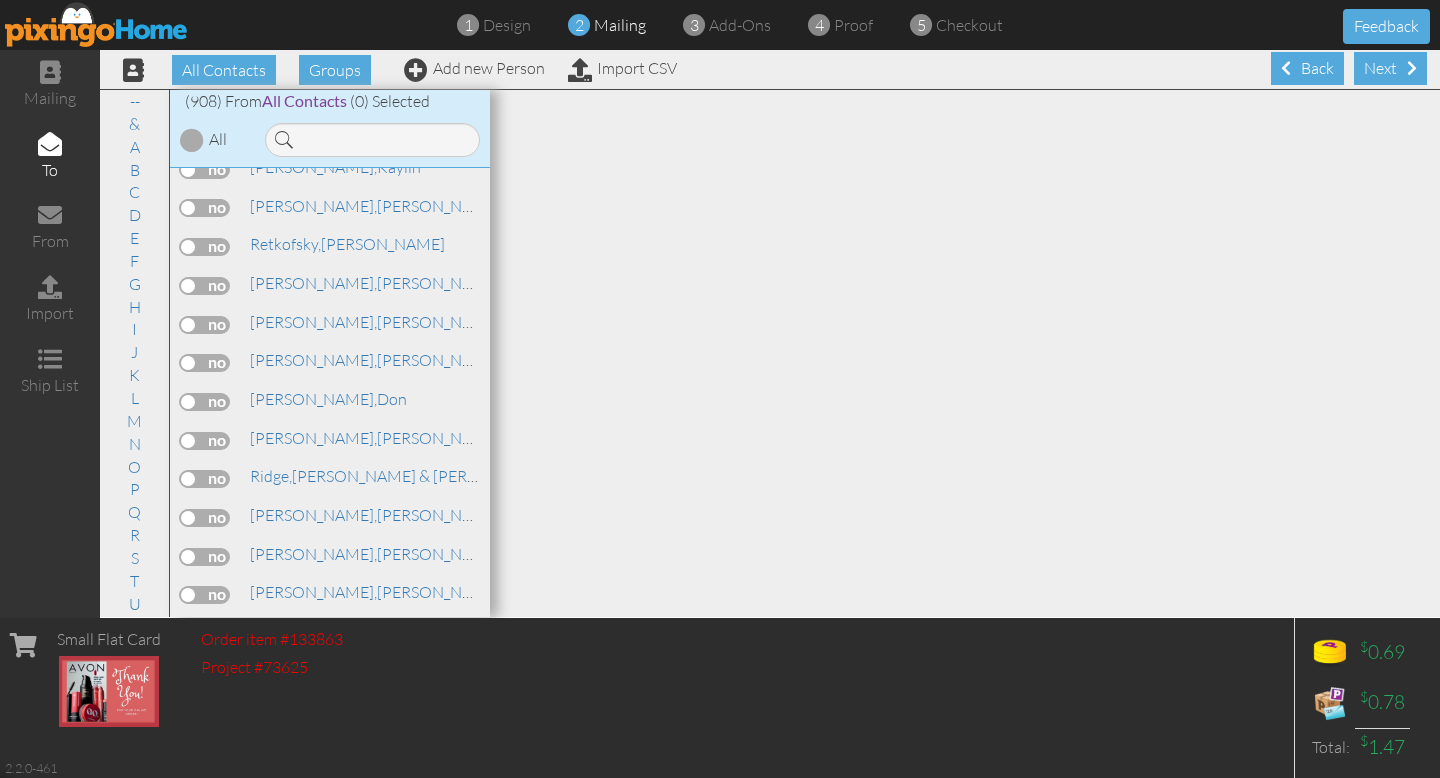 click at bounding box center [205, 557] 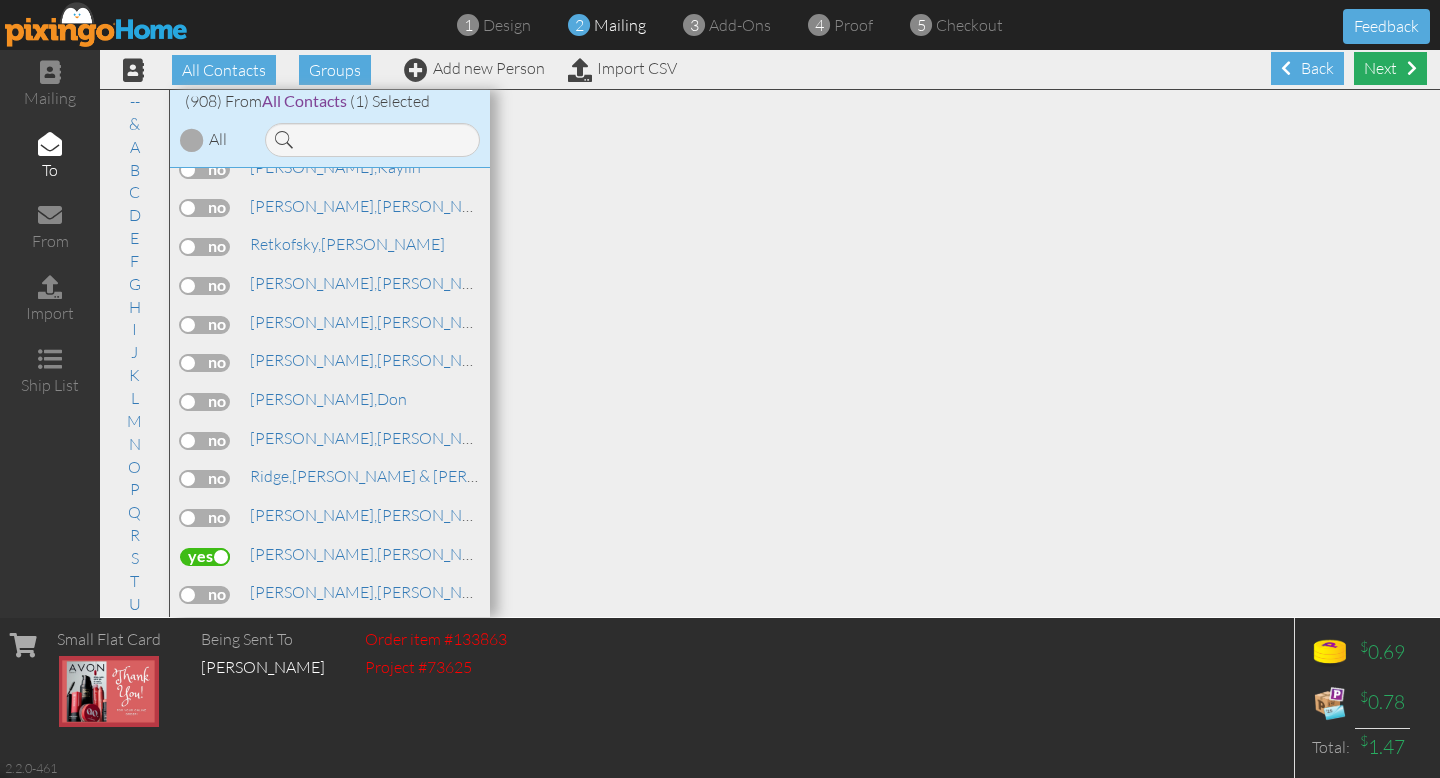 click on "Next" at bounding box center (1390, 68) 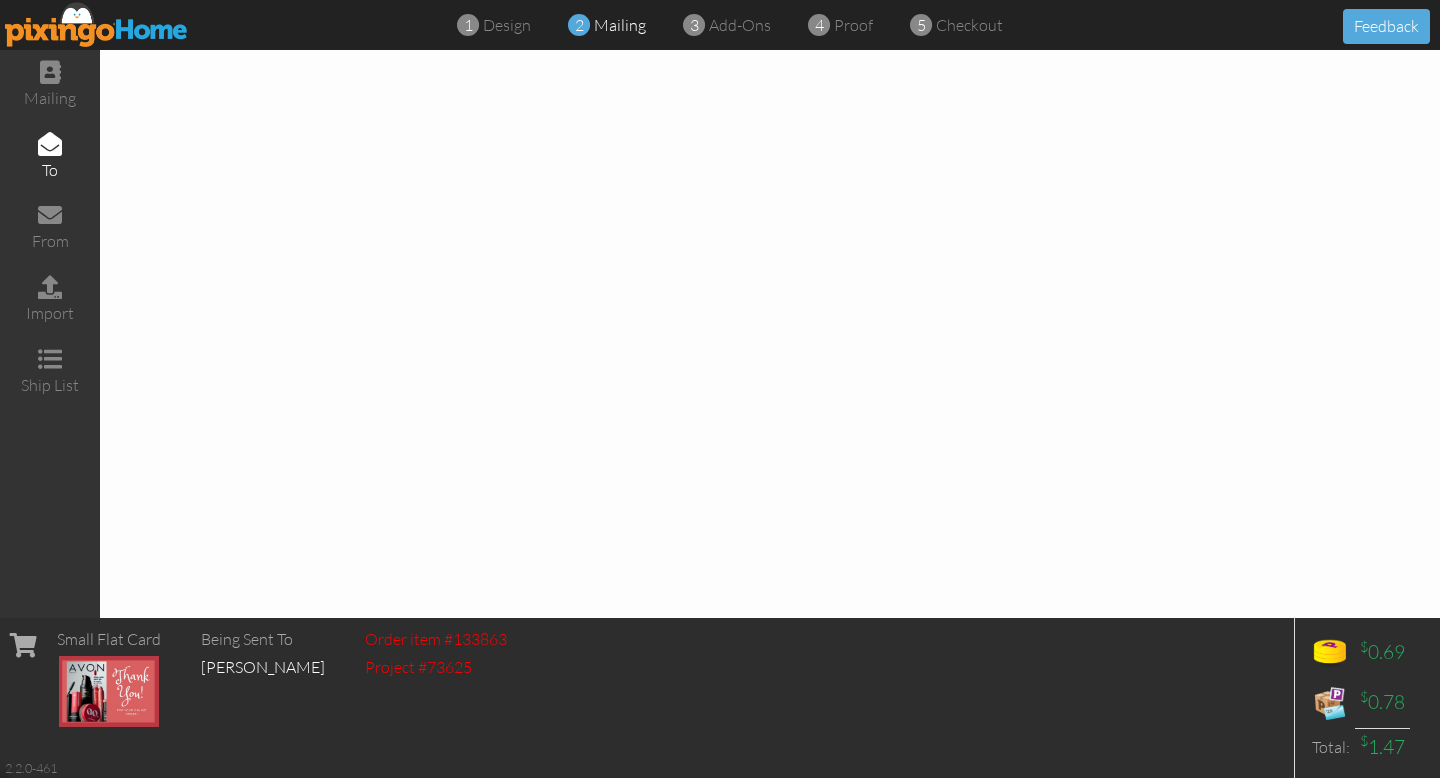 scroll, scrollTop: 0, scrollLeft: 0, axis: both 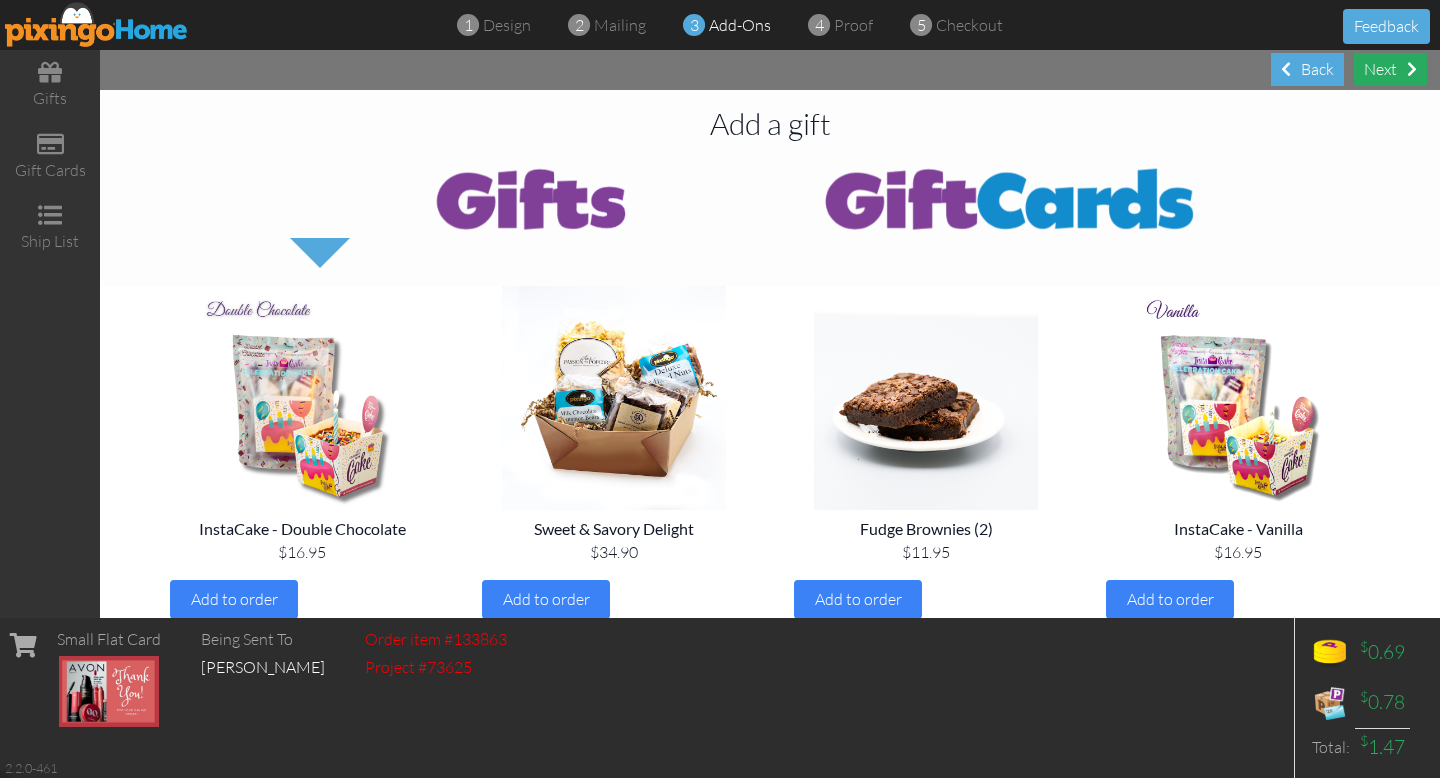 click on "Next" at bounding box center [1390, 69] 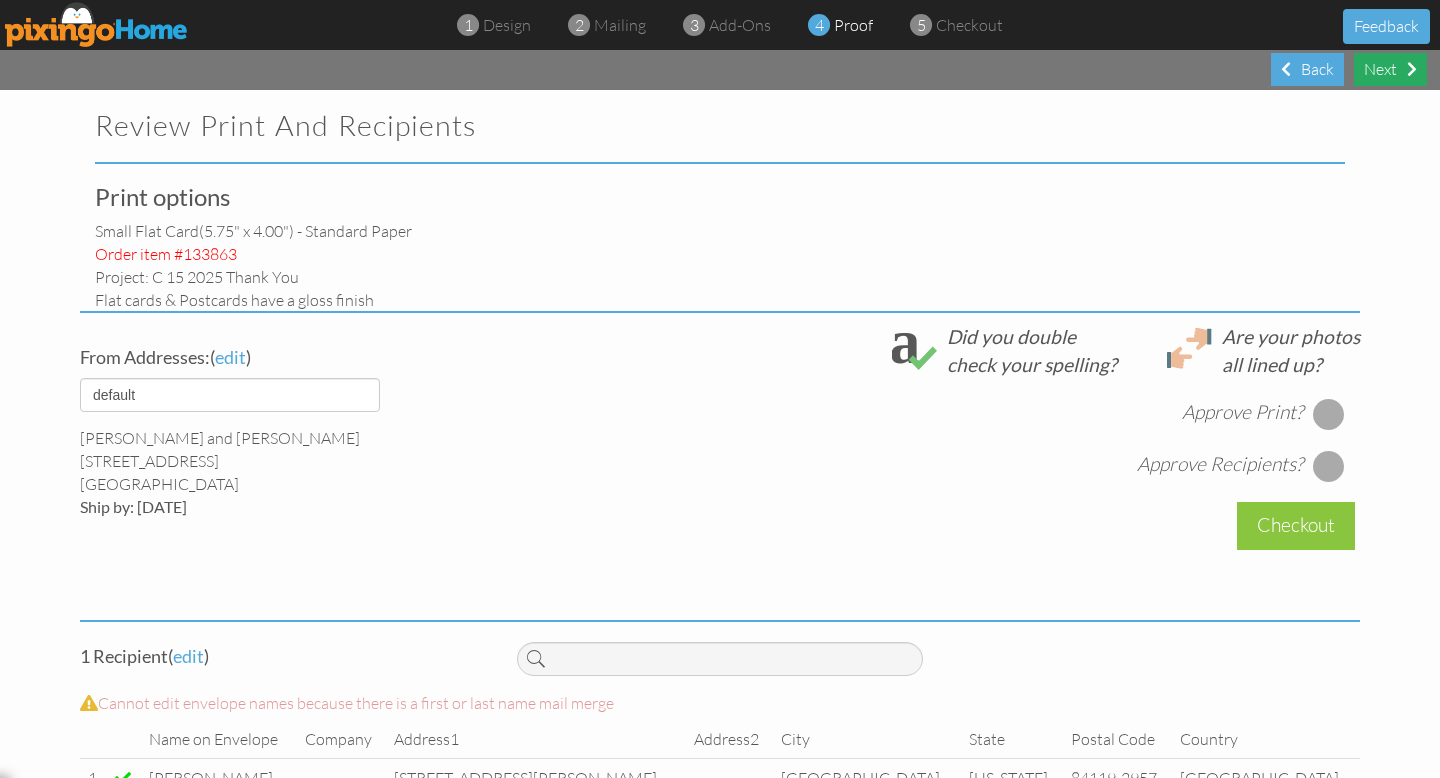 select on "object:3085" 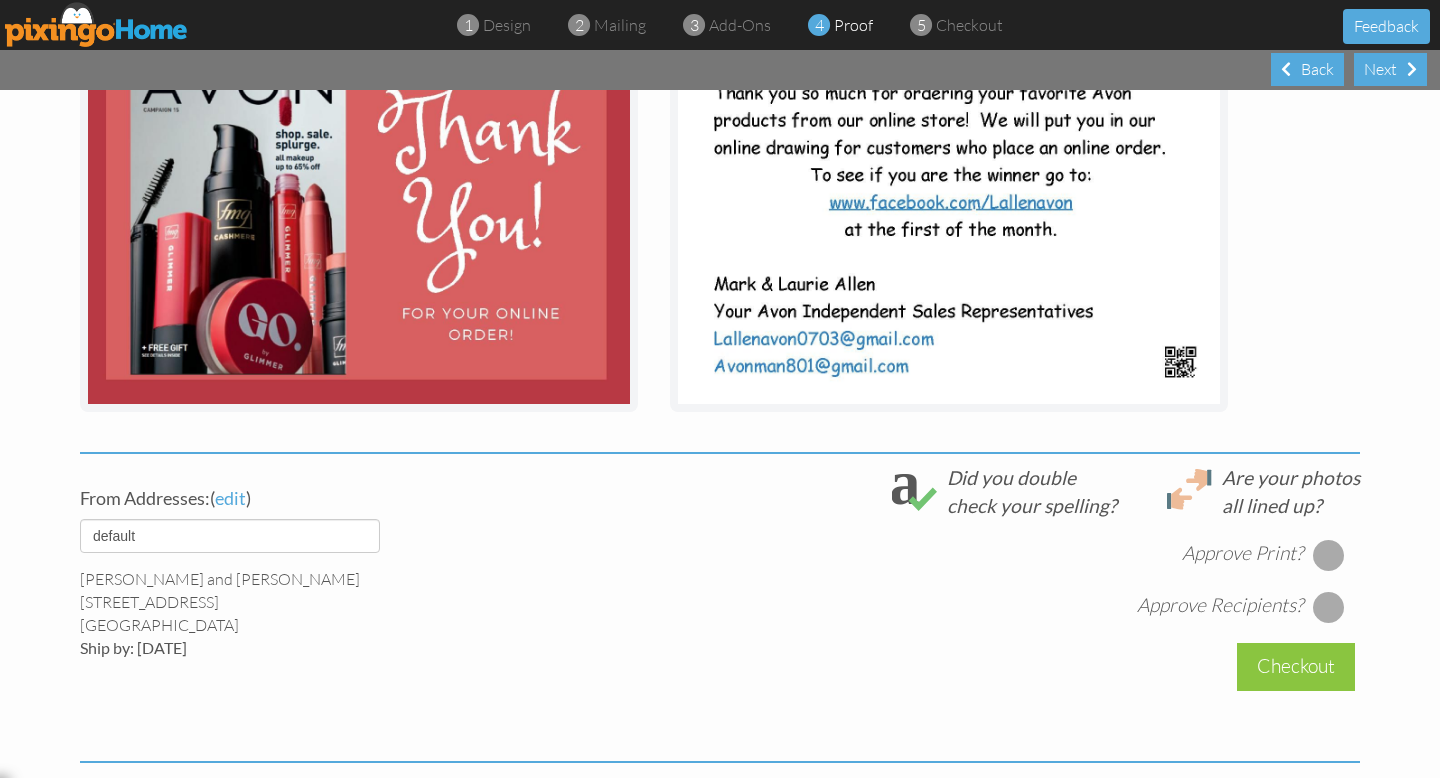 scroll, scrollTop: 585, scrollLeft: 0, axis: vertical 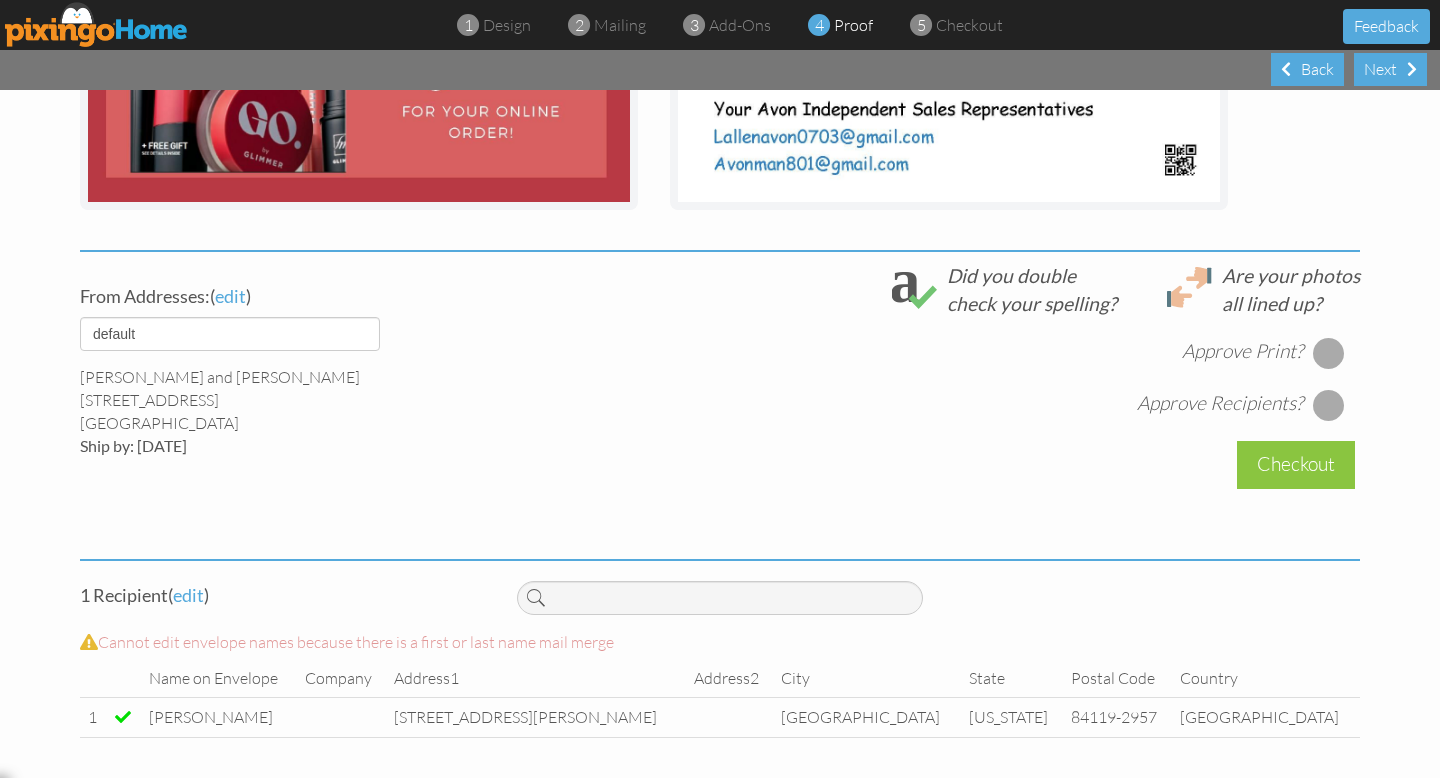 click at bounding box center [1329, 353] 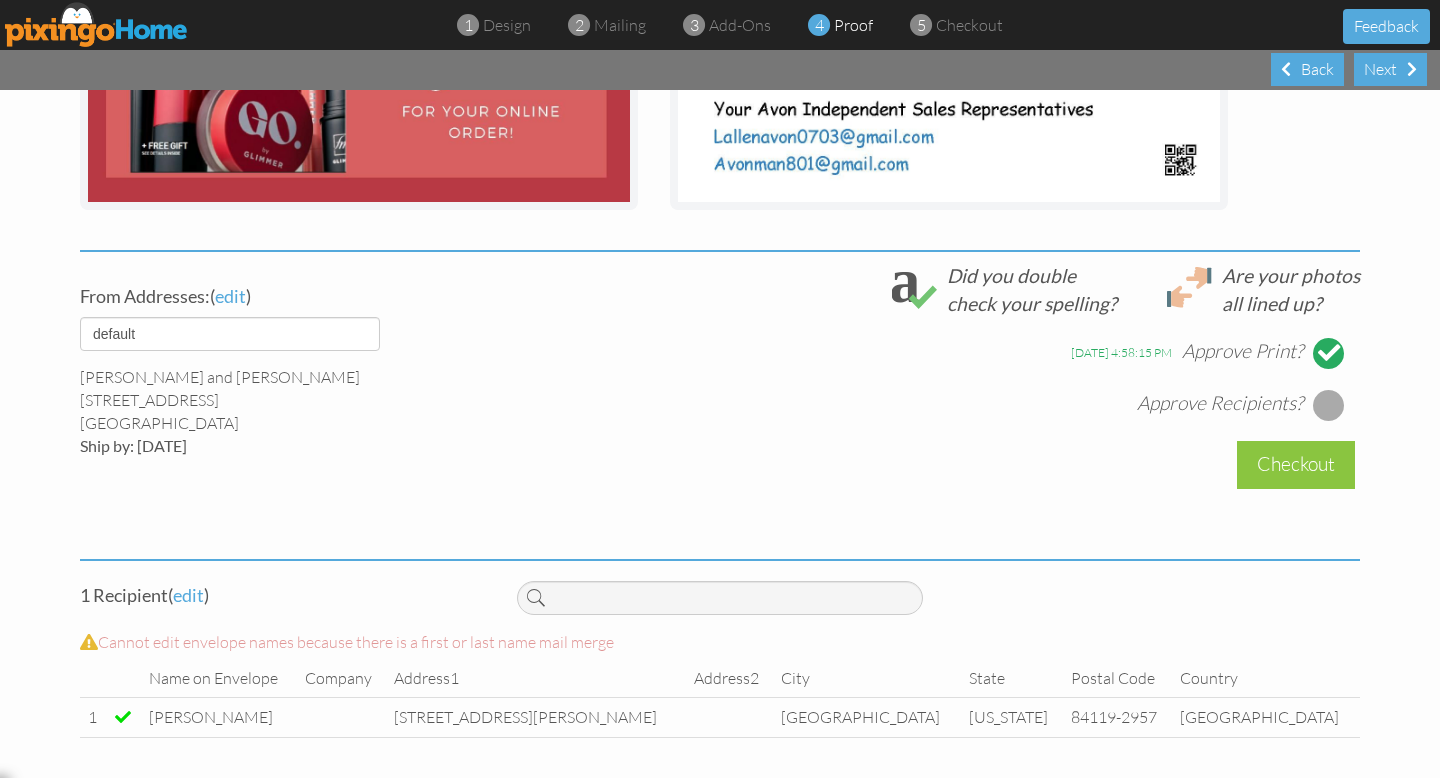click at bounding box center [1329, 405] 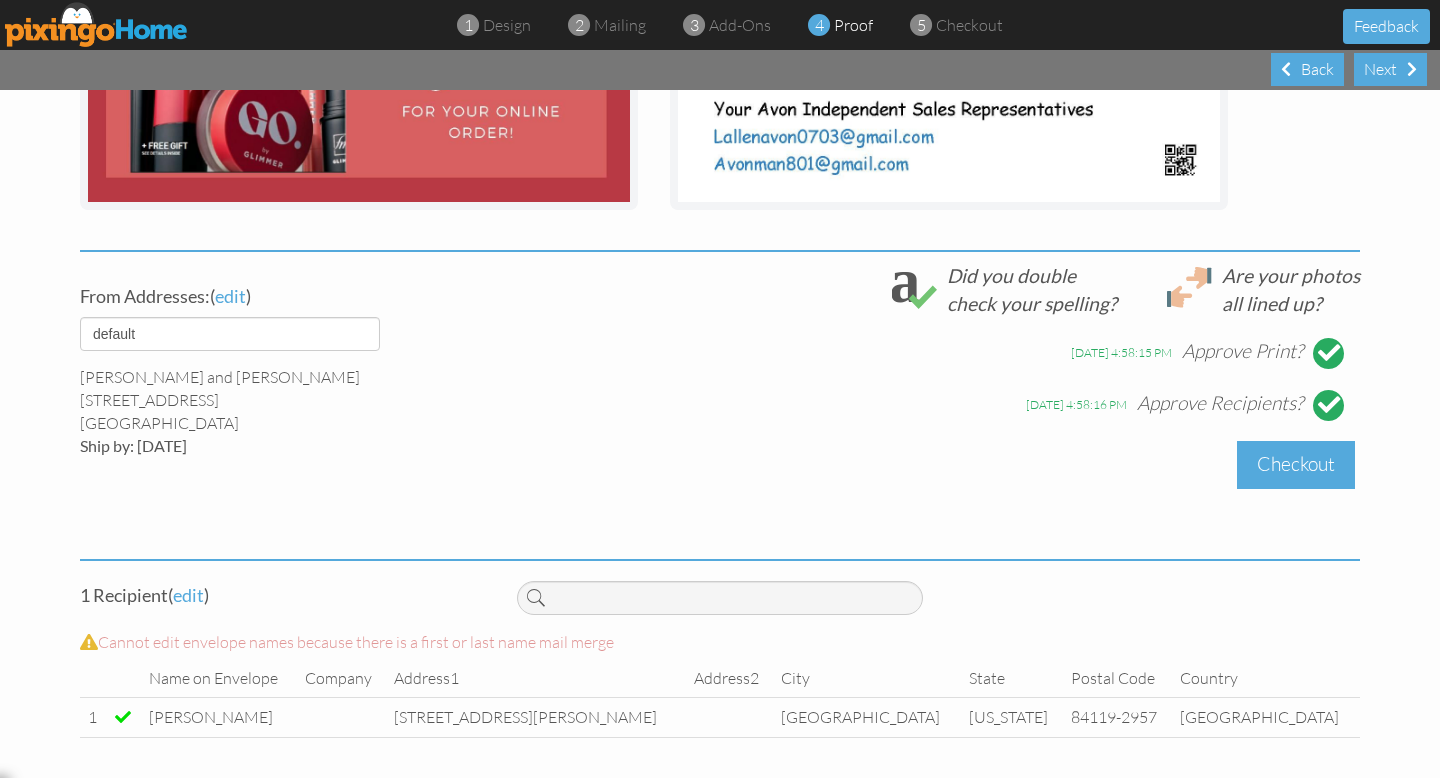 click on "Checkout" at bounding box center [1296, 464] 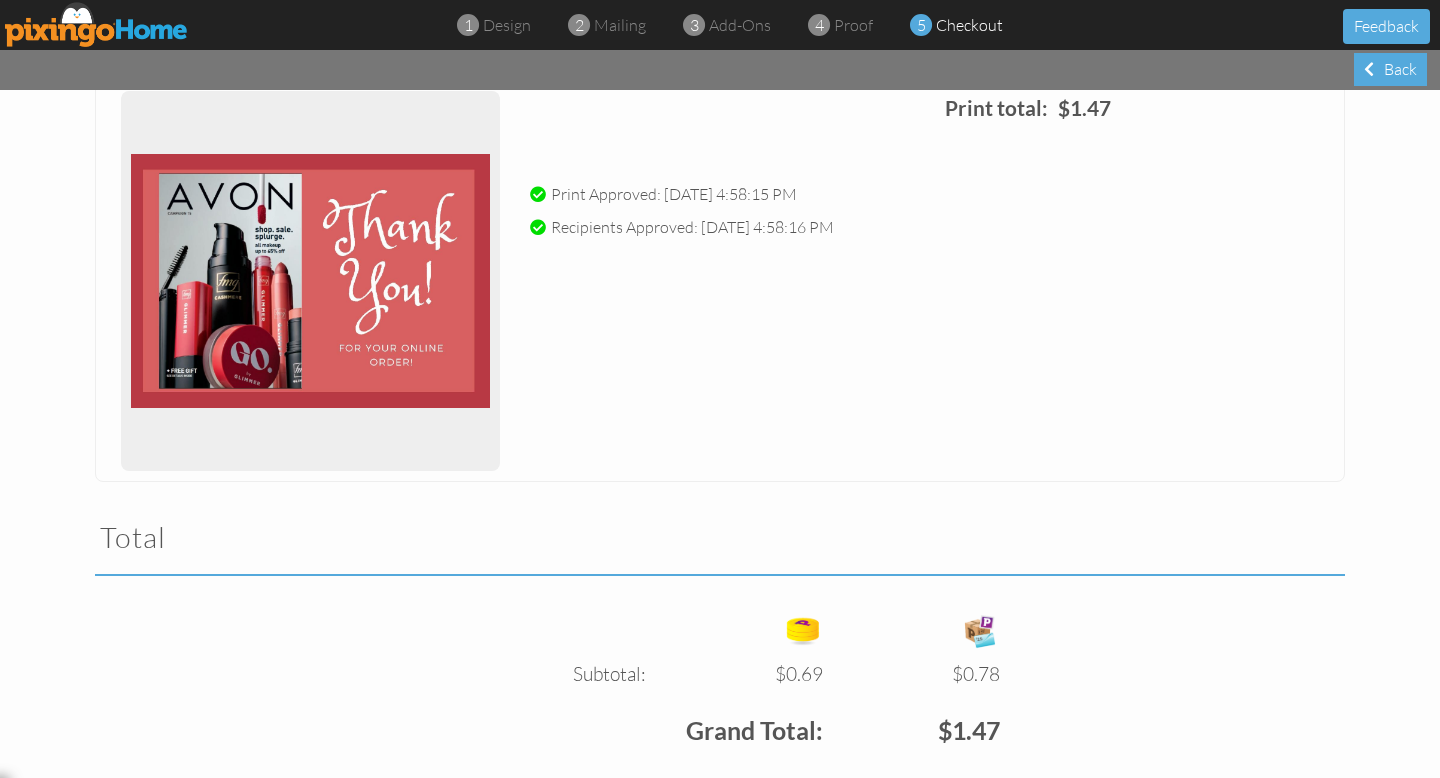 scroll, scrollTop: 491, scrollLeft: 0, axis: vertical 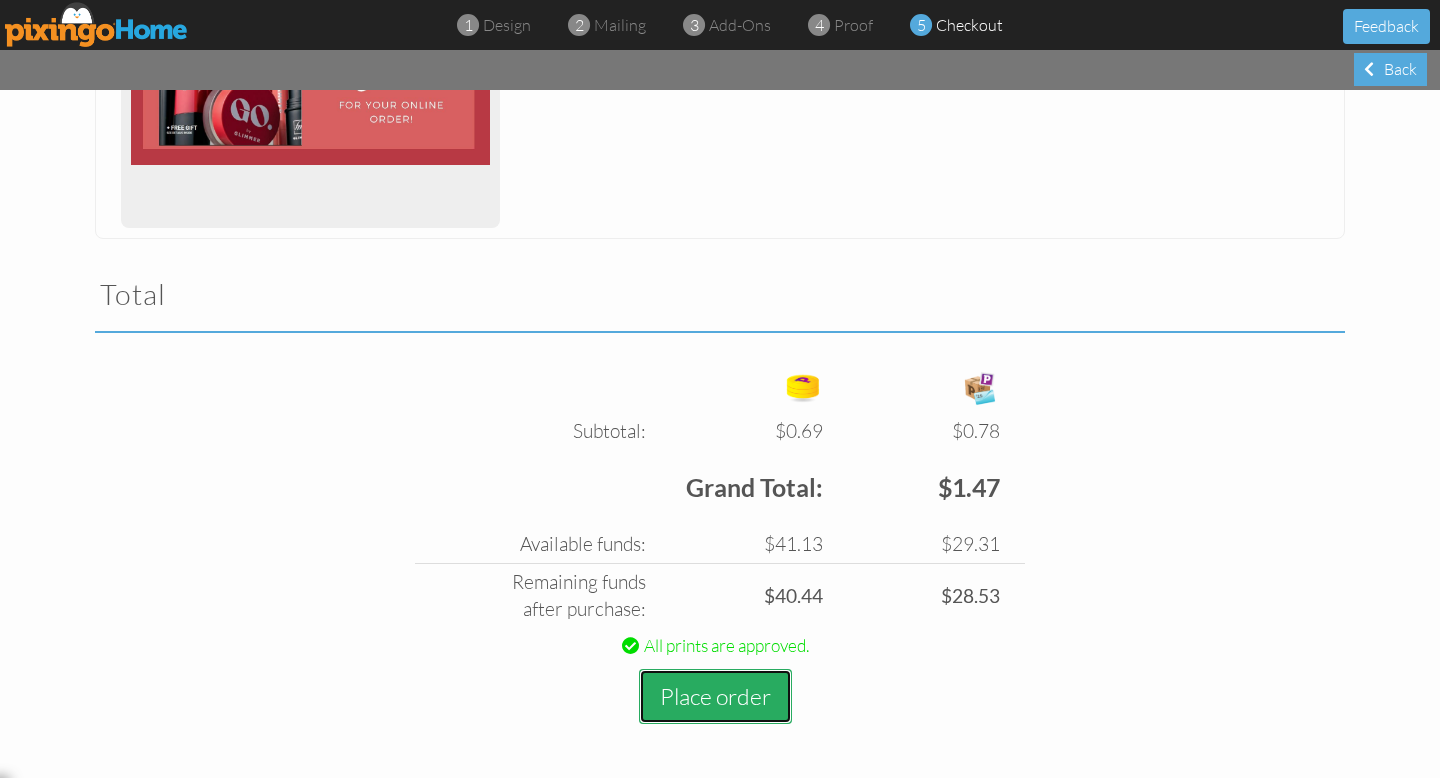 click on "Place order" at bounding box center (715, 696) 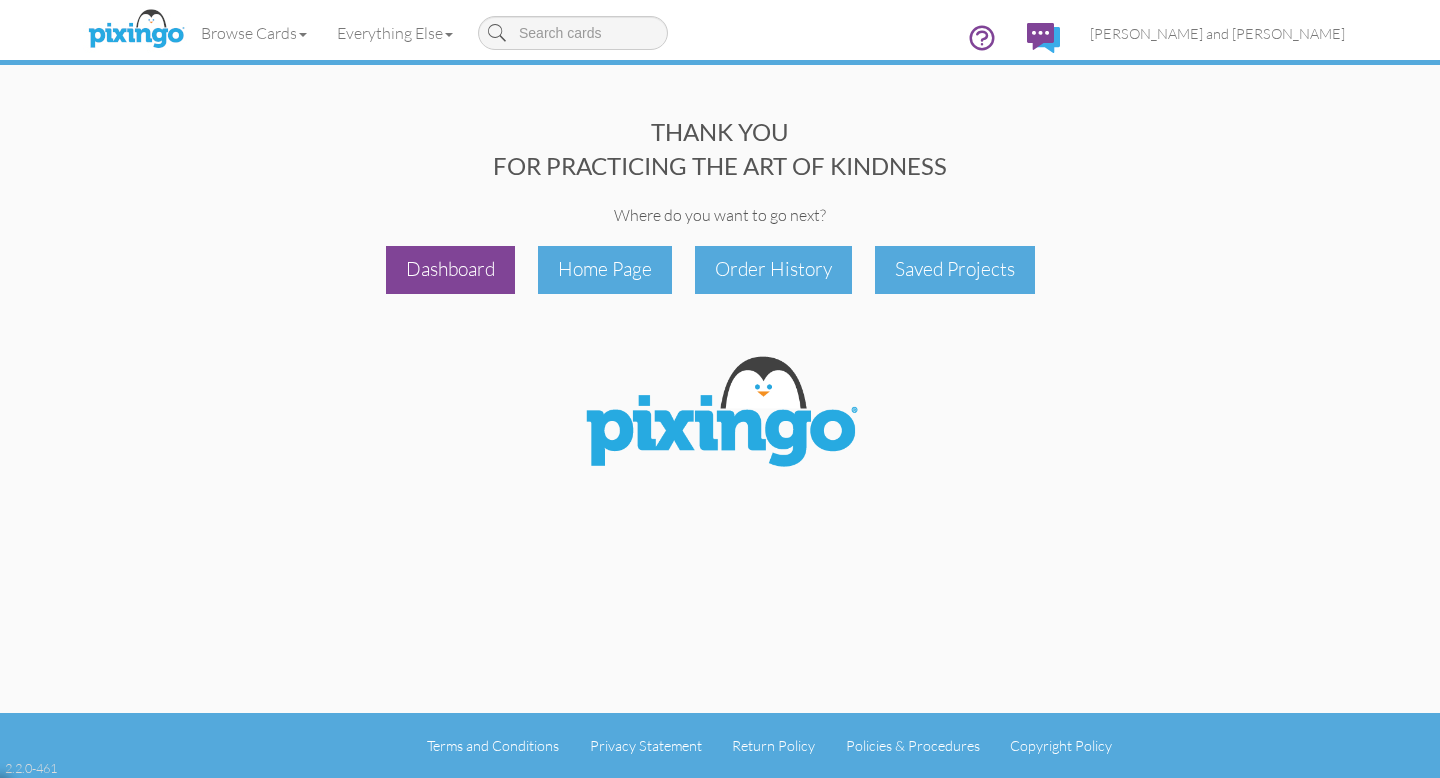 click on "Dashboard" at bounding box center [450, 269] 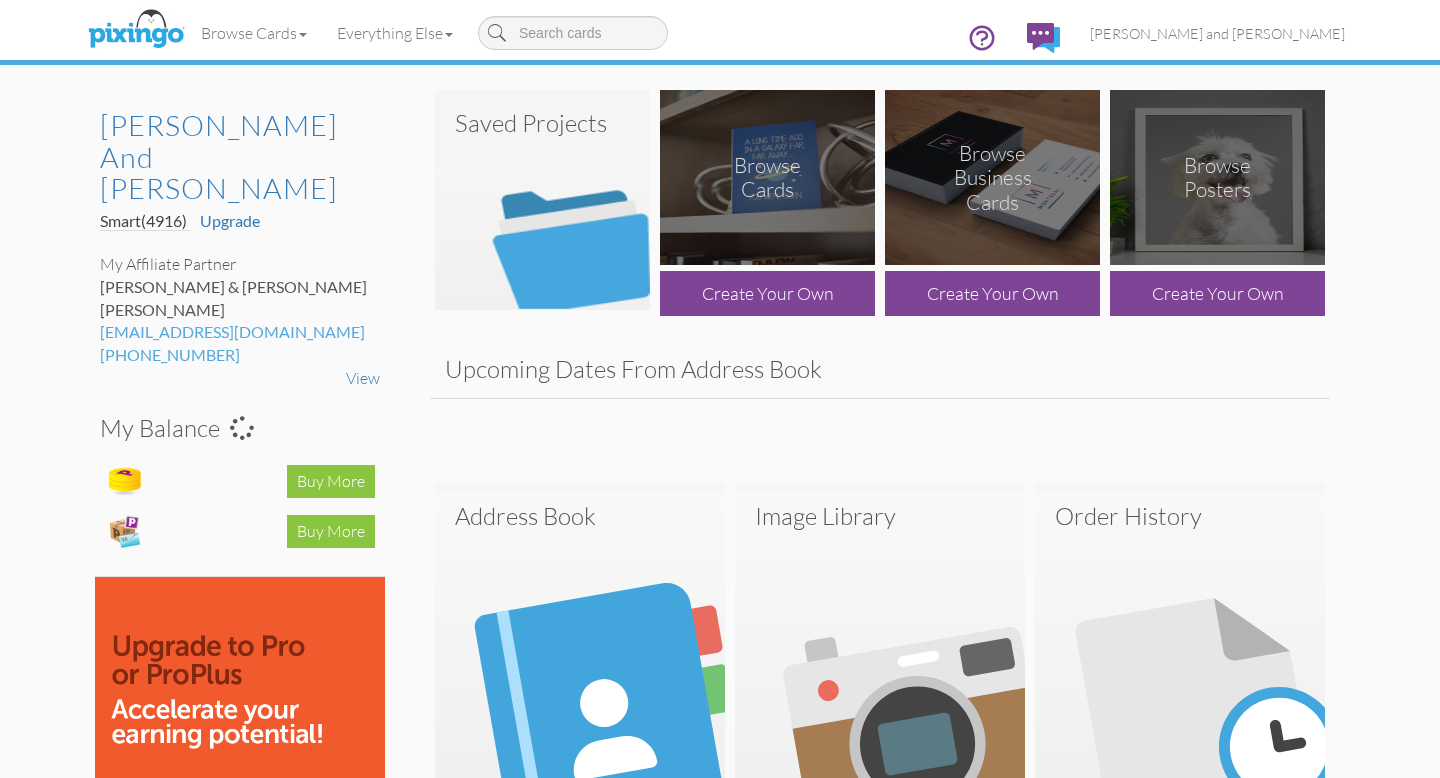 click at bounding box center [542, 200] 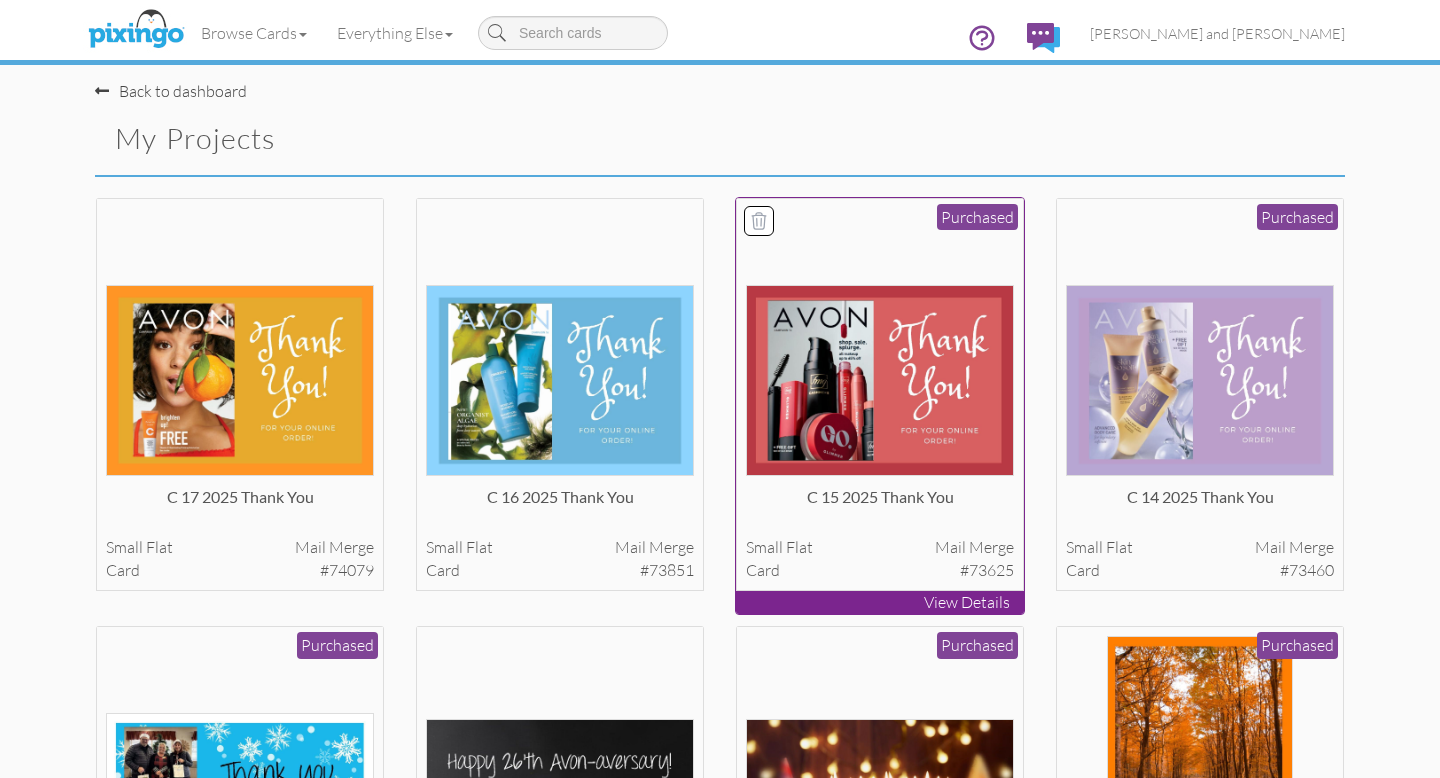 click at bounding box center (880, 380) 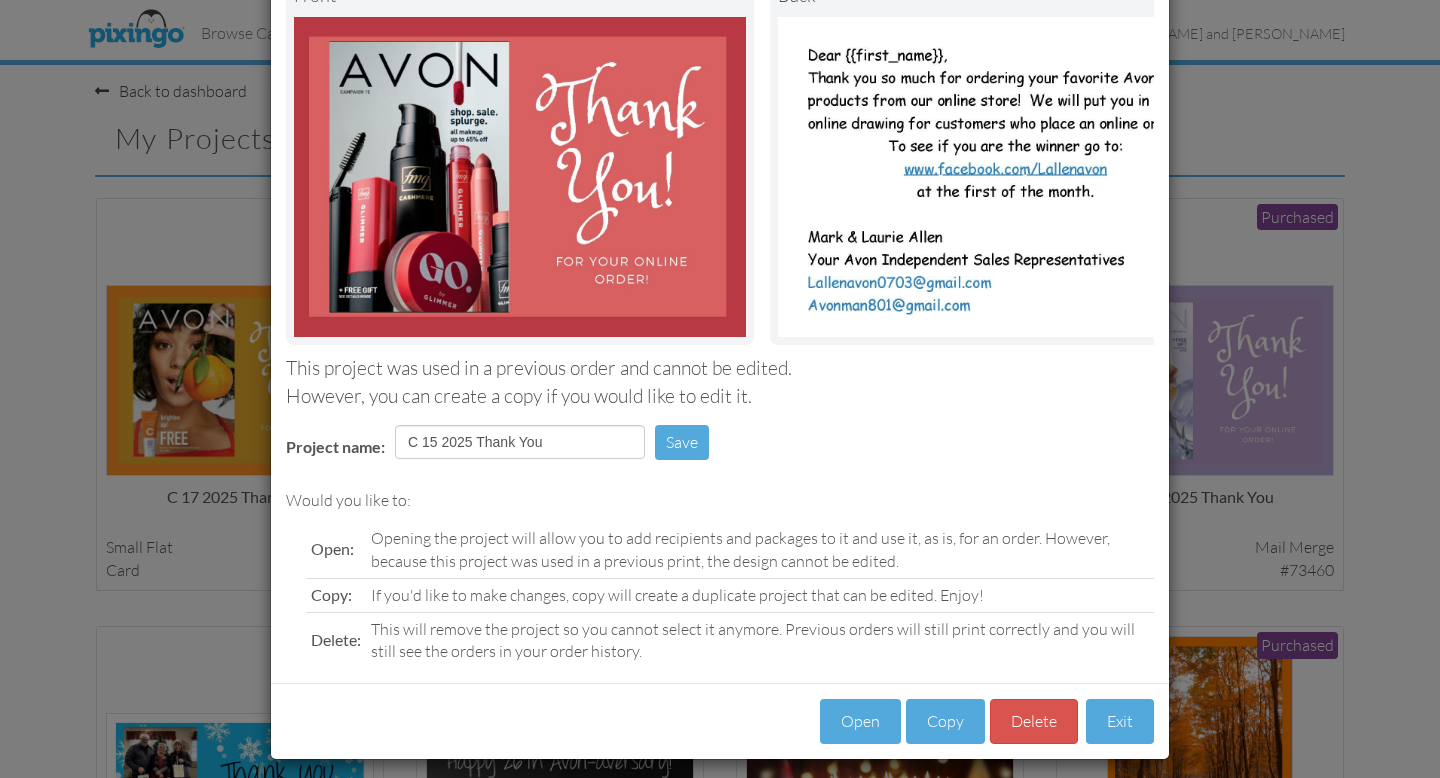scroll, scrollTop: 158, scrollLeft: 0, axis: vertical 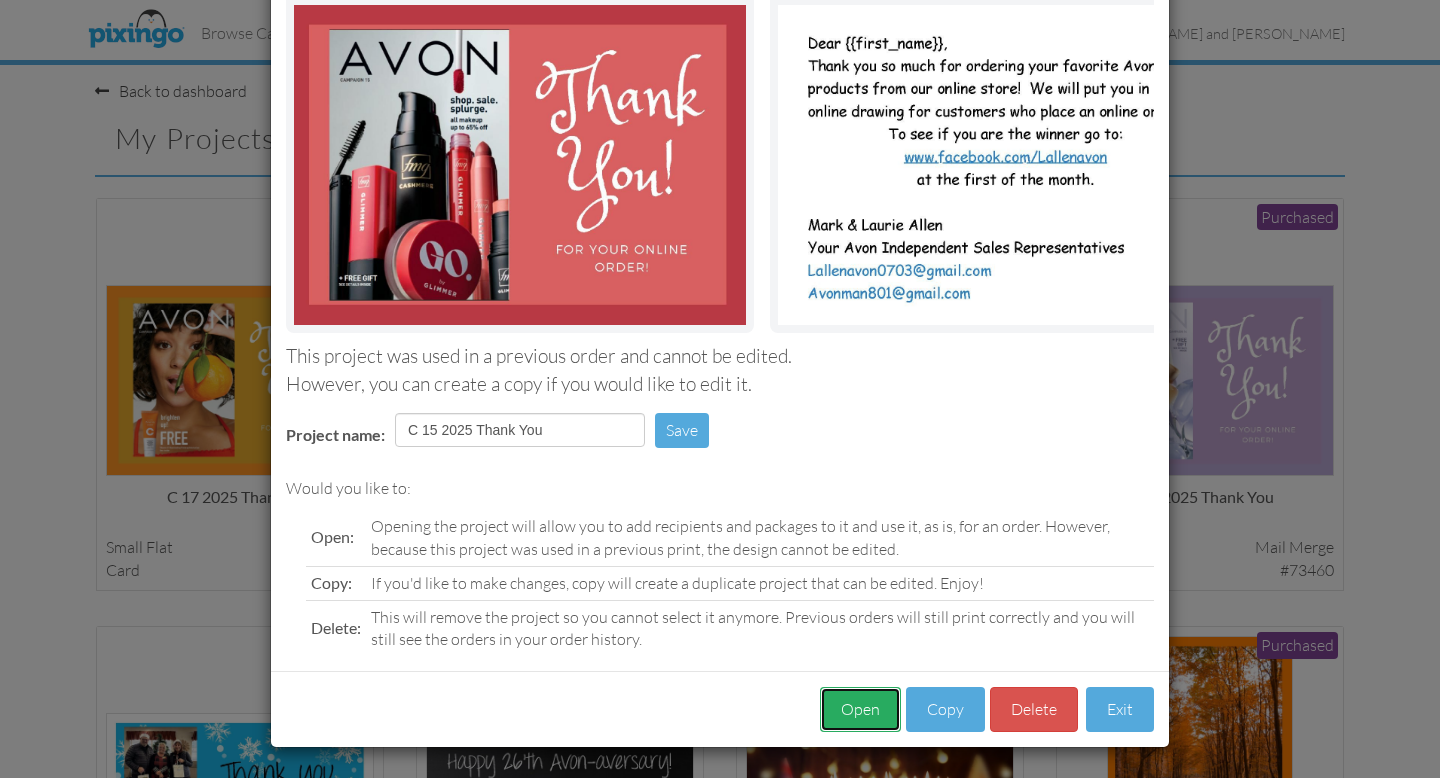 click on "Open" at bounding box center [860, 709] 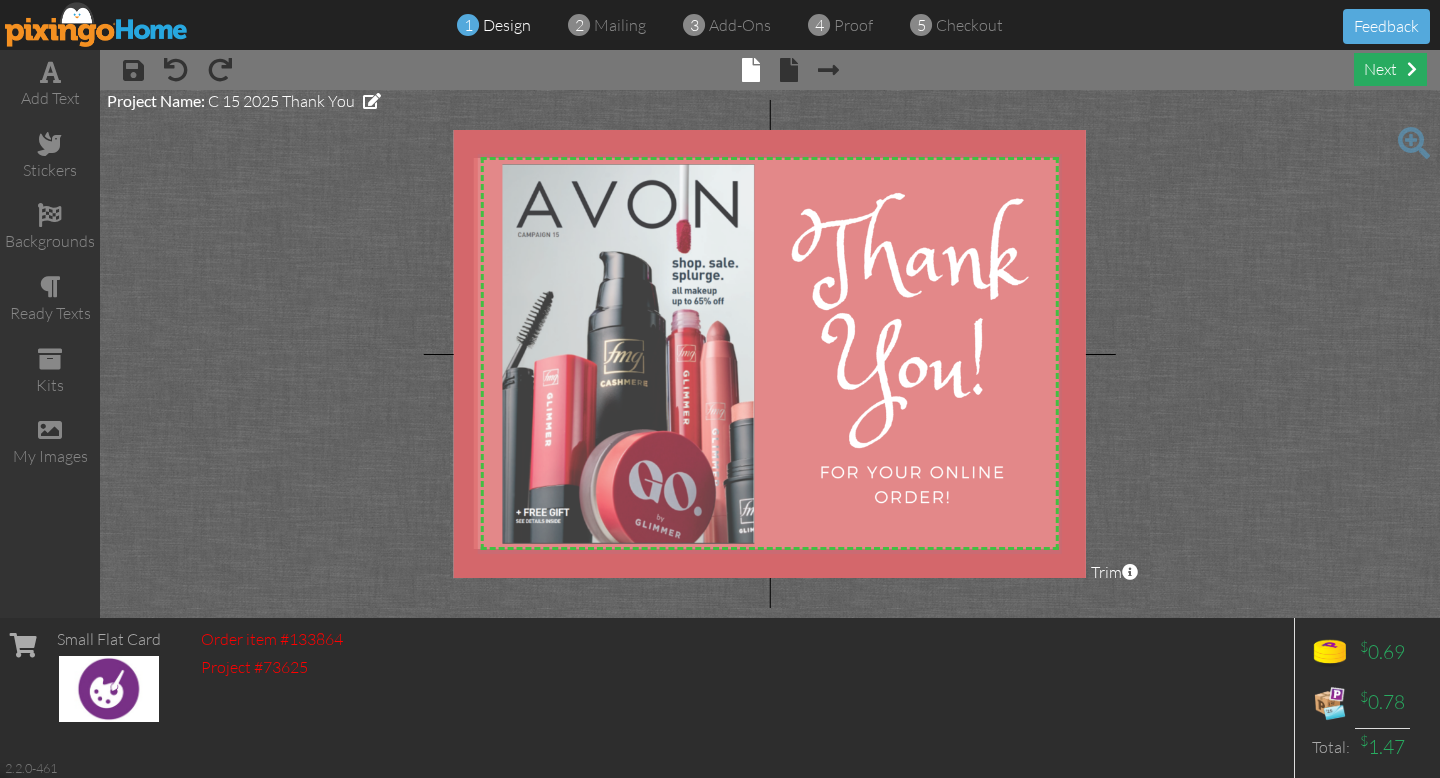 click on "next" at bounding box center [1390, 69] 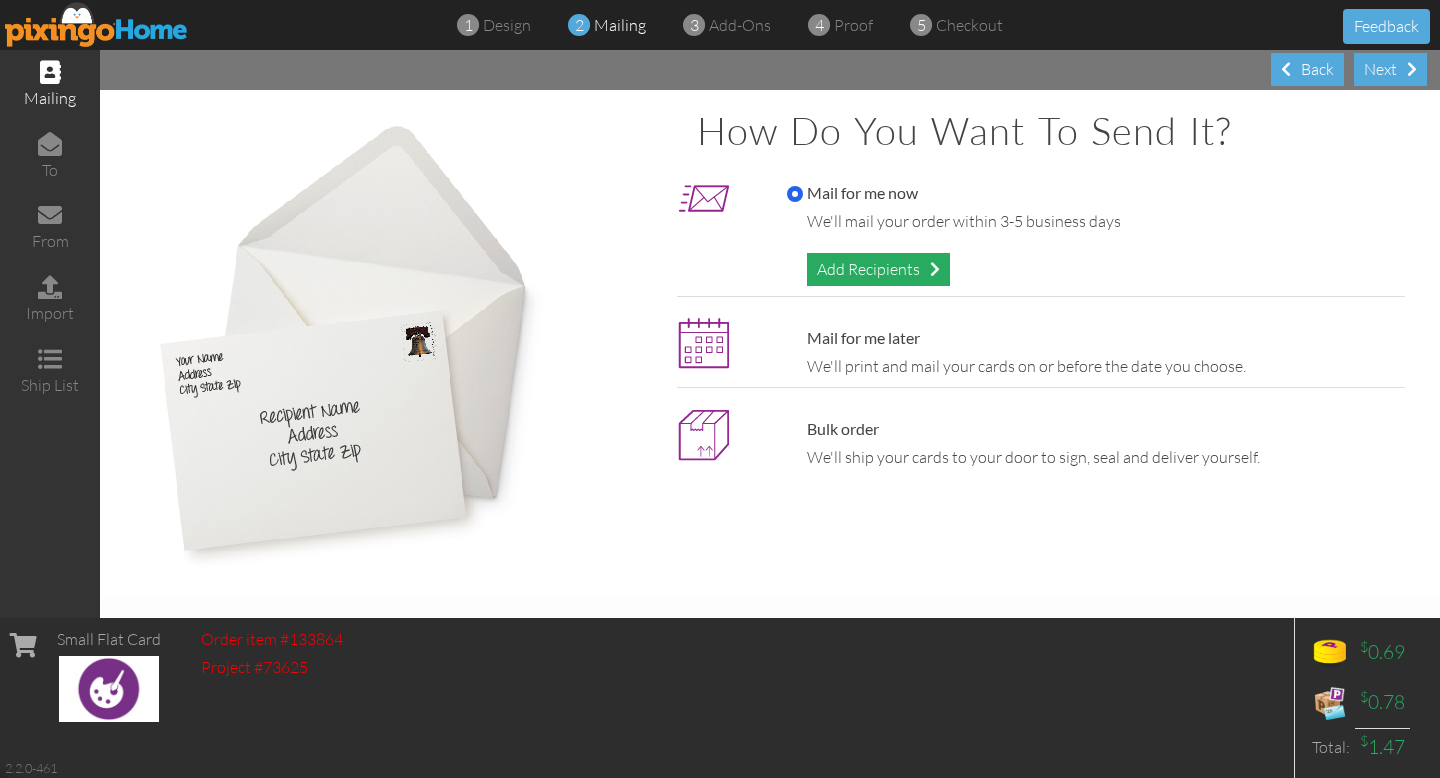 click at bounding box center [935, 269] 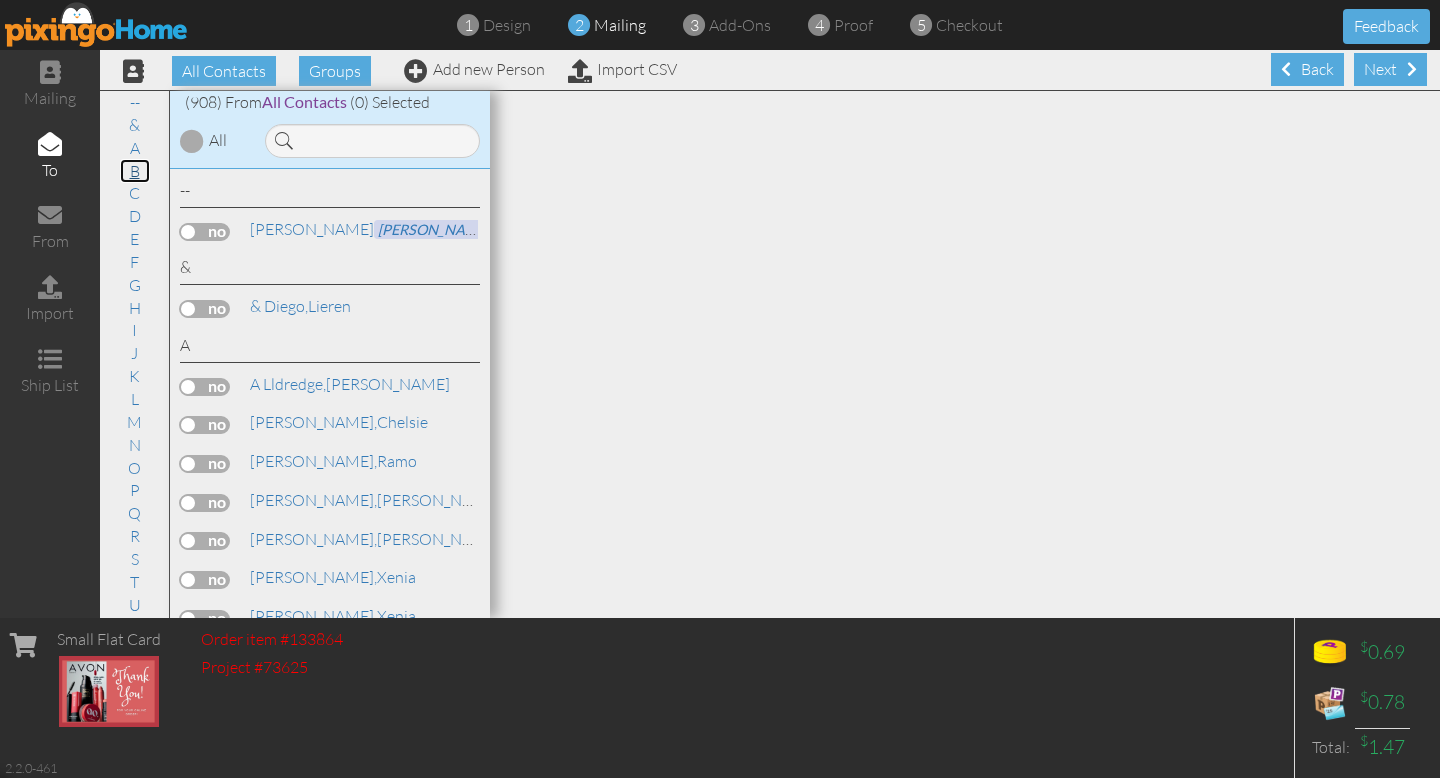 click on "B" at bounding box center [135, 171] 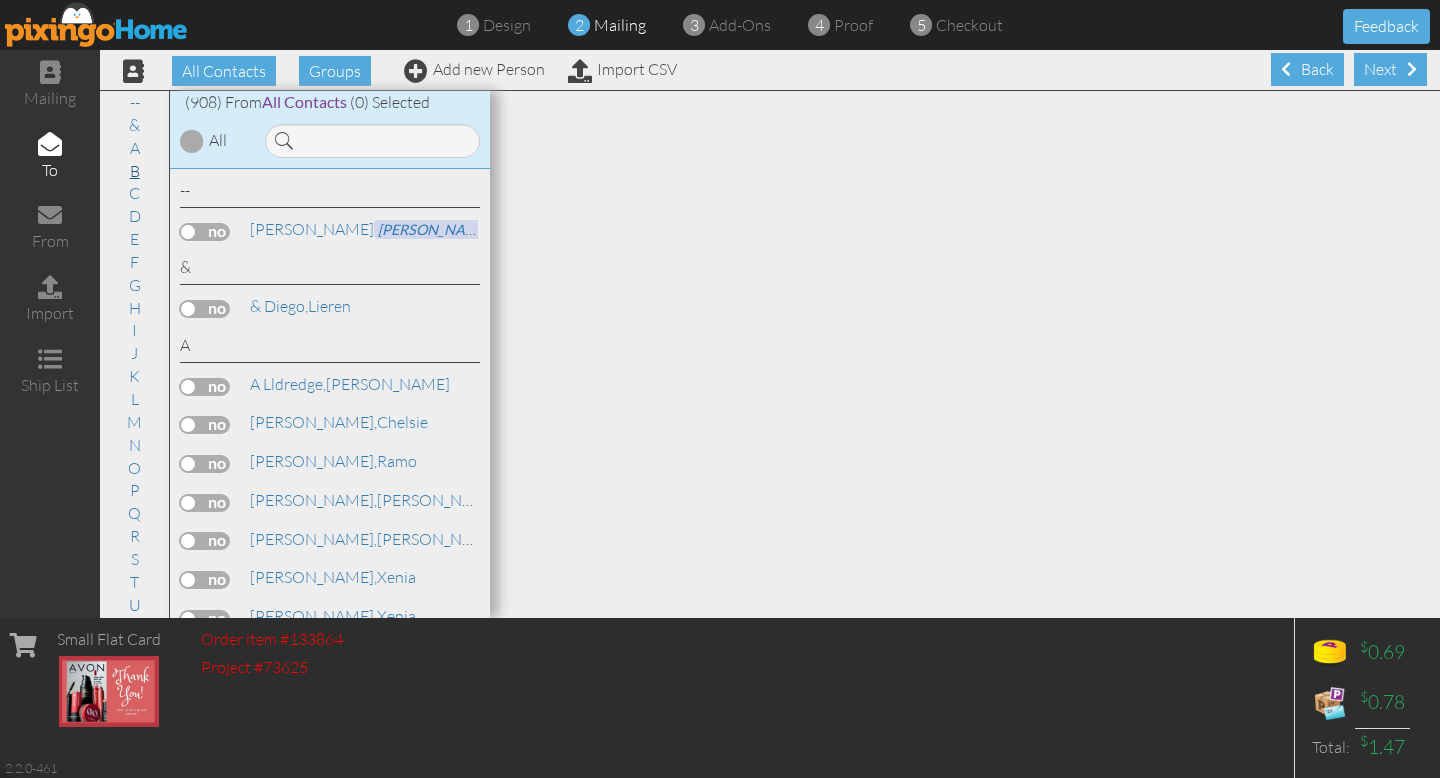 scroll, scrollTop: 1502, scrollLeft: 0, axis: vertical 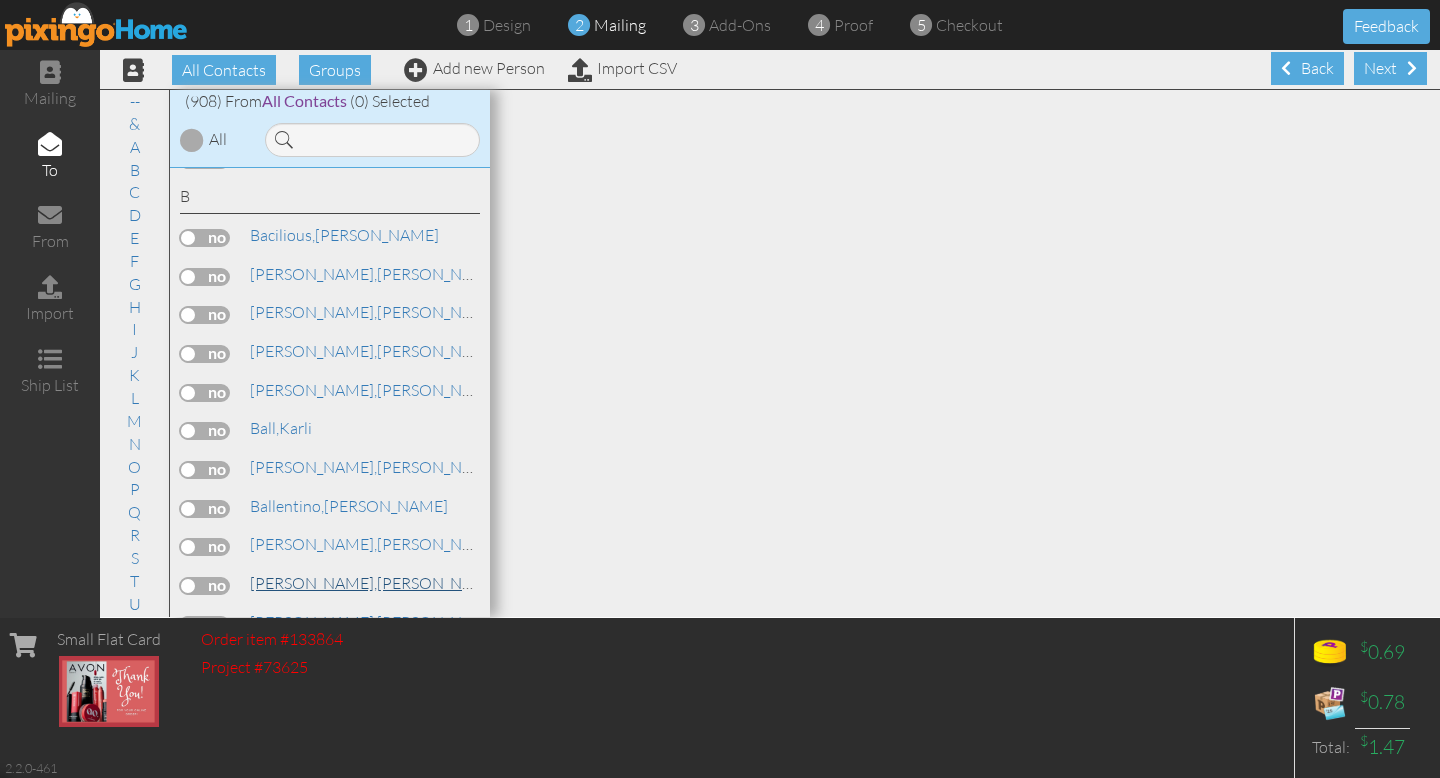 click on "Barber,
Annette" at bounding box center [375, 583] 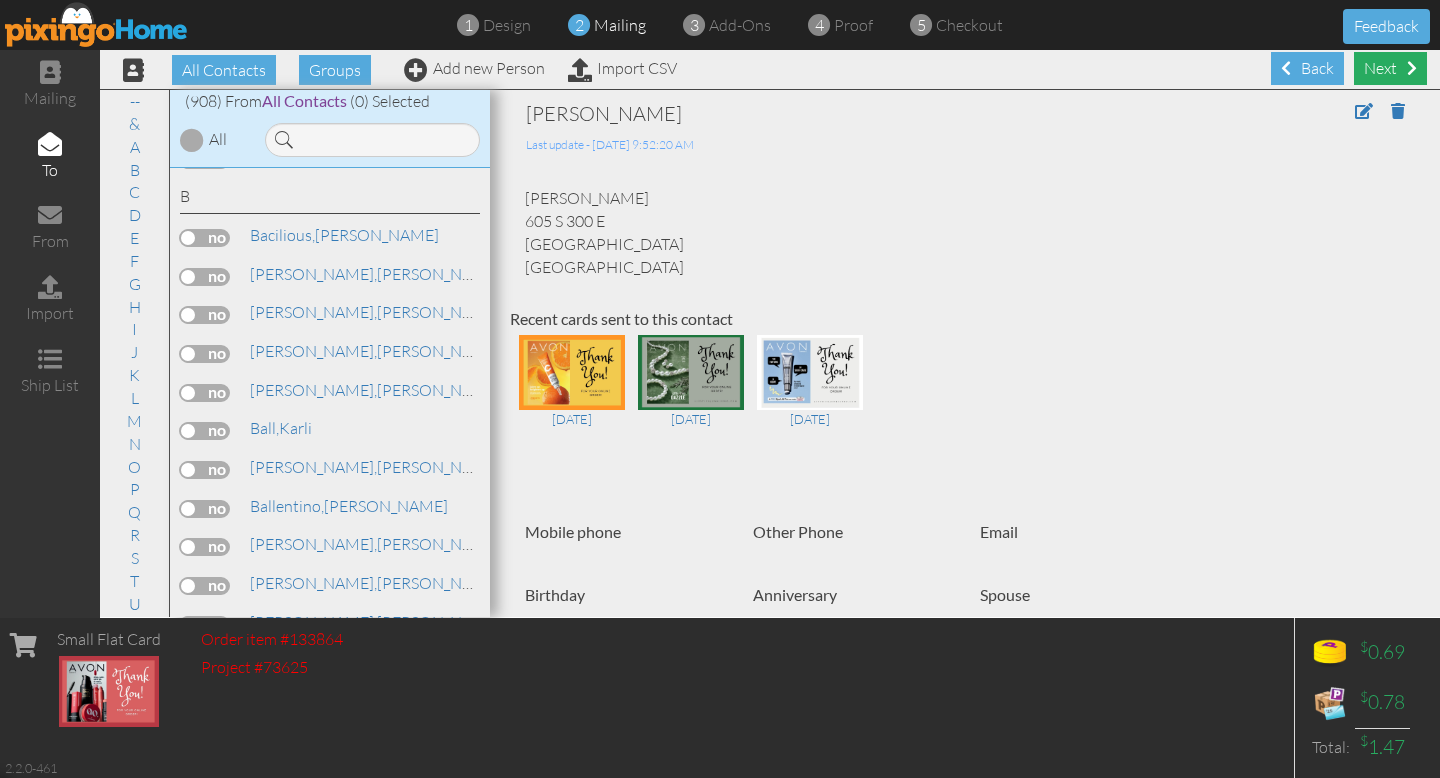 click on "Next" at bounding box center [1390, 68] 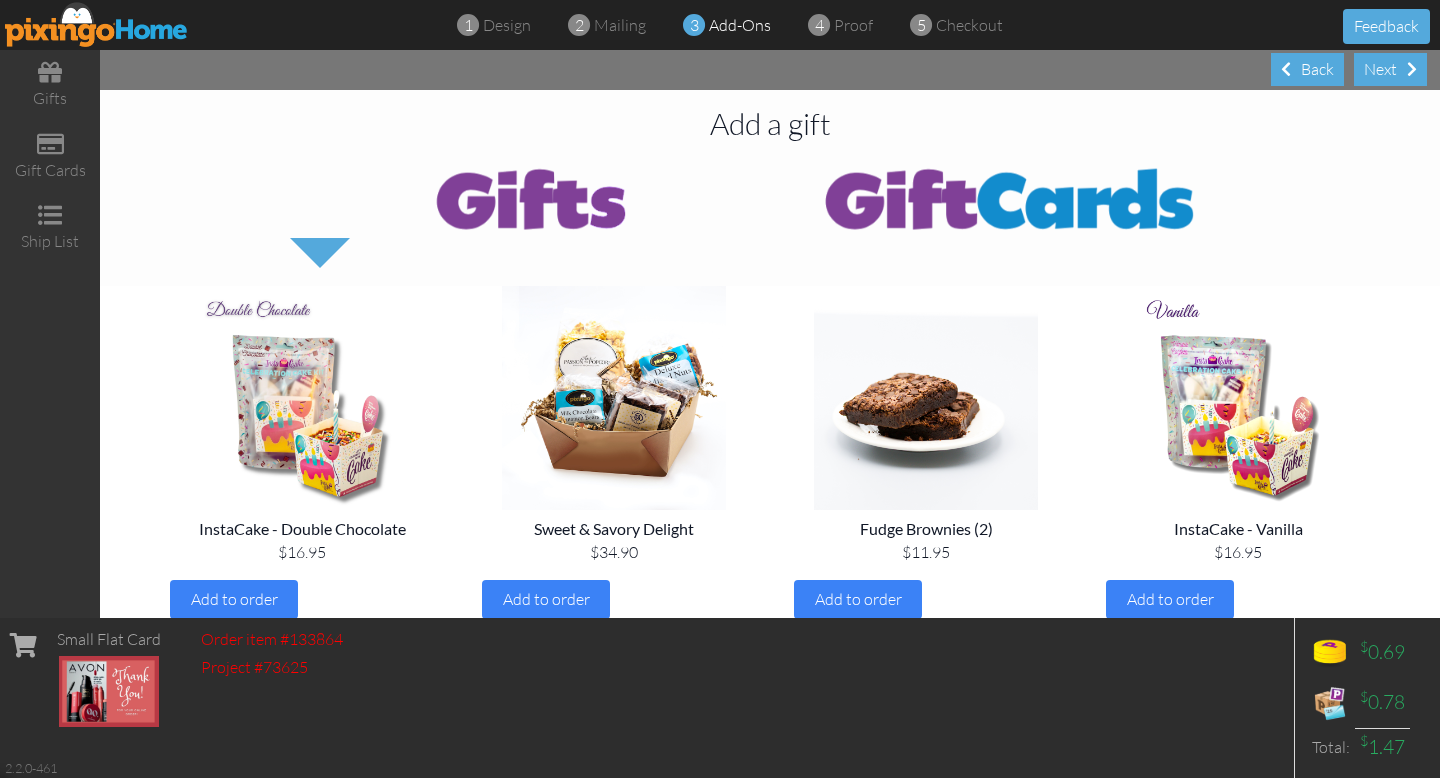 scroll, scrollTop: 0, scrollLeft: 0, axis: both 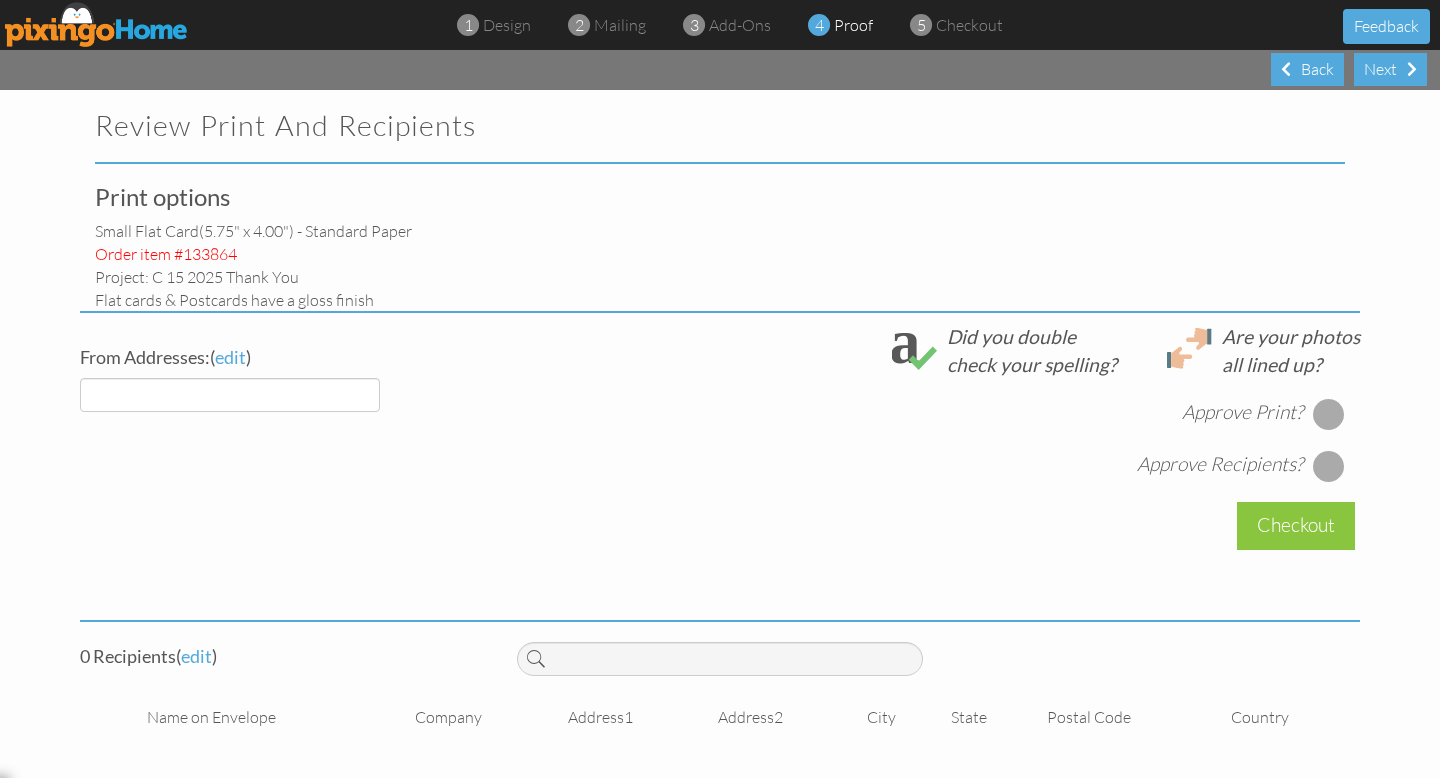 select on "object:5988" 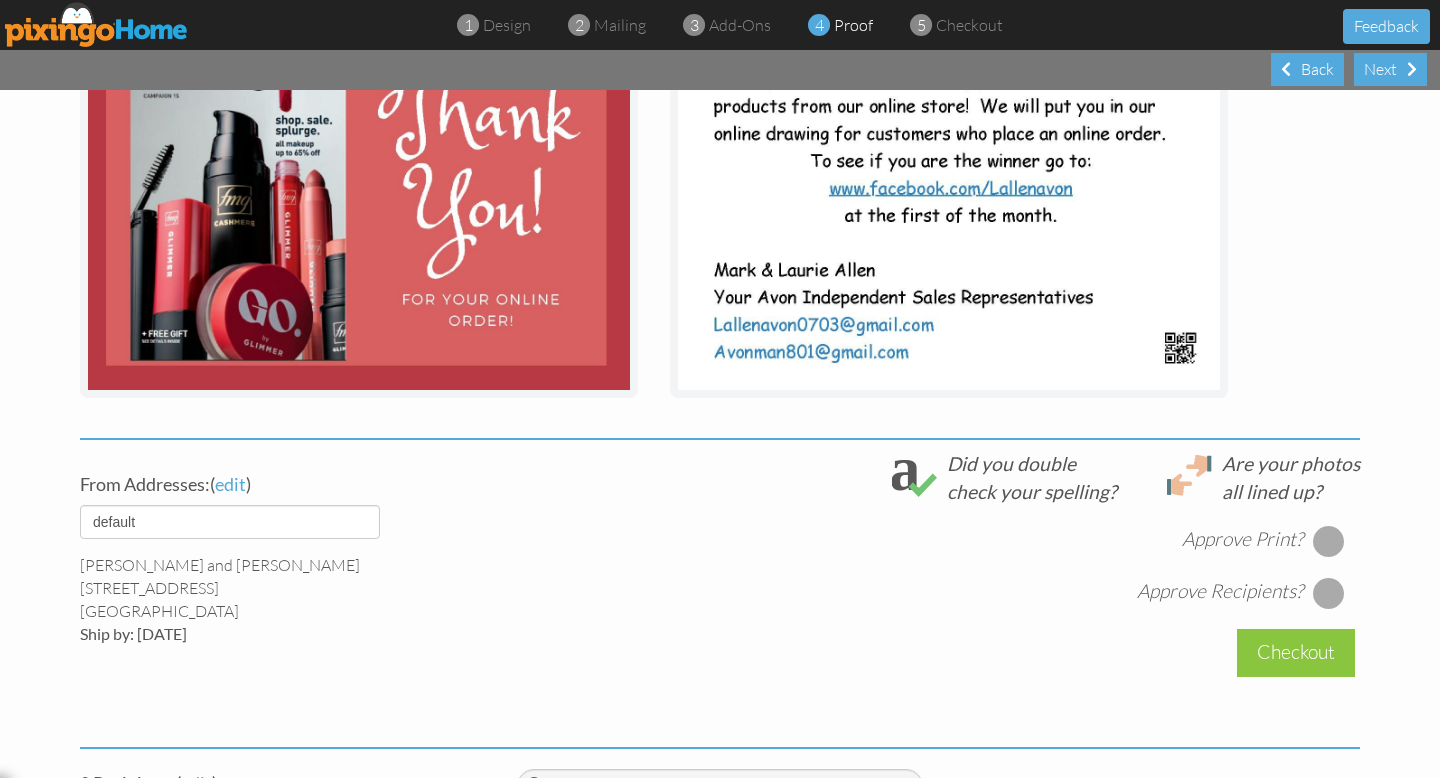 scroll, scrollTop: 522, scrollLeft: 0, axis: vertical 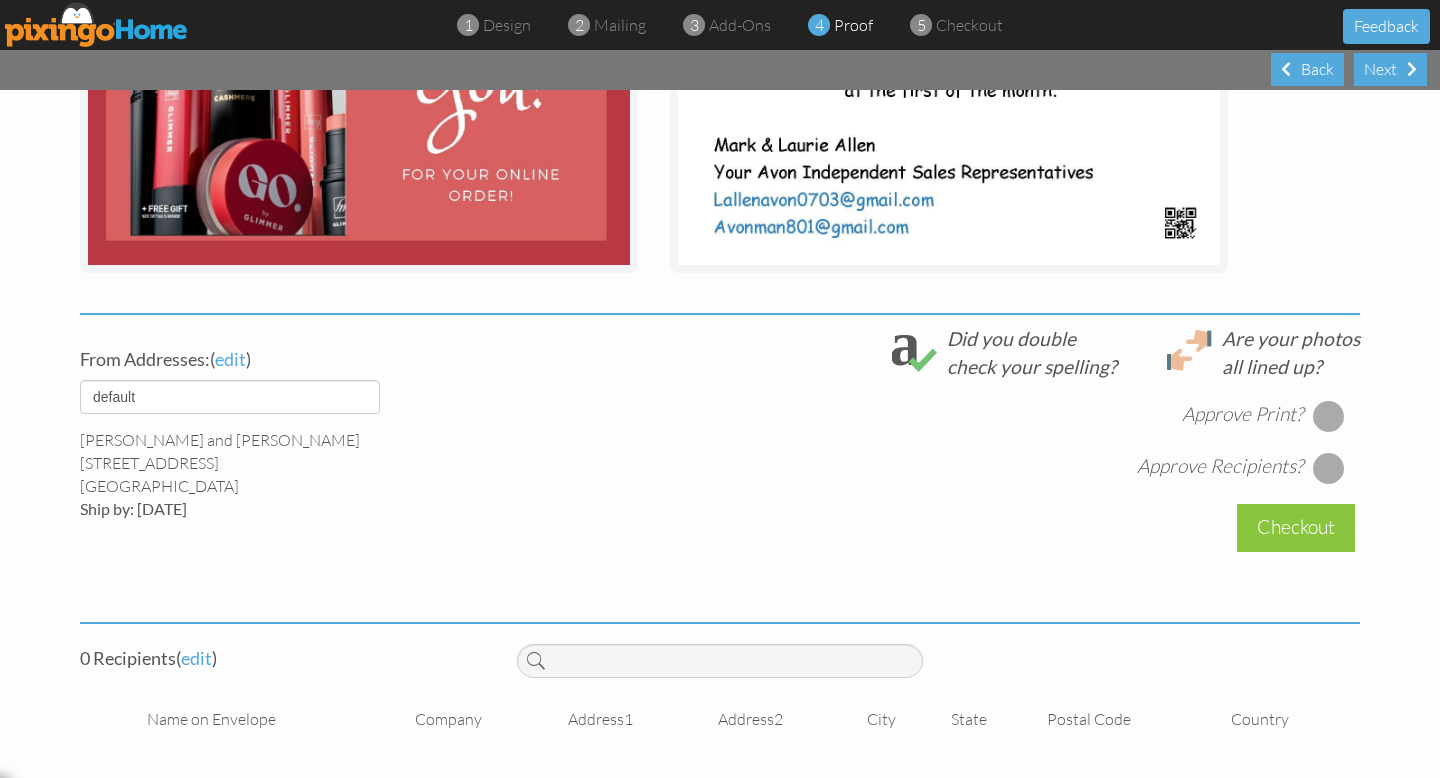 click at bounding box center [1329, 416] 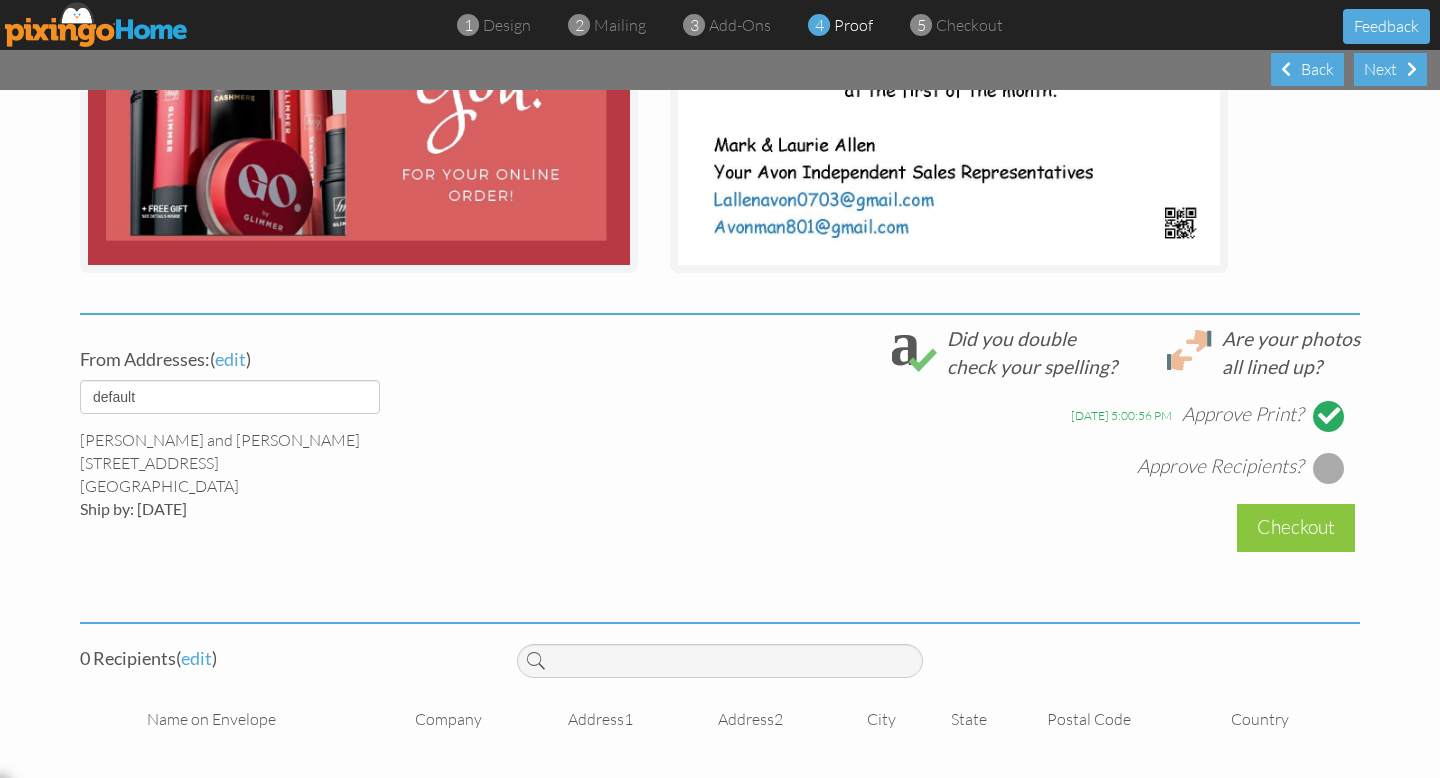click at bounding box center (1329, 468) 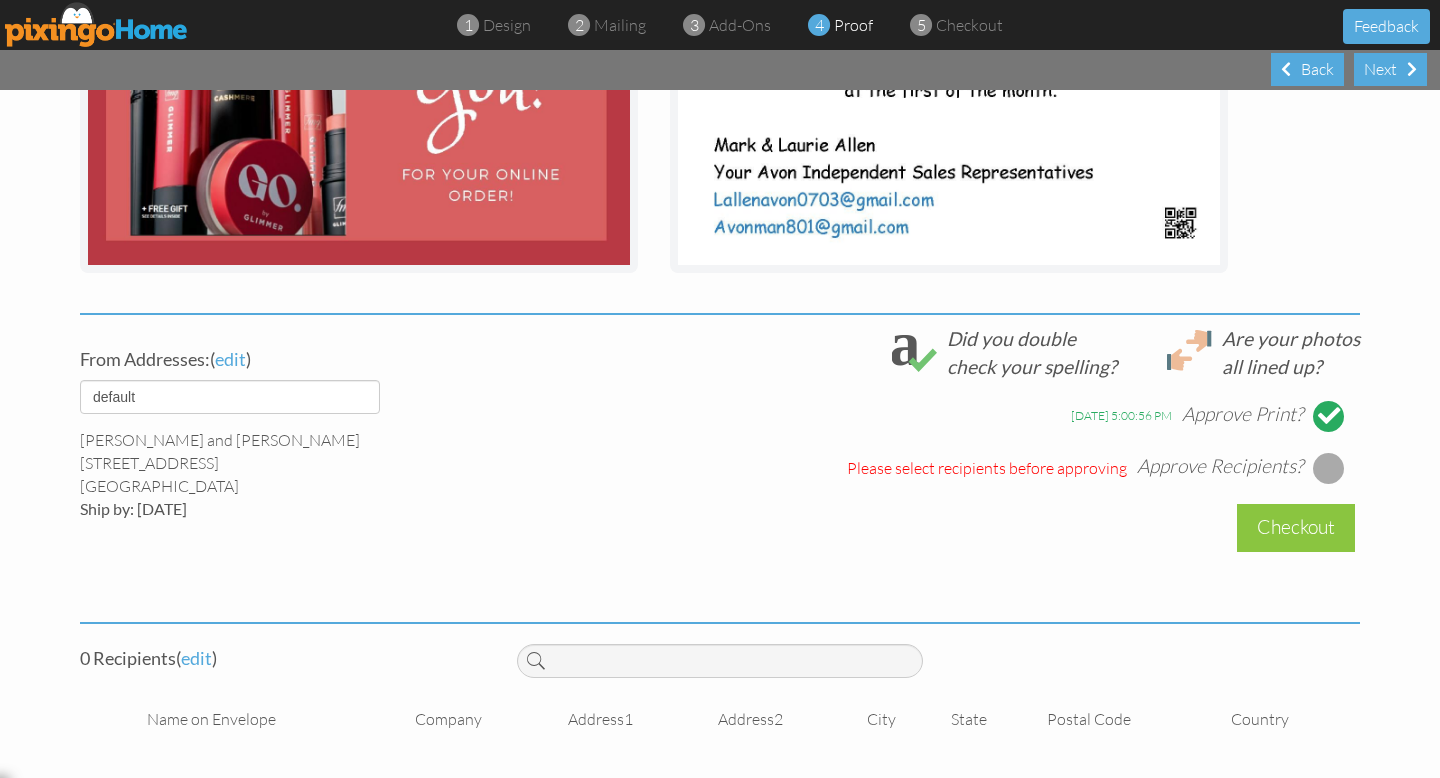 click at bounding box center [1329, 468] 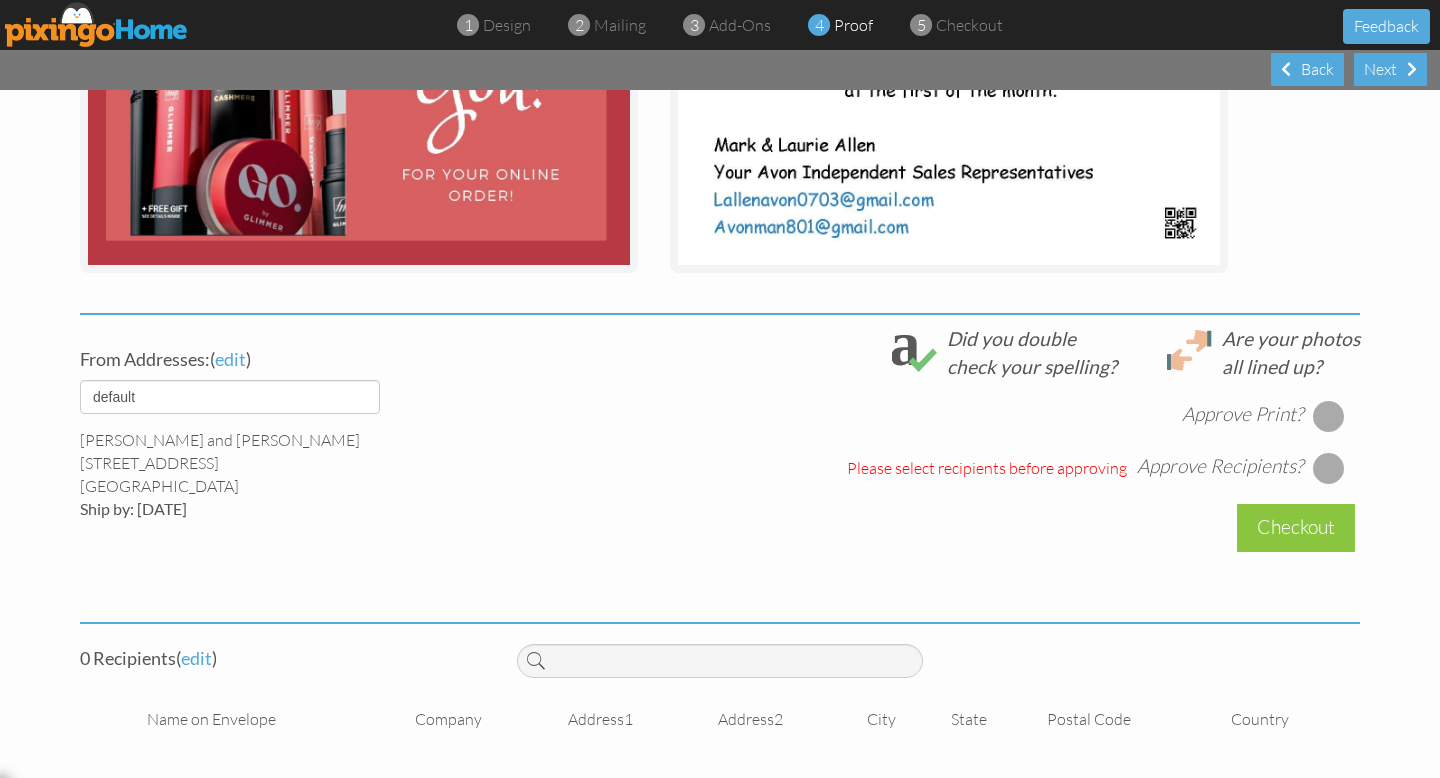click at bounding box center (1329, 416) 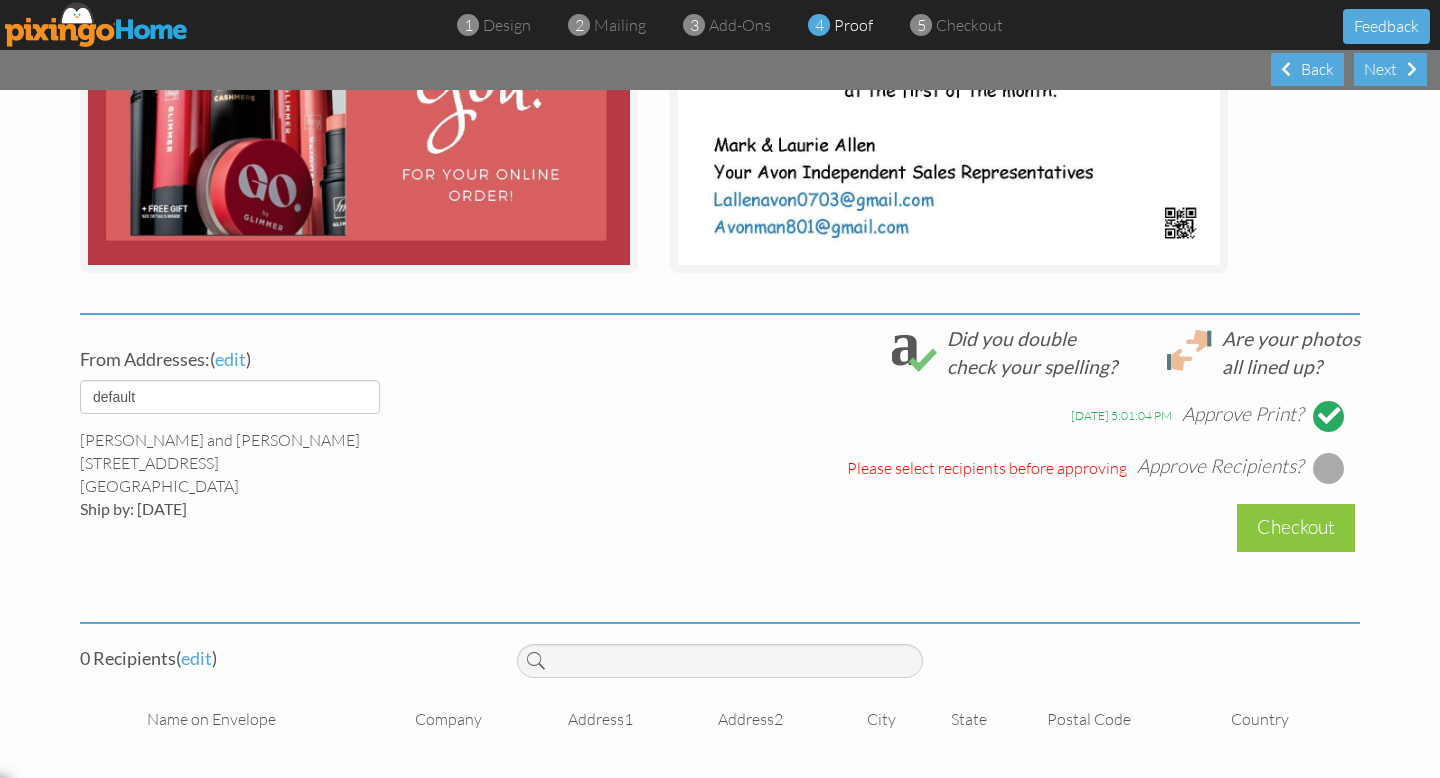click at bounding box center [1329, 468] 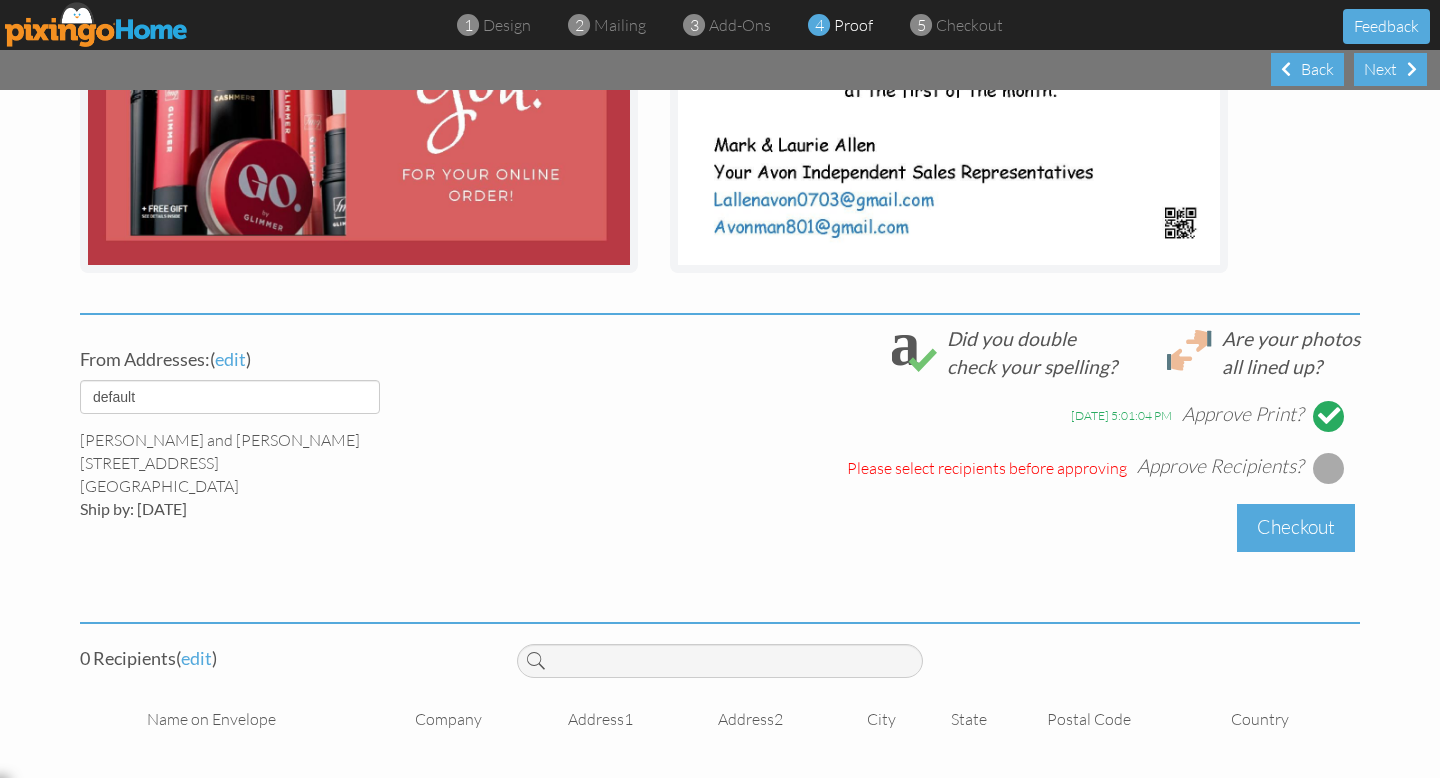click on "Checkout" at bounding box center (1296, 527) 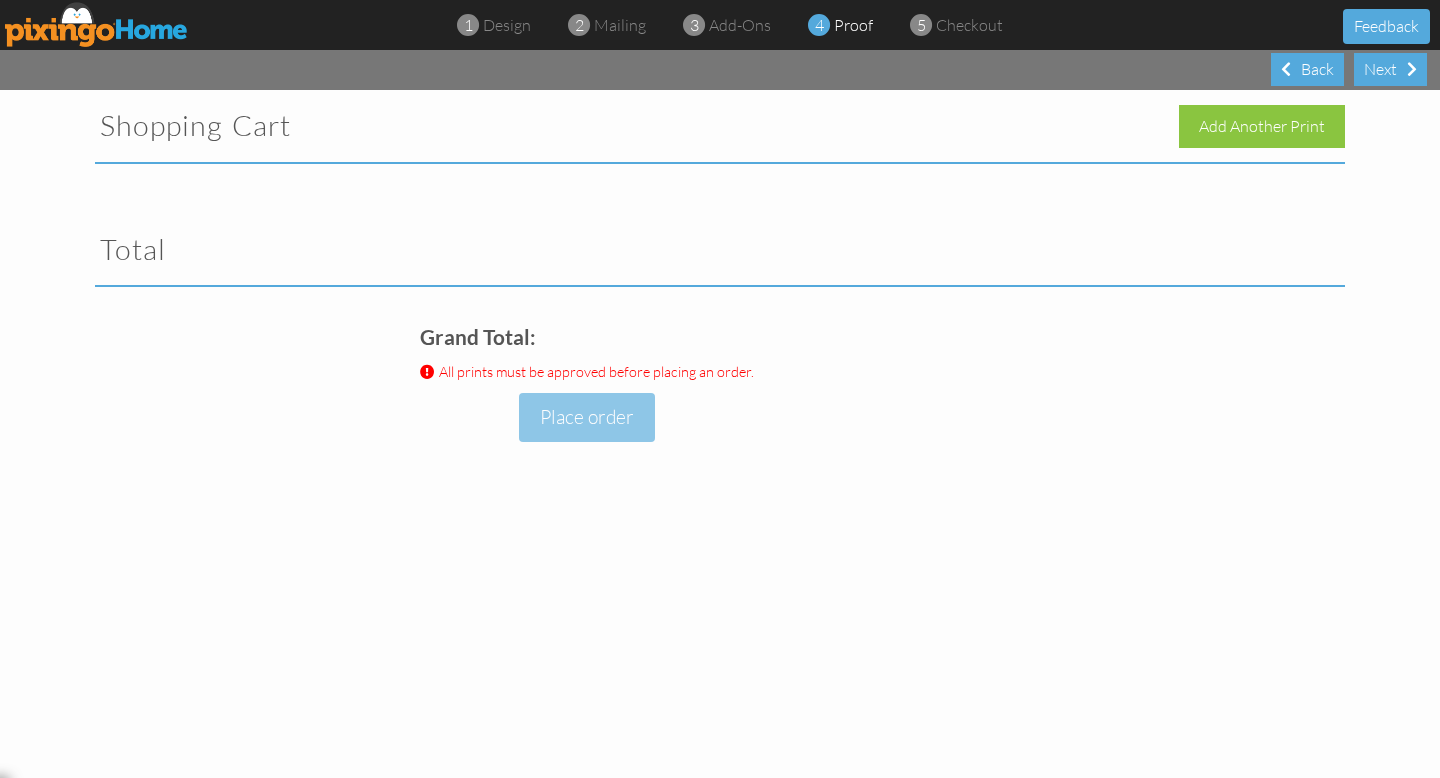 scroll, scrollTop: 0, scrollLeft: 0, axis: both 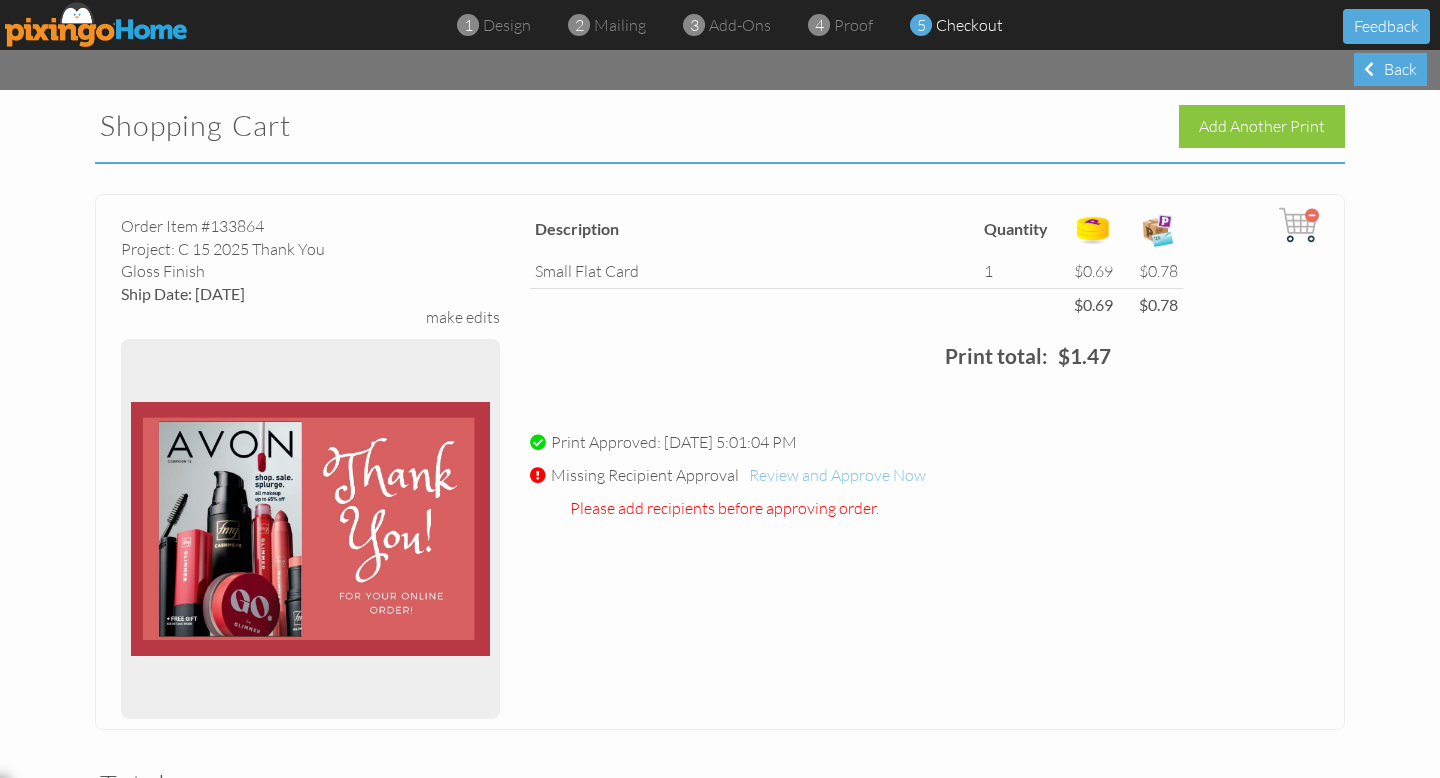 click on "Review and Approve Now" at bounding box center (837, 475) 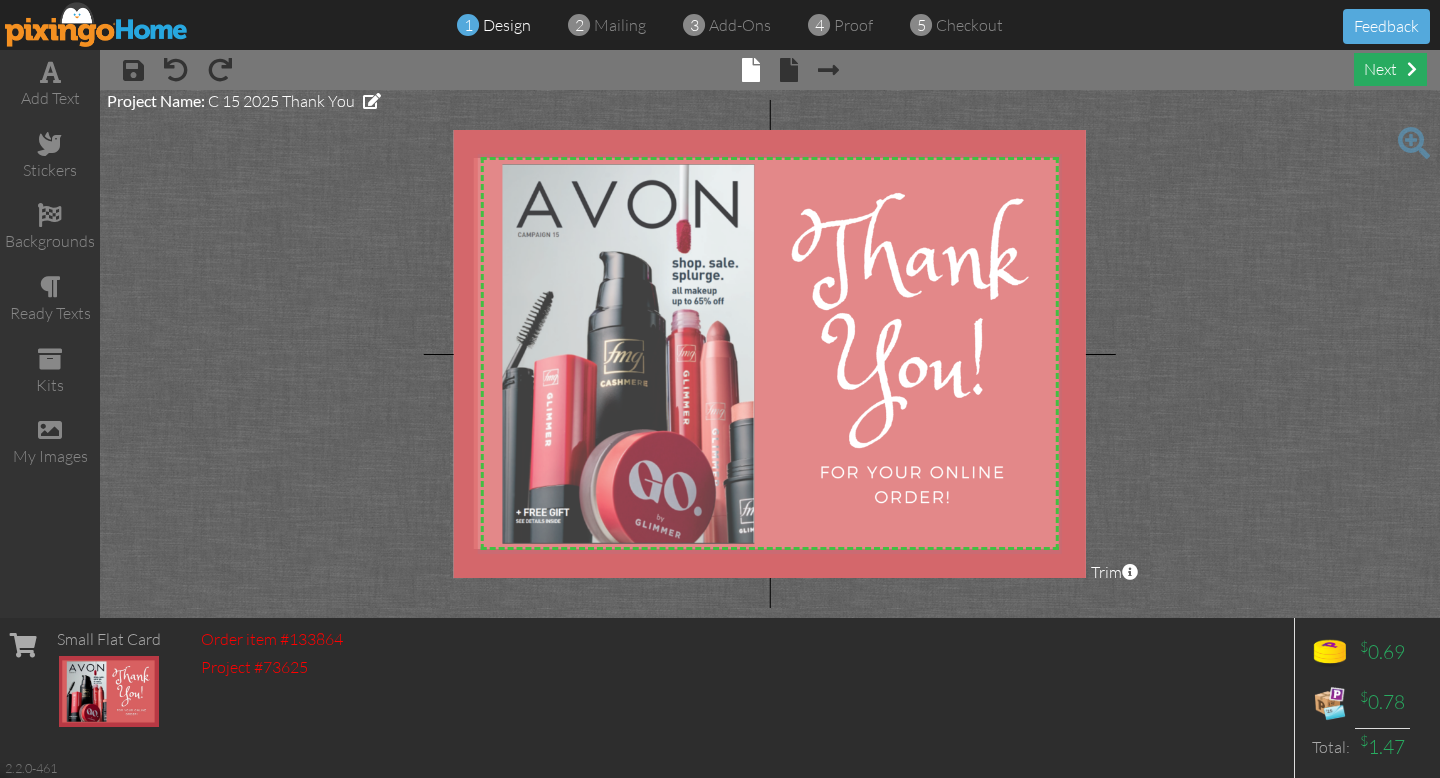 click on "next" at bounding box center (1390, 69) 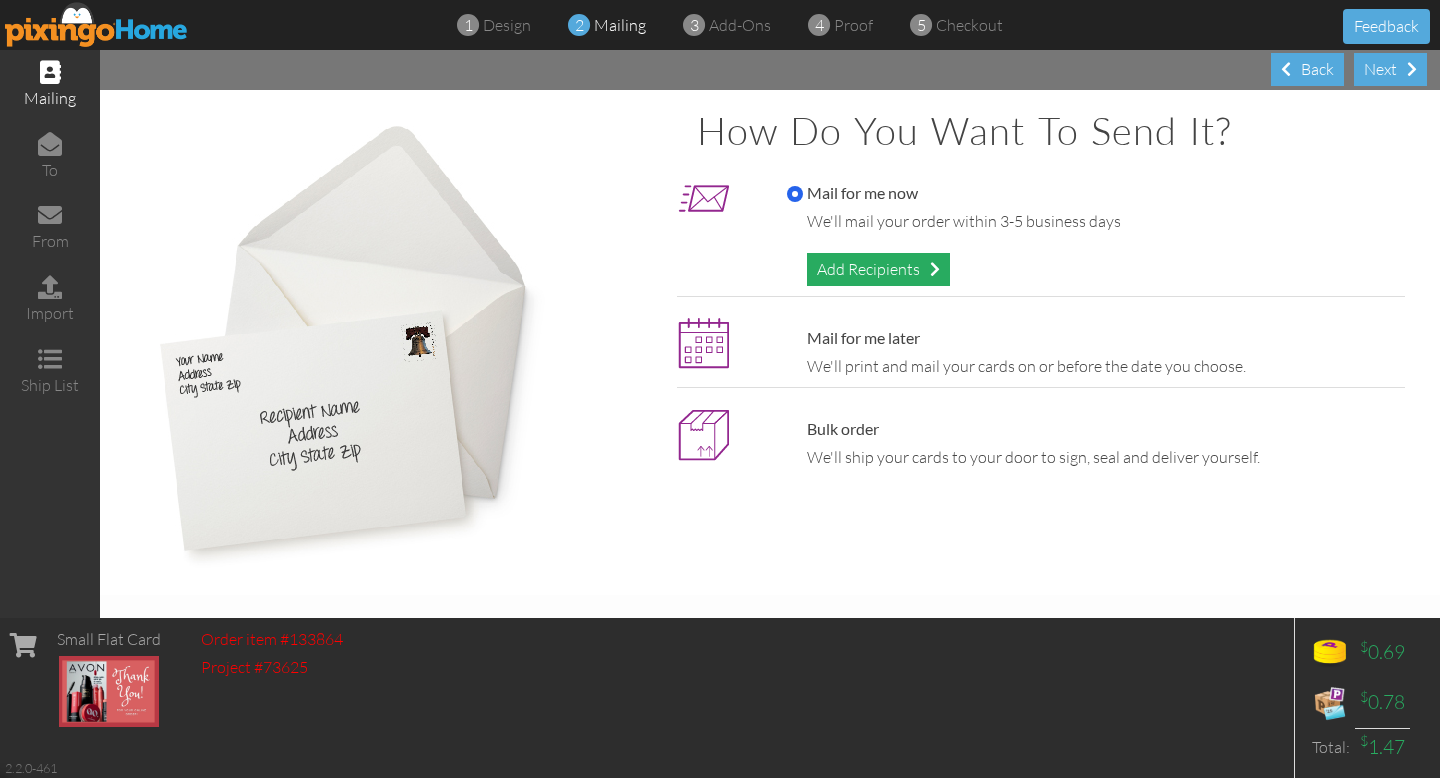click on "Add Recipients" at bounding box center [878, 269] 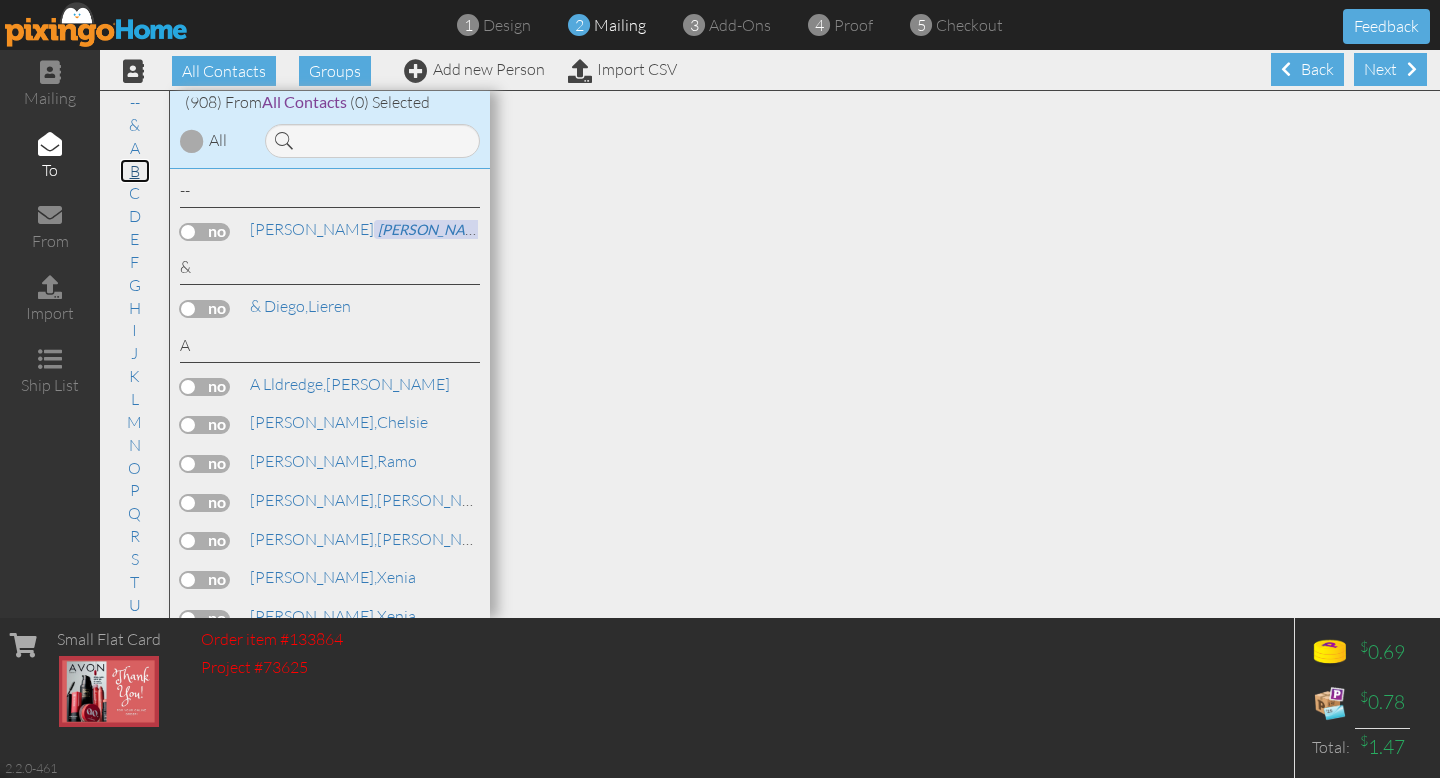click on "B" at bounding box center (135, 171) 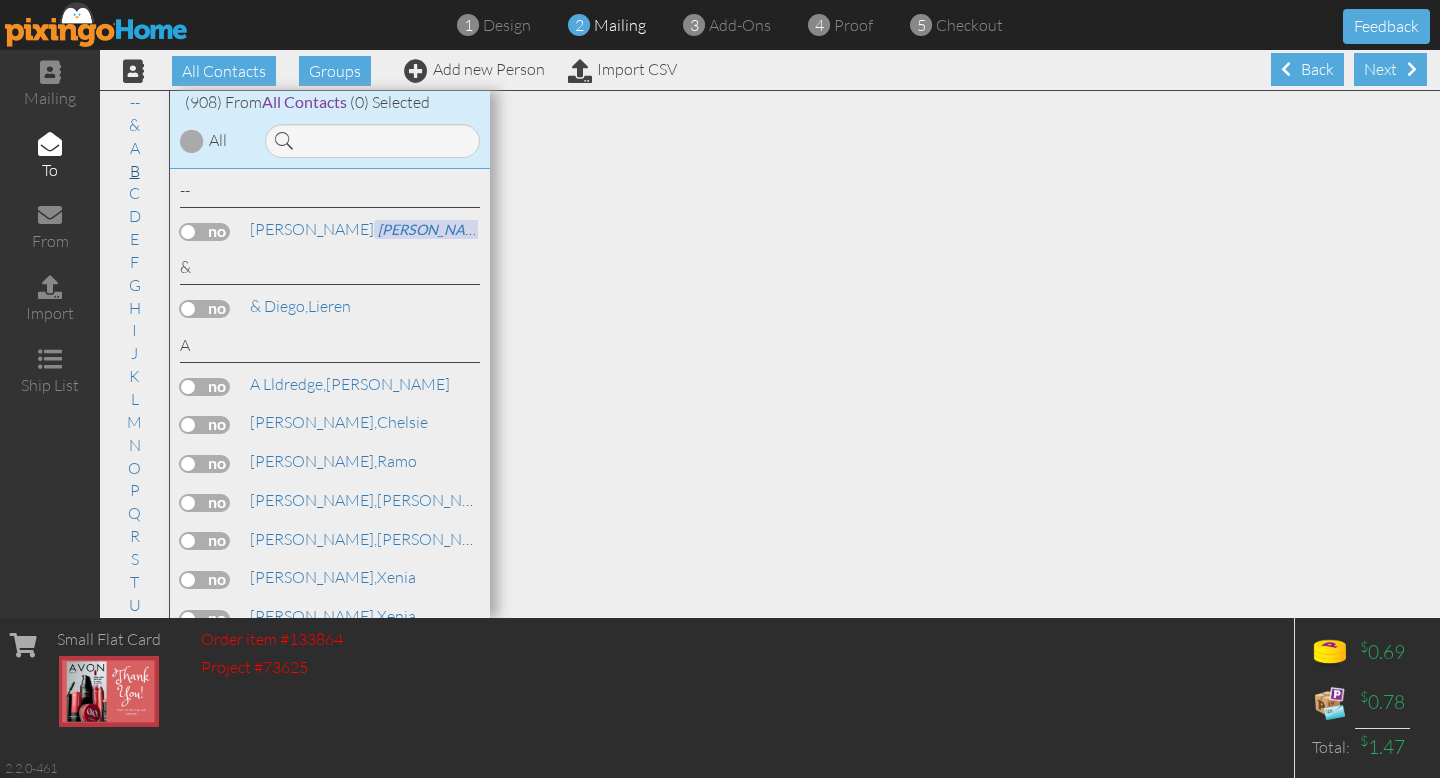 scroll, scrollTop: 1502, scrollLeft: 0, axis: vertical 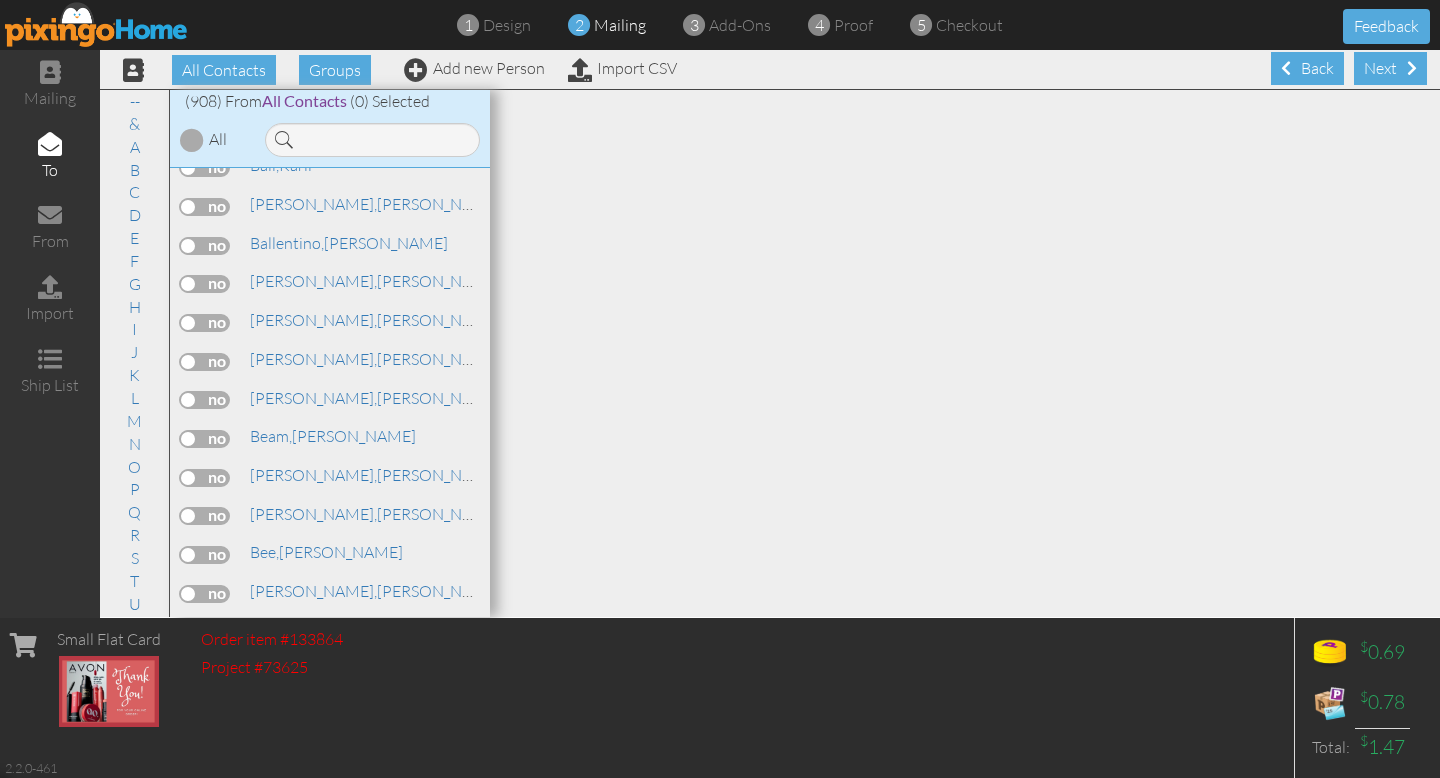 click at bounding box center [205, 323] 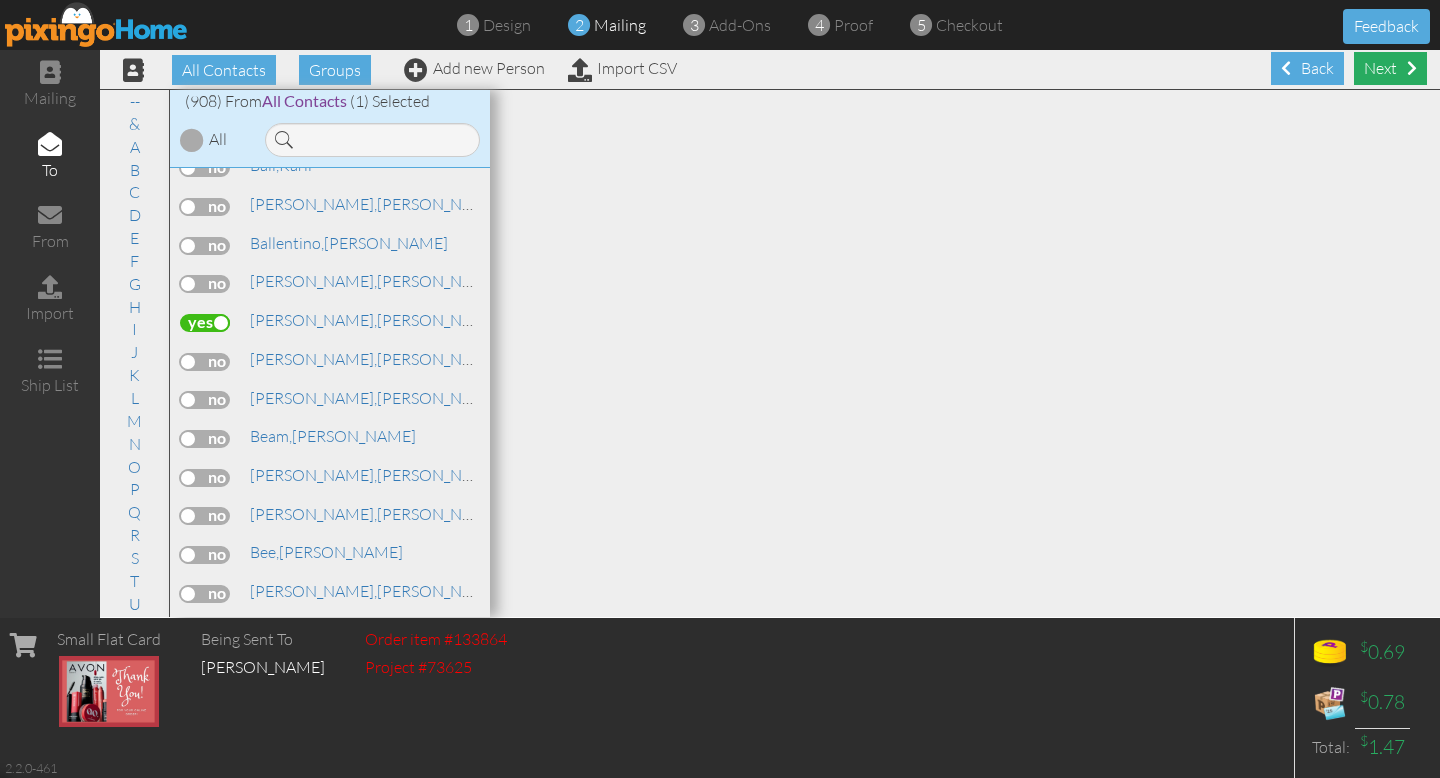 click at bounding box center (1412, 68) 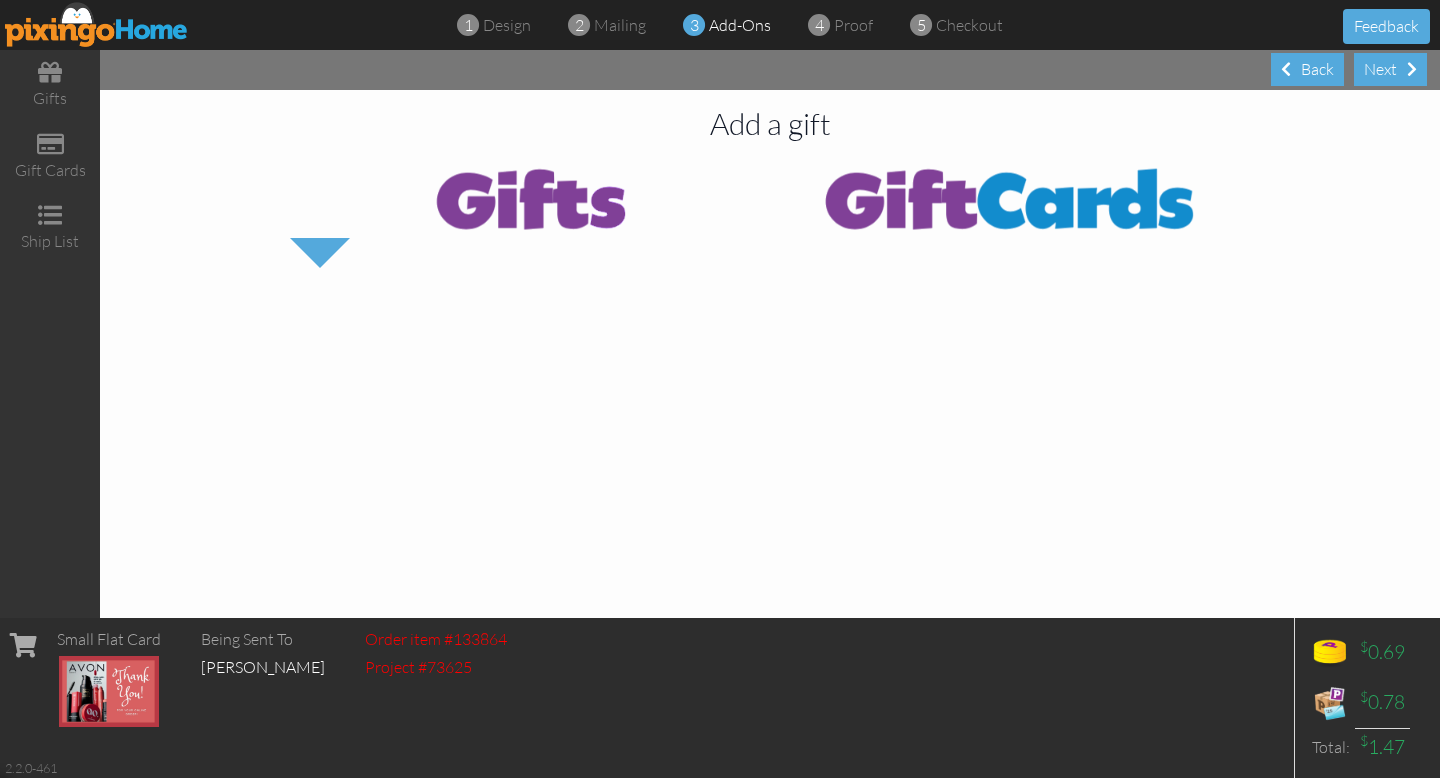scroll, scrollTop: 0, scrollLeft: 0, axis: both 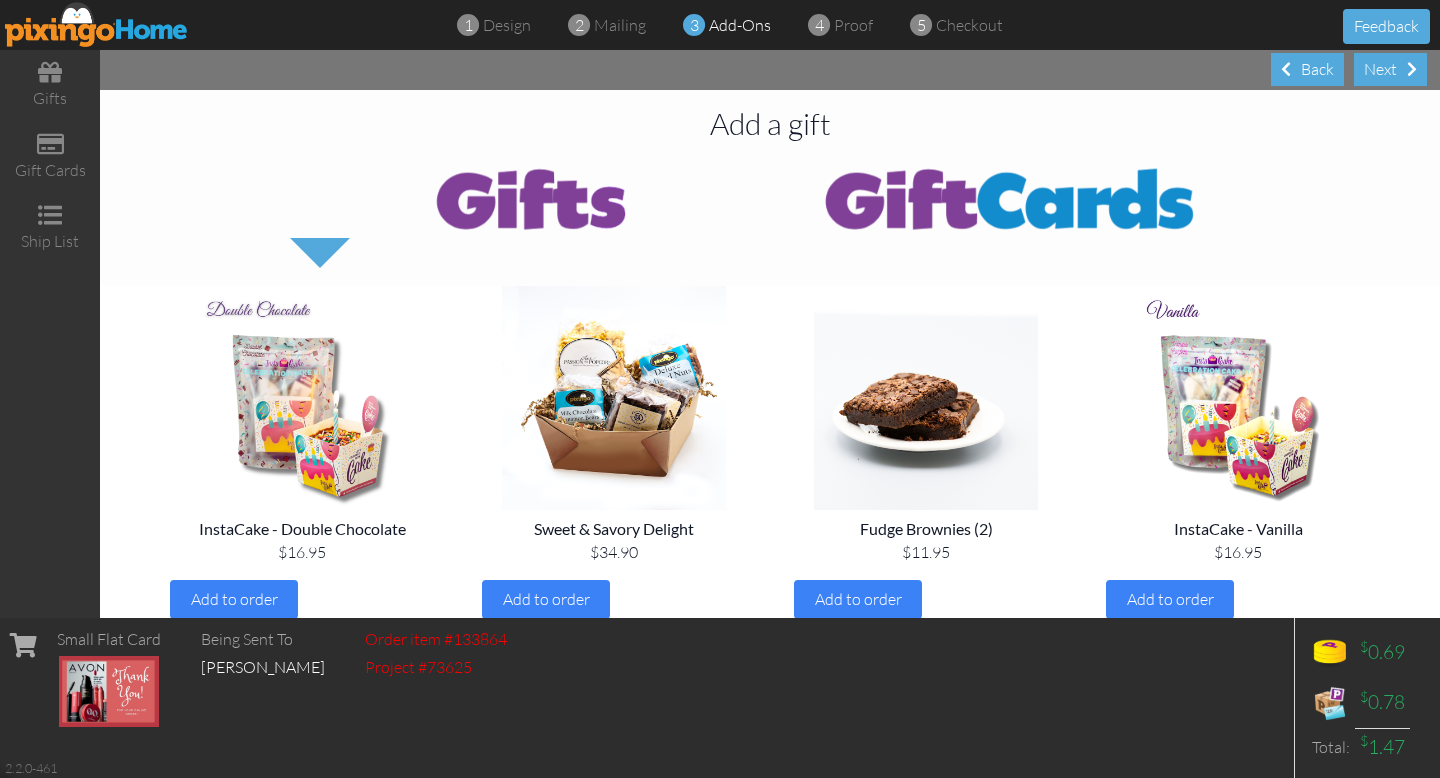 click at bounding box center (1412, 69) 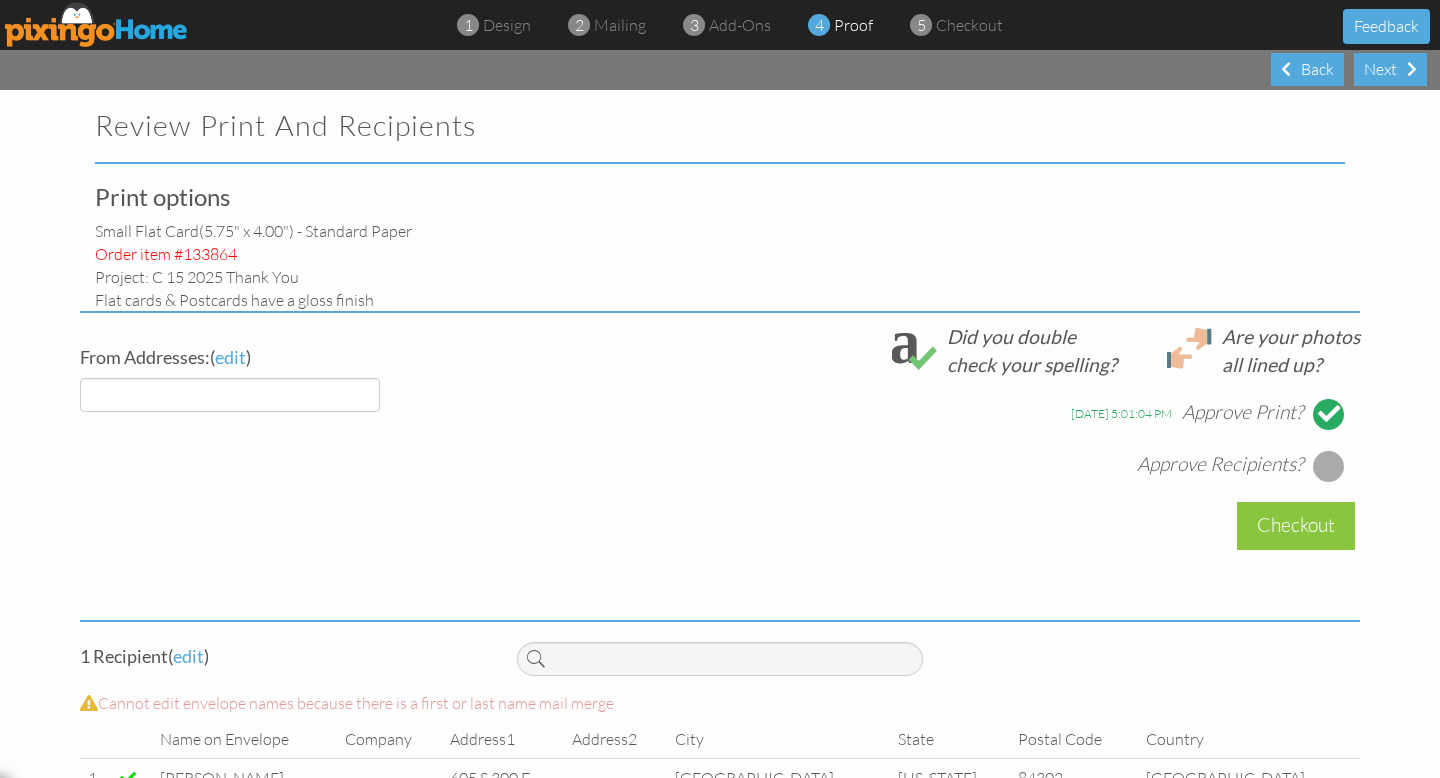 select on "object:8156" 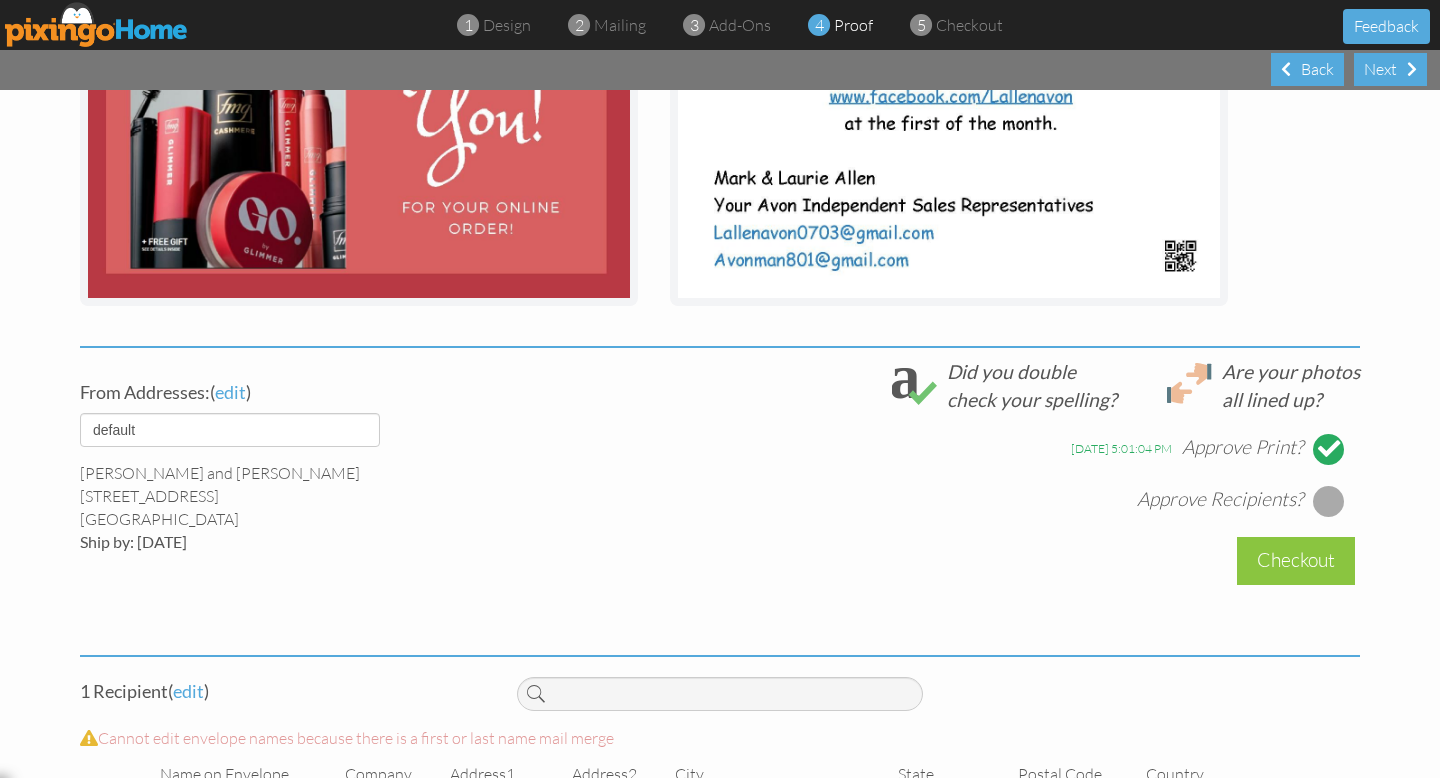 scroll, scrollTop: 585, scrollLeft: 0, axis: vertical 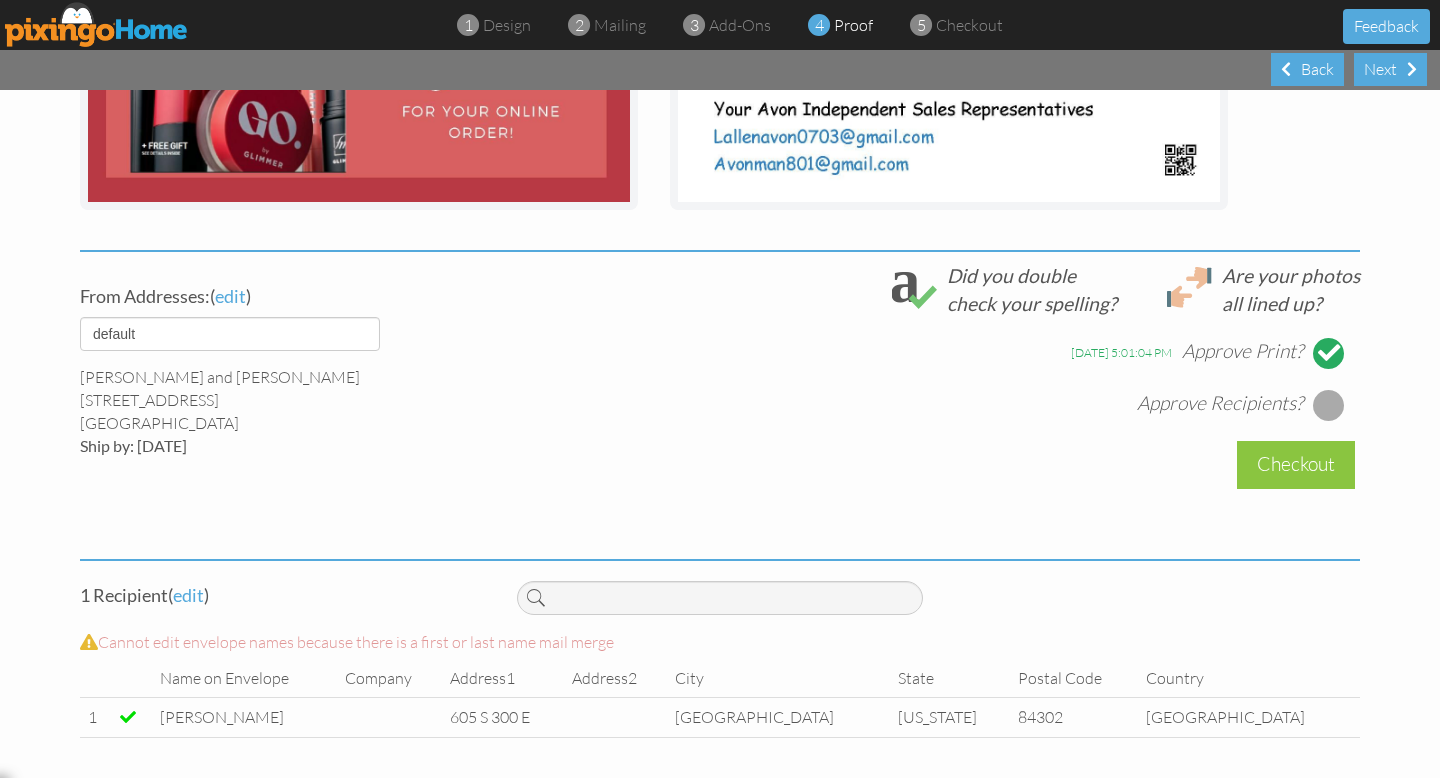 click at bounding box center [1329, 405] 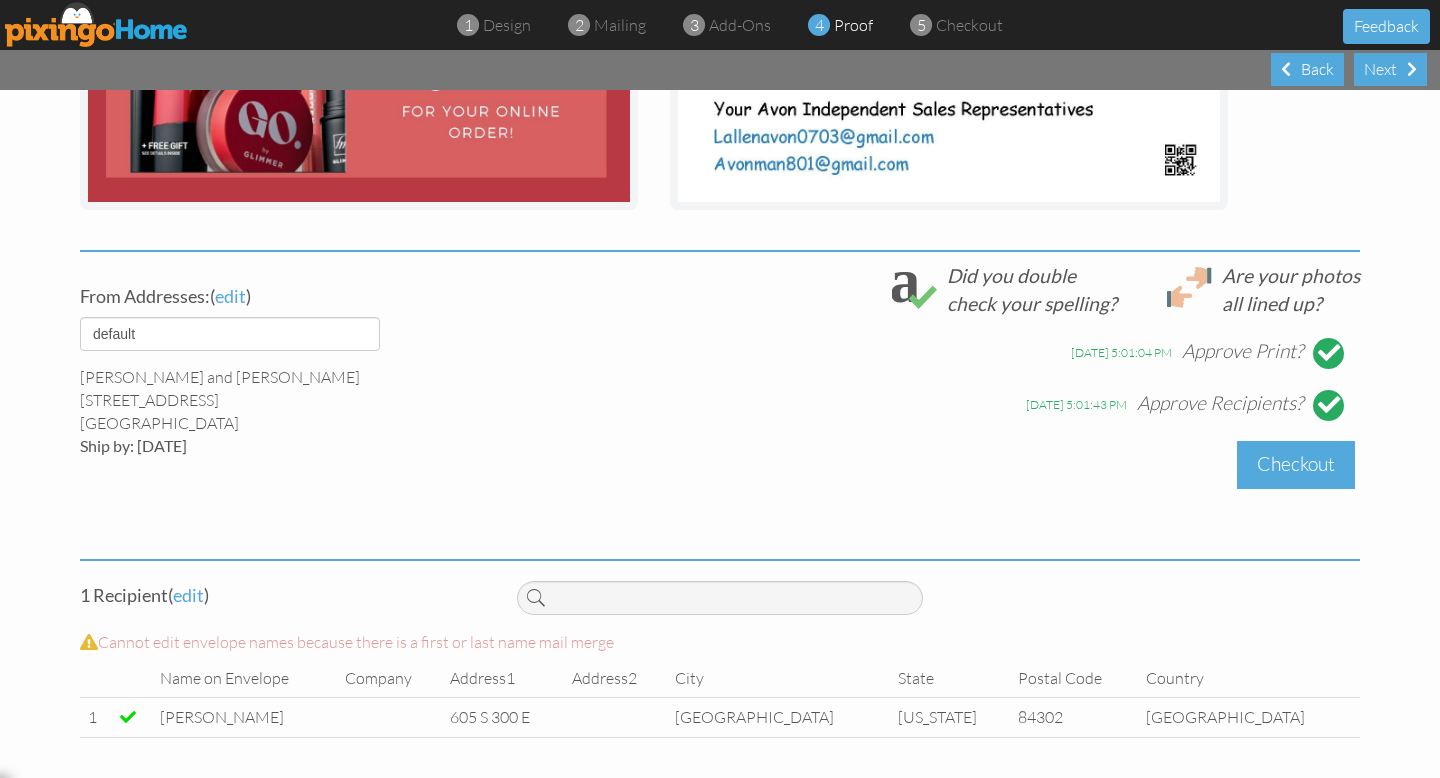 click on "Checkout" at bounding box center (1296, 464) 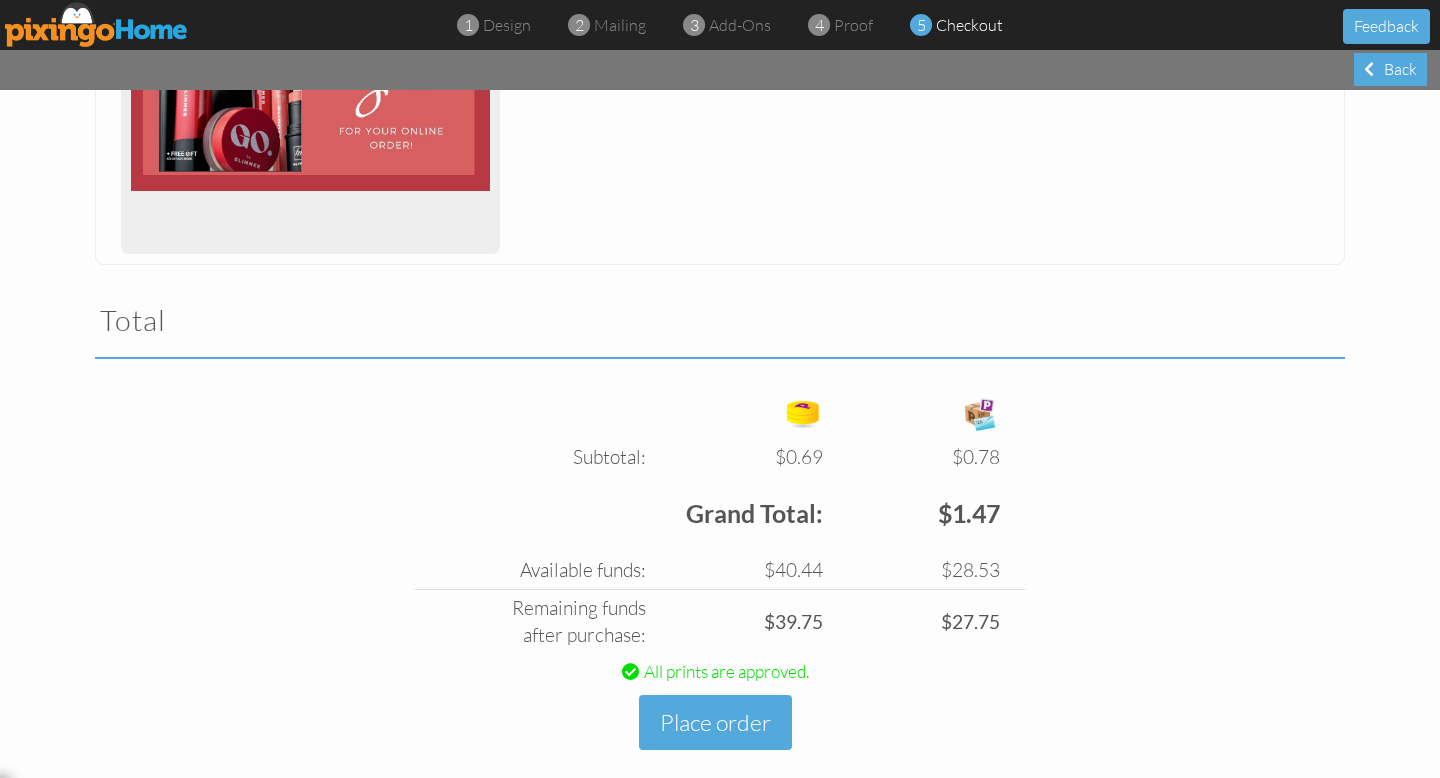 scroll, scrollTop: 491, scrollLeft: 0, axis: vertical 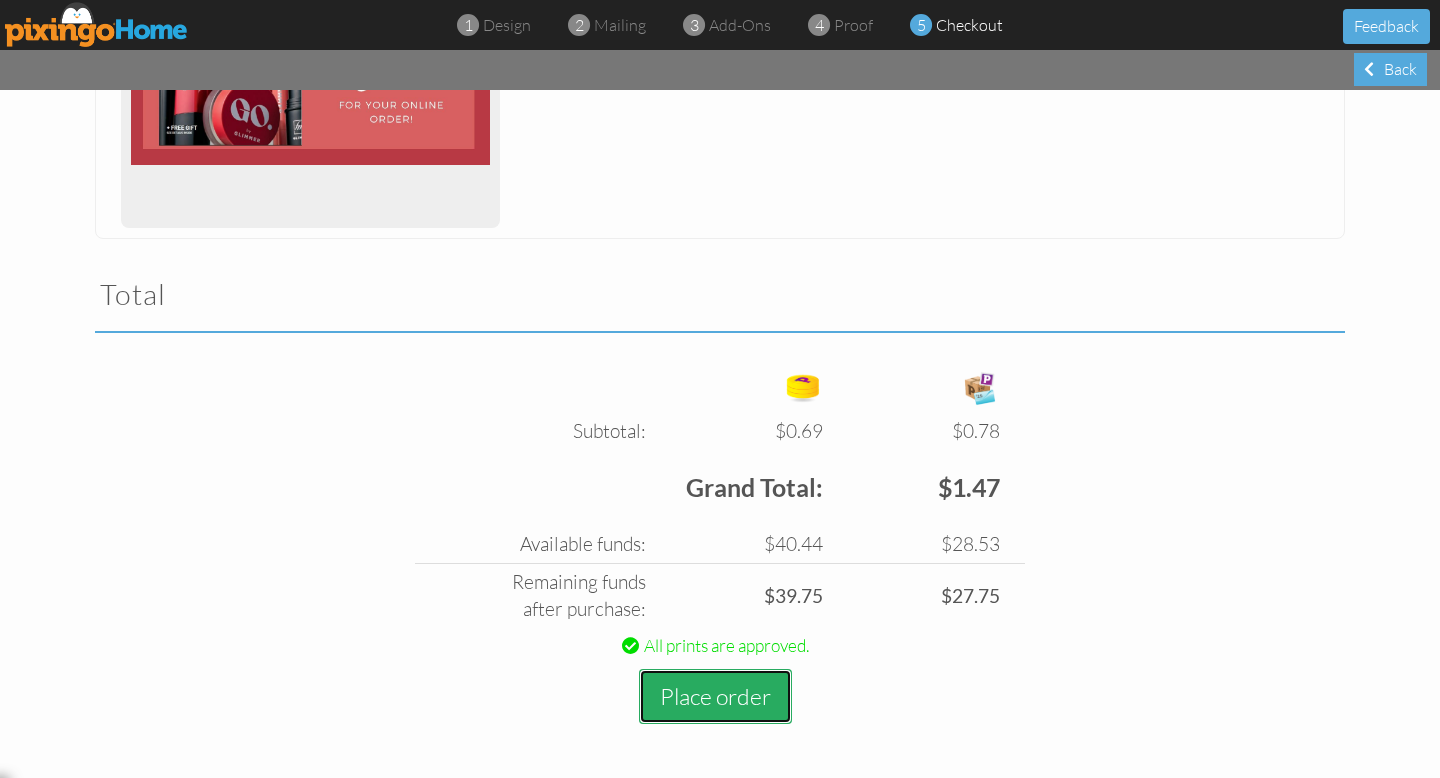 click on "Place order" at bounding box center [715, 696] 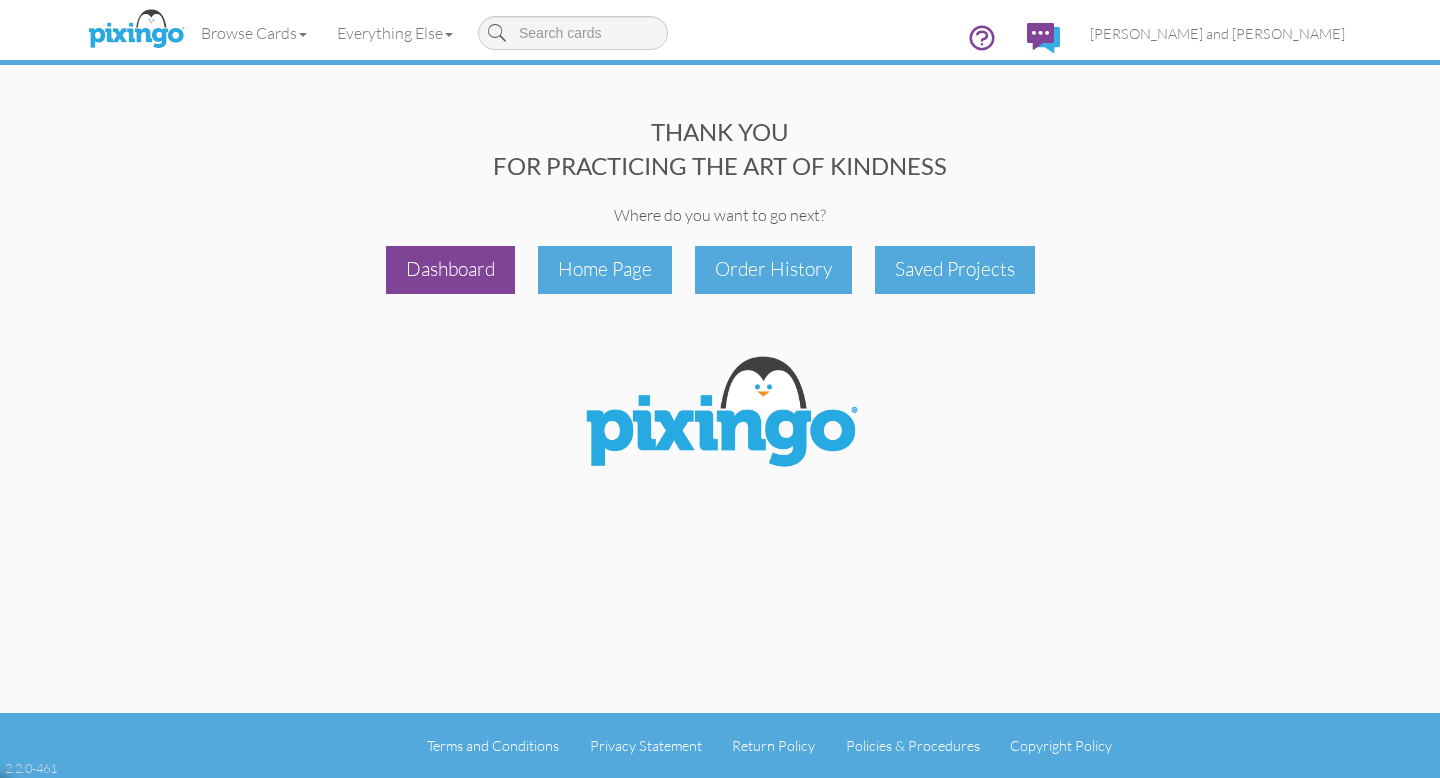 click on "Dashboard" at bounding box center [450, 269] 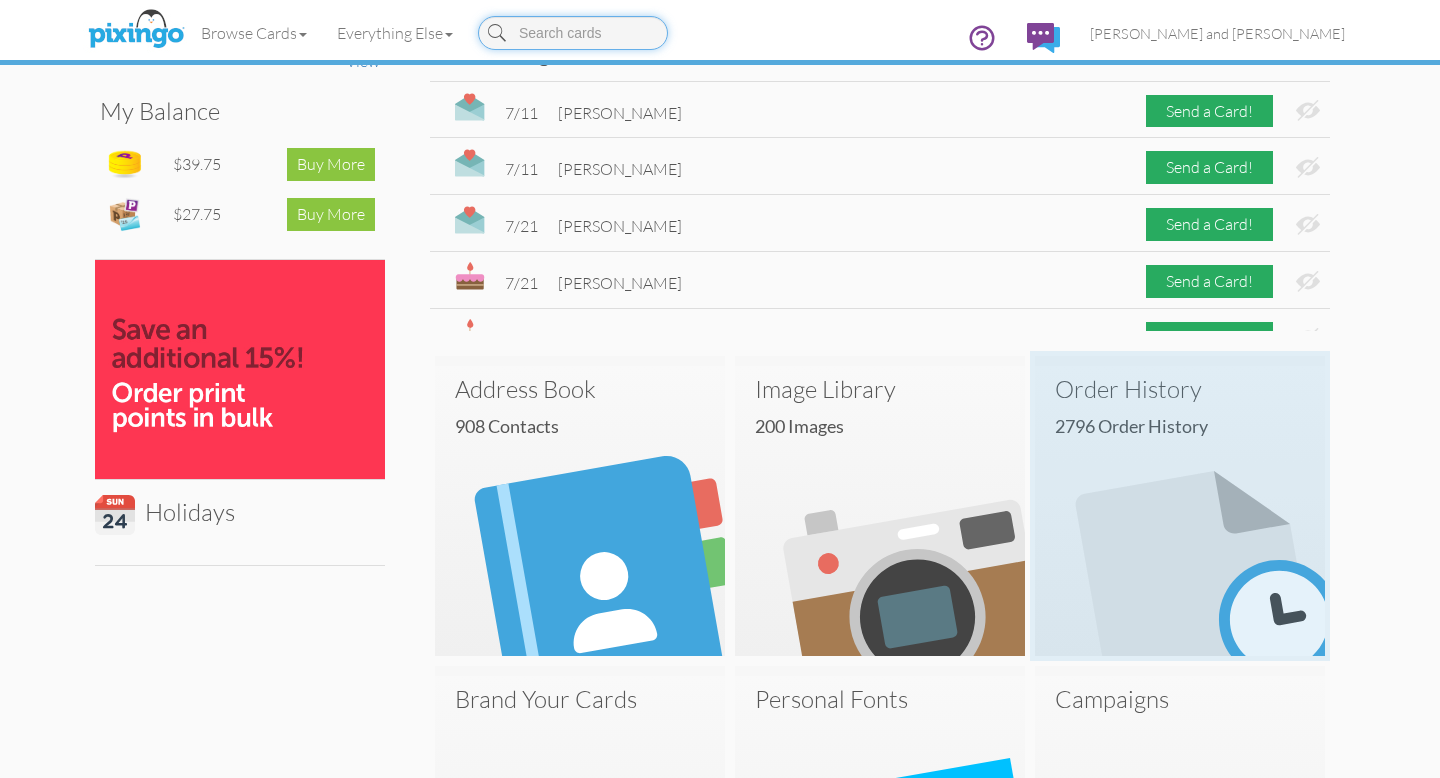 scroll, scrollTop: 344, scrollLeft: 0, axis: vertical 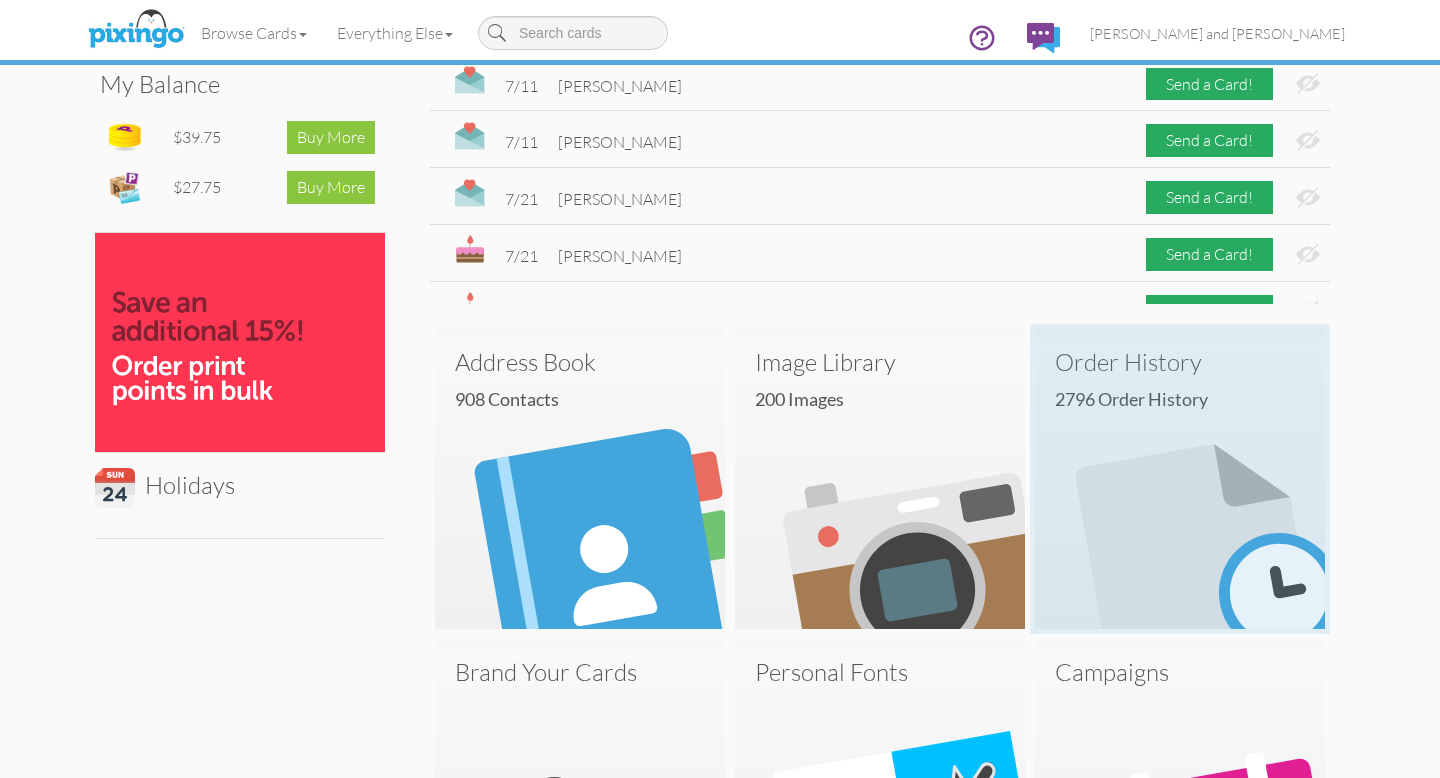 click on "Order History" at bounding box center (1180, 362) 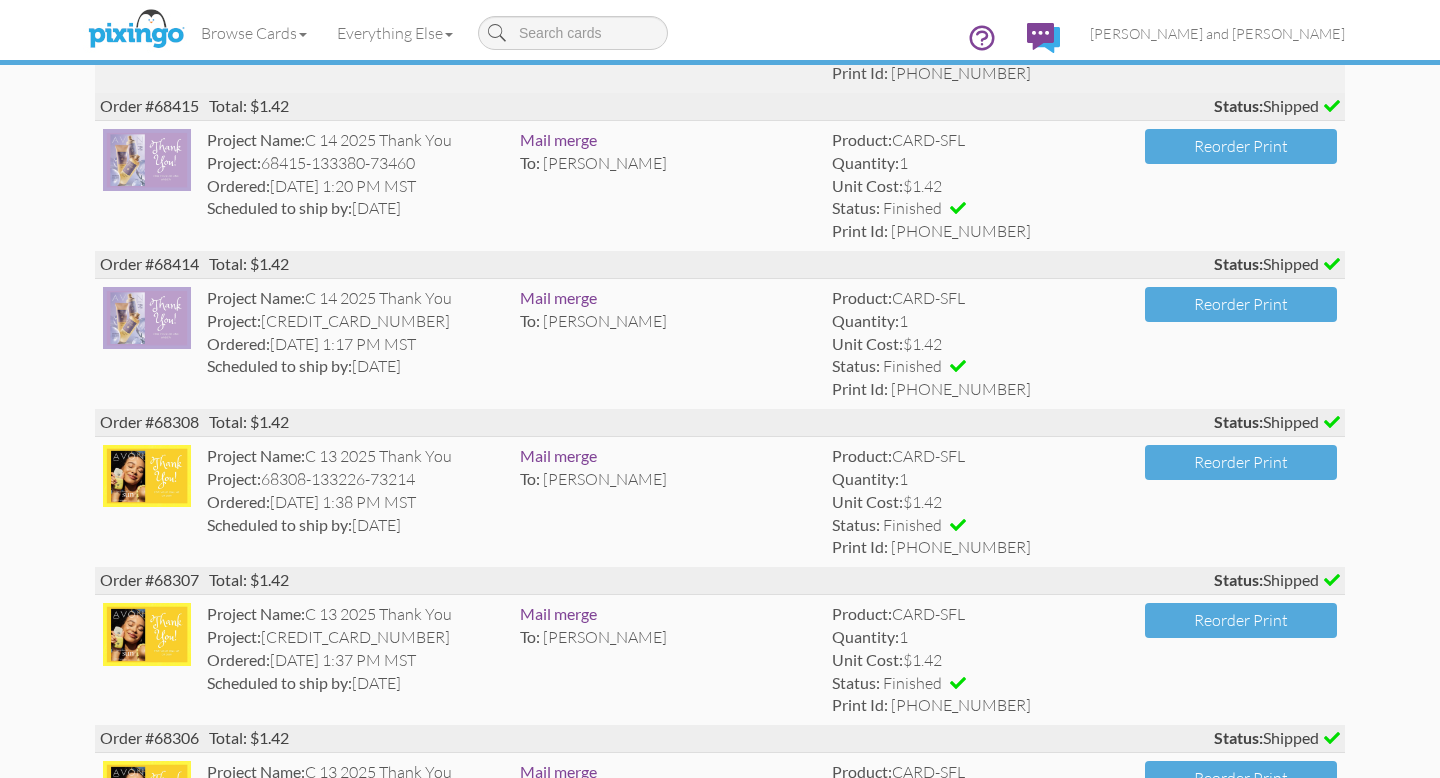 scroll, scrollTop: 0, scrollLeft: 0, axis: both 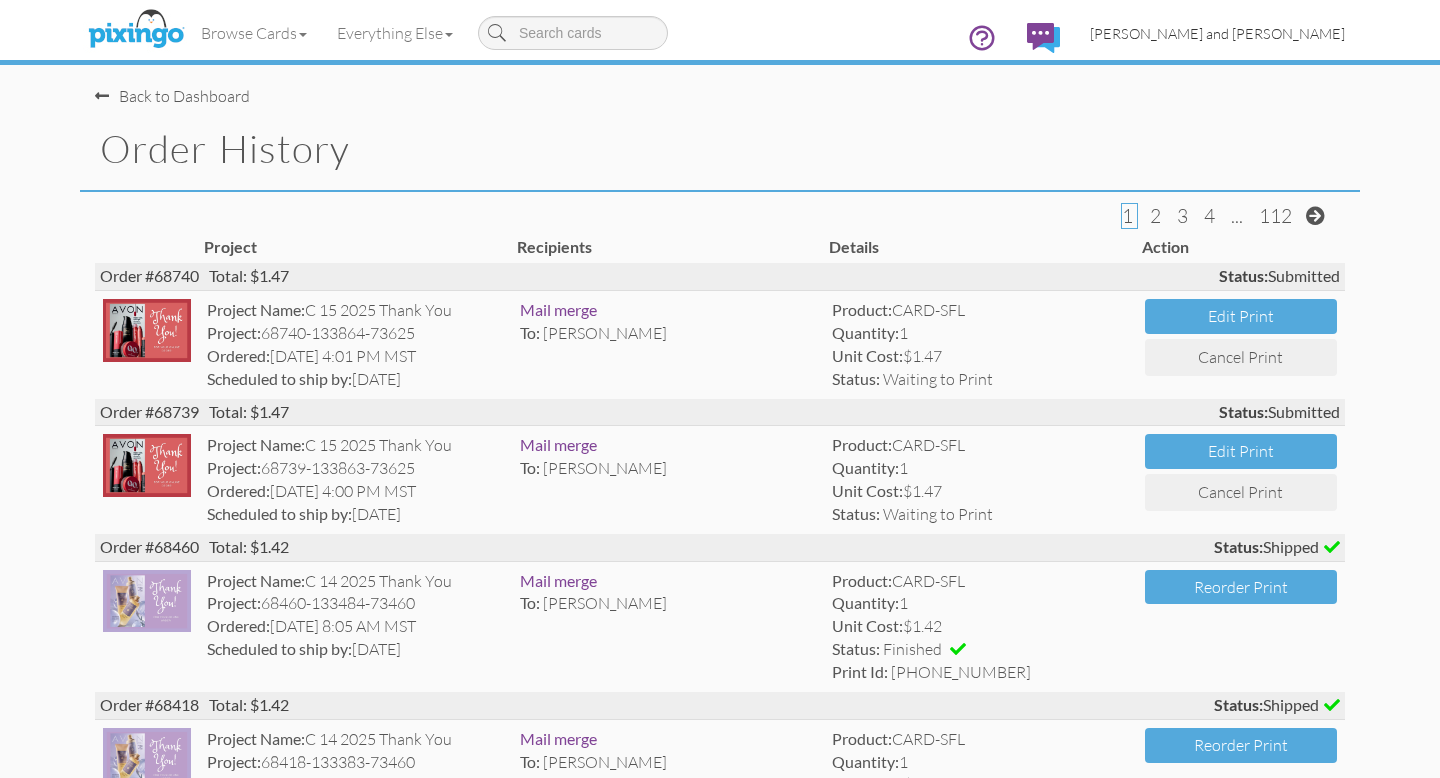 click on "[PERSON_NAME] and [PERSON_NAME]" at bounding box center (1217, 33) 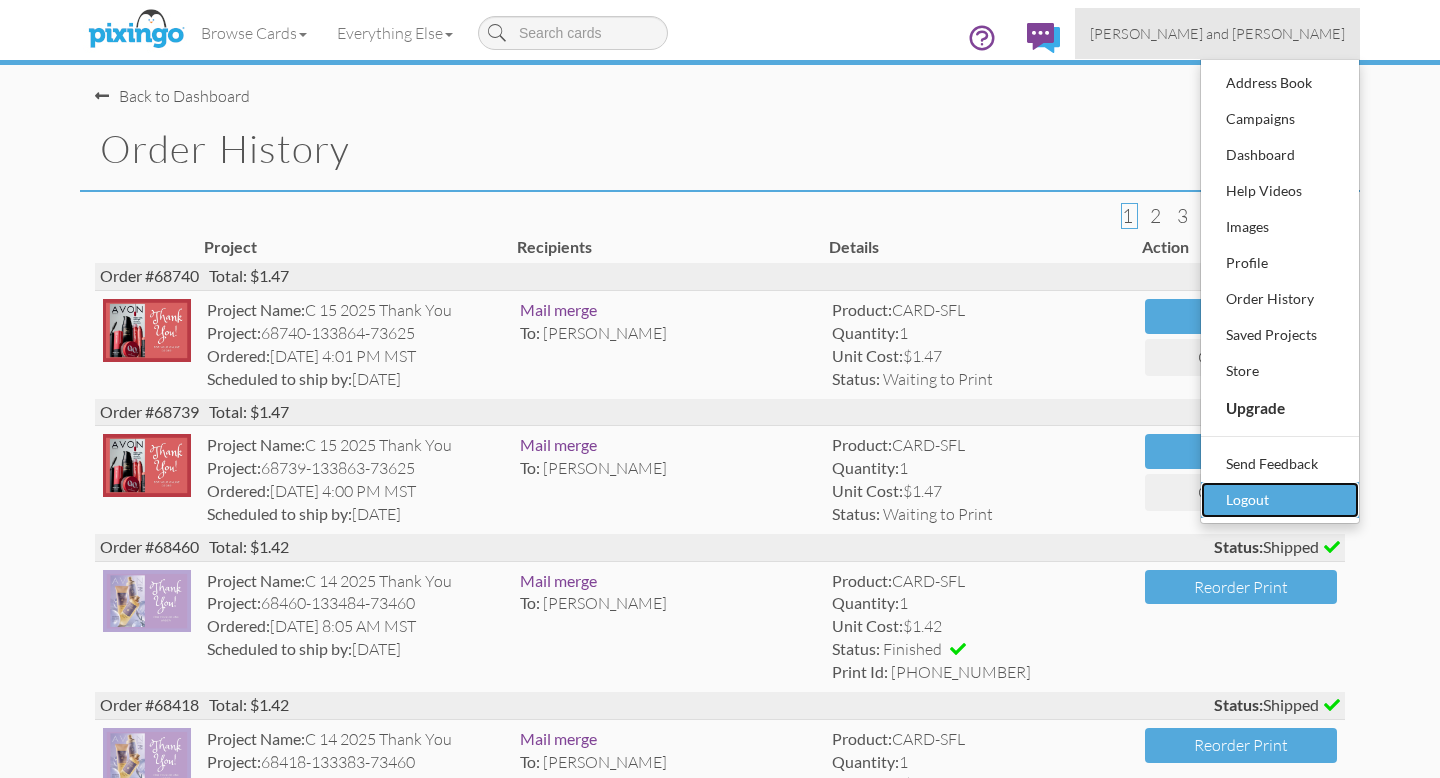 click on "Logout" at bounding box center (1280, 500) 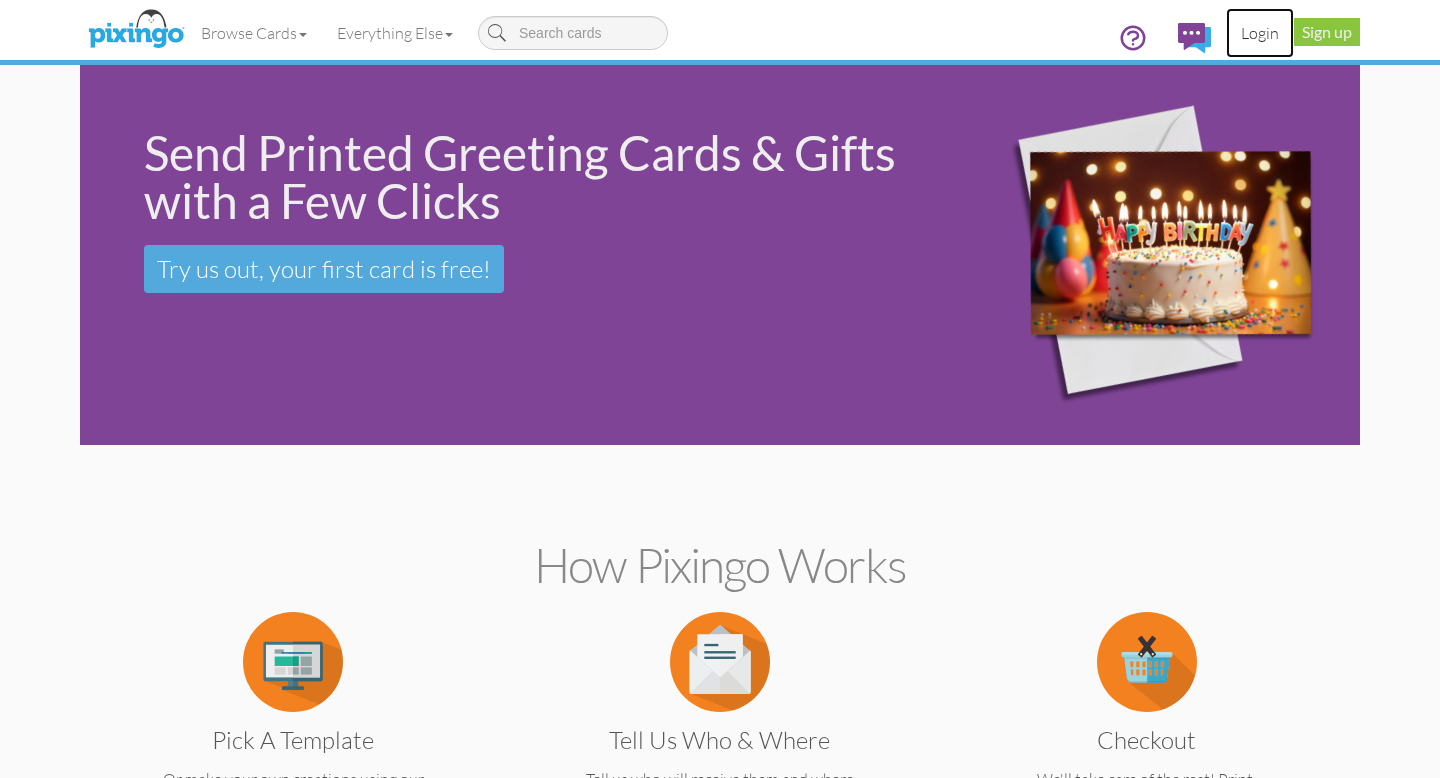 click on "Login" at bounding box center (1260, 33) 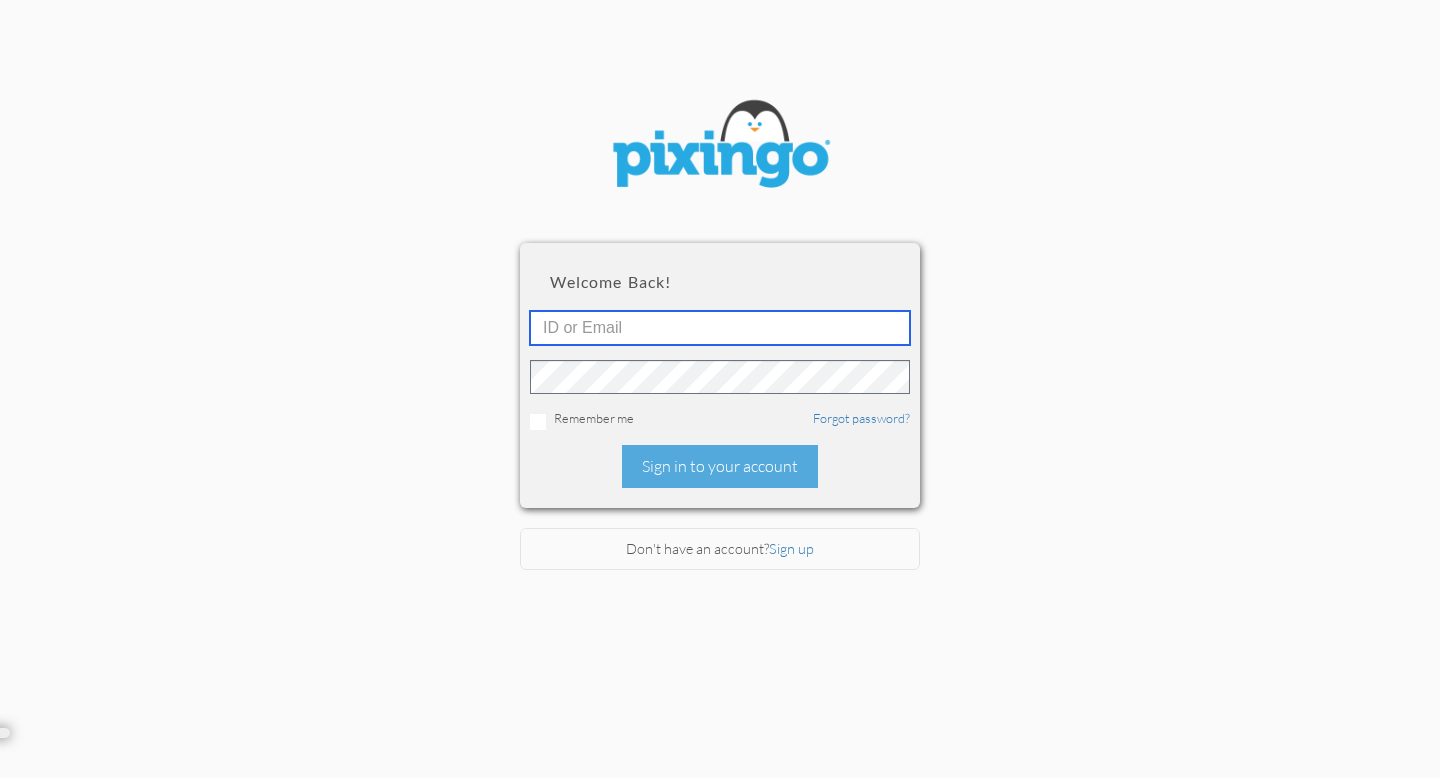 type on "[EMAIL_ADDRESS][DOMAIN_NAME]" 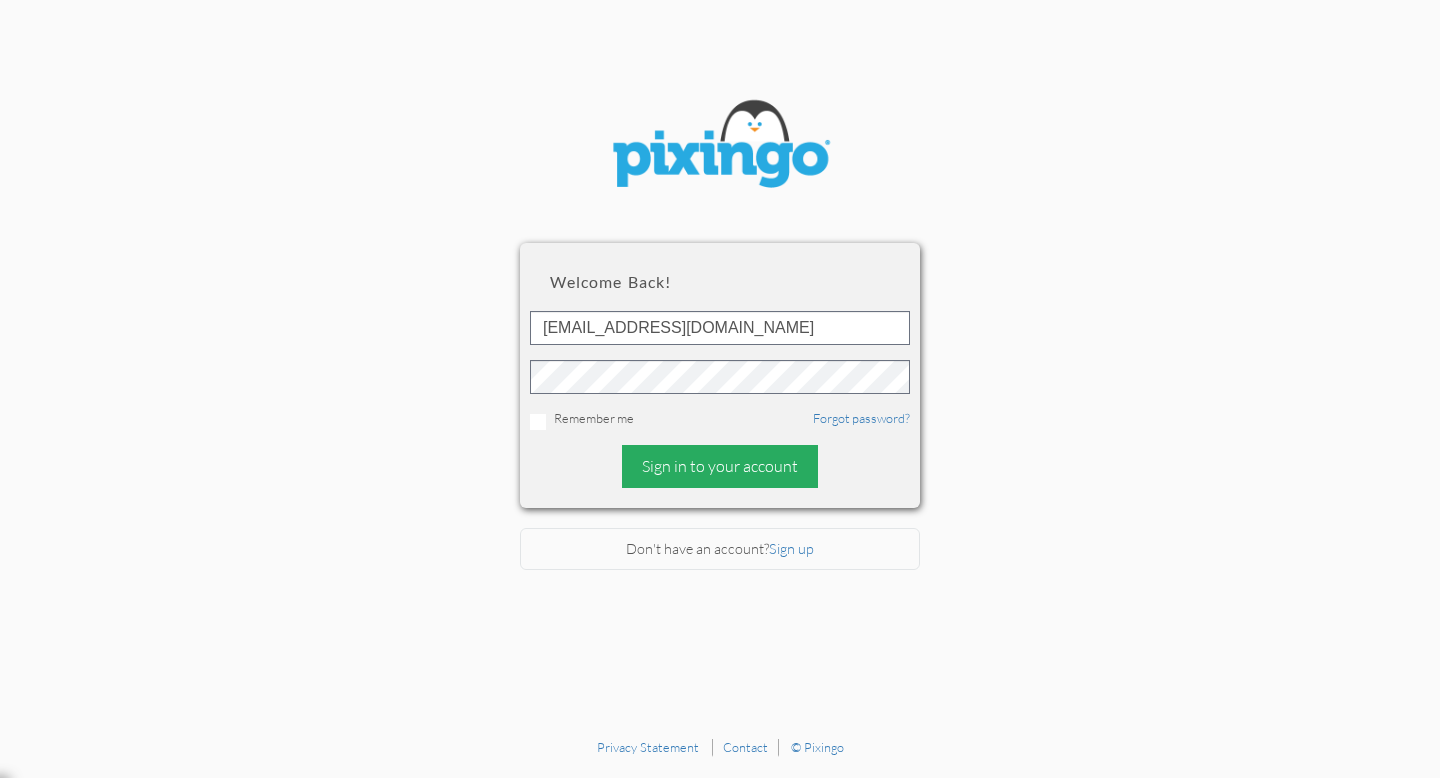 click on "Sign in to your account" at bounding box center (720, 466) 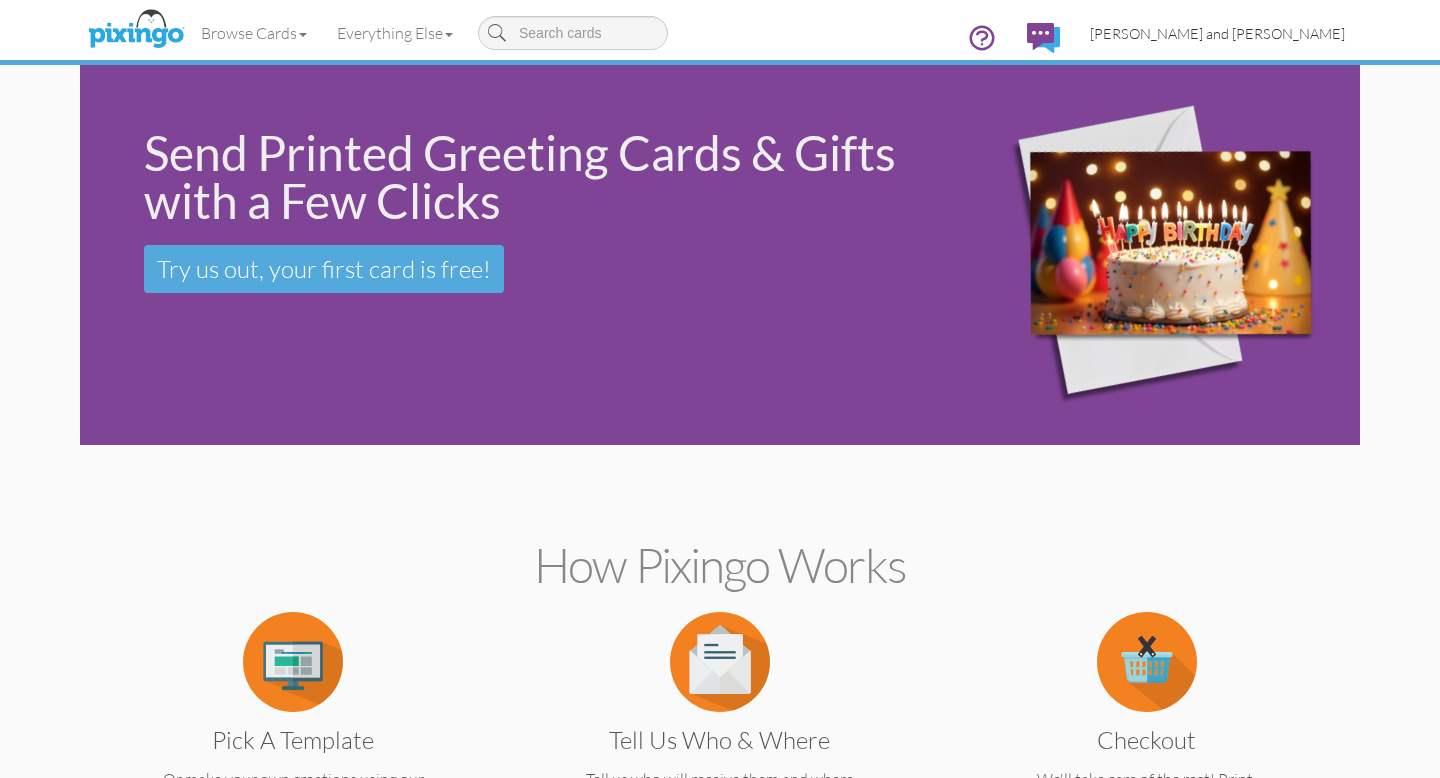 click on "[PERSON_NAME] and [PERSON_NAME]" at bounding box center [1217, 33] 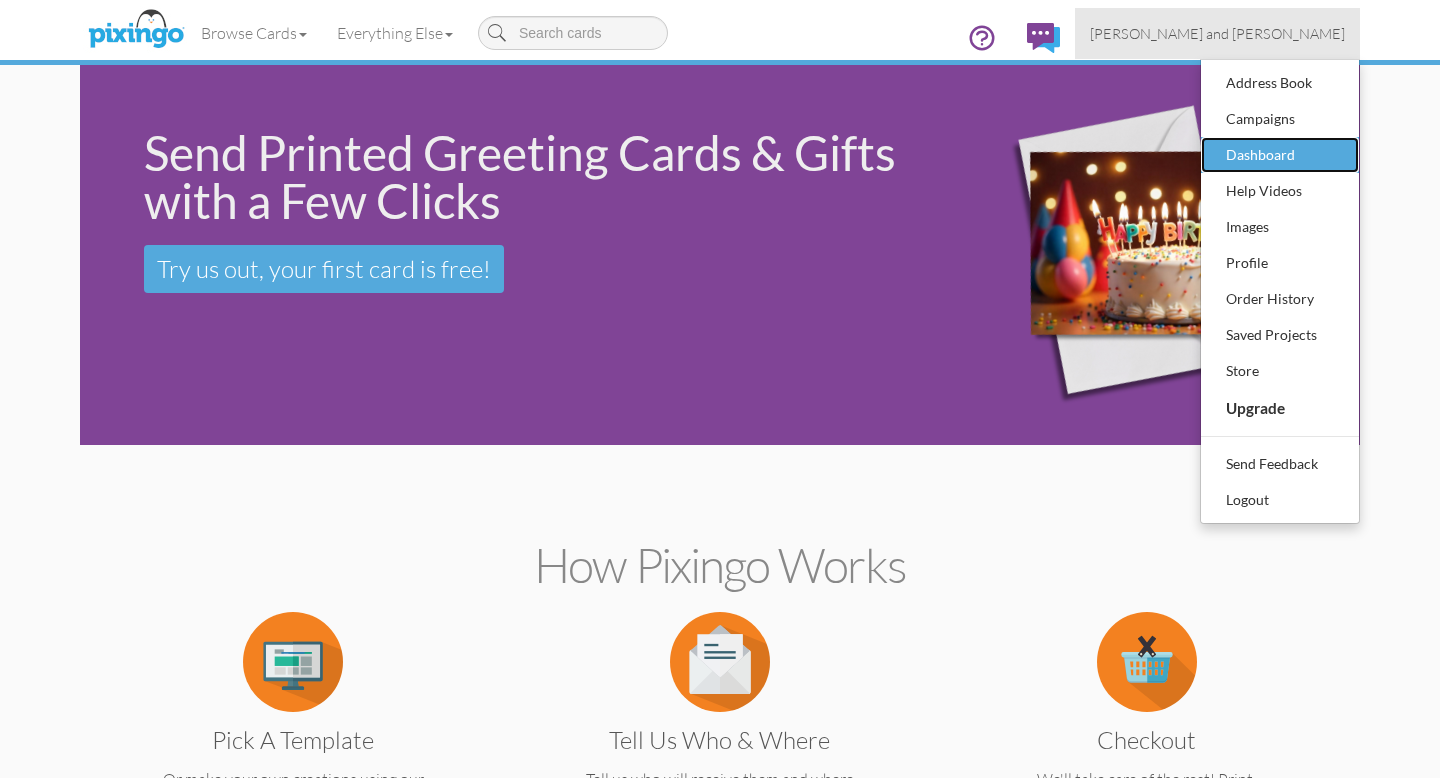 click on "Dashboard" at bounding box center (1280, 155) 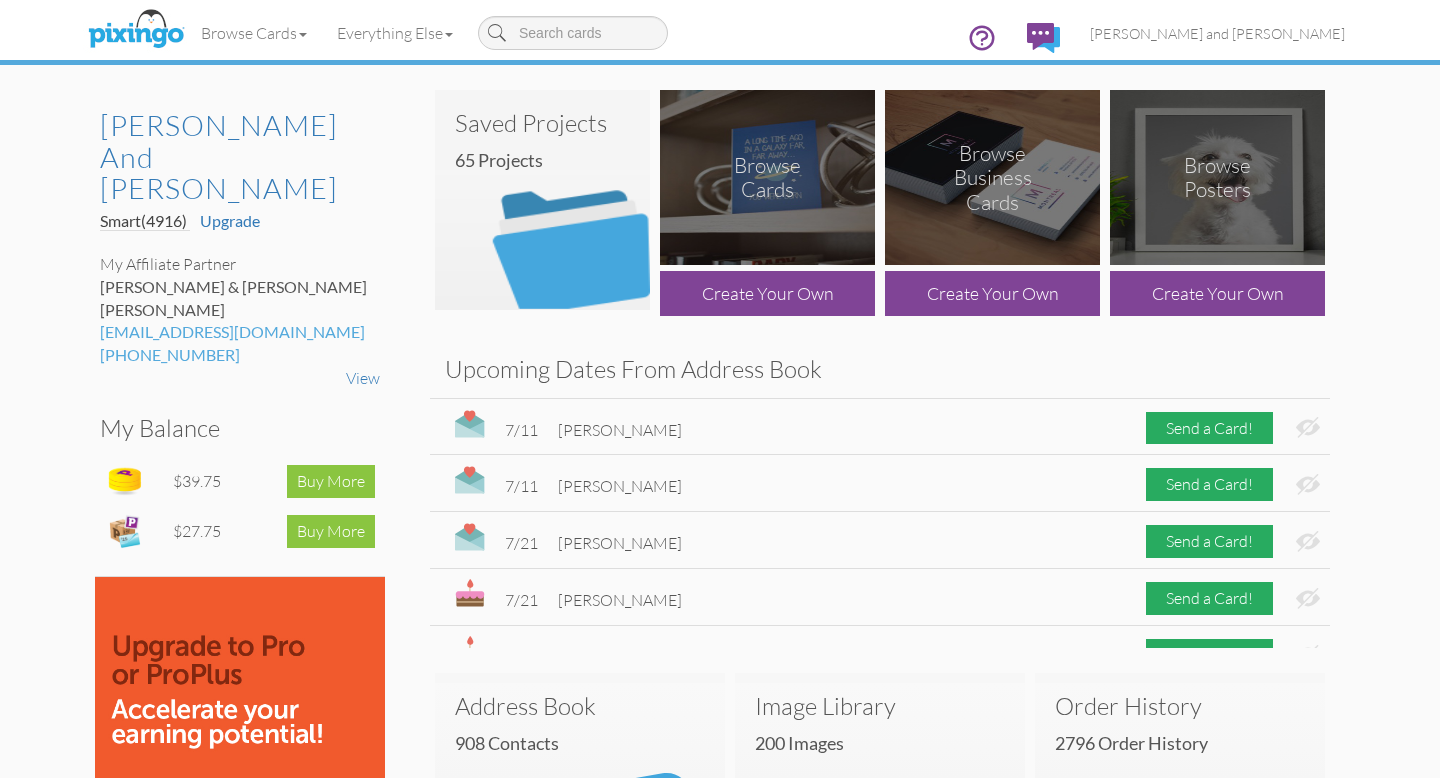 click at bounding box center (542, 200) 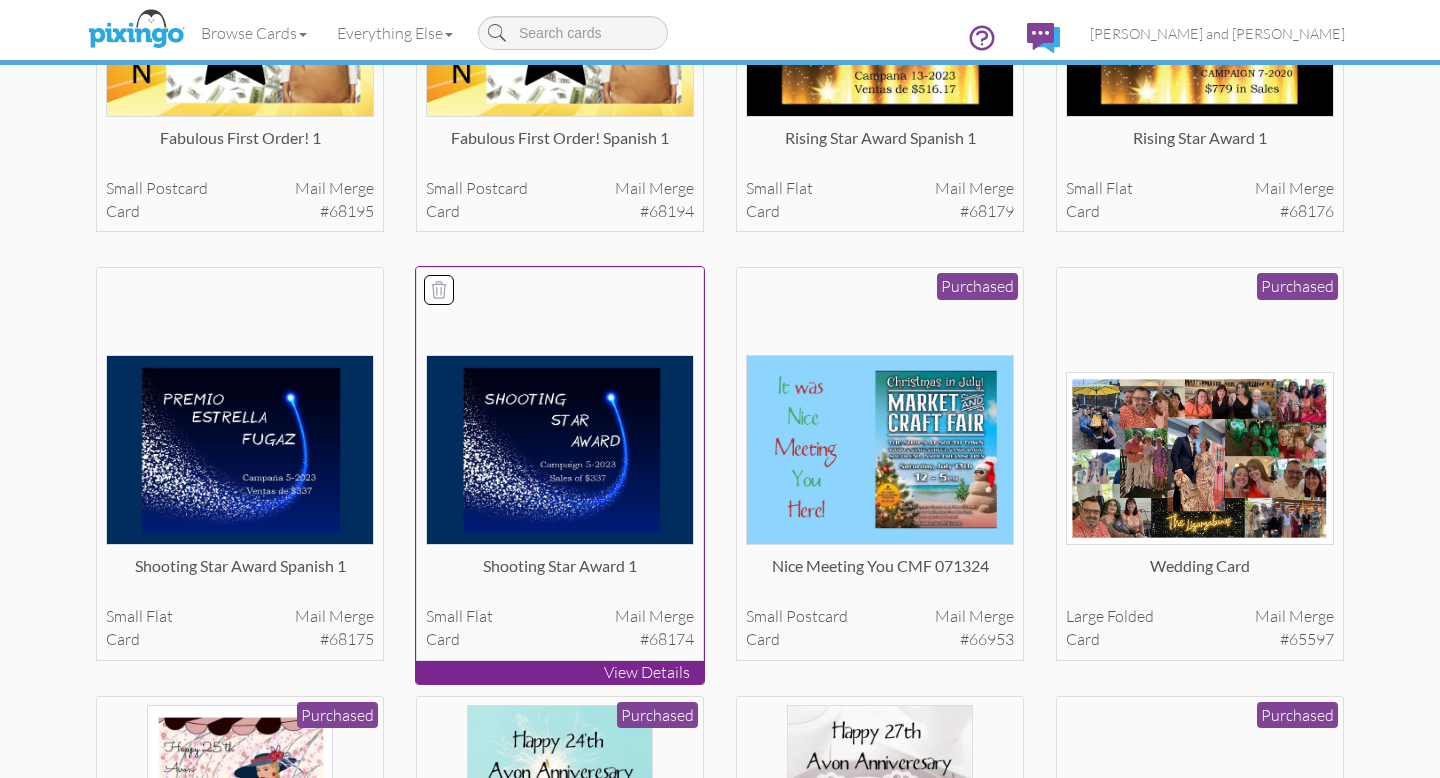scroll, scrollTop: 1209, scrollLeft: 0, axis: vertical 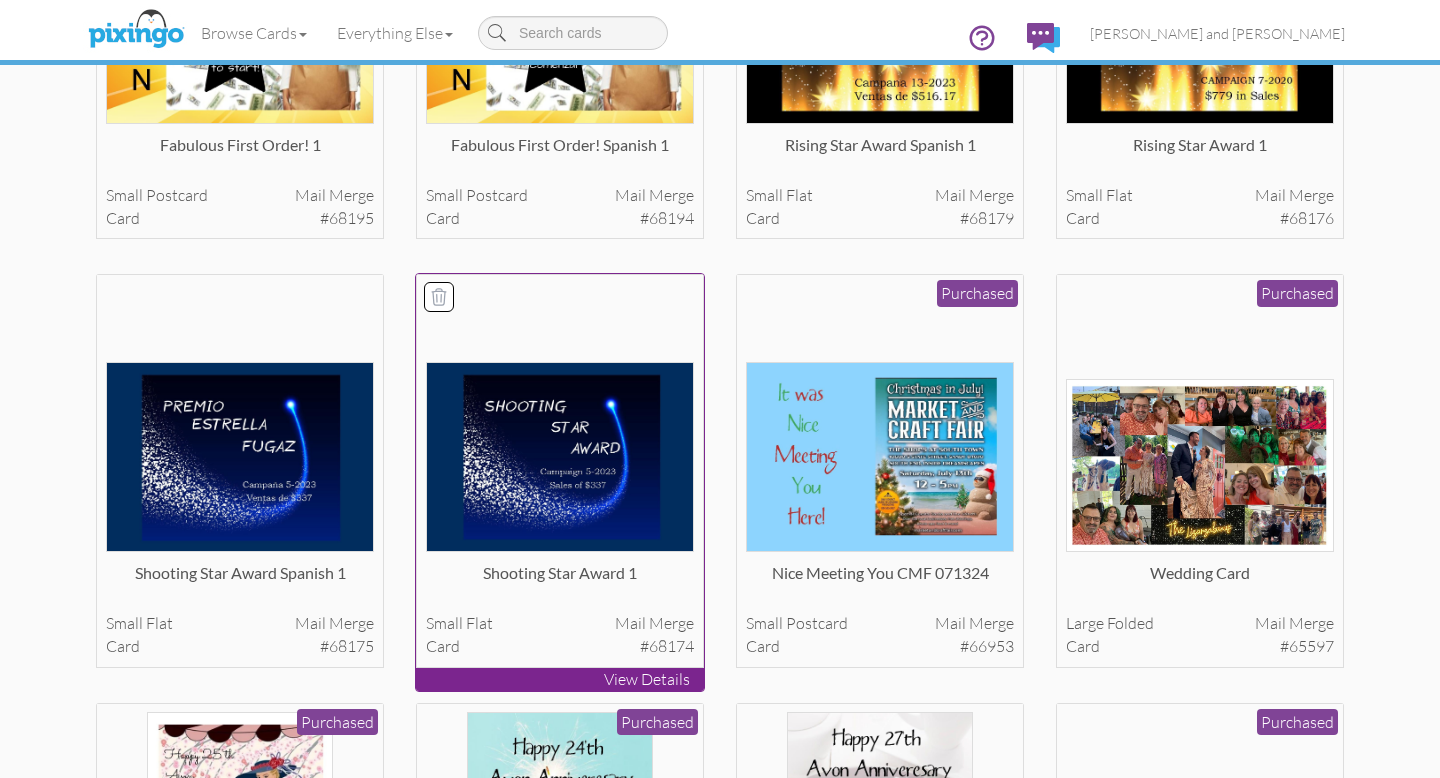 click at bounding box center [560, 457] 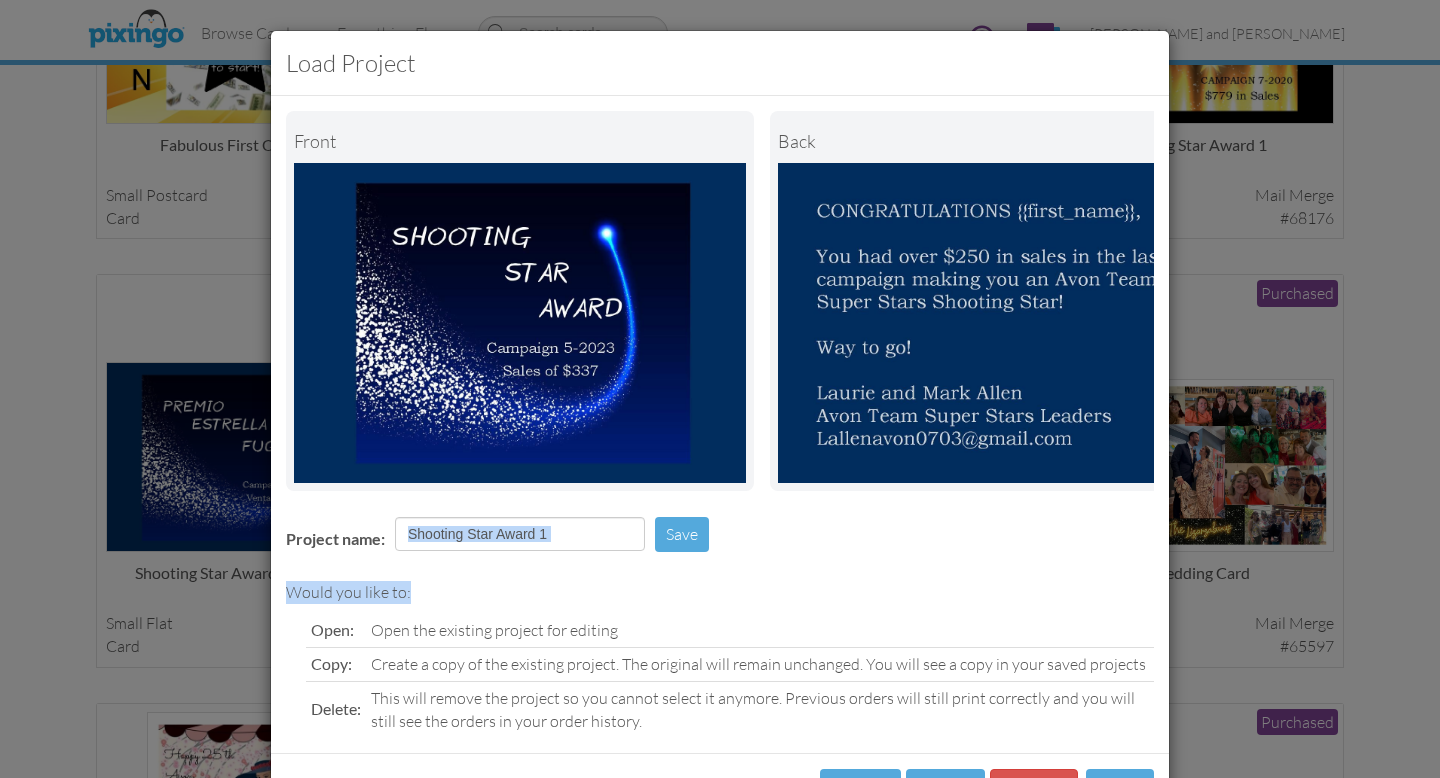 click on "Front
back
Project name:
Shooting Star Award 1
Save
Would you like to:
Open:
Open the existing project for editing
Copy:
Create a copy of the existing project. The original will remain unchanged. You will see a copy in your saved projects
Delete:
This will remove the project so you cannot select it anymore. Previous orders will still print correctly and you will still see the orders in your order history." at bounding box center (720, 424) 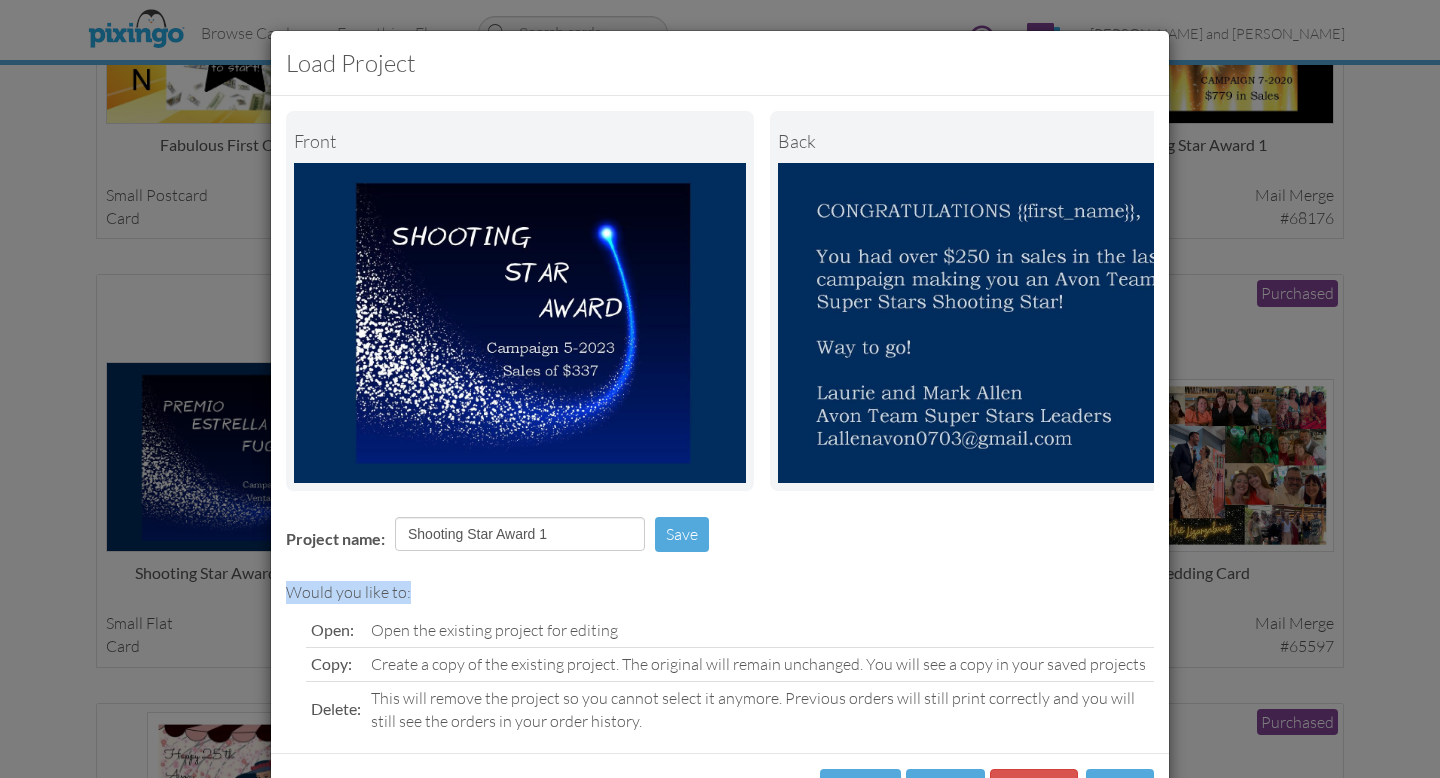 click at bounding box center (520, 323) 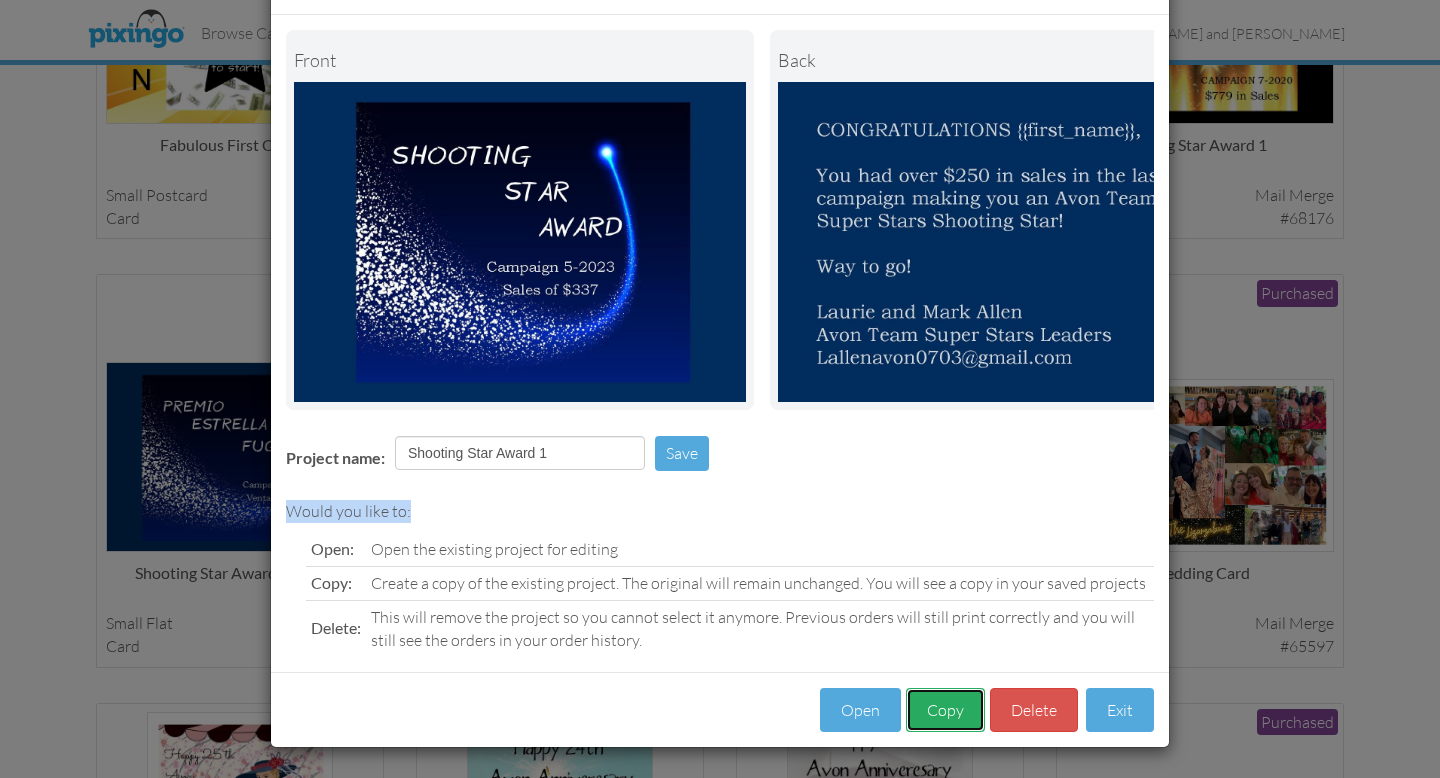 click on "Copy" at bounding box center [945, 710] 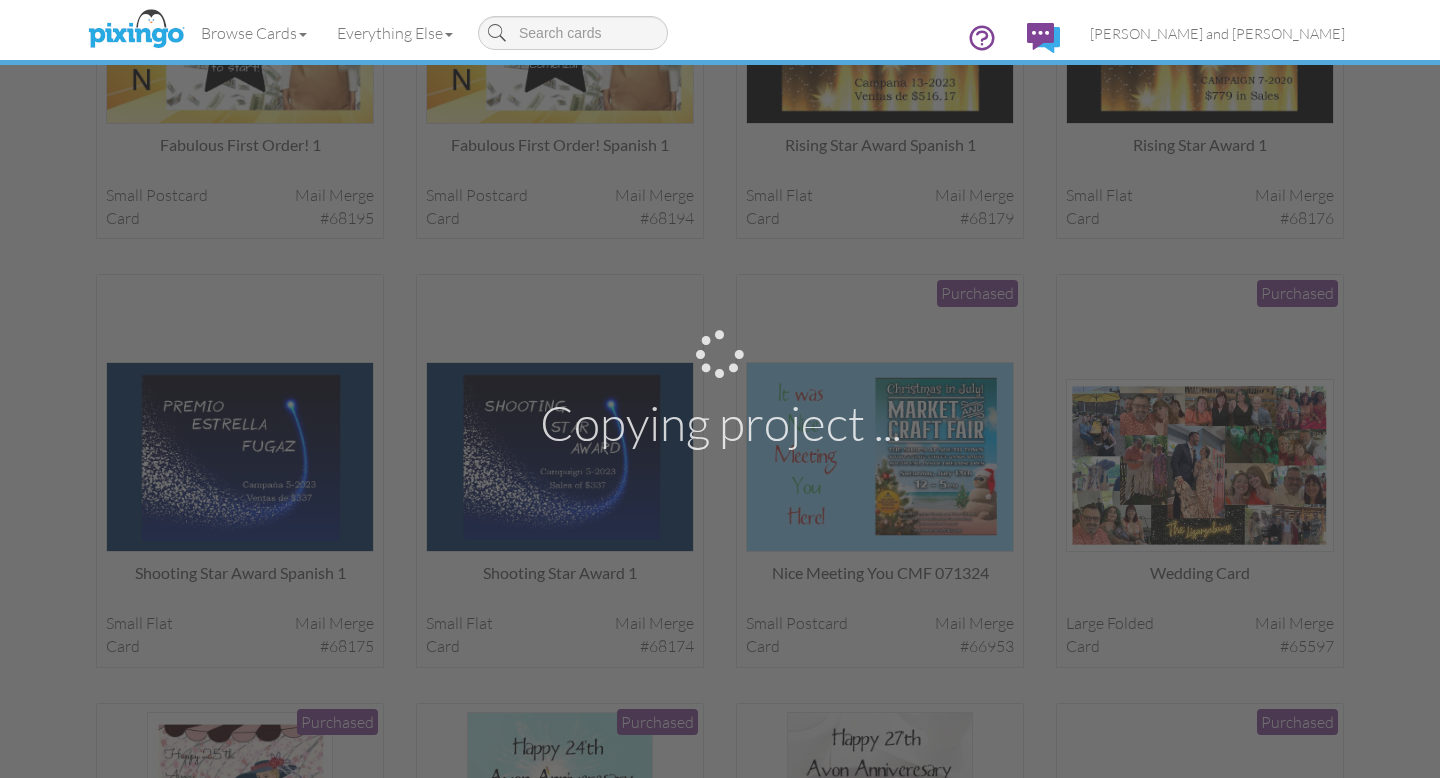 scroll, scrollTop: 0, scrollLeft: 0, axis: both 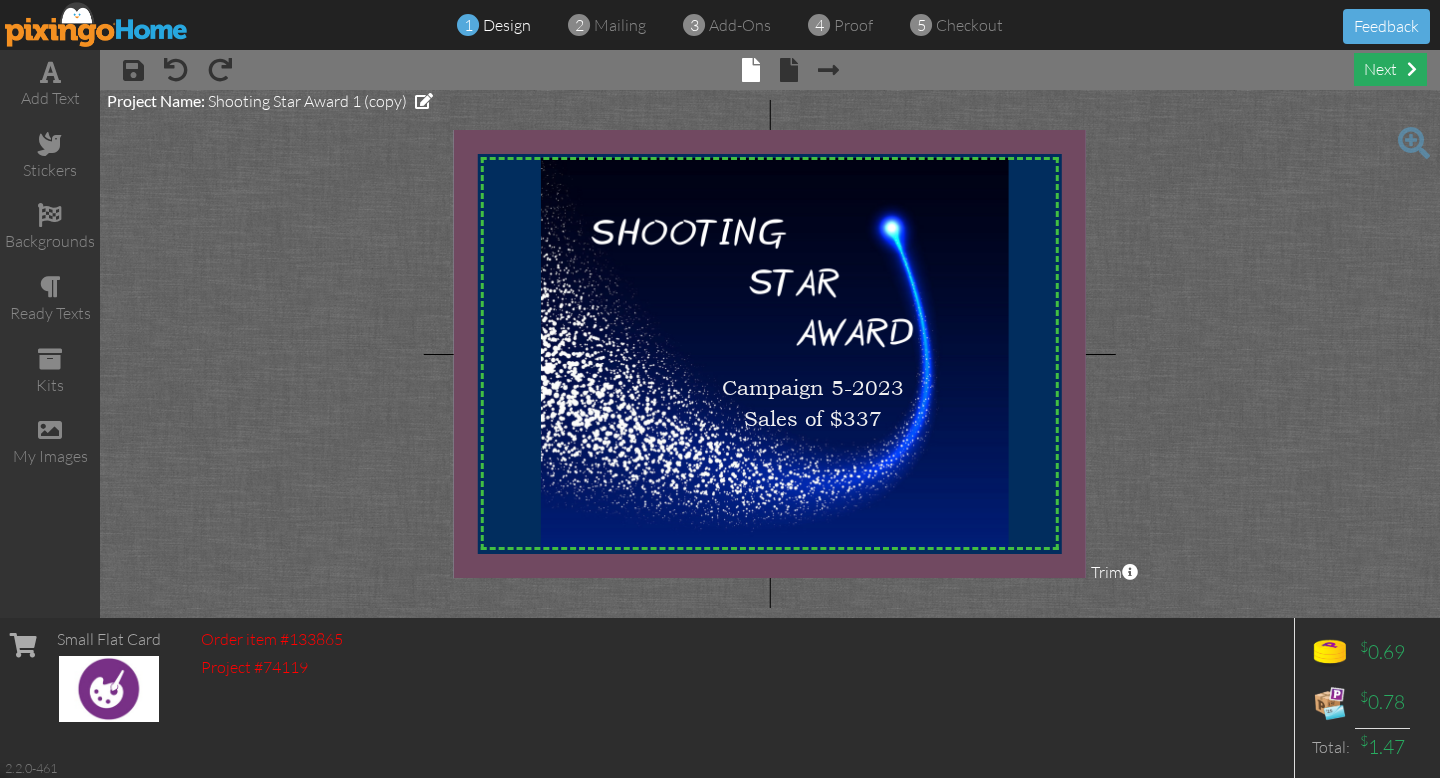 click on "next" at bounding box center (1390, 69) 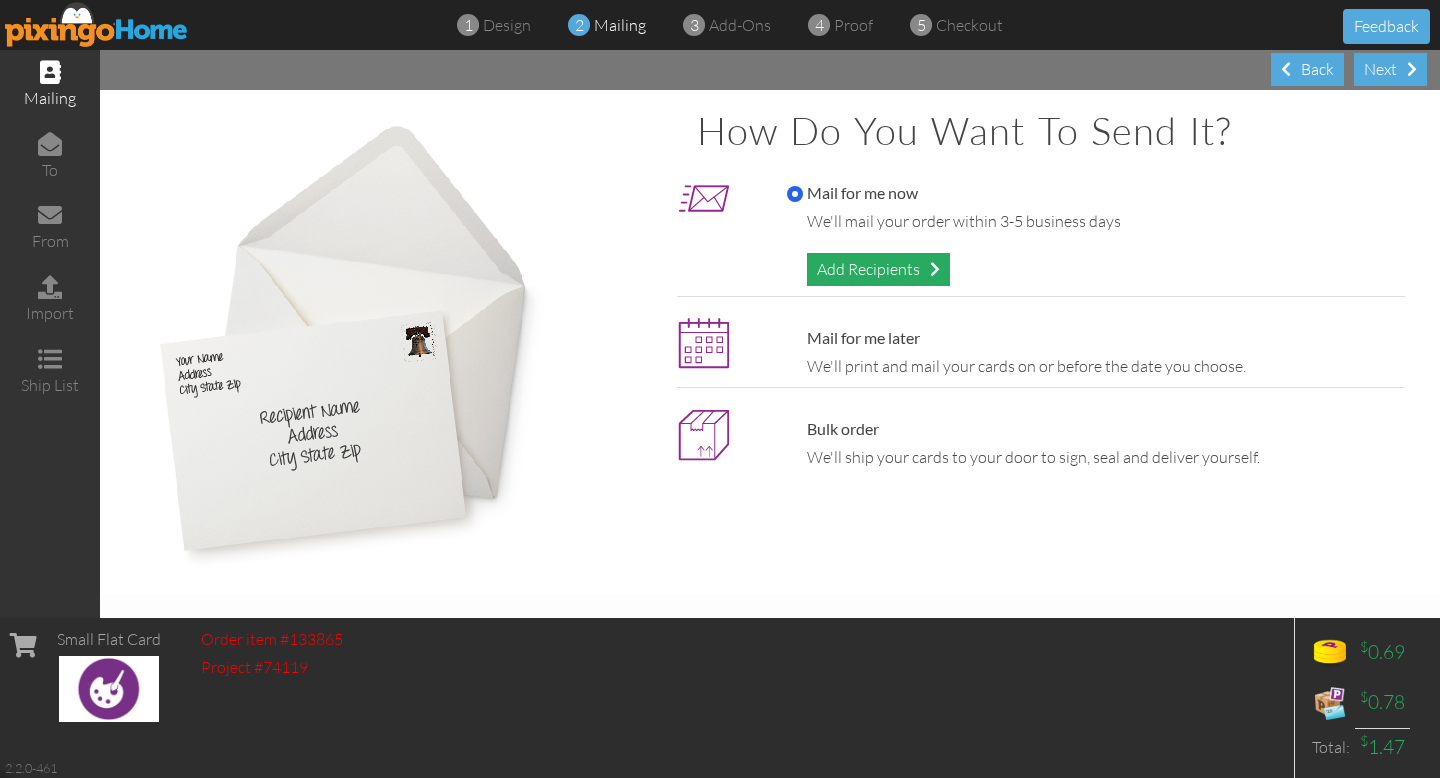 click on "Add Recipients" at bounding box center [878, 269] 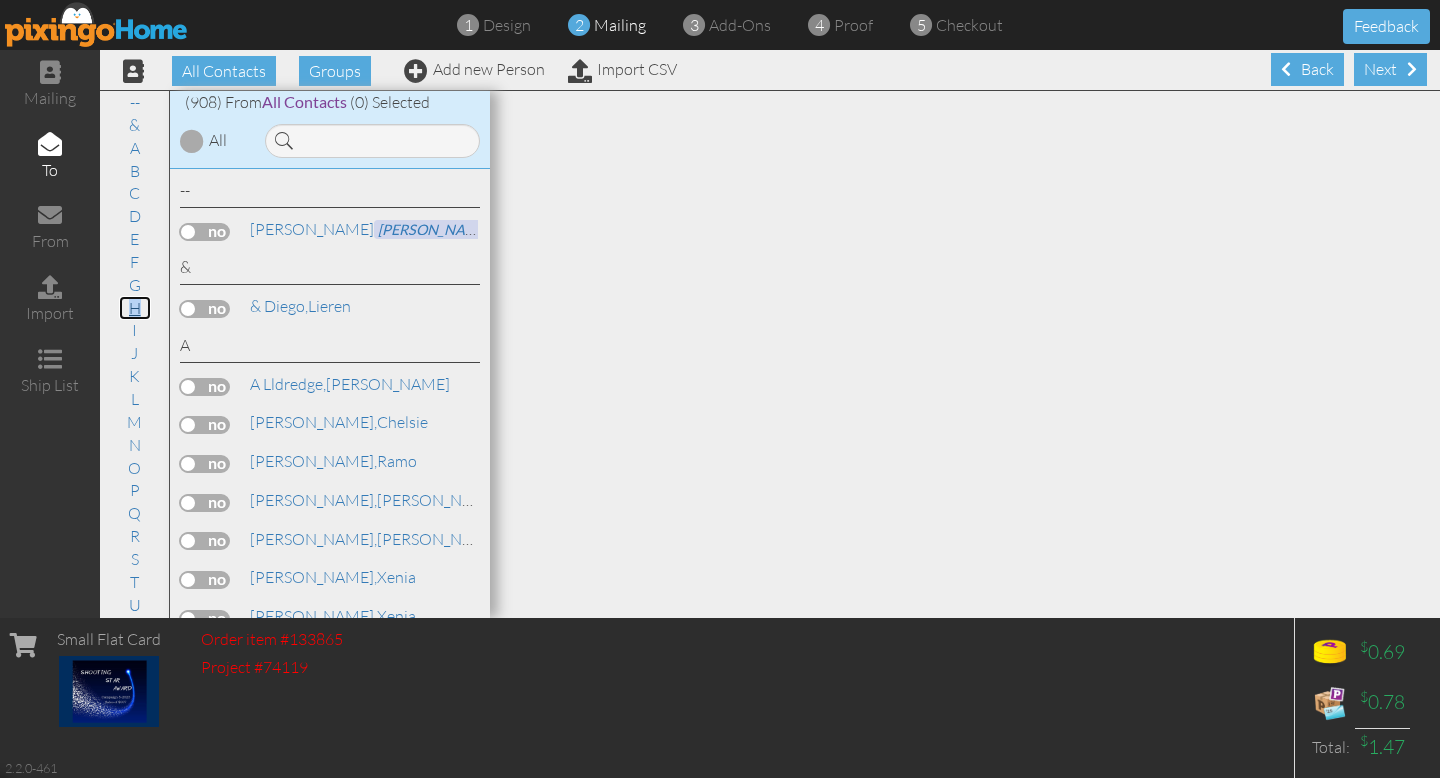 click on "H" at bounding box center [135, 308] 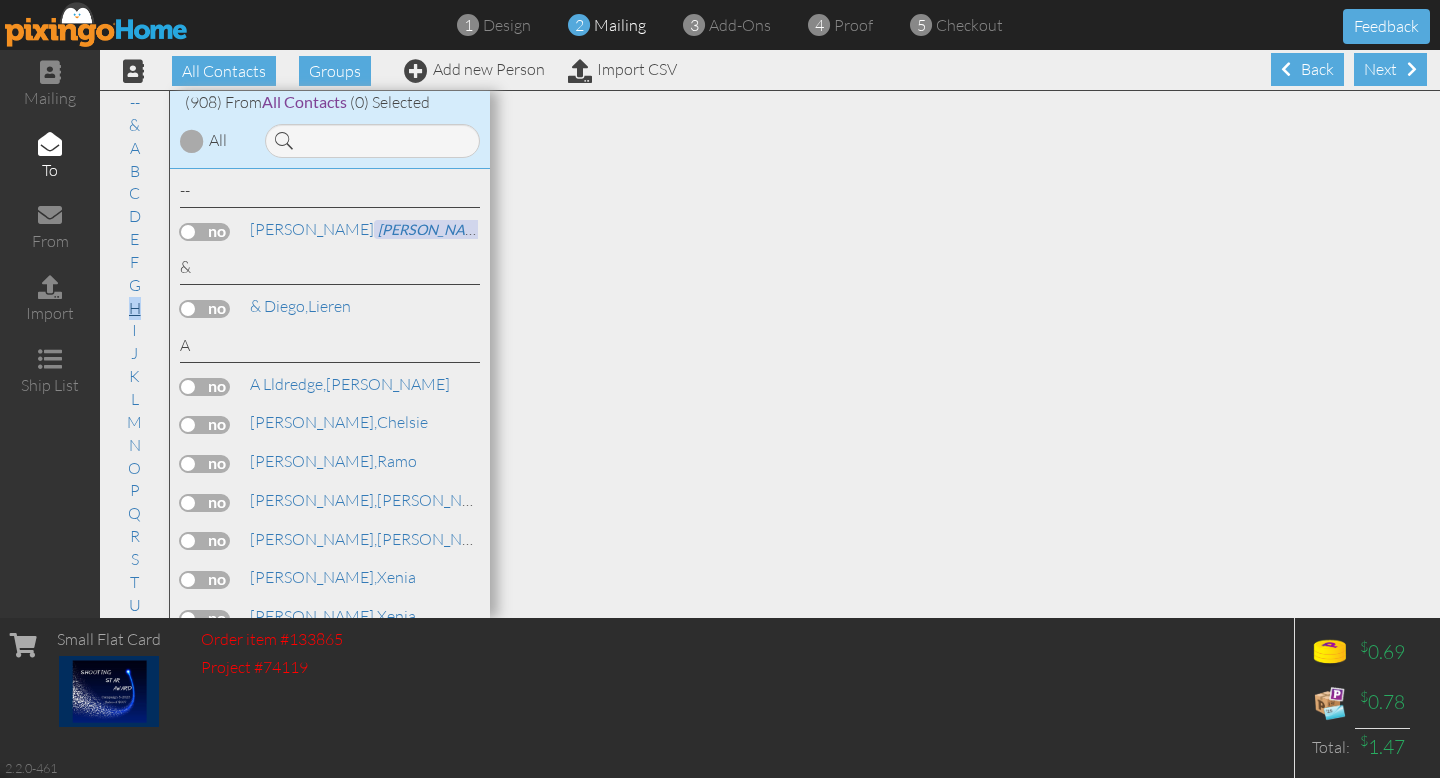 scroll, scrollTop: 12279, scrollLeft: 0, axis: vertical 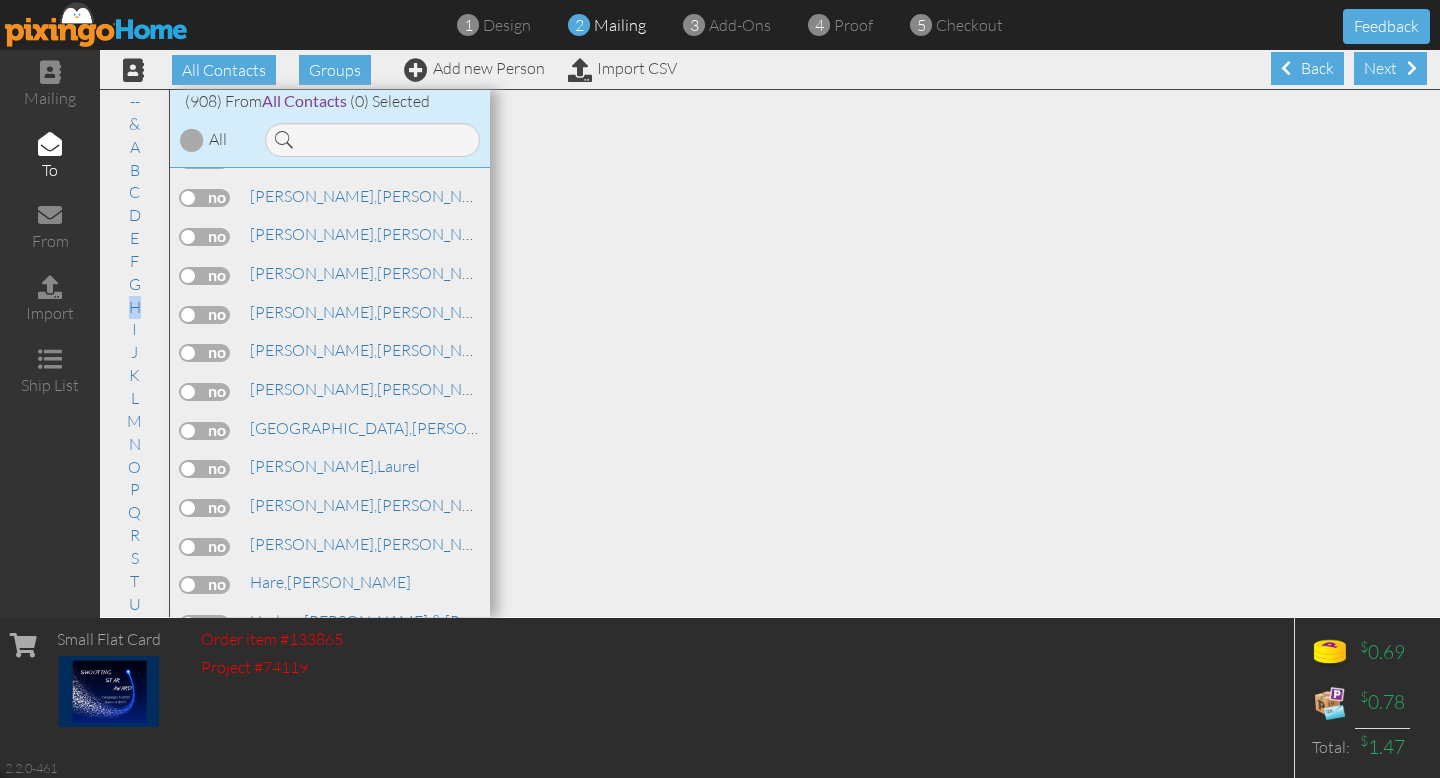 click at bounding box center (205, 585) 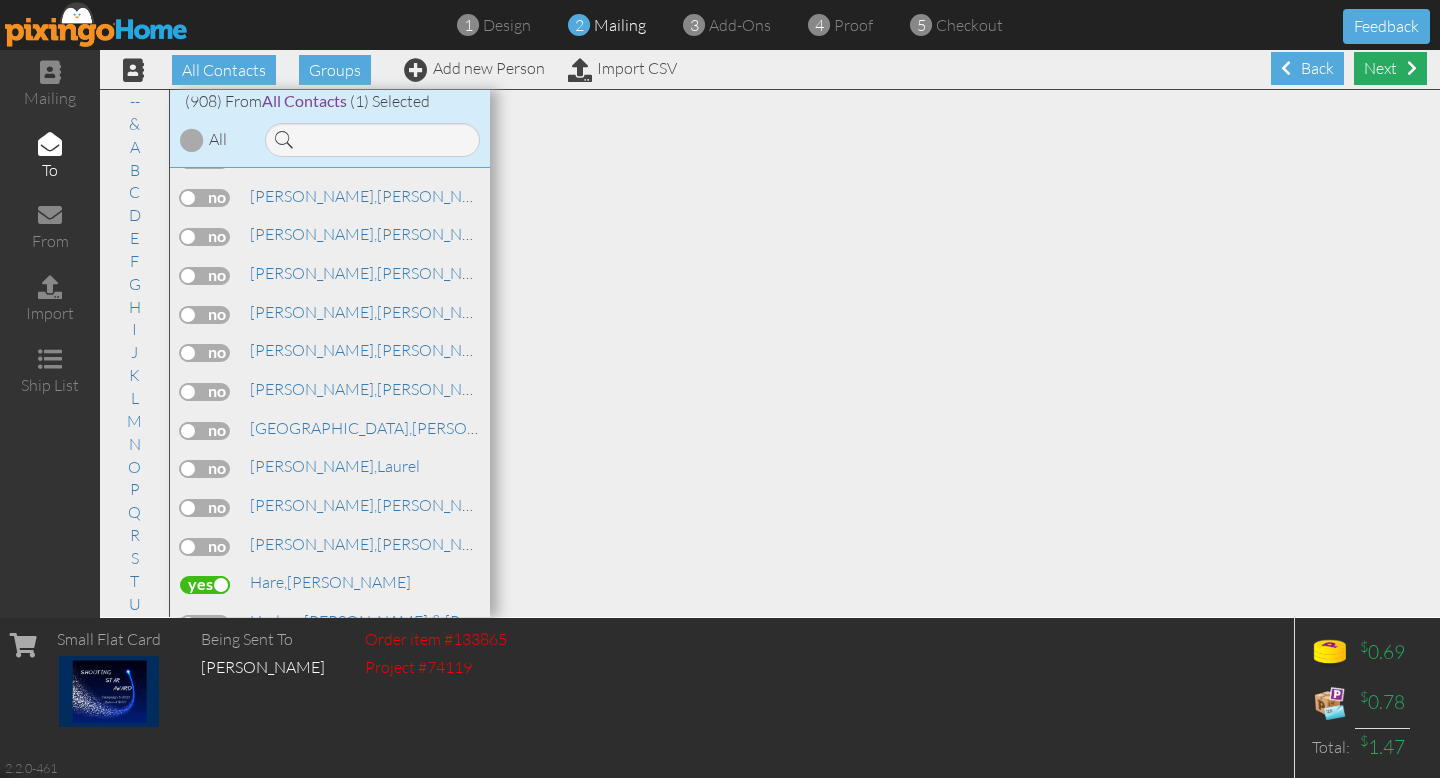 click on "Next" at bounding box center [1390, 68] 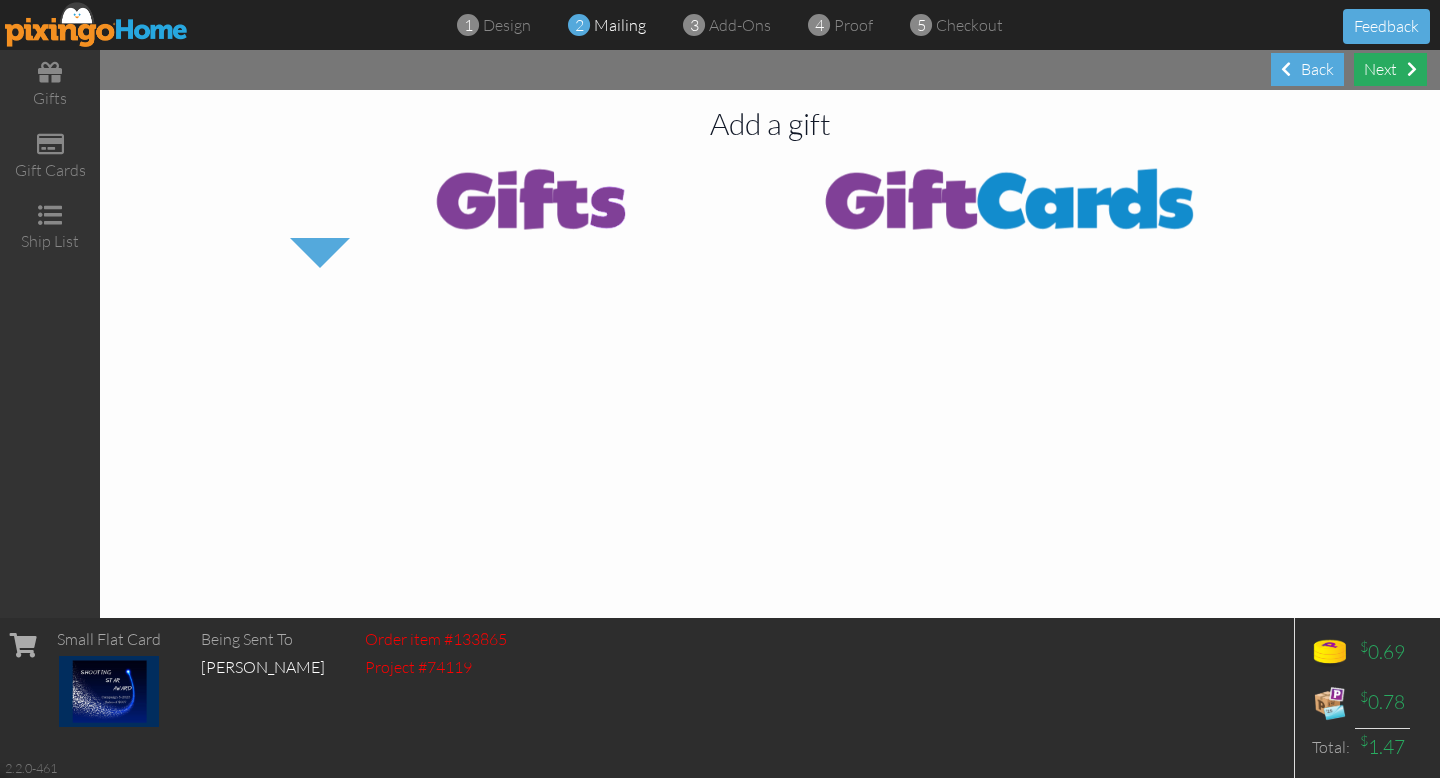 scroll, scrollTop: 0, scrollLeft: 0, axis: both 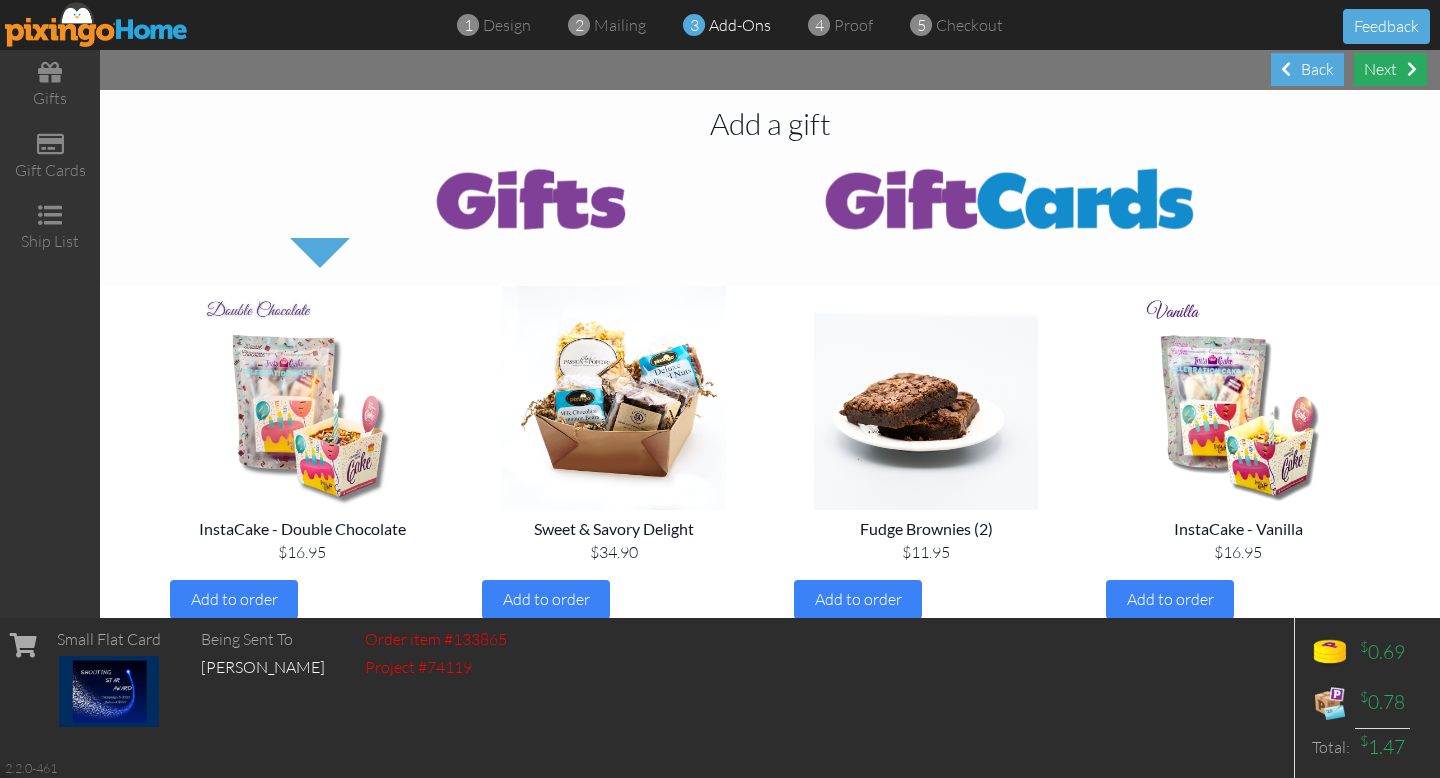 click on "Next" at bounding box center [1390, 69] 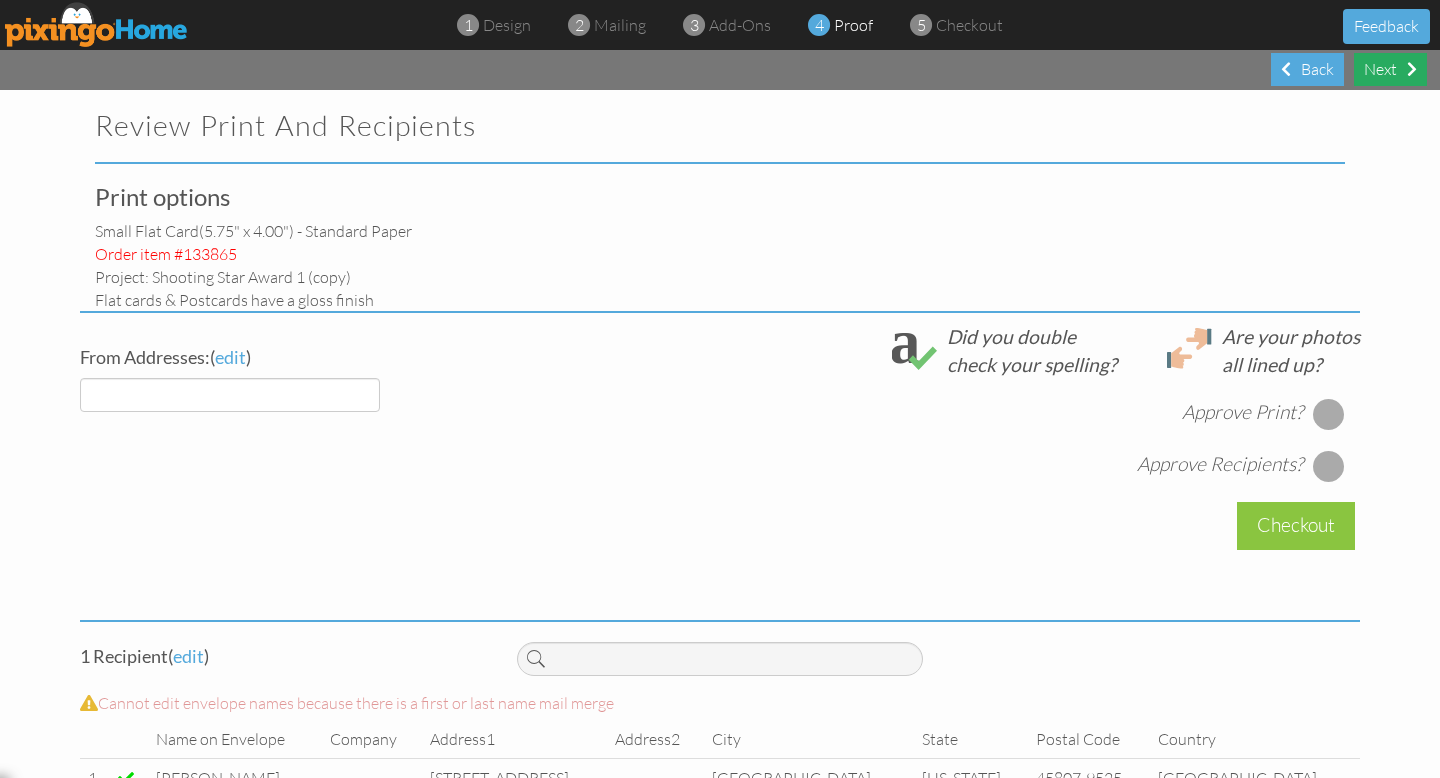 select on "object:13444" 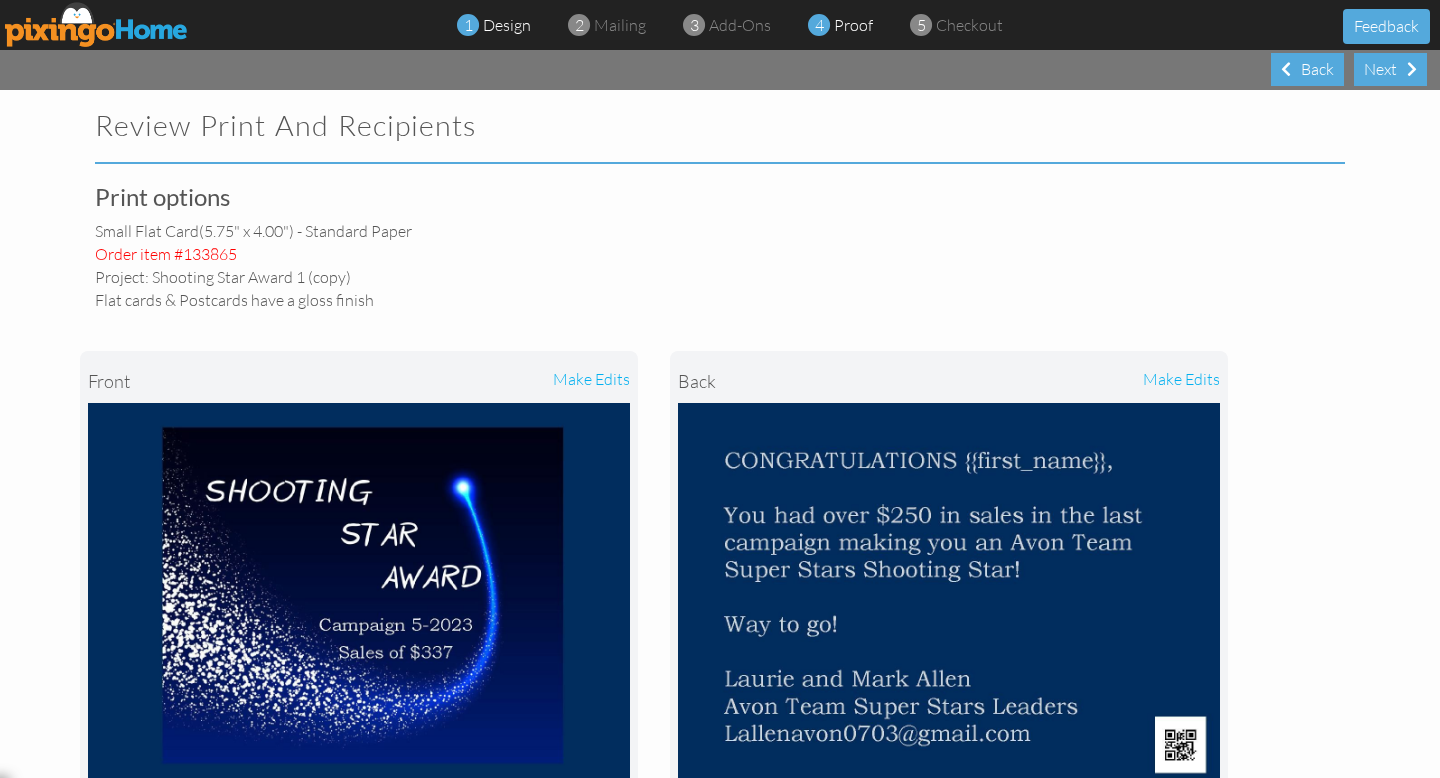 click on "design" at bounding box center (507, 25) 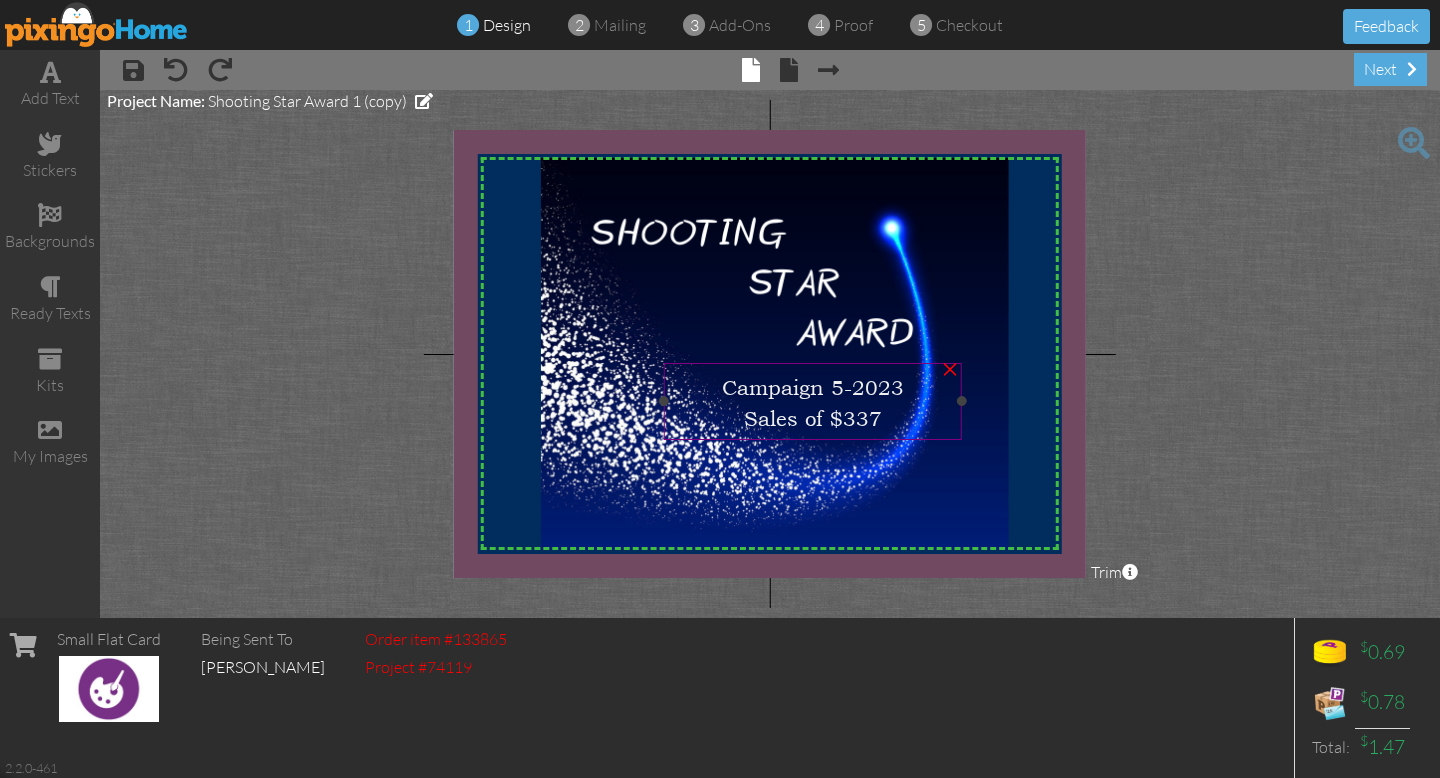 click on "Campaign 5-2023" at bounding box center (813, 385) 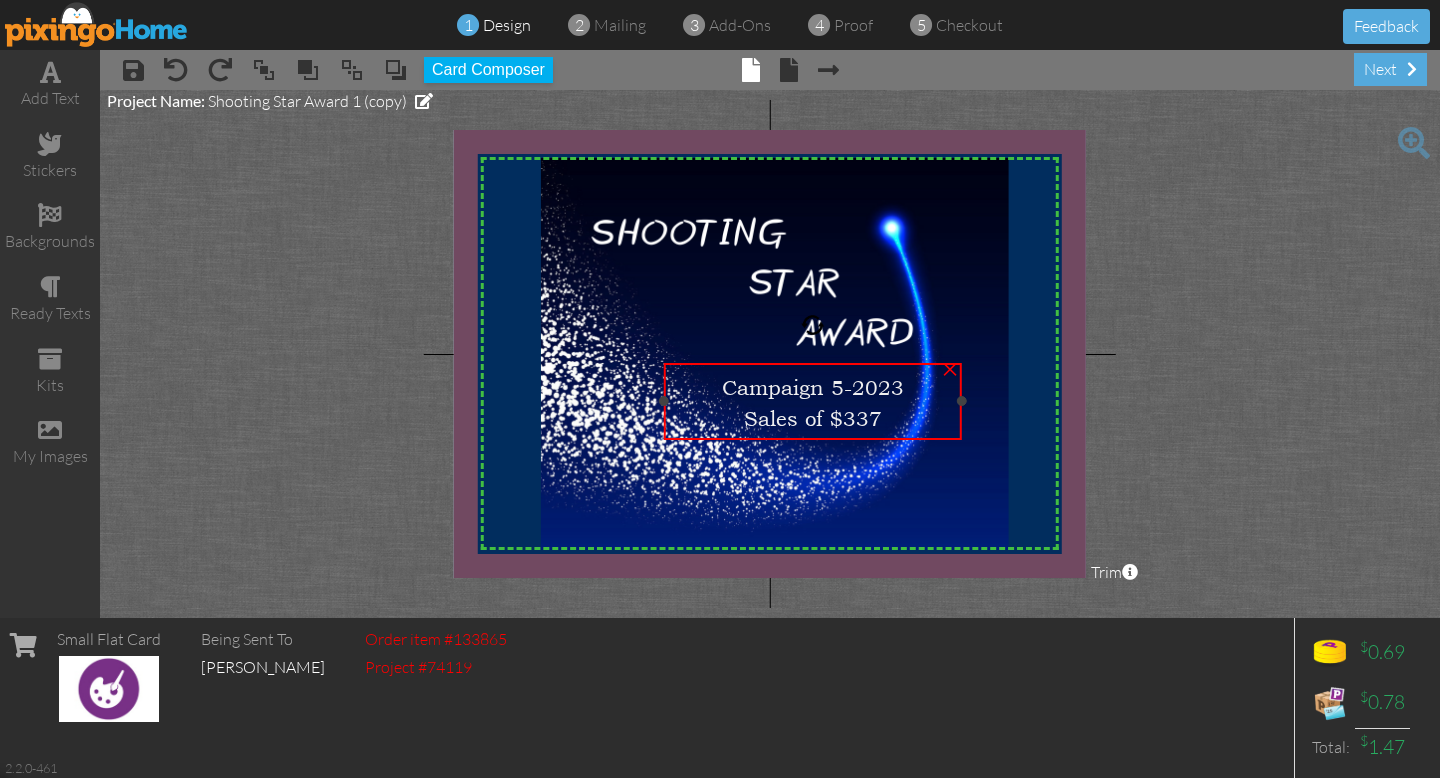 click on "Campaign 5-2023" at bounding box center (813, 385) 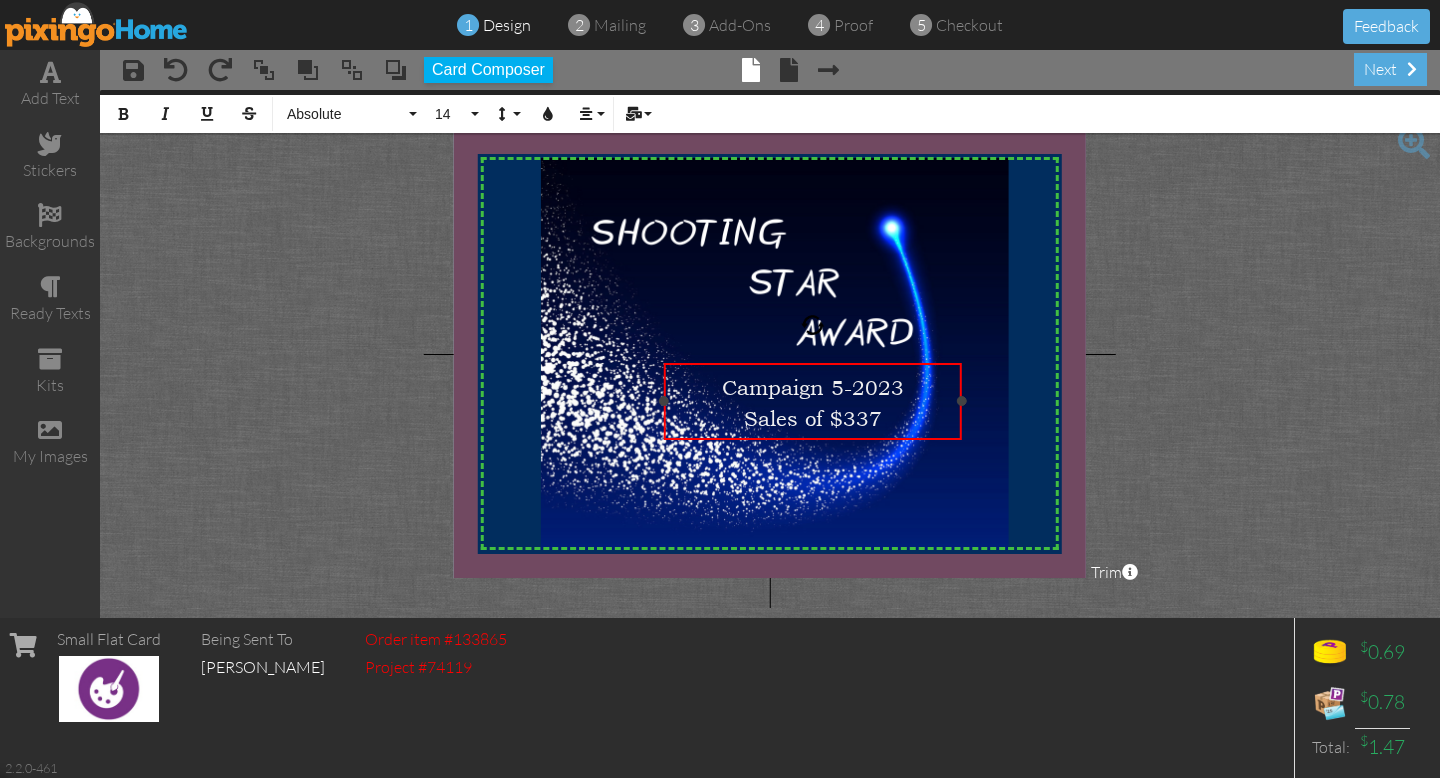 click on "Campaign 5-2023" at bounding box center [813, 385] 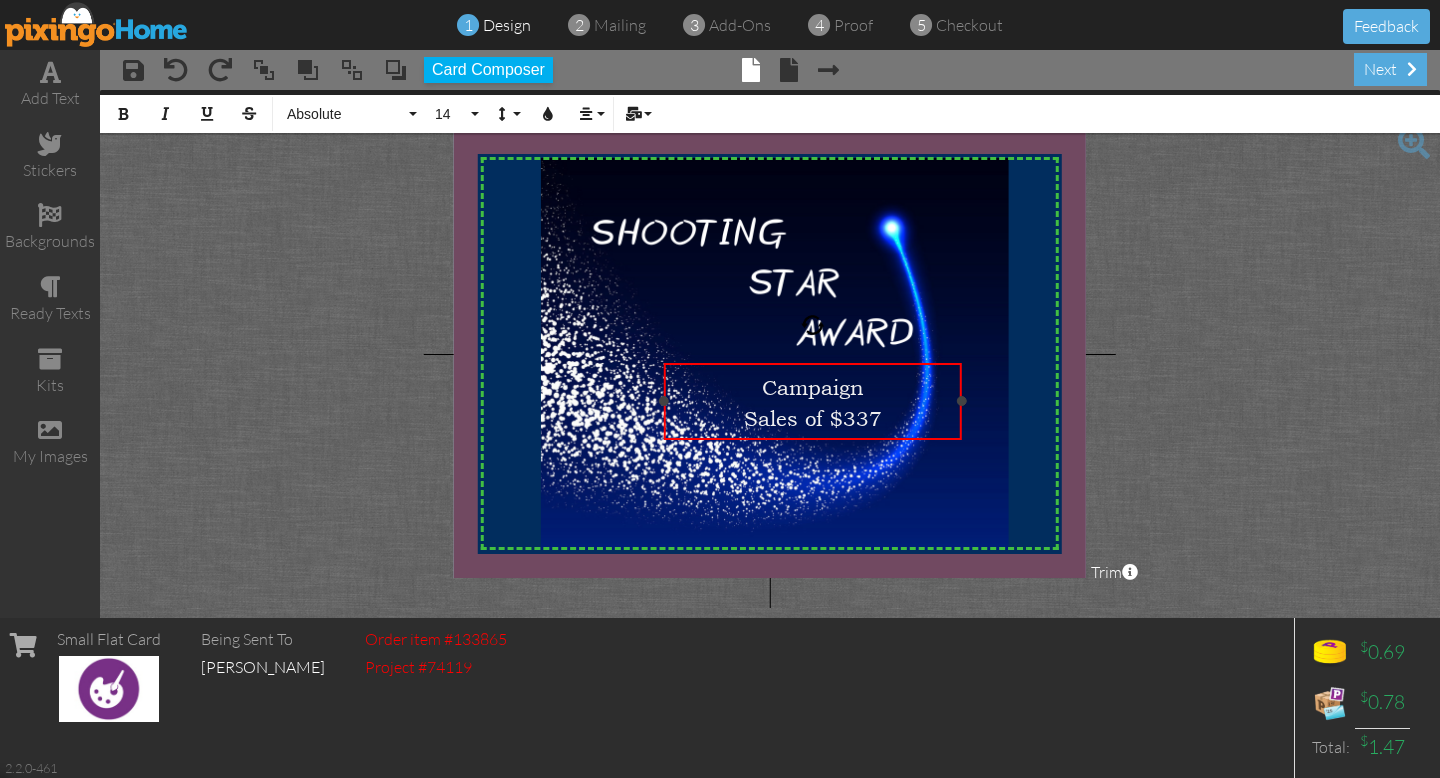 type 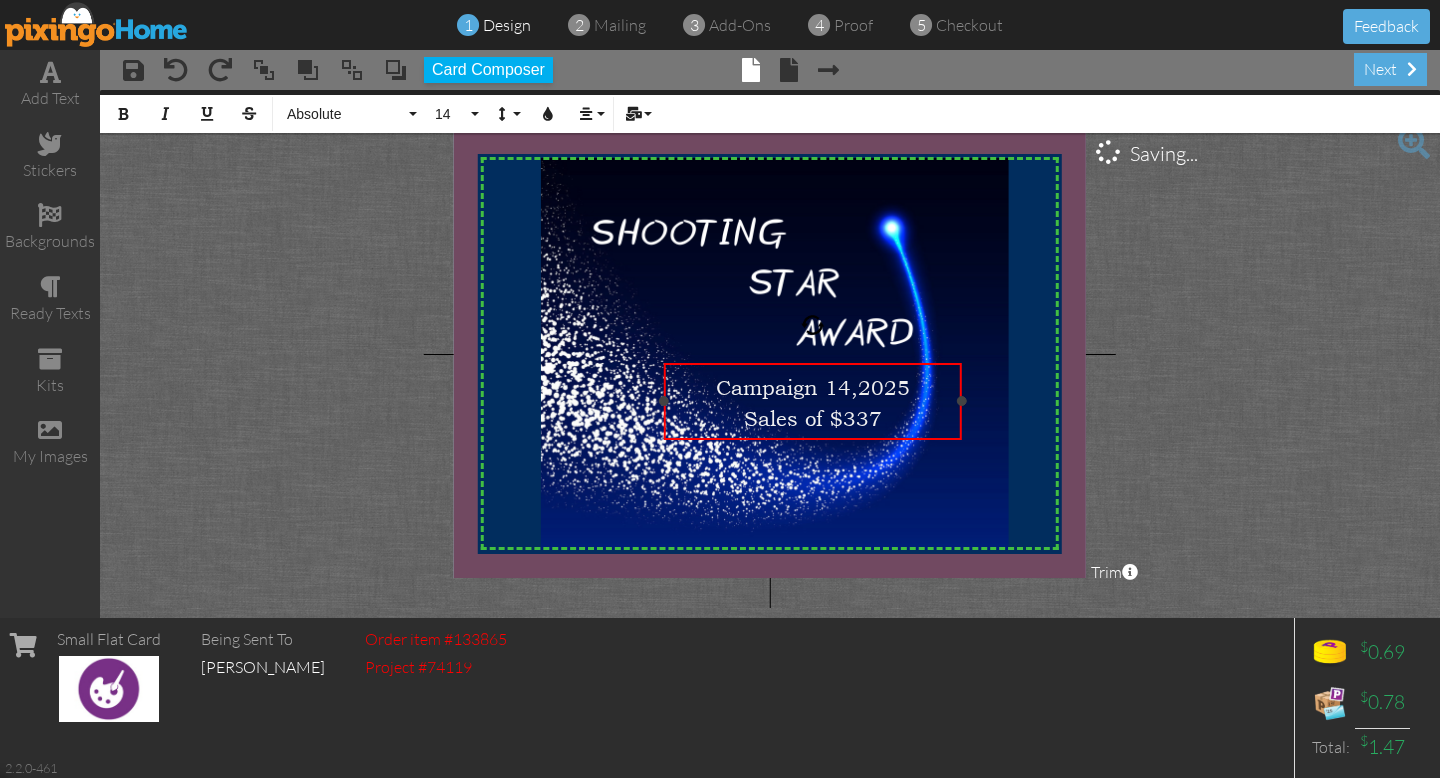 click on "Sales of $337" at bounding box center (813, 416) 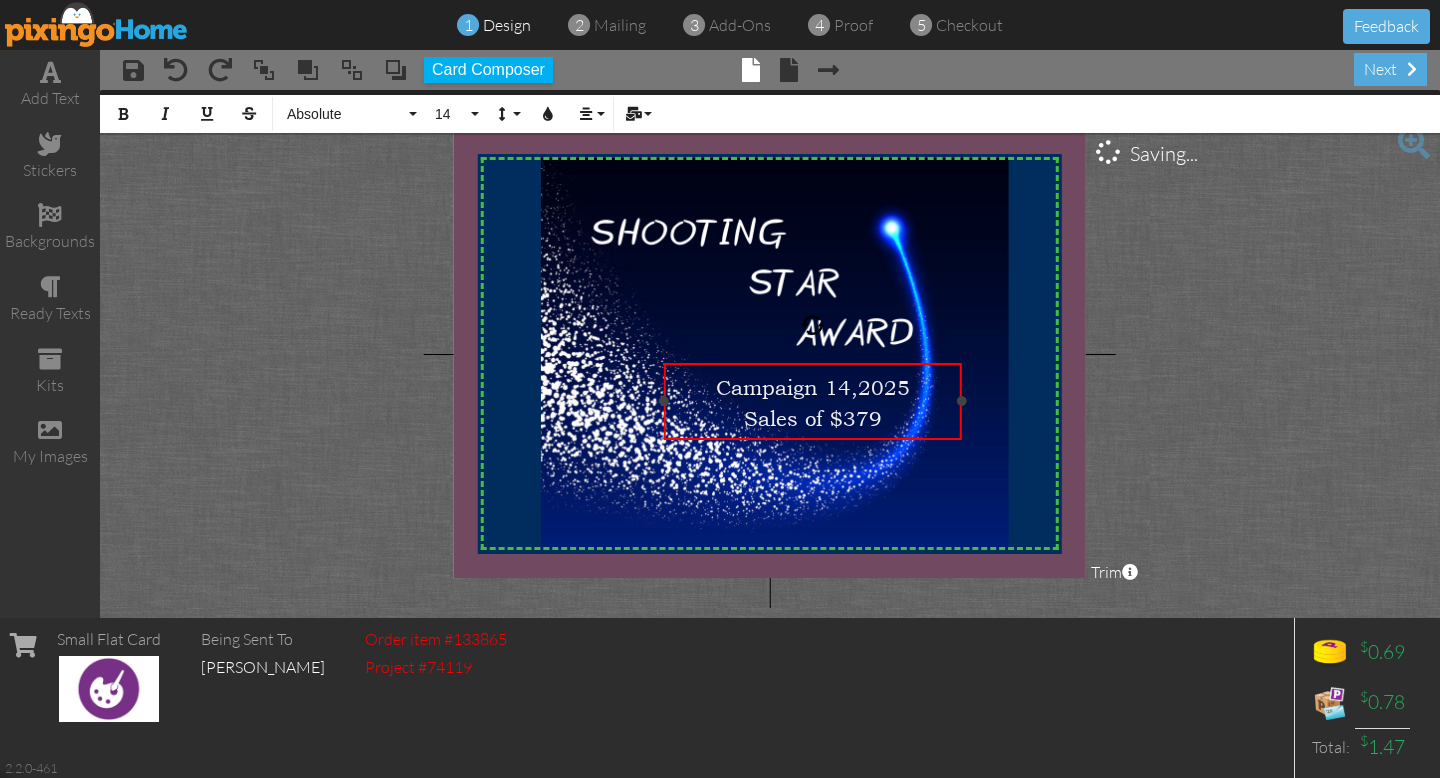 click on "Campaign 14,2025" at bounding box center (813, 388) 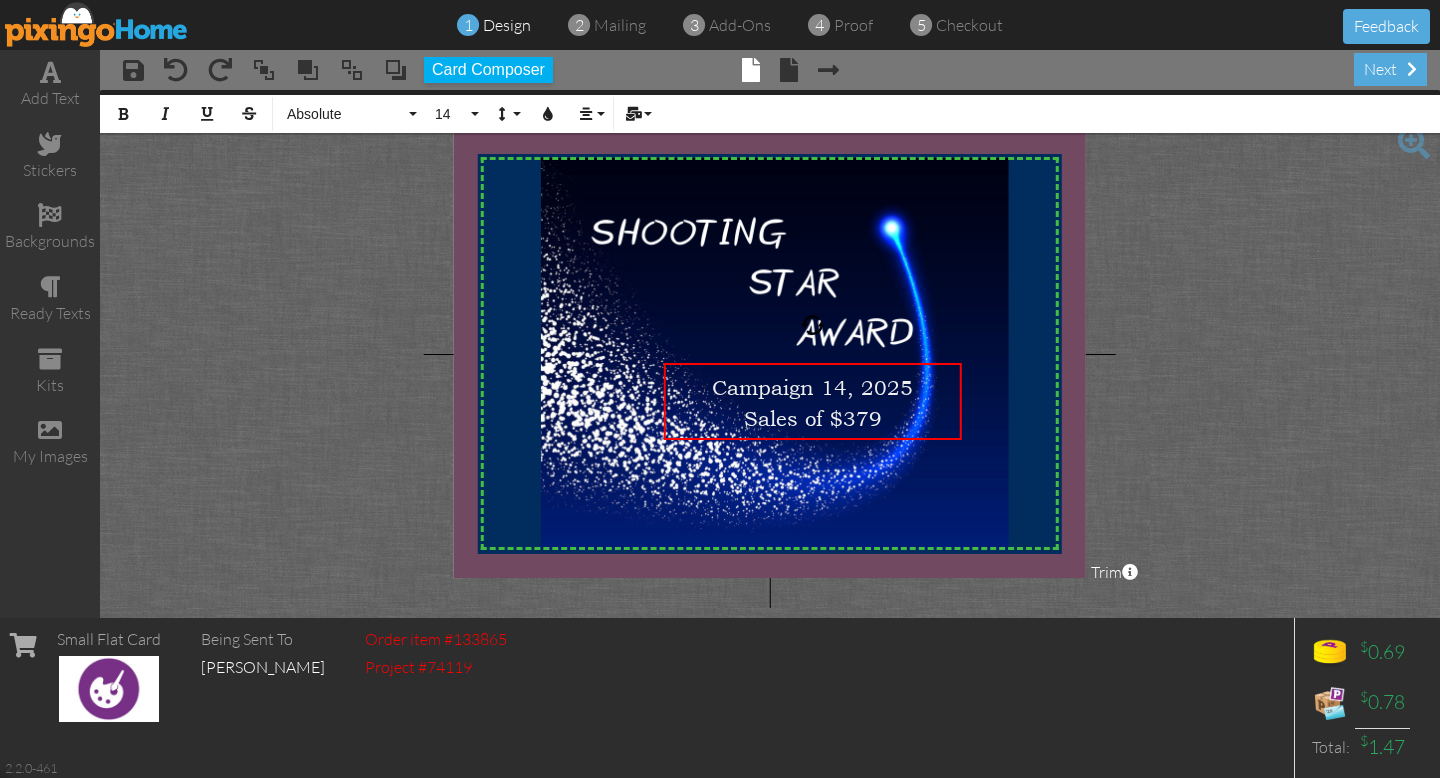 click on "X X X X X X X X X X X X X X X X X X X X X X X X X X X X X X X X X X X X X X X X X X X X X X X X X X X X X X X X X X X X X X X X X X X X X X X X X X X X X X X X X X X X X X X X X X X X X X X X × × Campaign 14, 2025 Sales of $379 ×
Saving...
Bold Italic Underline Strikethrough Absolute Absolute Adventure Algerian Allure Aphrodite Bouquet Sky Breezy Broadway Cafe Century Comic Sans Contour Copper Courgette Curlz Delight Enchanted First Hand Forte Freestyle Funky Jumps Futura Gamer Gecko Gentoo Georgia Impact Isabell Jelly Jokerman Lato Lemon Sun Lobster Magical Marker Montserrat Museo Sans Open Sans Pacifico Papyrus Parachute Pea Dots Pixingo Proclamation Rain Bucket Raleway Roboto Sacramento Sketch Slim Snap Stamped Sunshine Swift River Tahoma Times Upper Level Verdana Vintage Wonder 14 5 6 7 8 9 10 11 12 14 16 18 20 22 24 30 36 48 60 72 96 Line Height Default Single 1.15 1.5" at bounding box center (770, 354) 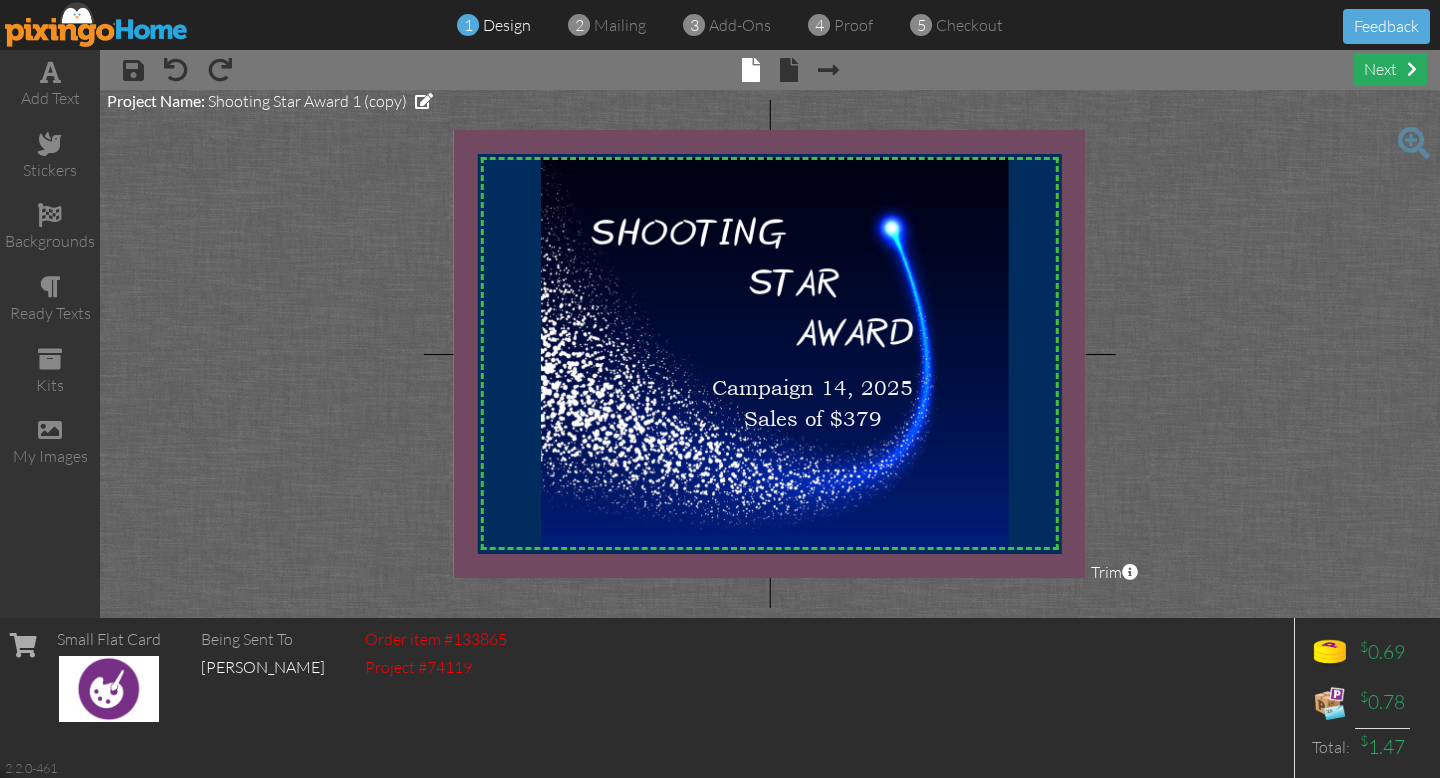 click on "next" at bounding box center [1390, 69] 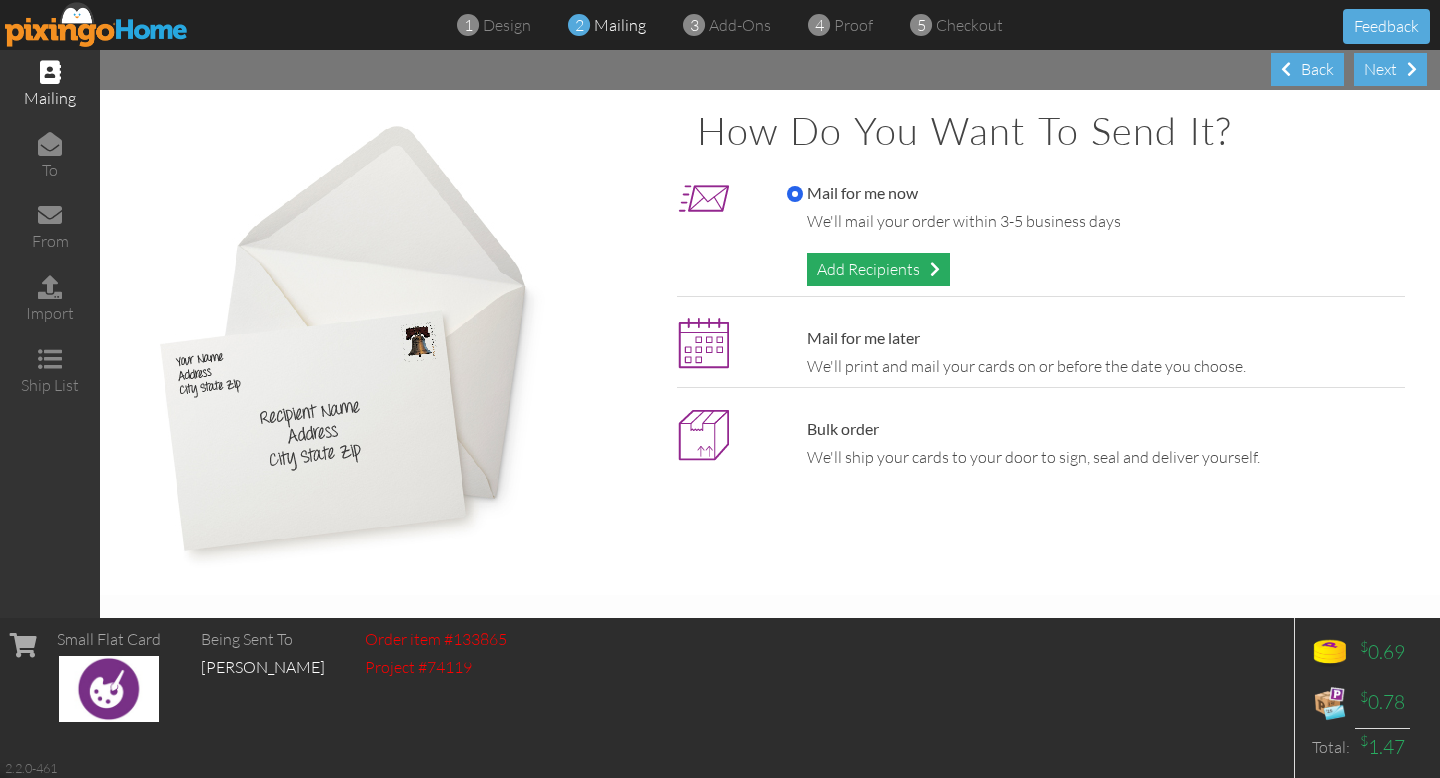 click at bounding box center (935, 269) 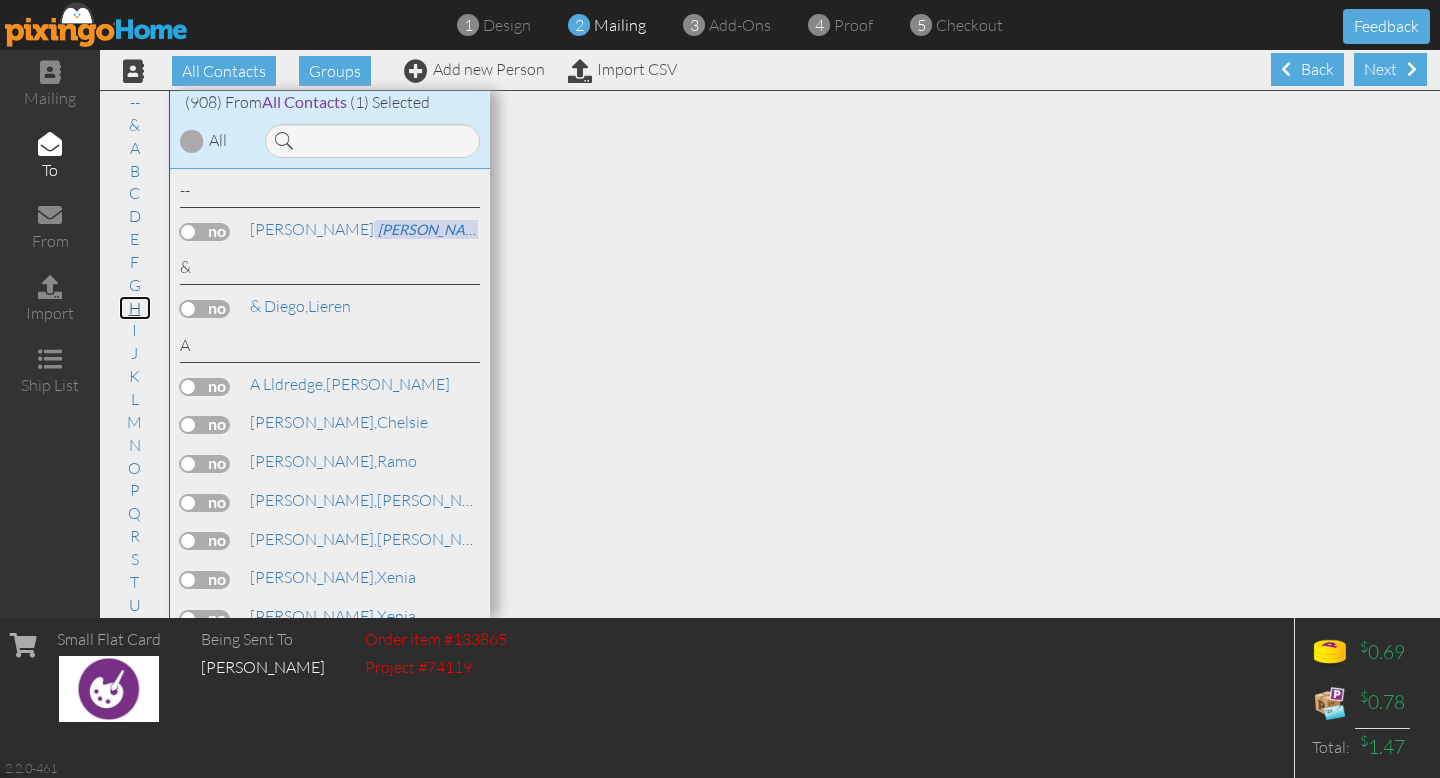 click on "H" at bounding box center [135, 308] 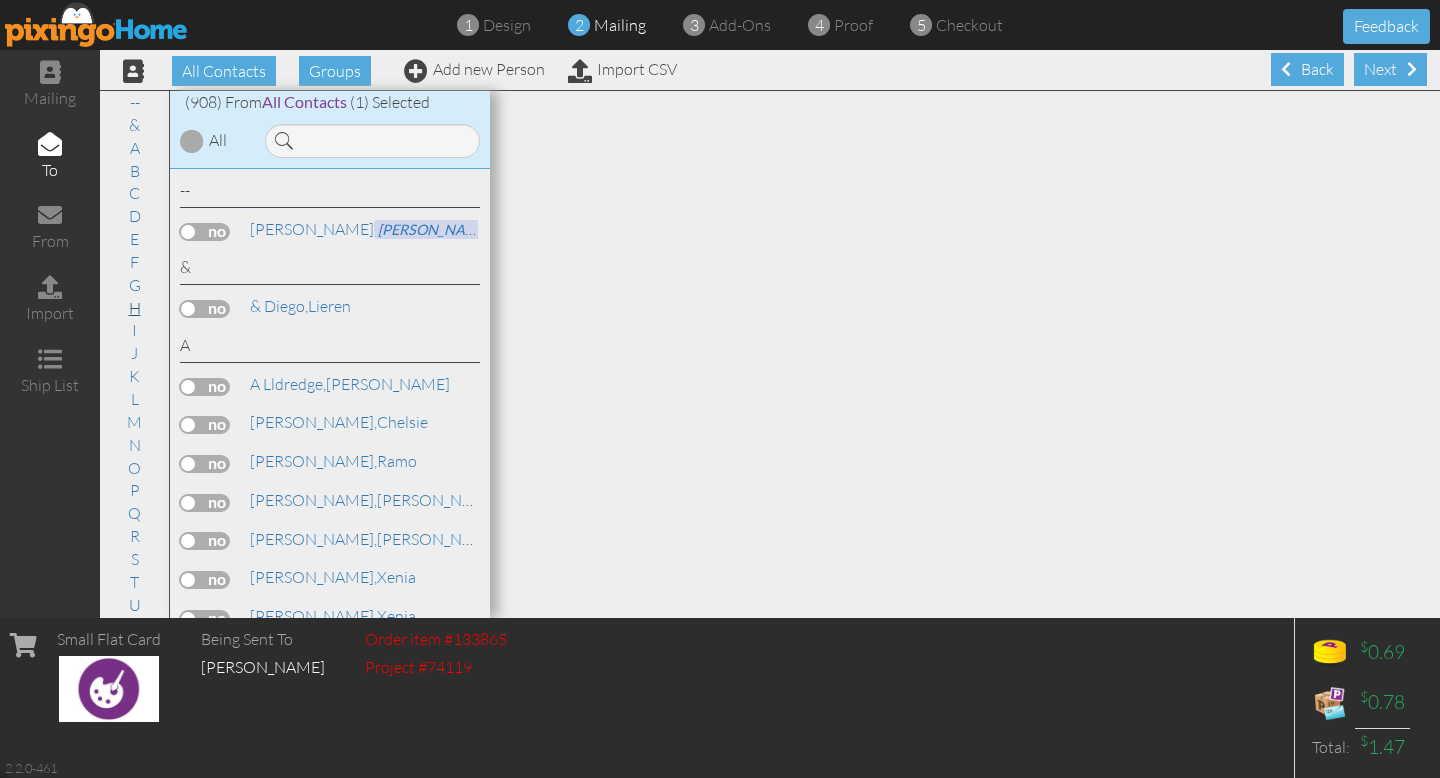 scroll, scrollTop: 12279, scrollLeft: 0, axis: vertical 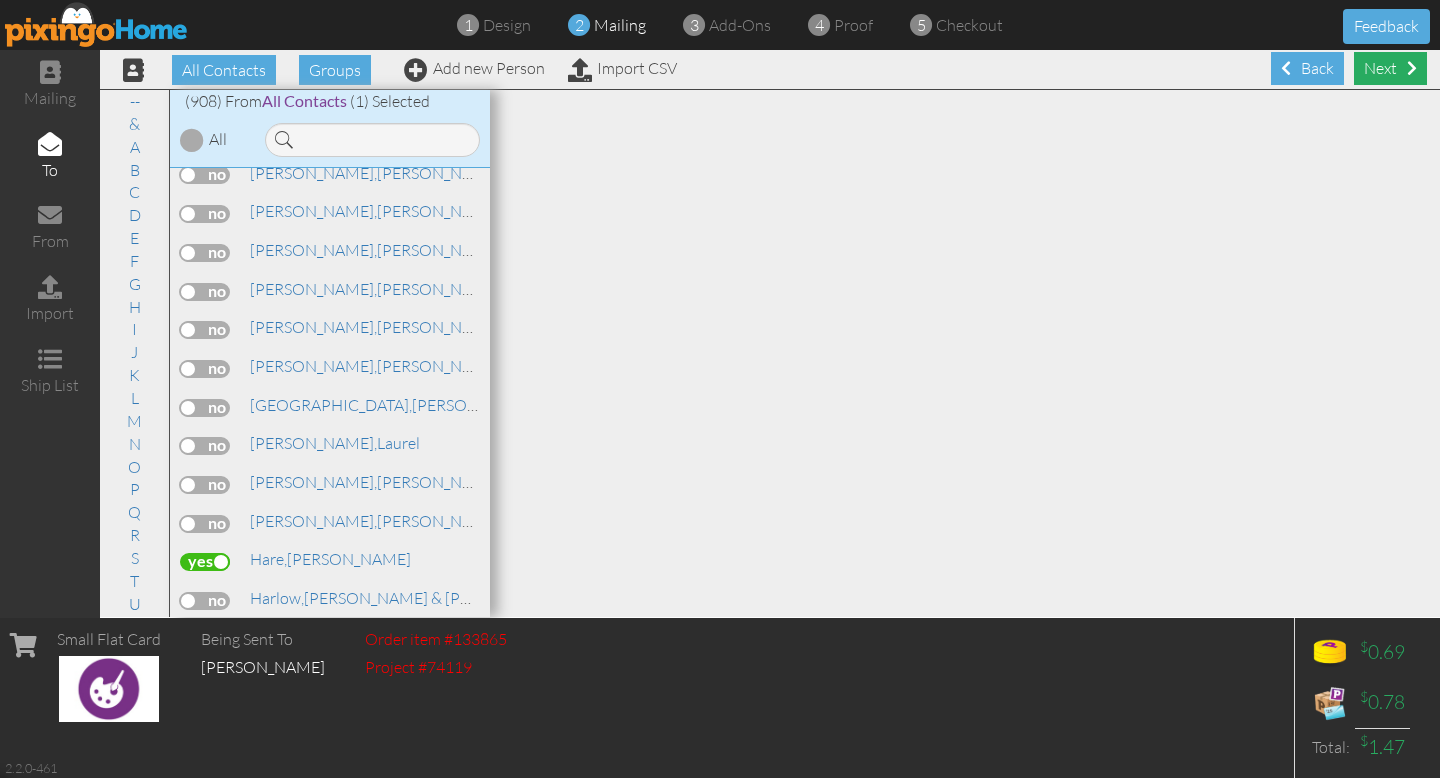 click at bounding box center (1412, 68) 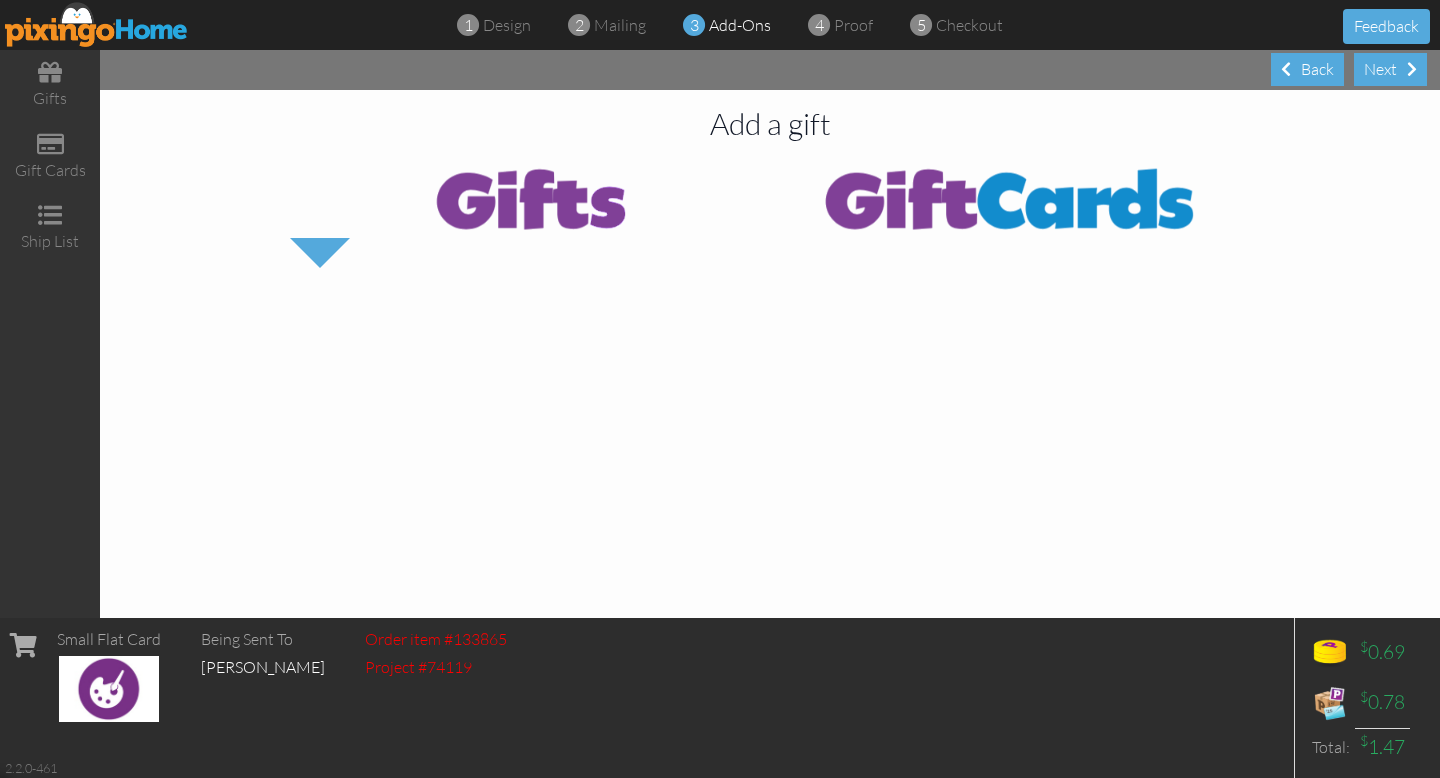 scroll, scrollTop: 0, scrollLeft: 0, axis: both 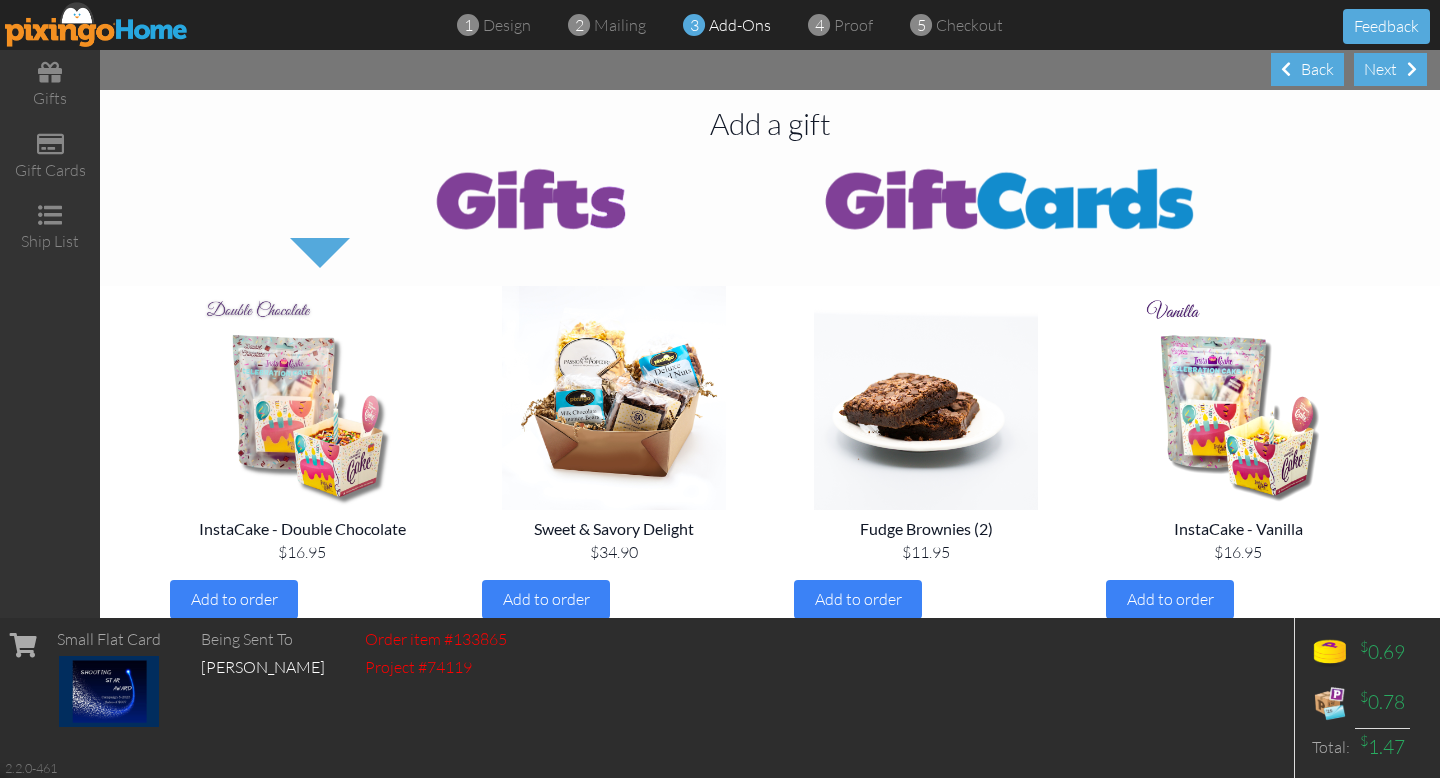 click at bounding box center [1412, 69] 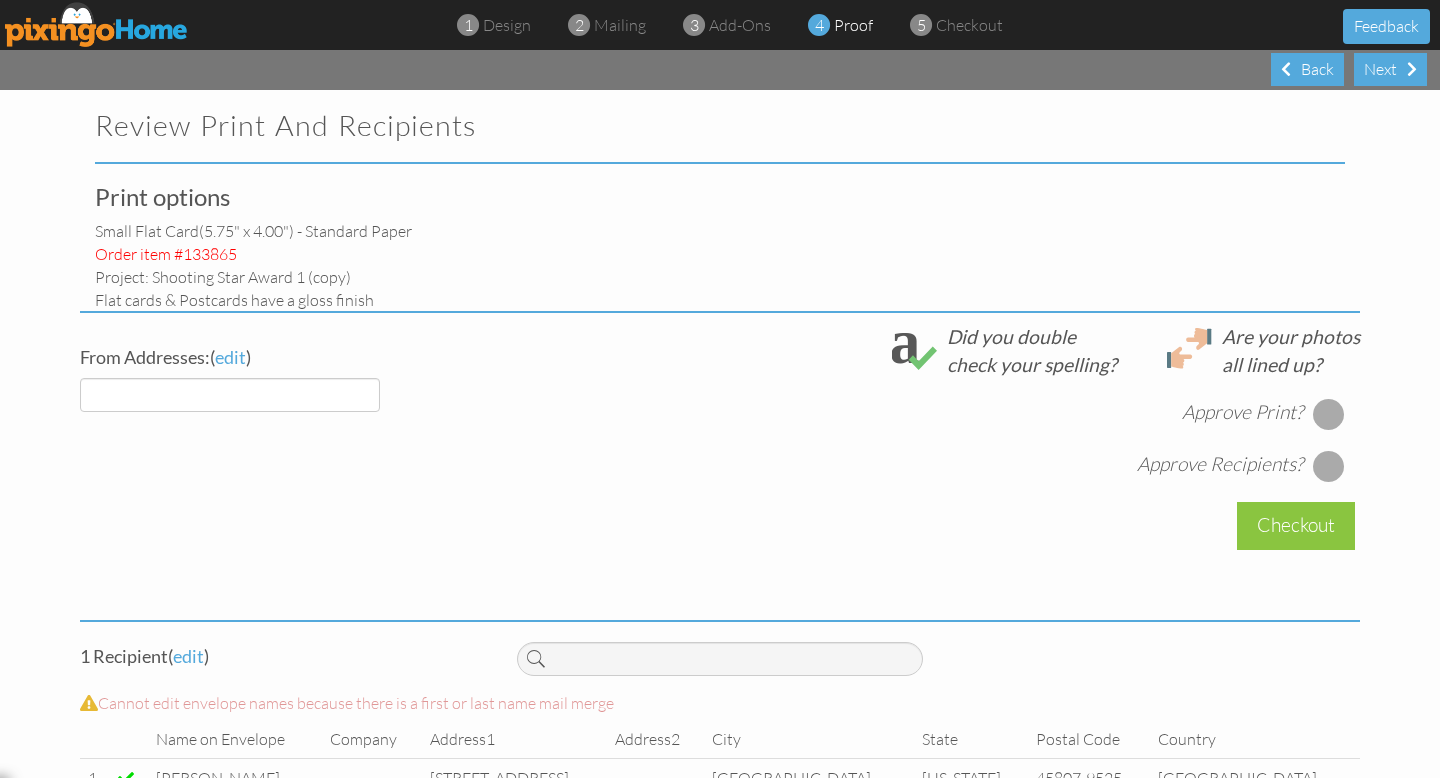 select on "object:15561" 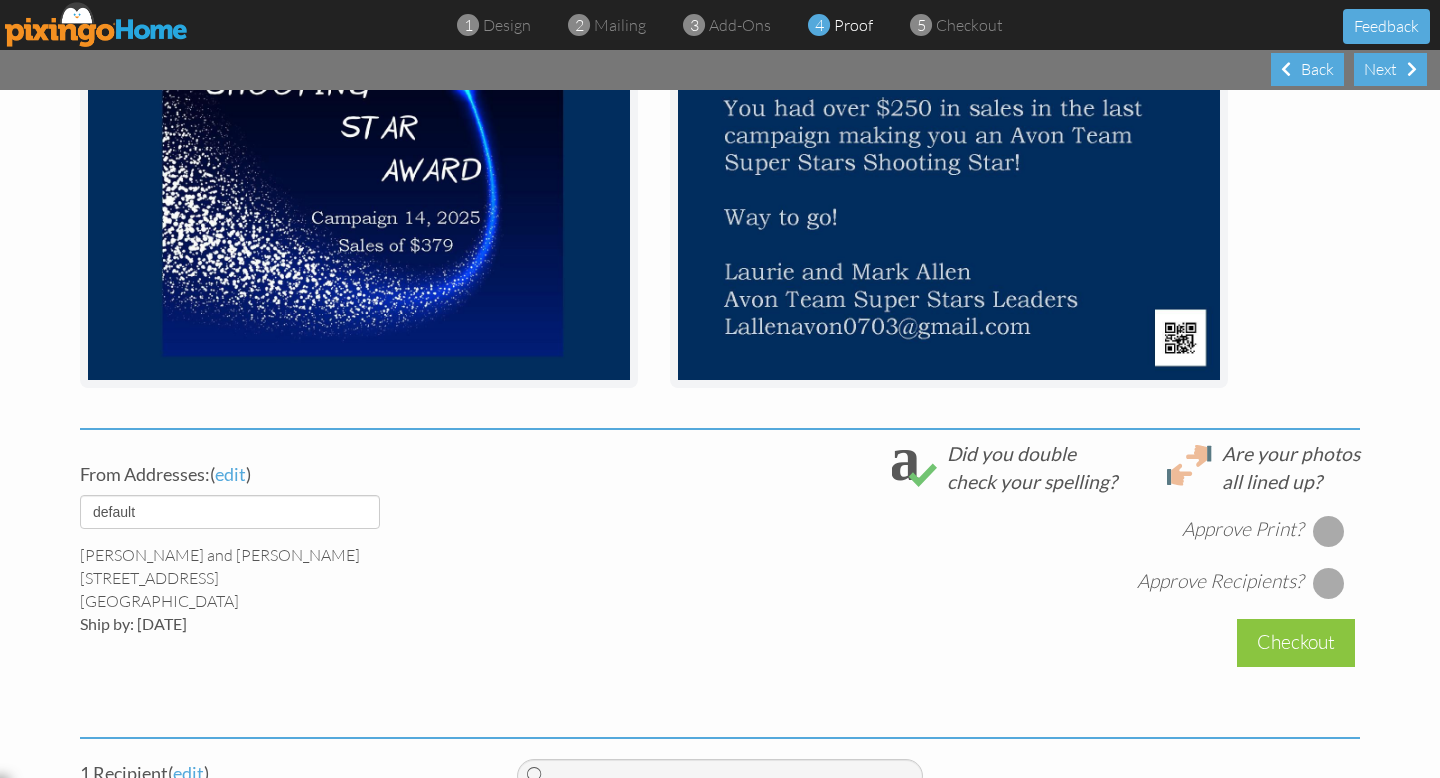 scroll, scrollTop: 585, scrollLeft: 0, axis: vertical 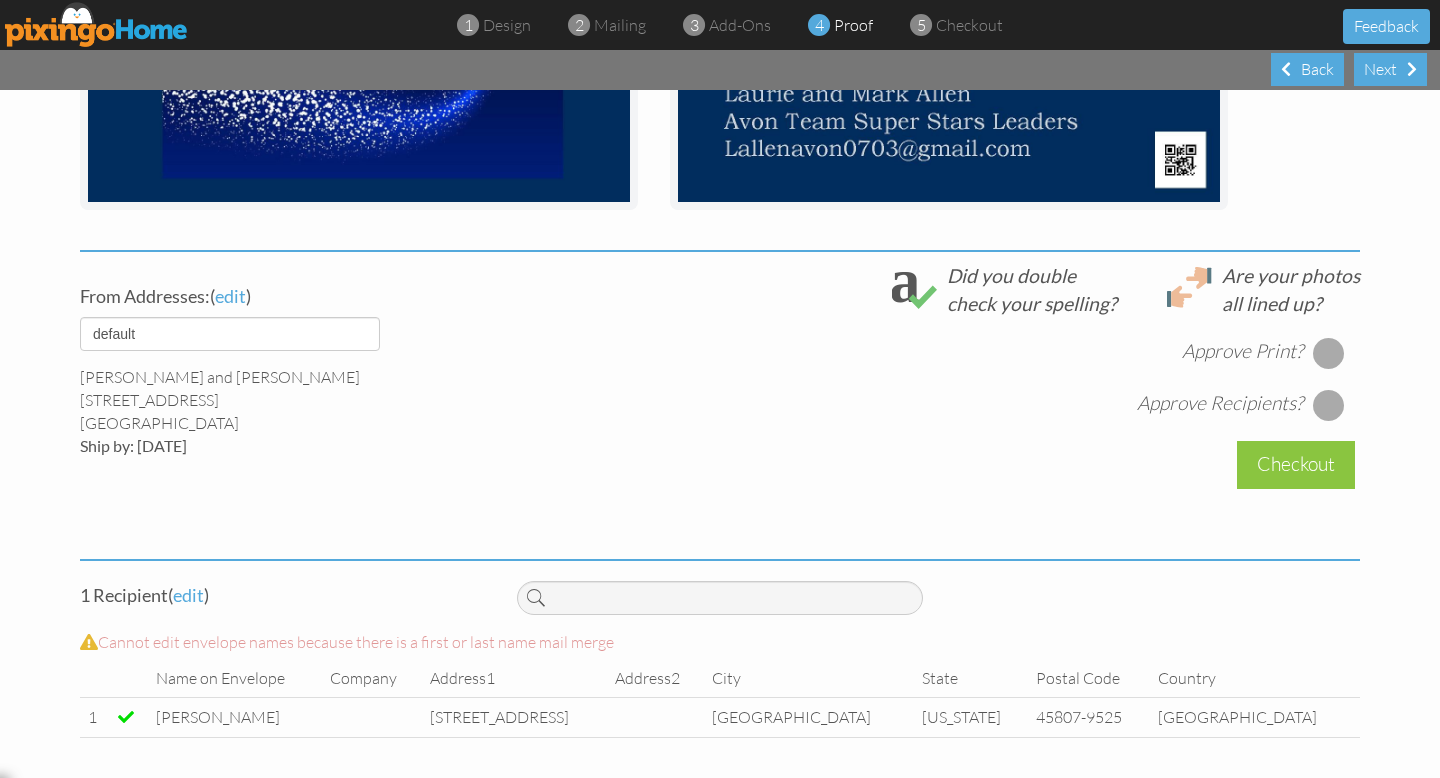 click at bounding box center (1329, 353) 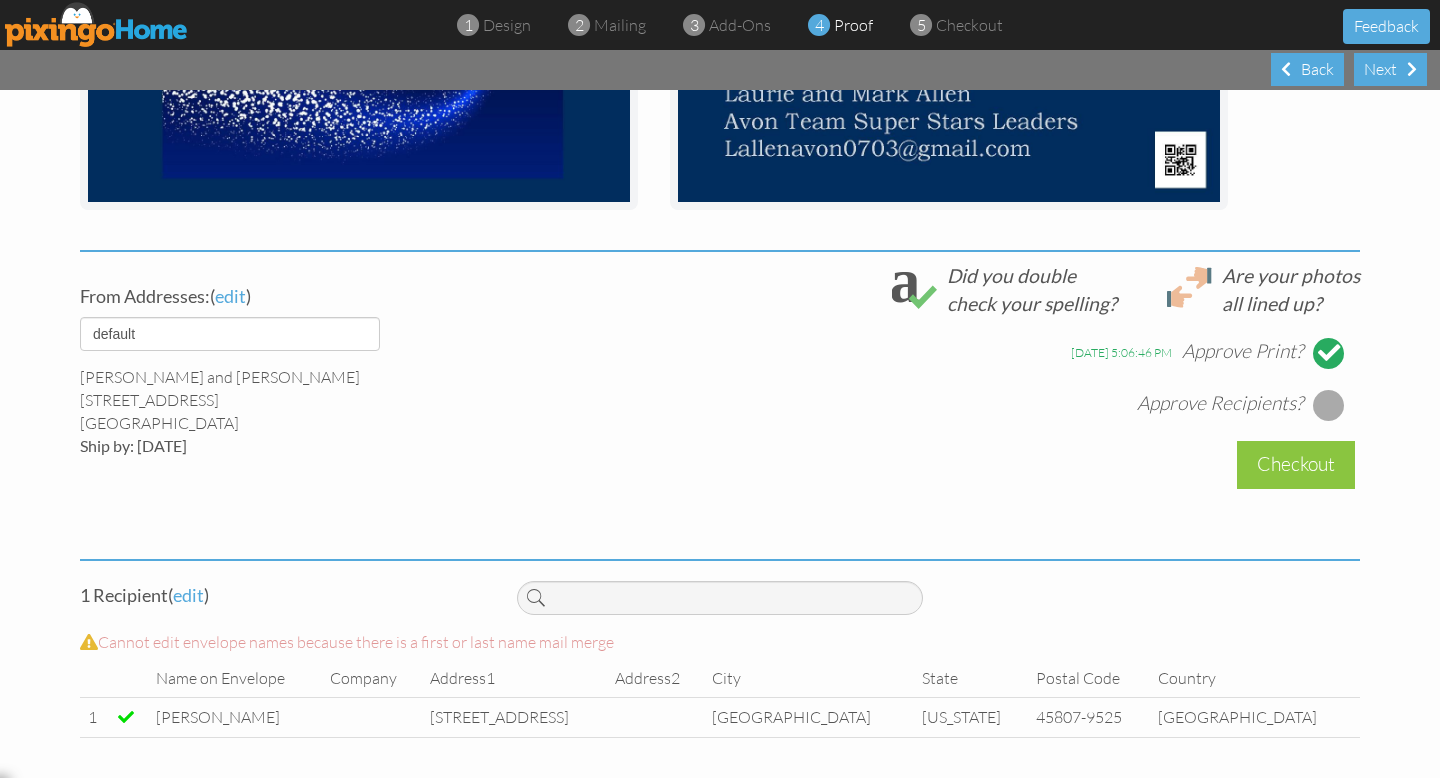 click at bounding box center (1329, 405) 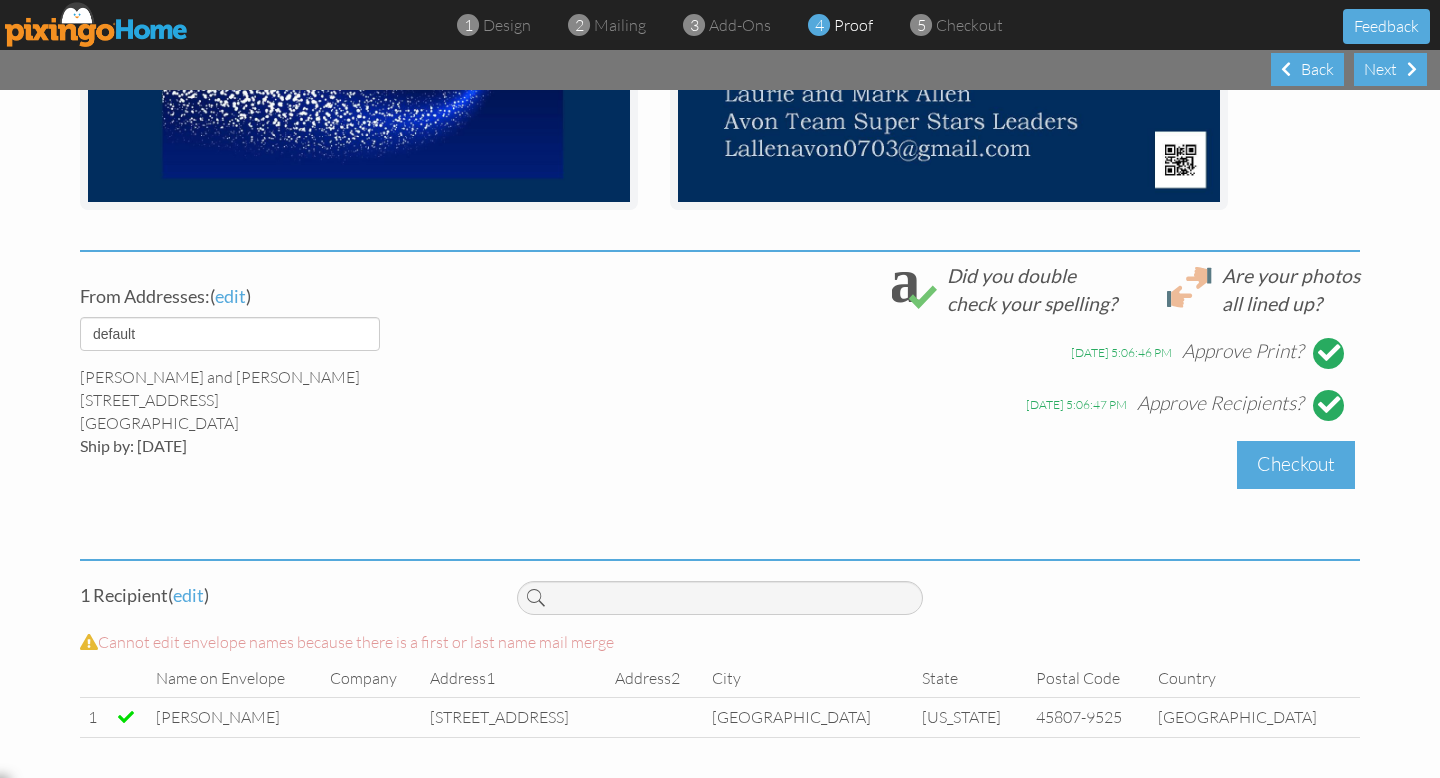 click on "Checkout" at bounding box center (1296, 464) 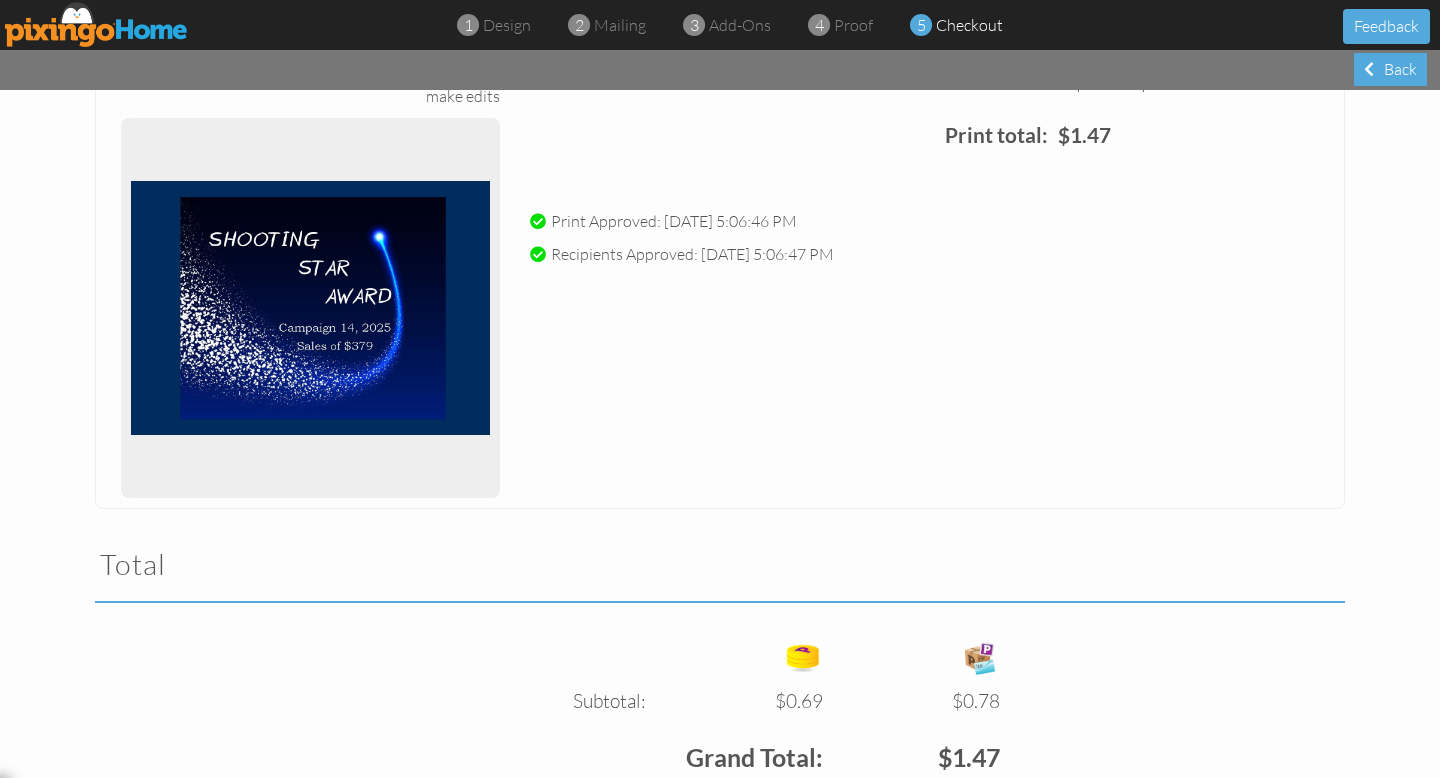 scroll, scrollTop: 491, scrollLeft: 0, axis: vertical 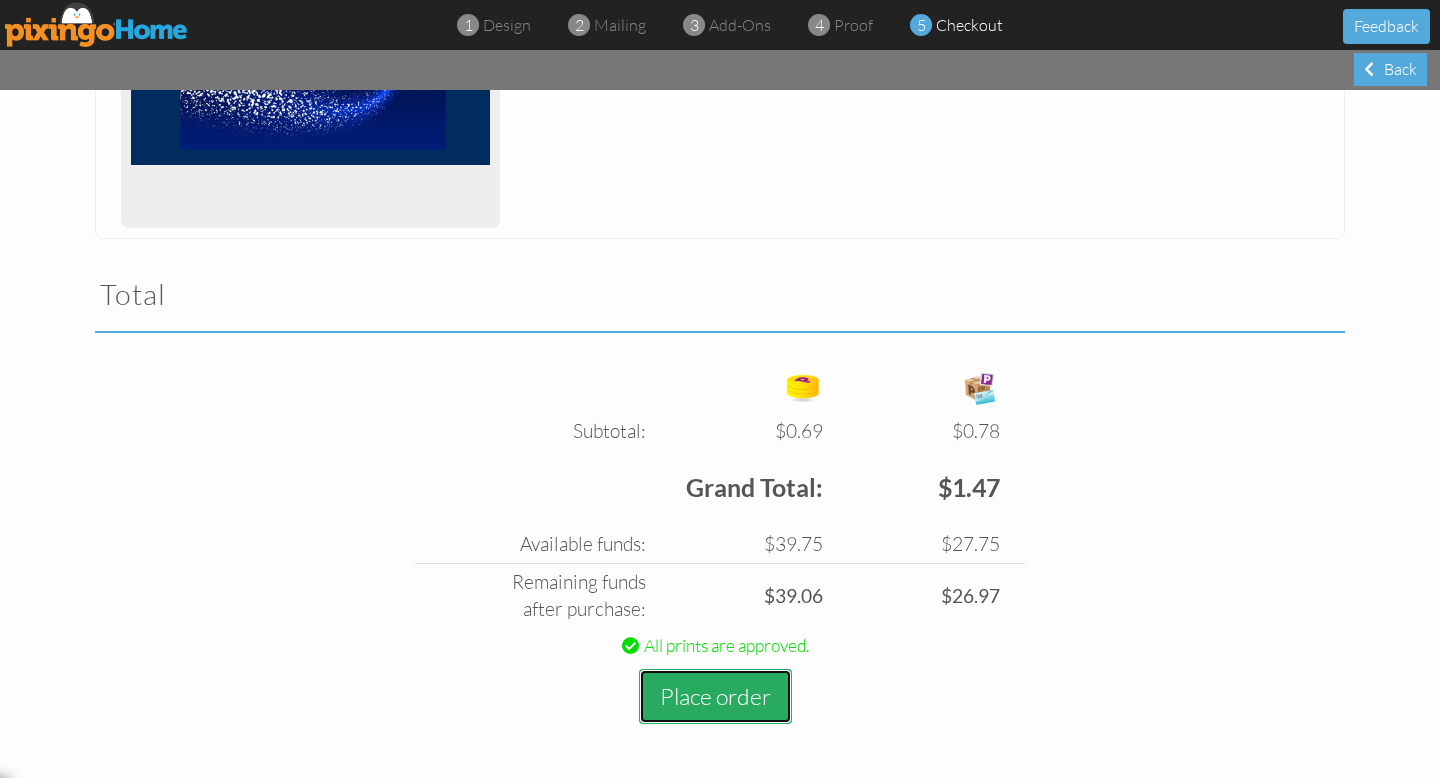 click on "Place order" at bounding box center (715, 696) 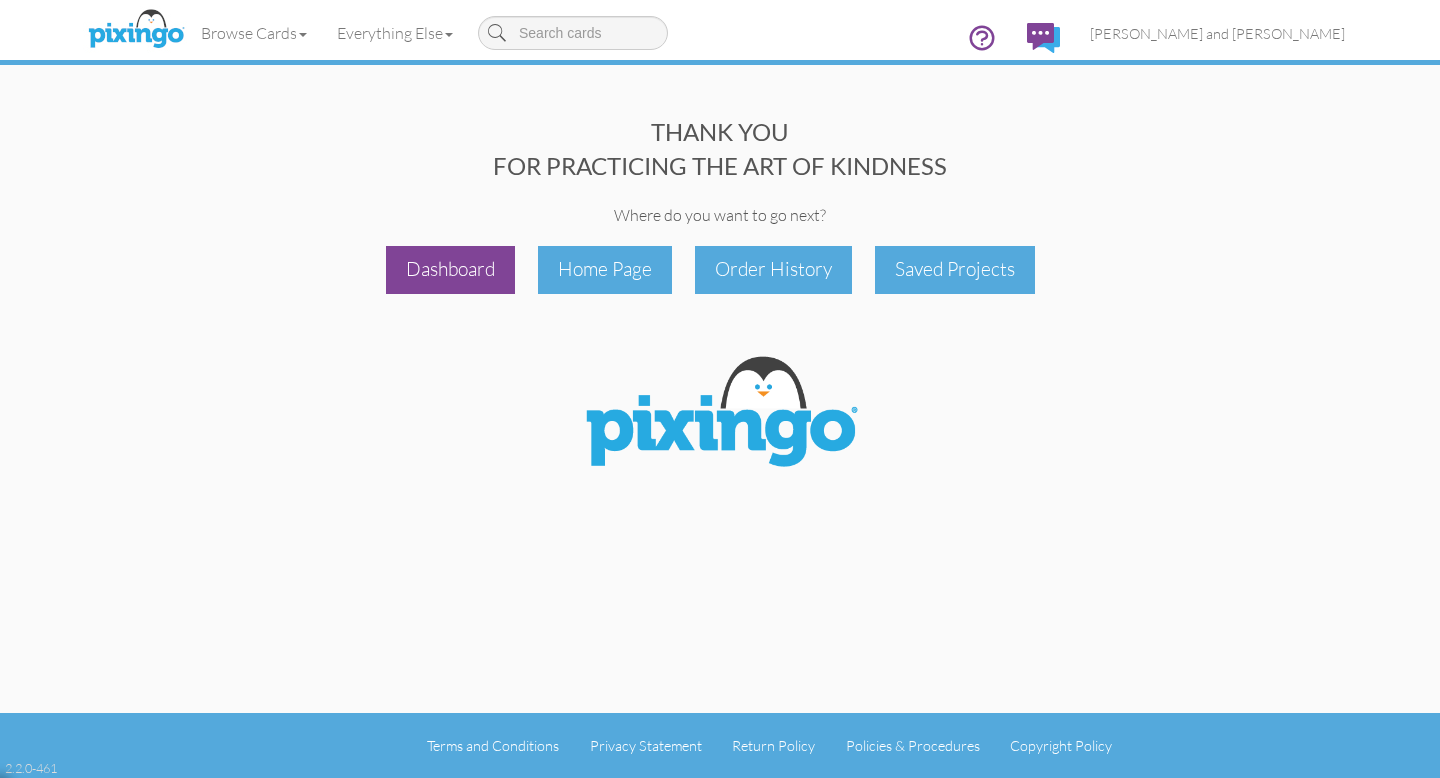 click on "Dashboard" at bounding box center [450, 269] 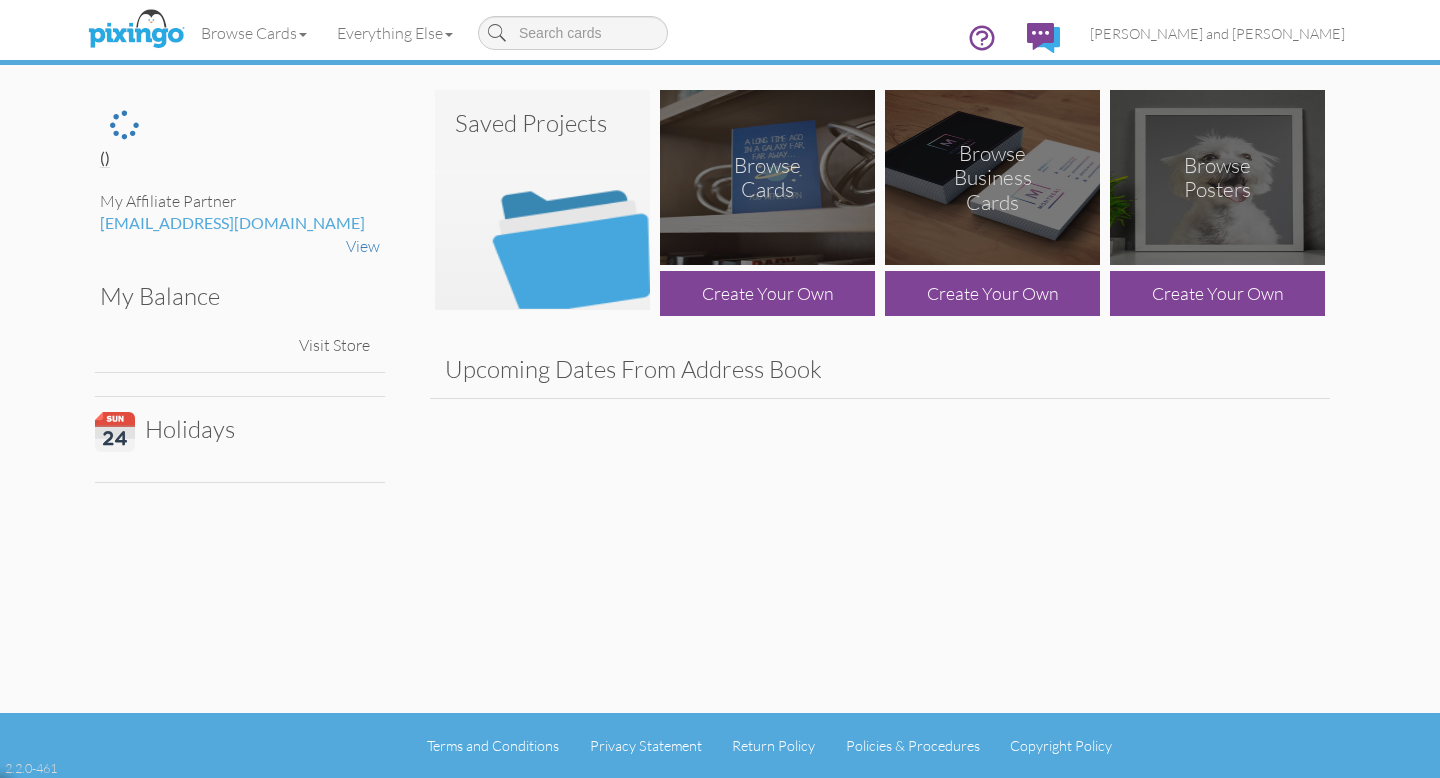 click at bounding box center [542, 200] 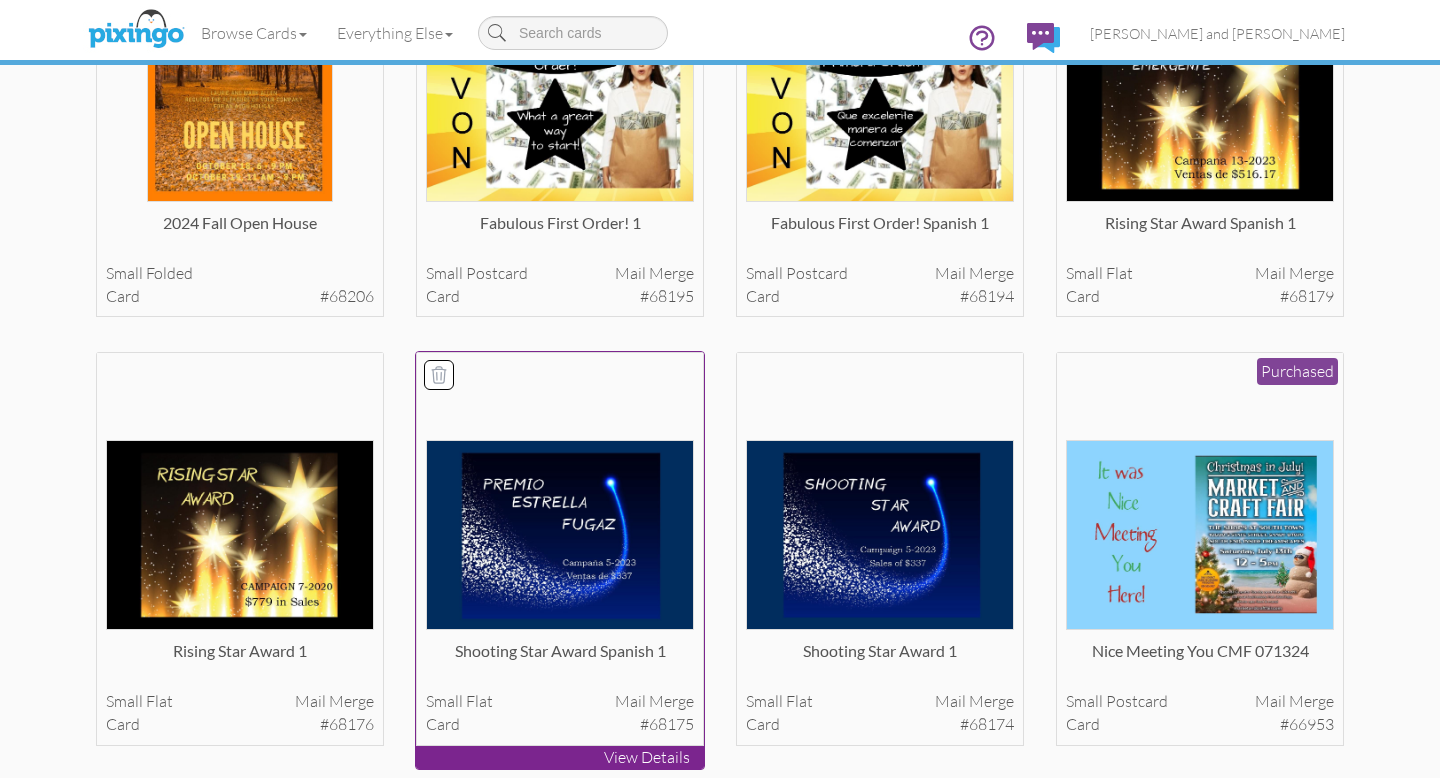 scroll, scrollTop: 1133, scrollLeft: 0, axis: vertical 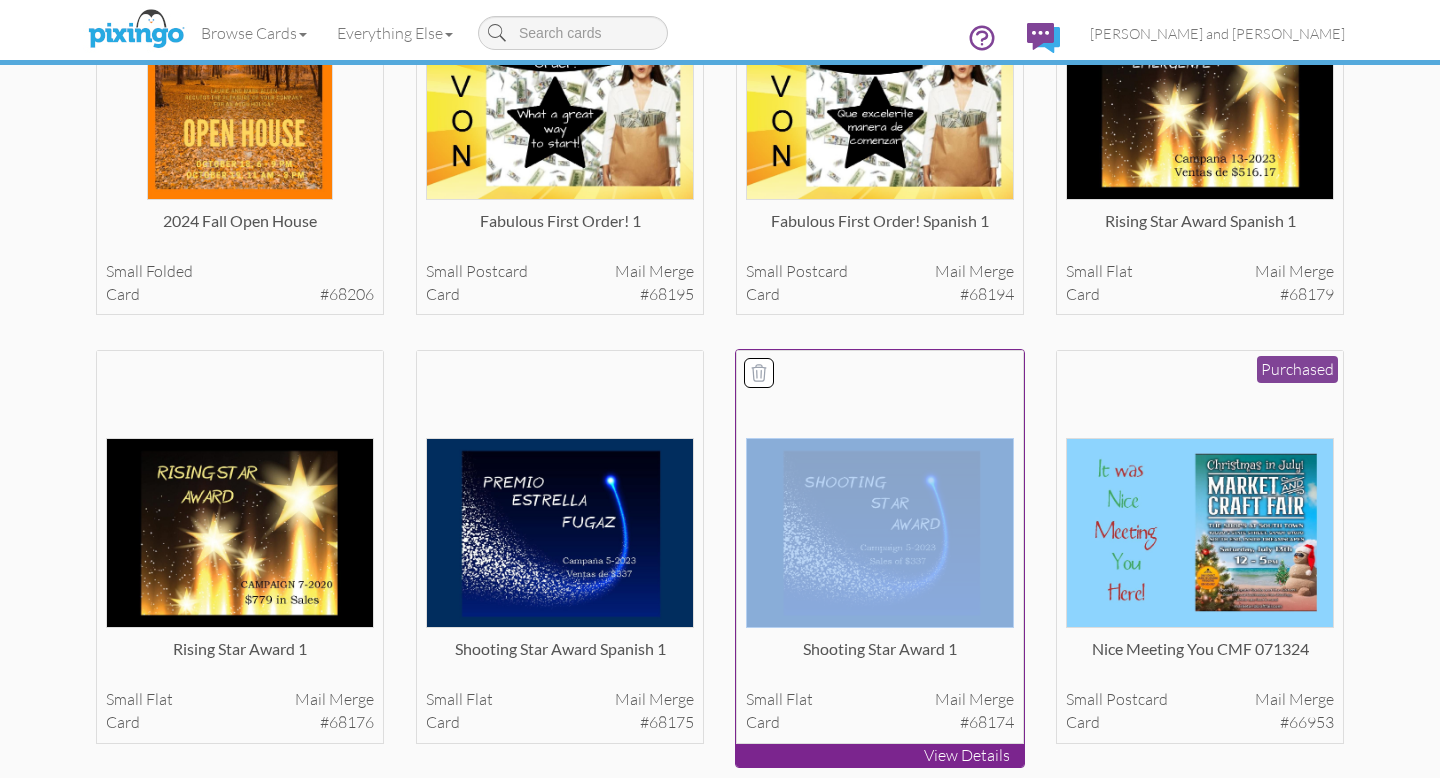 click at bounding box center [880, 533] 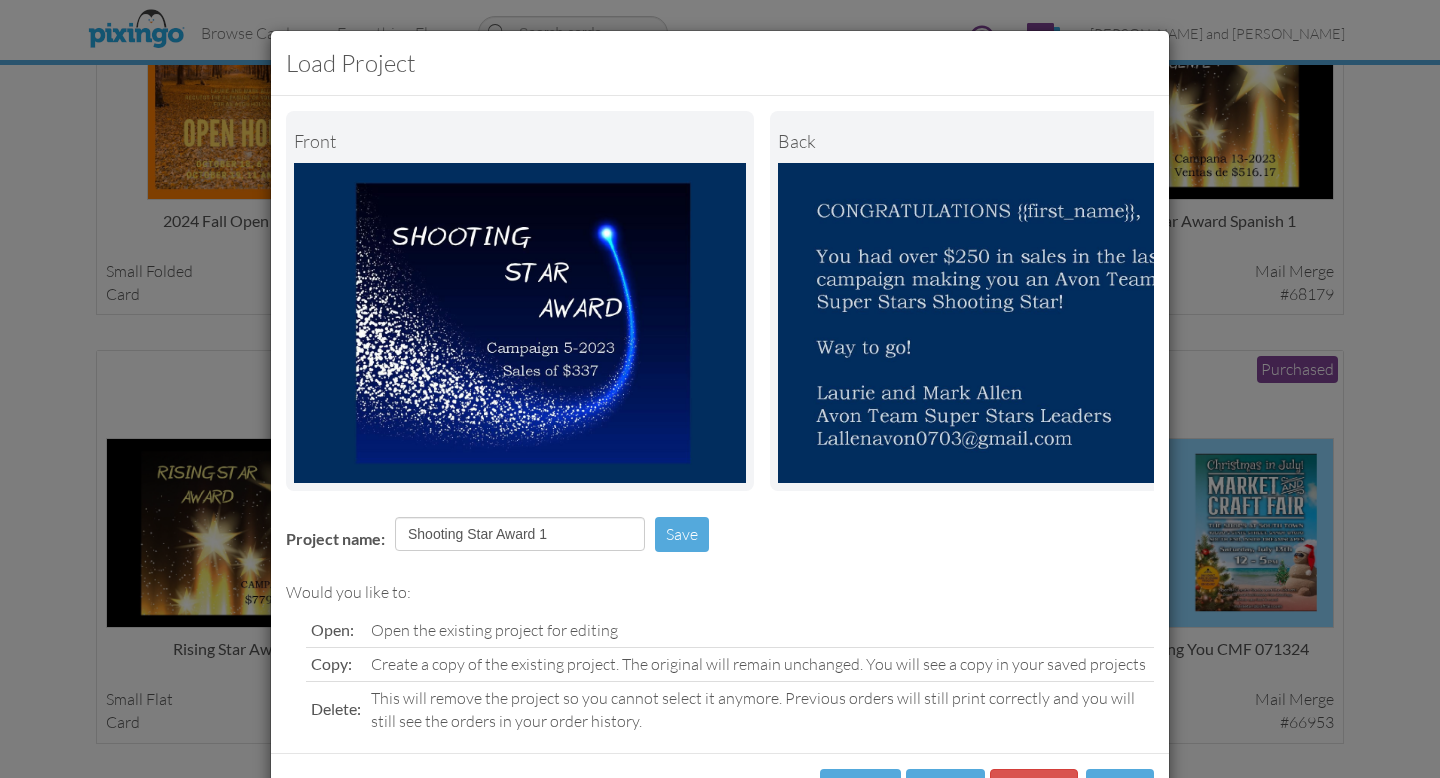 scroll, scrollTop: 81, scrollLeft: 0, axis: vertical 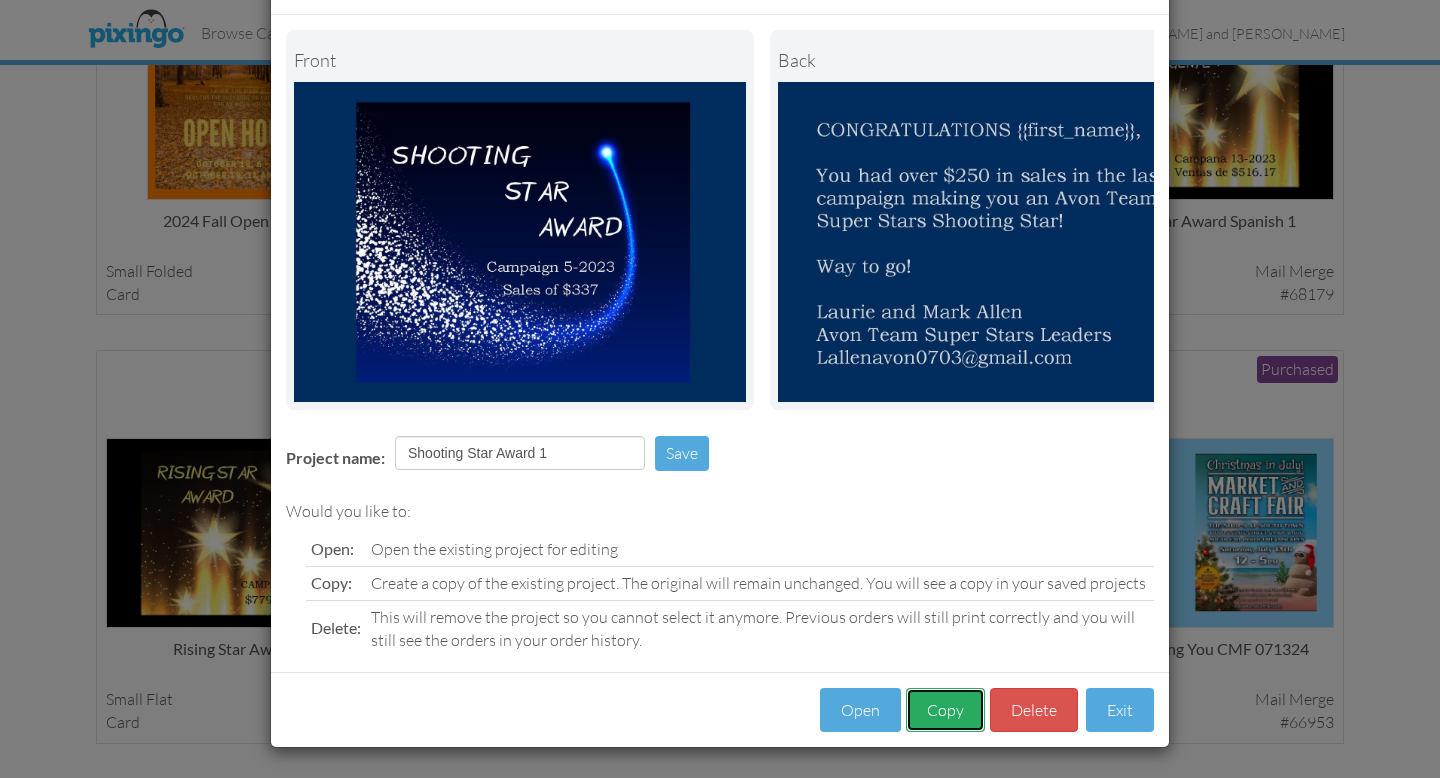 click on "Copy" at bounding box center (945, 710) 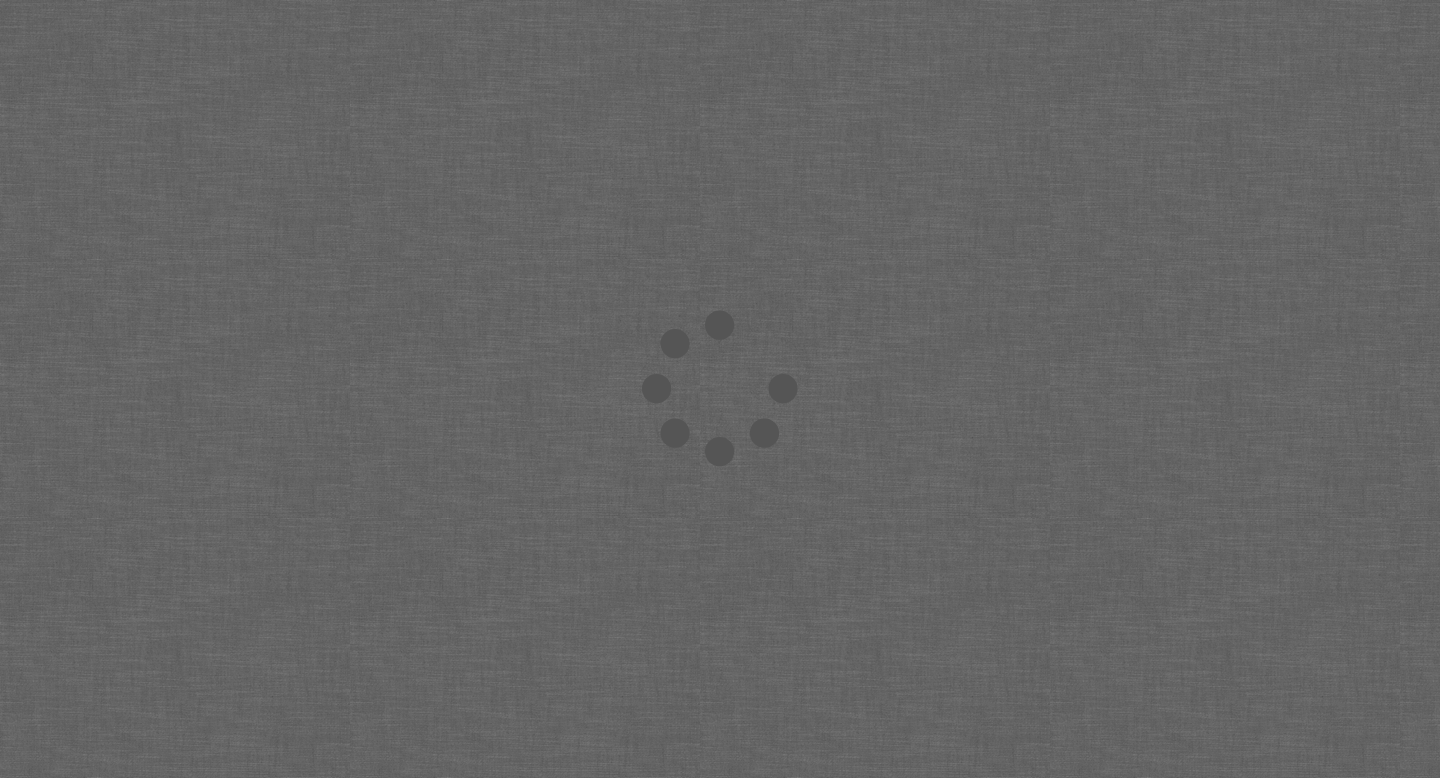 scroll, scrollTop: 0, scrollLeft: 0, axis: both 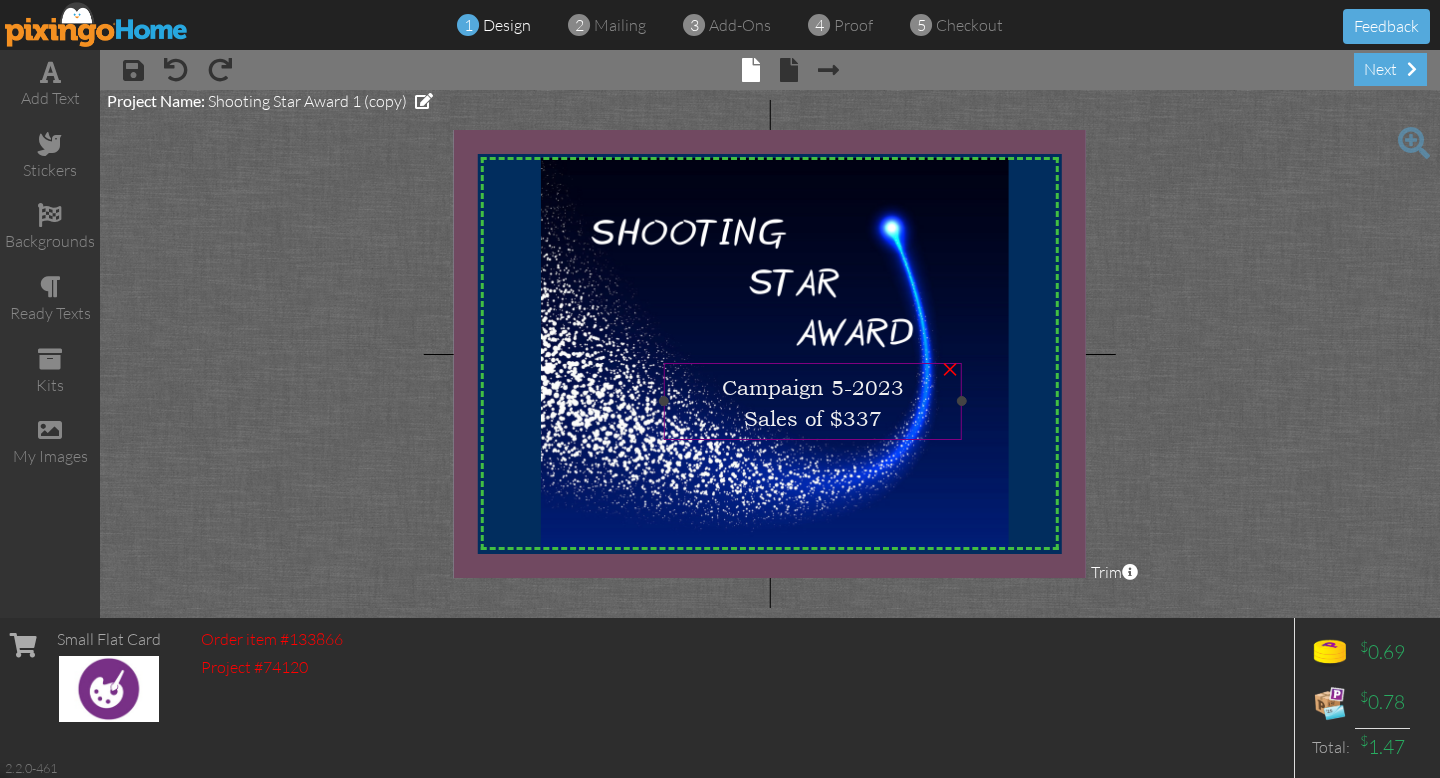 click on "Campaign 5-2023" at bounding box center (813, 385) 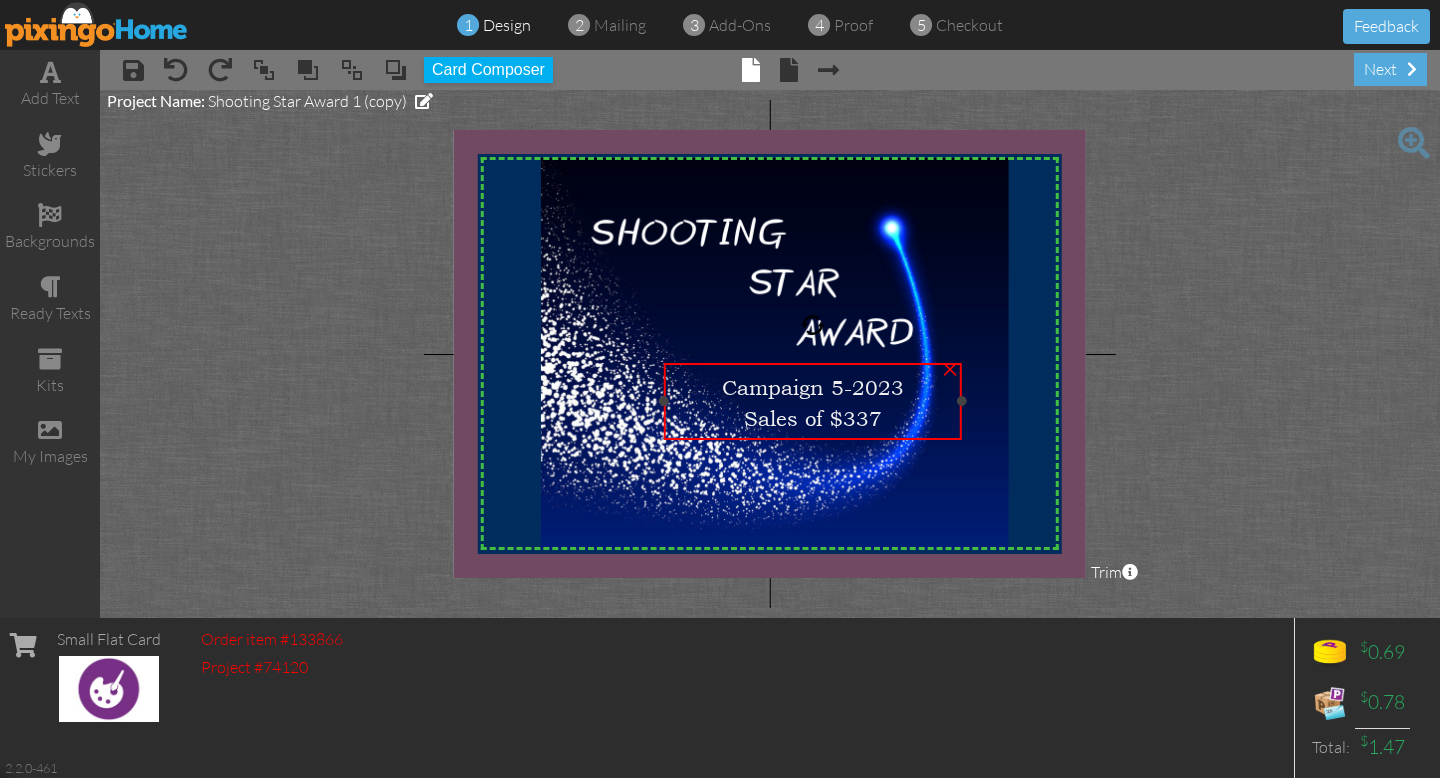 click on "Campaign 5-2023" at bounding box center (813, 388) 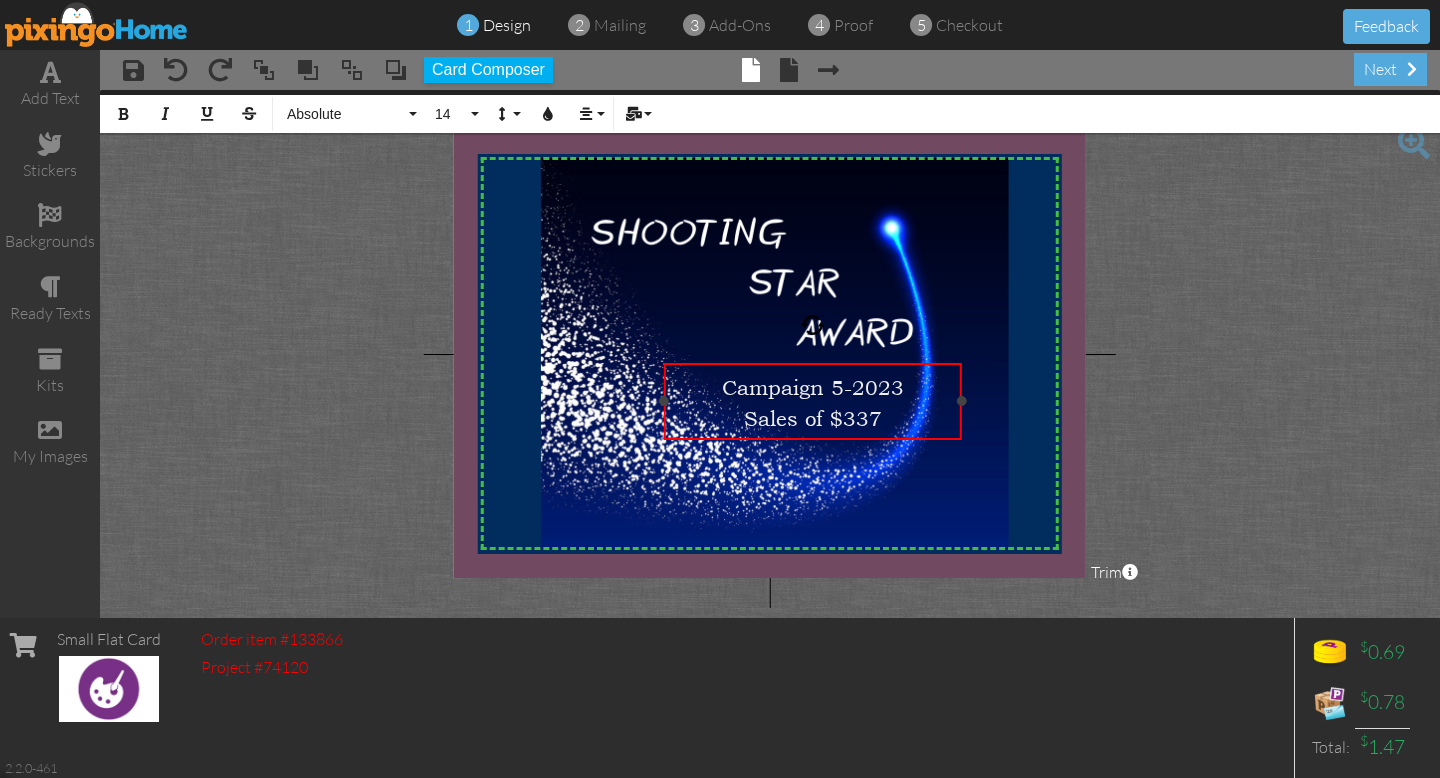 click on "Campaign 5-2023" at bounding box center (813, 388) 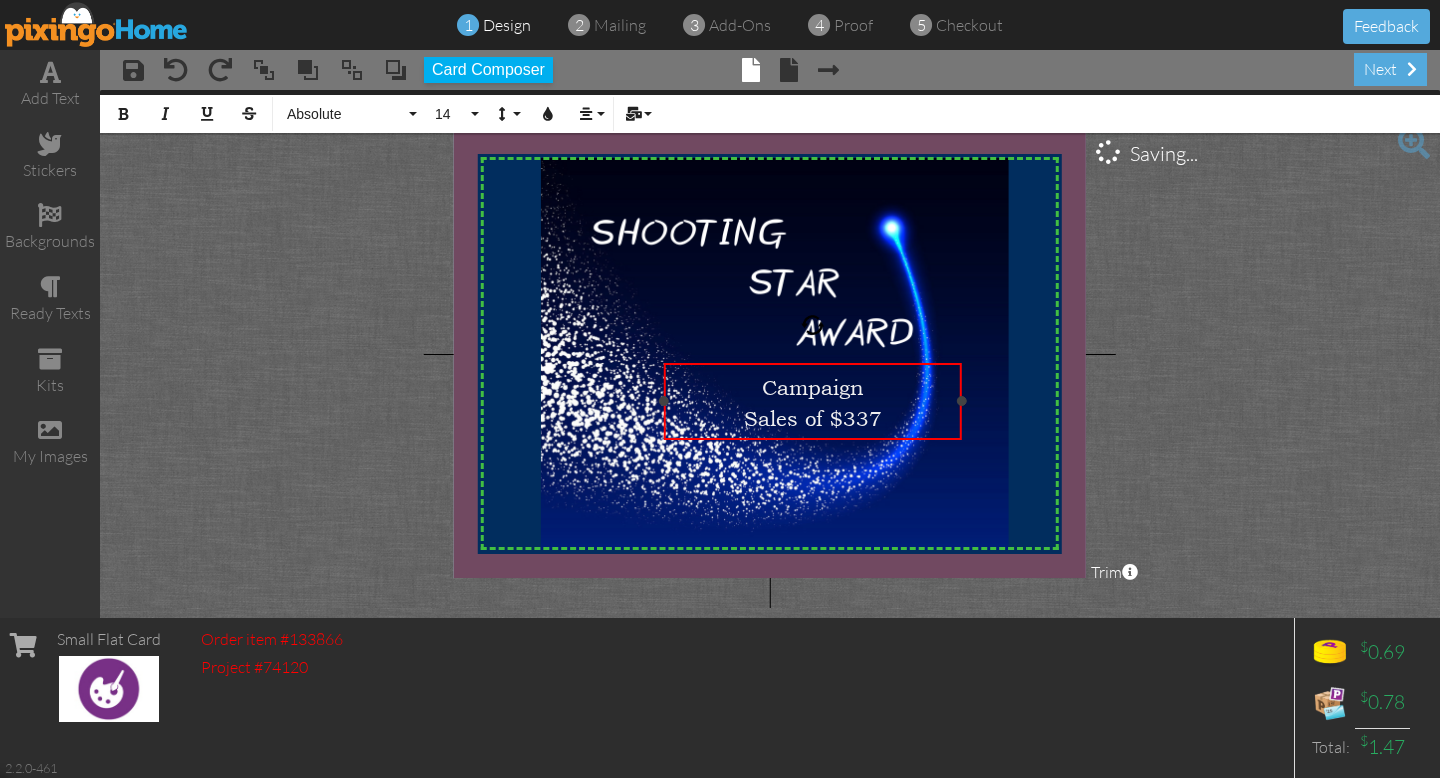 type 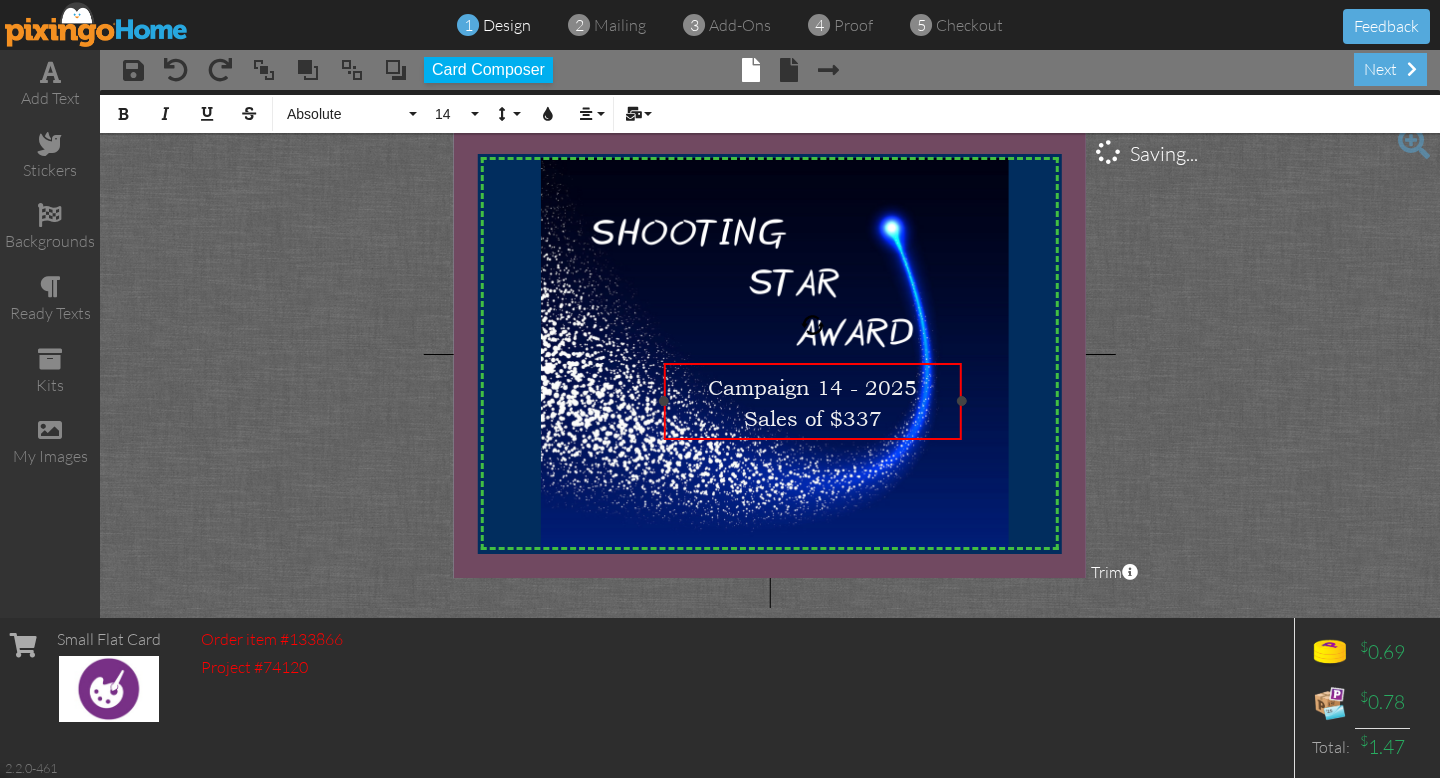 click on "Sales of $337" at bounding box center [813, 416] 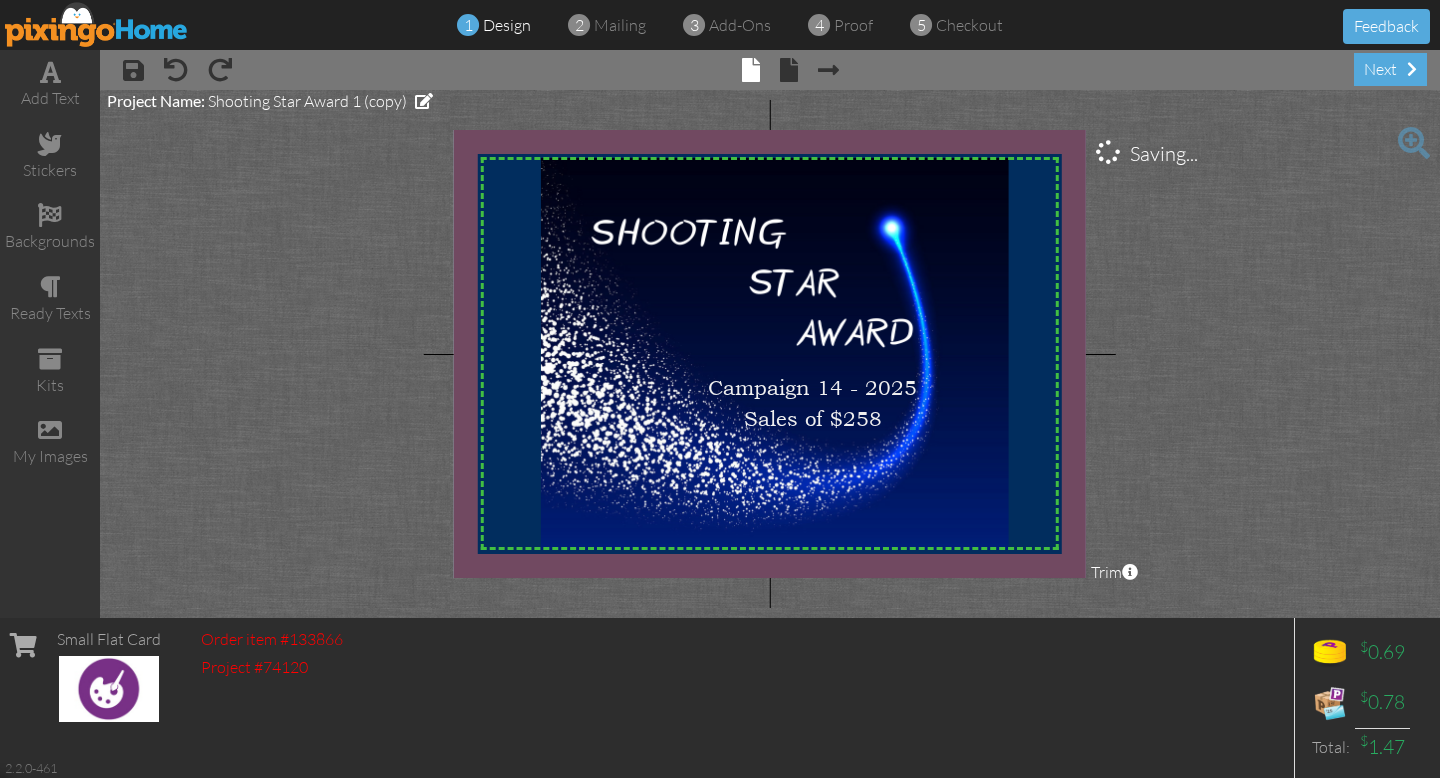 click on "X X X X X X X X X X X X X X X X X X X X X X X X X X X X X X X X X X X X X X X X X X X X X X X X X X X X X X X X X X X X X X X X X X X X X X X X X X X X X X X X X X X X X X X X X X X X X X X X × × Campaign 14 - 2025 Sales of $258 ×
Saving...
Project Name:
Shooting Star Award 1 (copy)
Trim
×
About the red and green reference lines
Area inside the
green dashed line
represents a safe zone where all work will be visible on the final
print.
The
red trim zone   represents where the print
is expected to be cut." at bounding box center [770, 354] 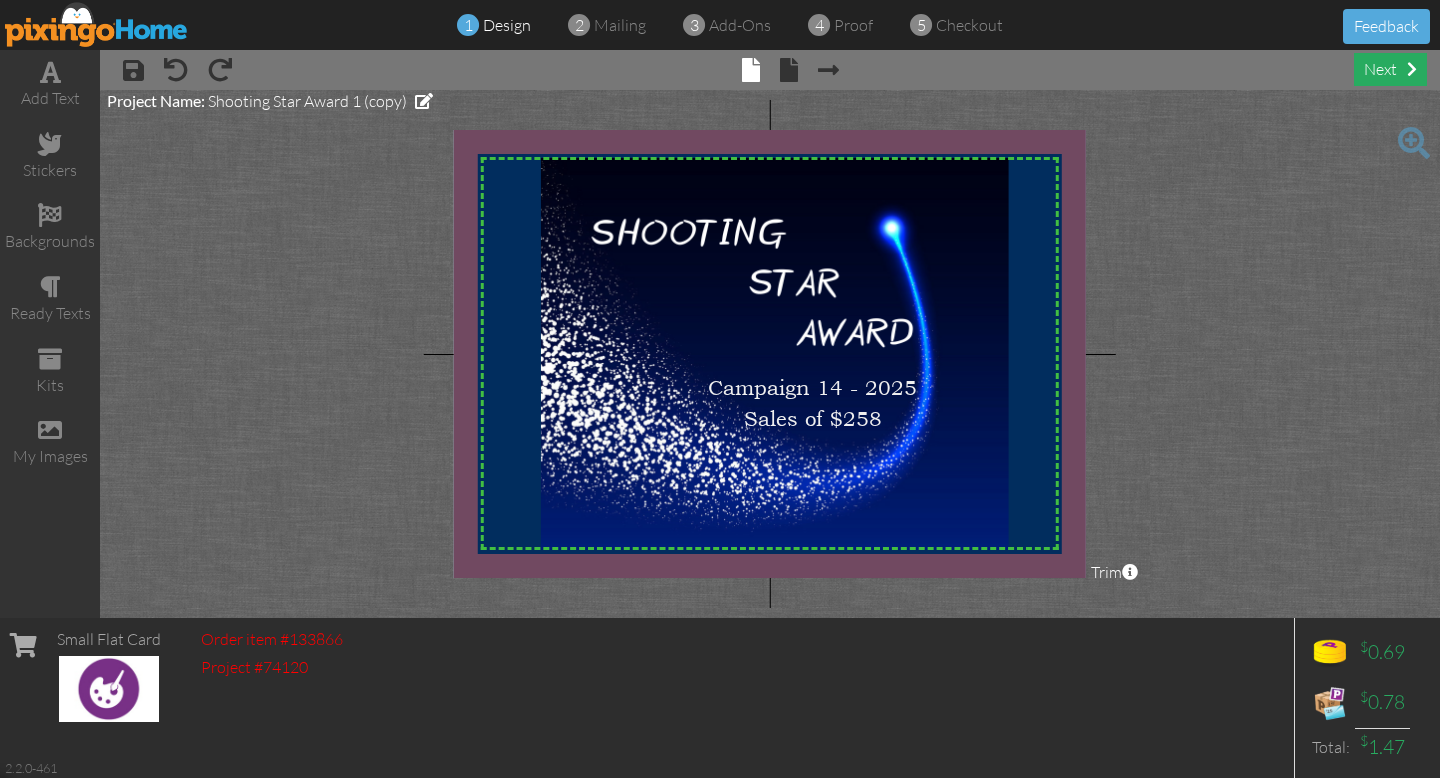click at bounding box center (1412, 69) 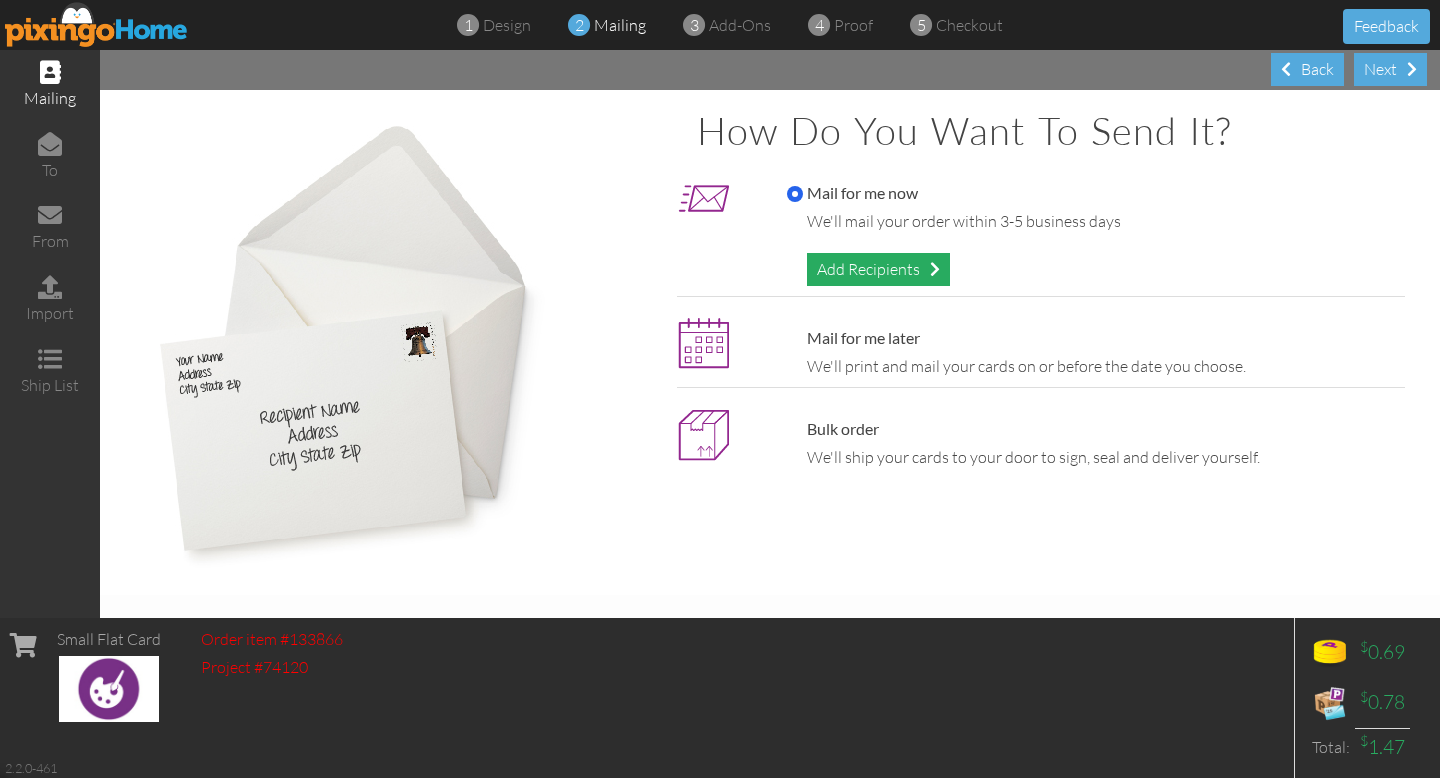 click at bounding box center [935, 269] 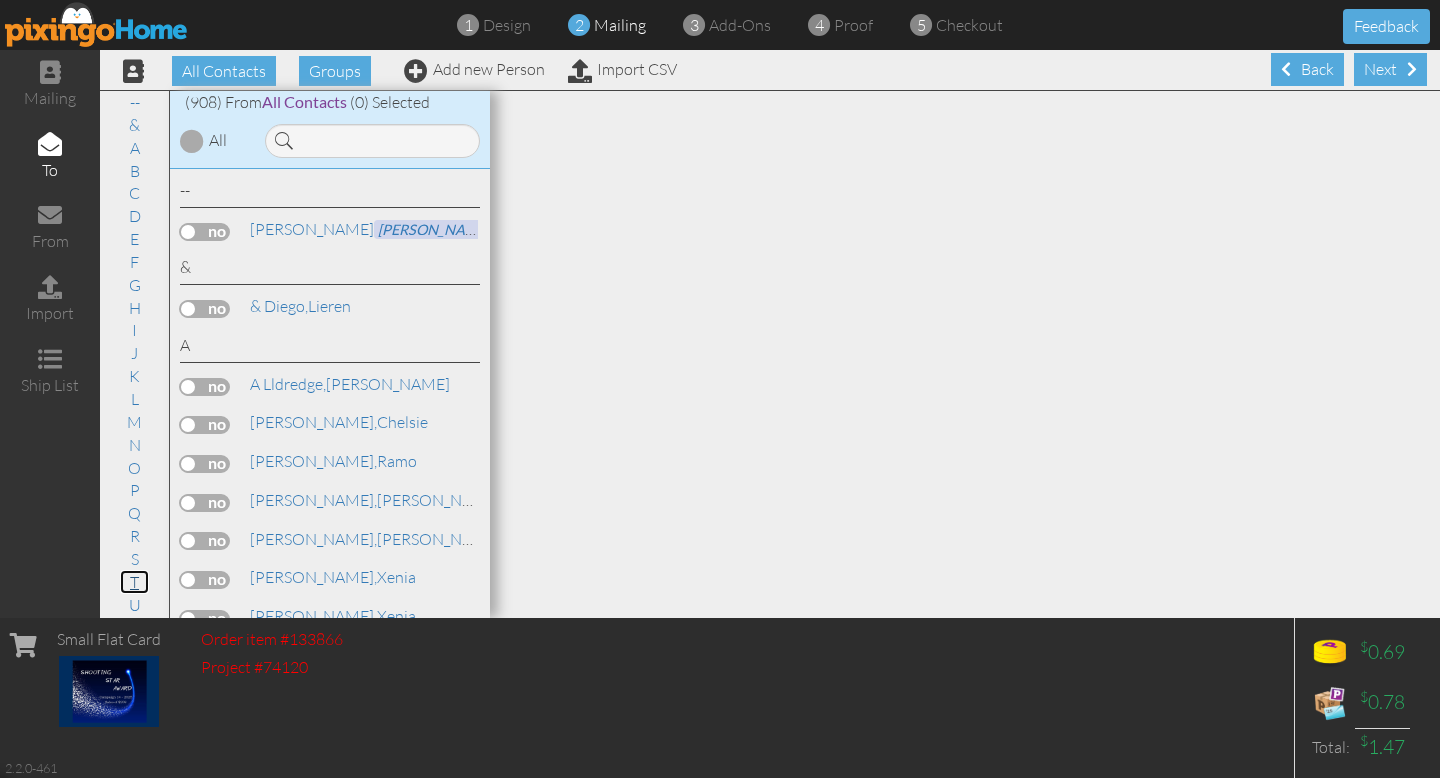 click on "T" at bounding box center [134, 582] 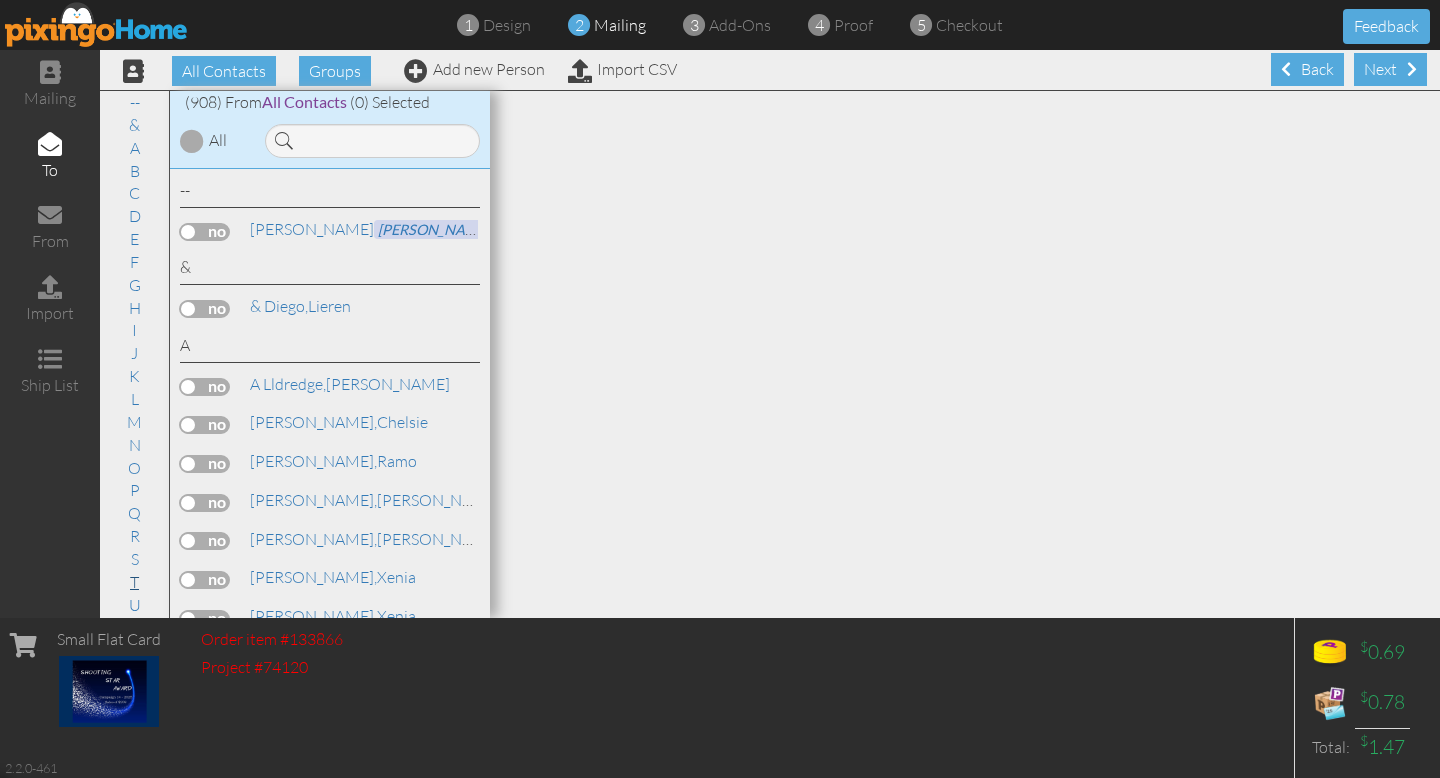 scroll, scrollTop: 30051, scrollLeft: 0, axis: vertical 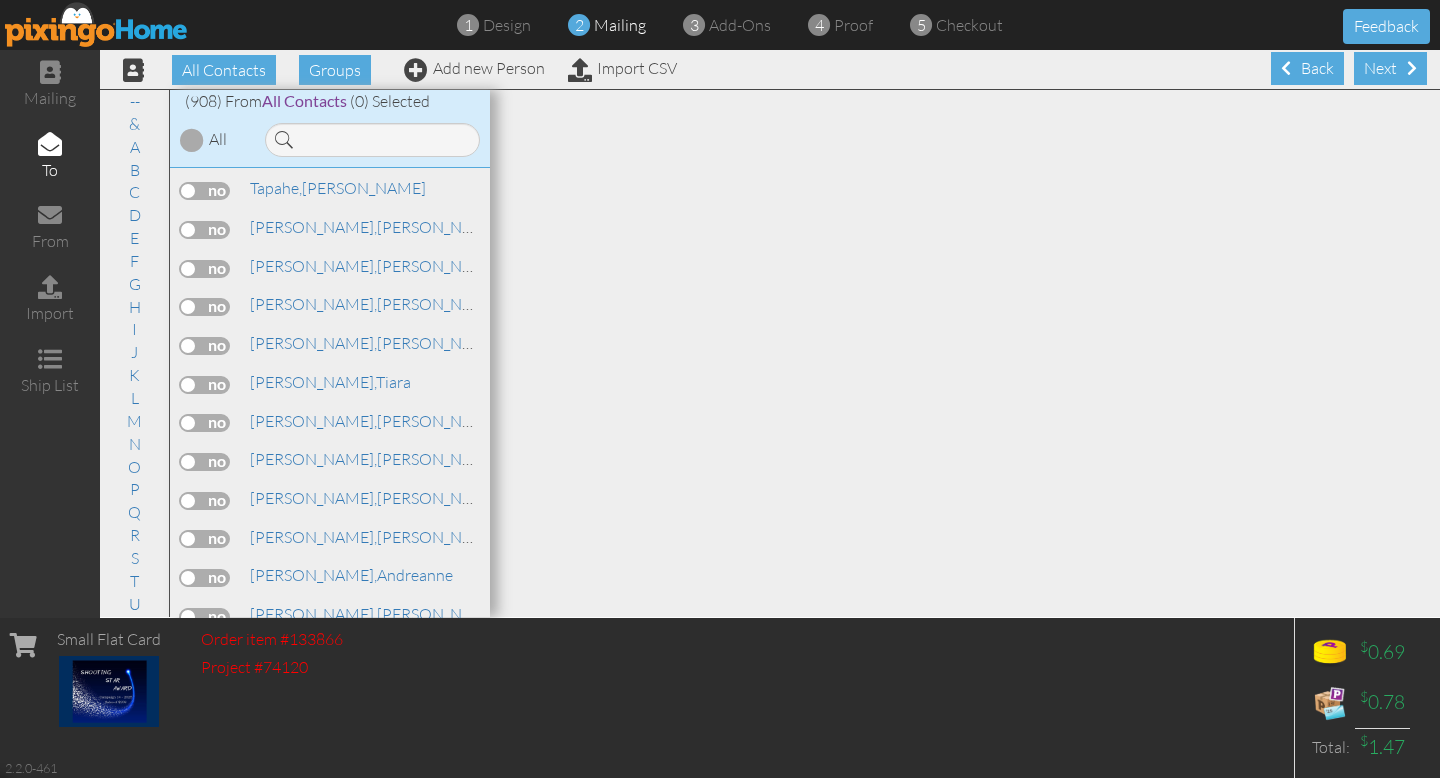 click at bounding box center (205, 849) 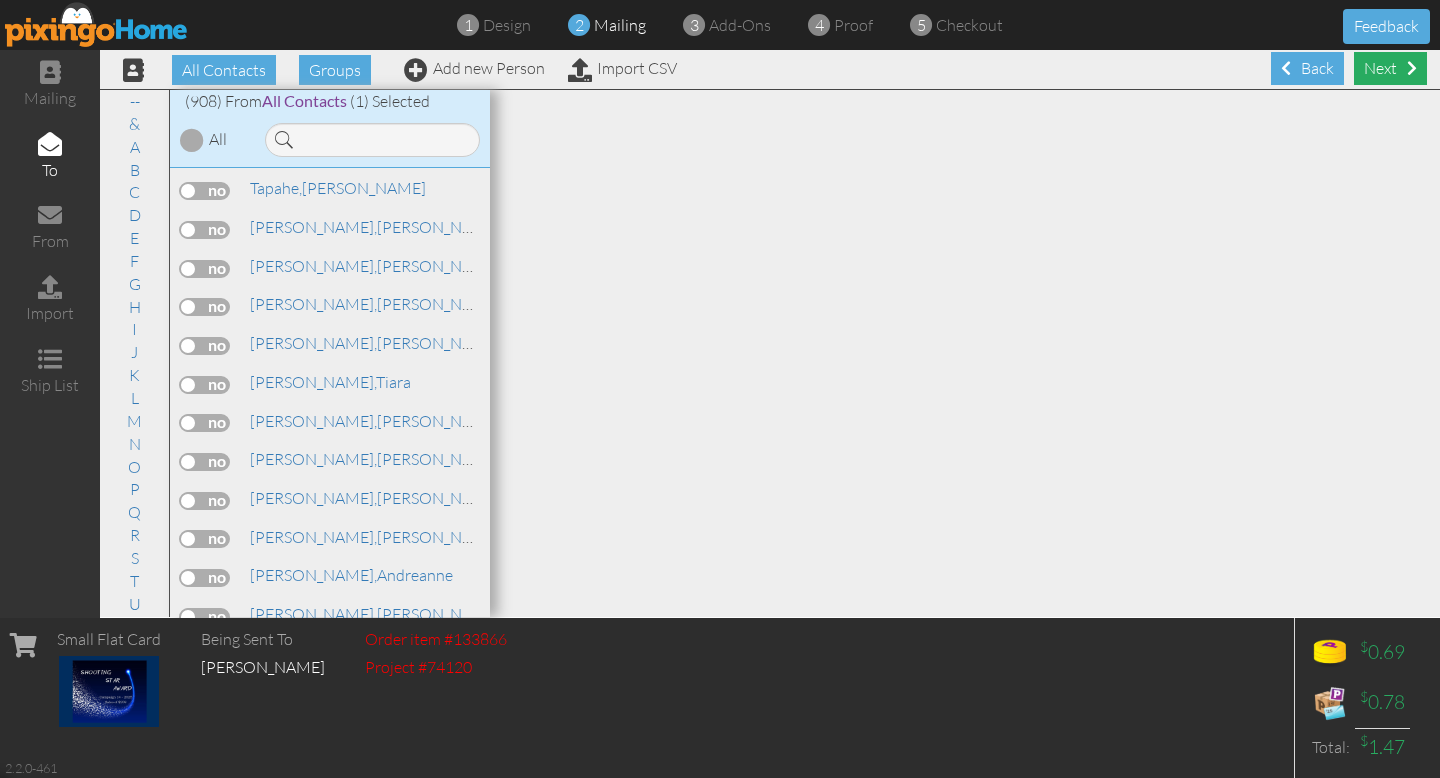 click at bounding box center (1412, 68) 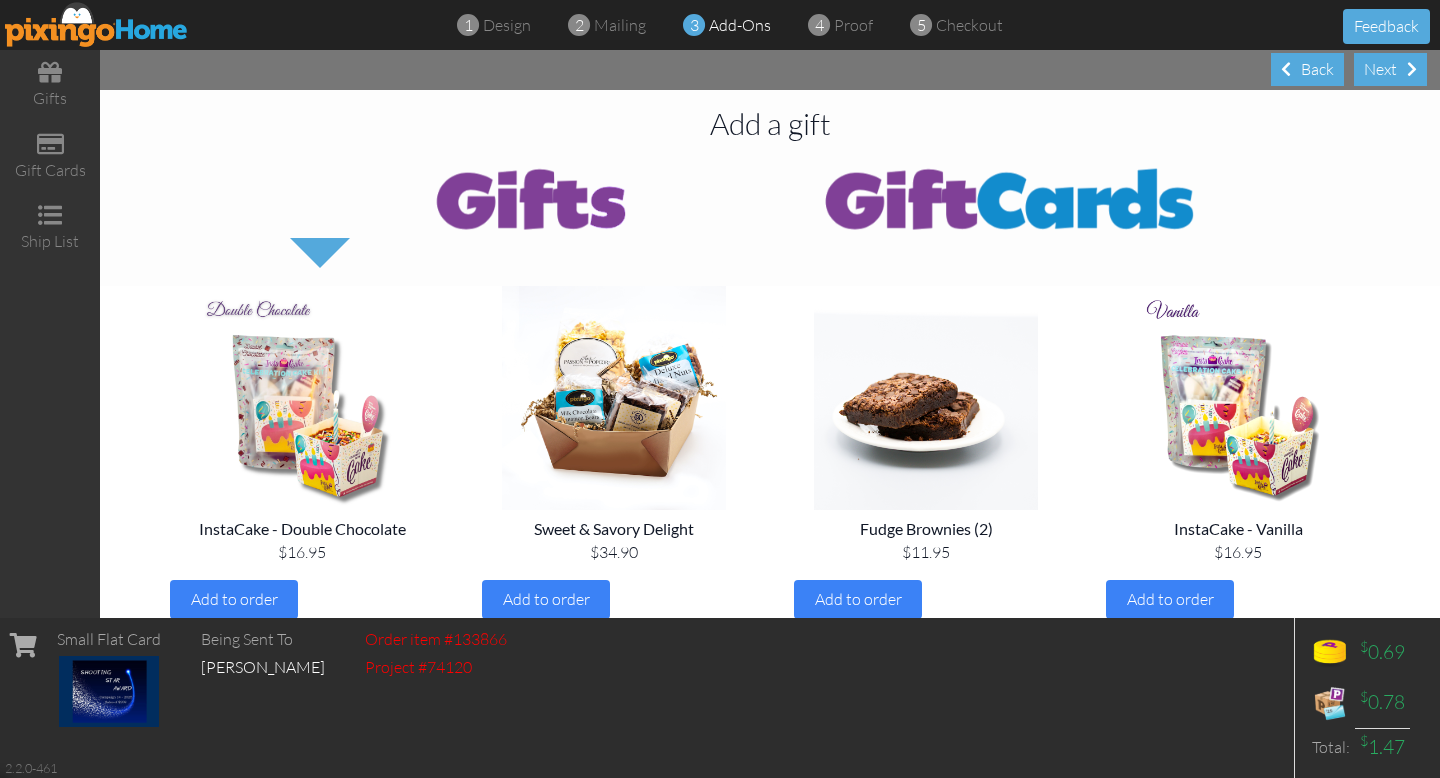 click at bounding box center [1412, 69] 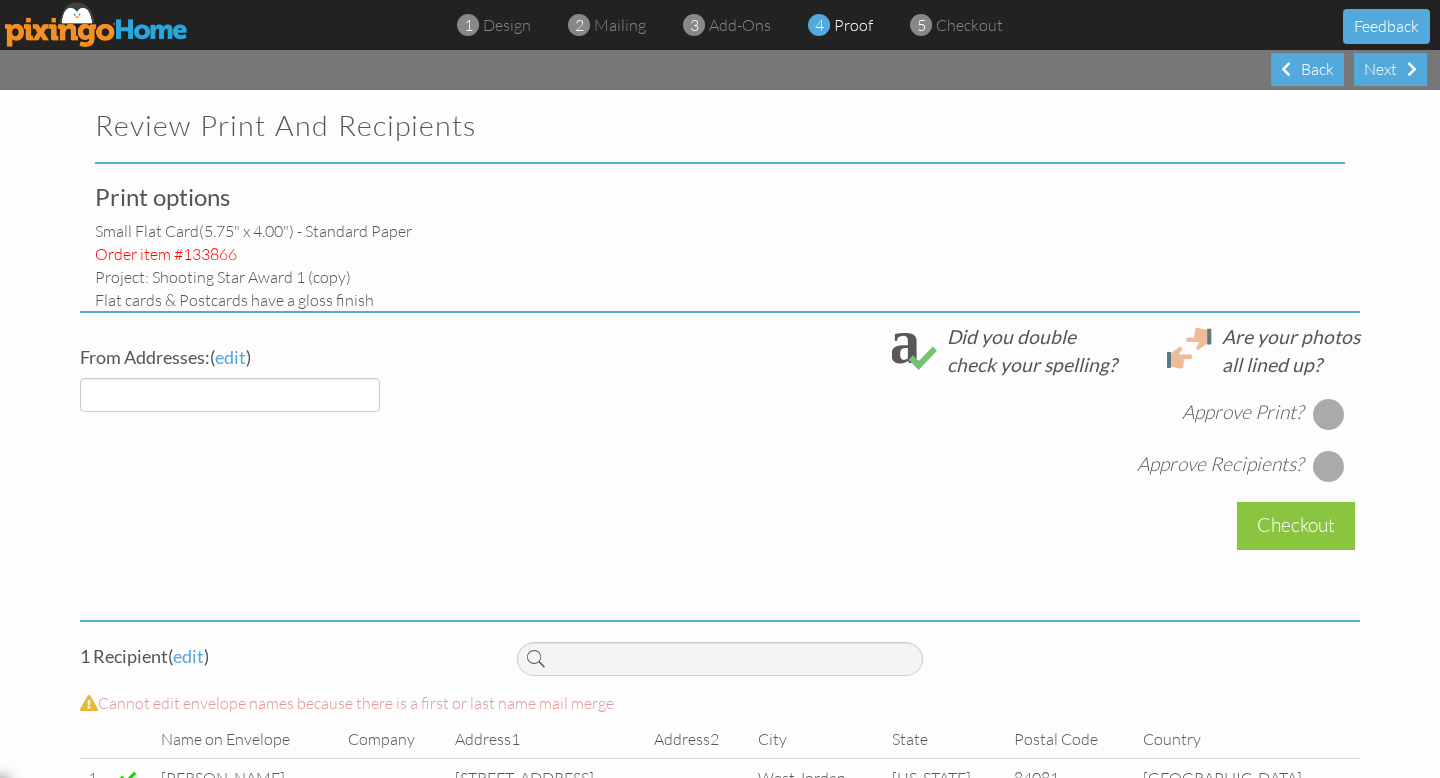 select on "object:18444" 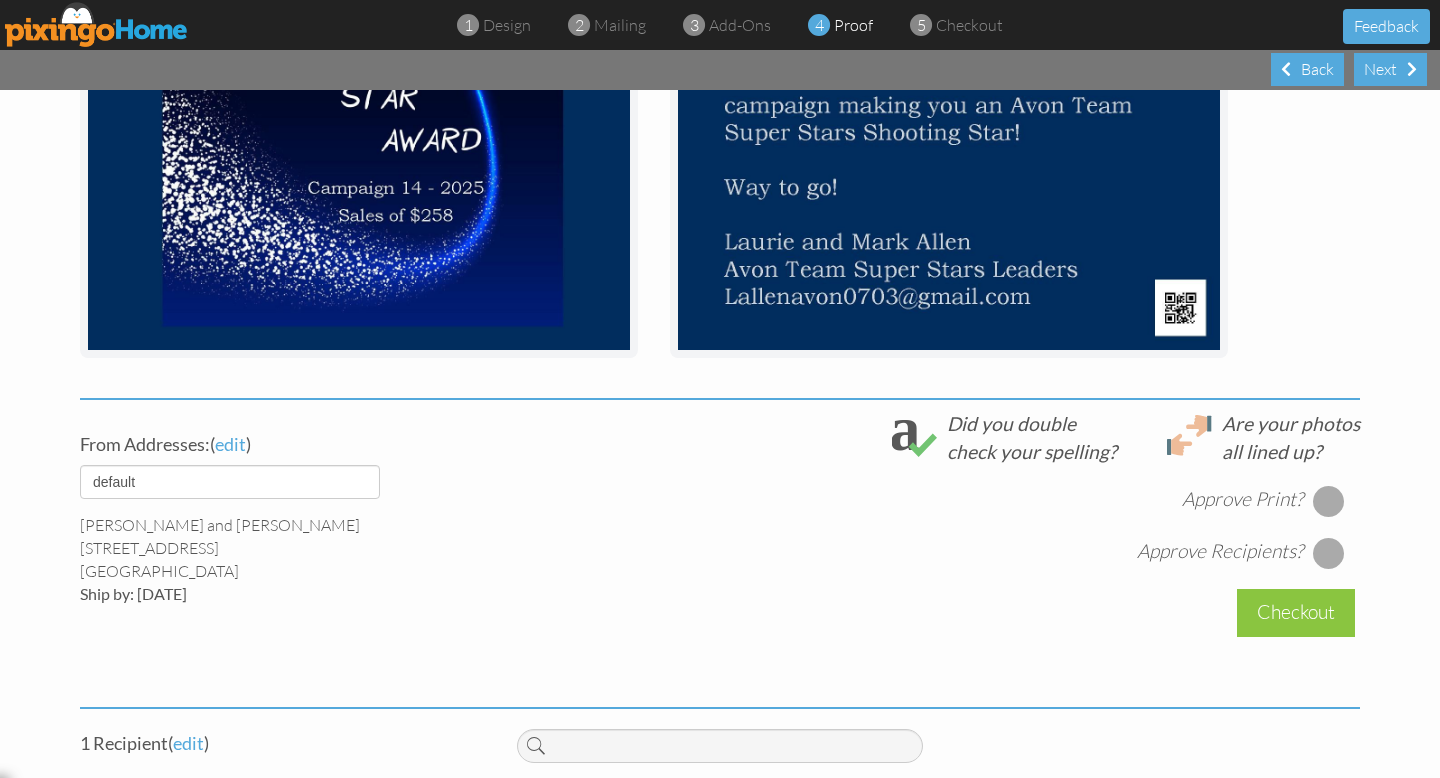 scroll, scrollTop: 585, scrollLeft: 0, axis: vertical 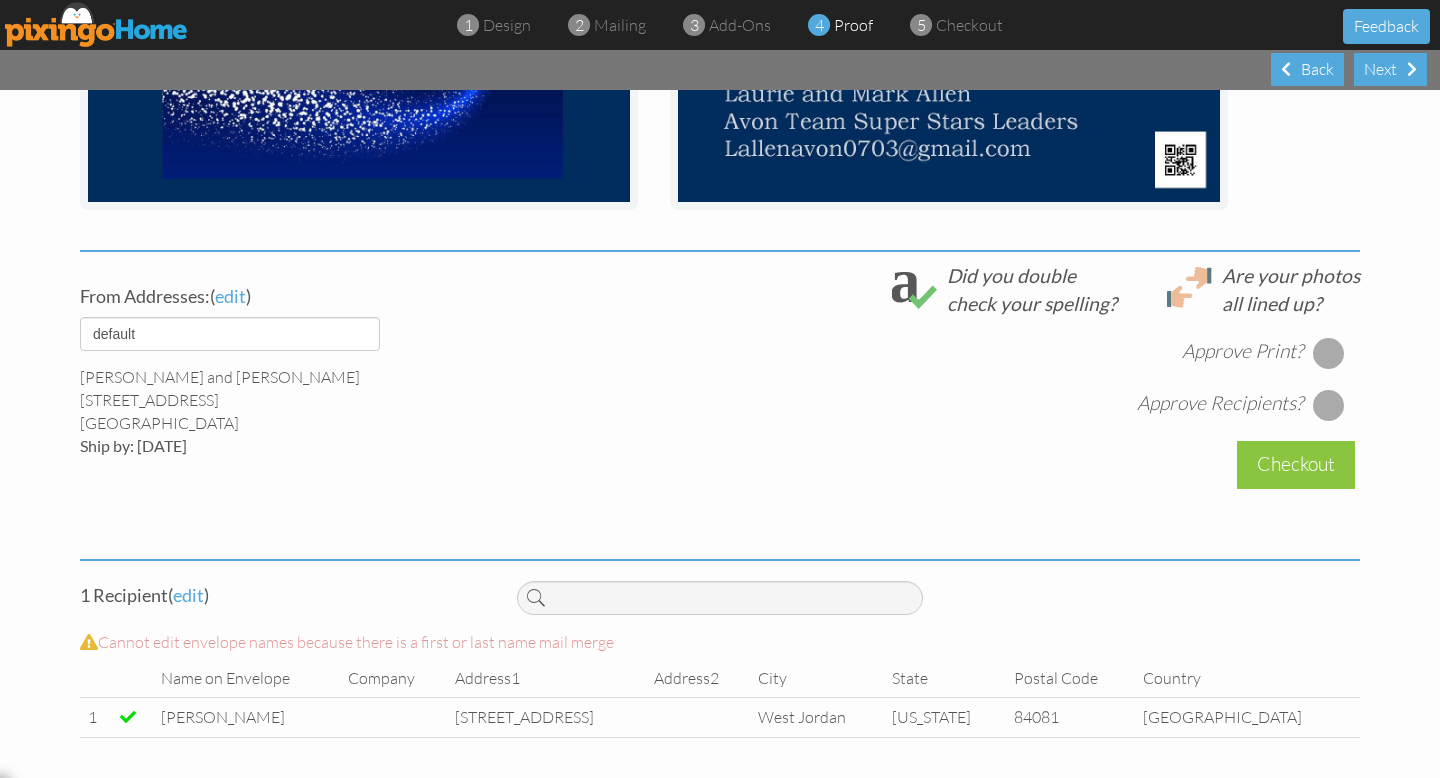 click at bounding box center (1329, 353) 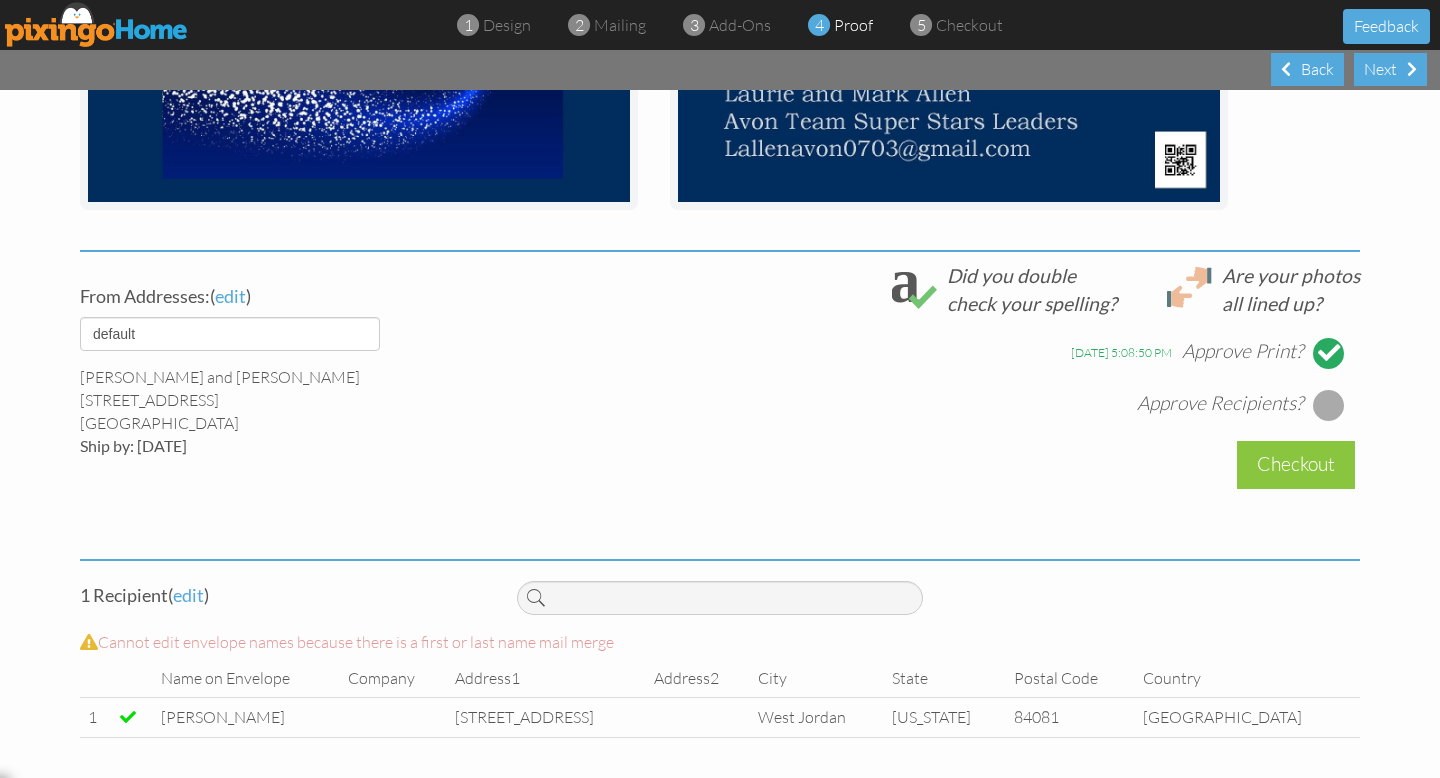 click at bounding box center [1329, 405] 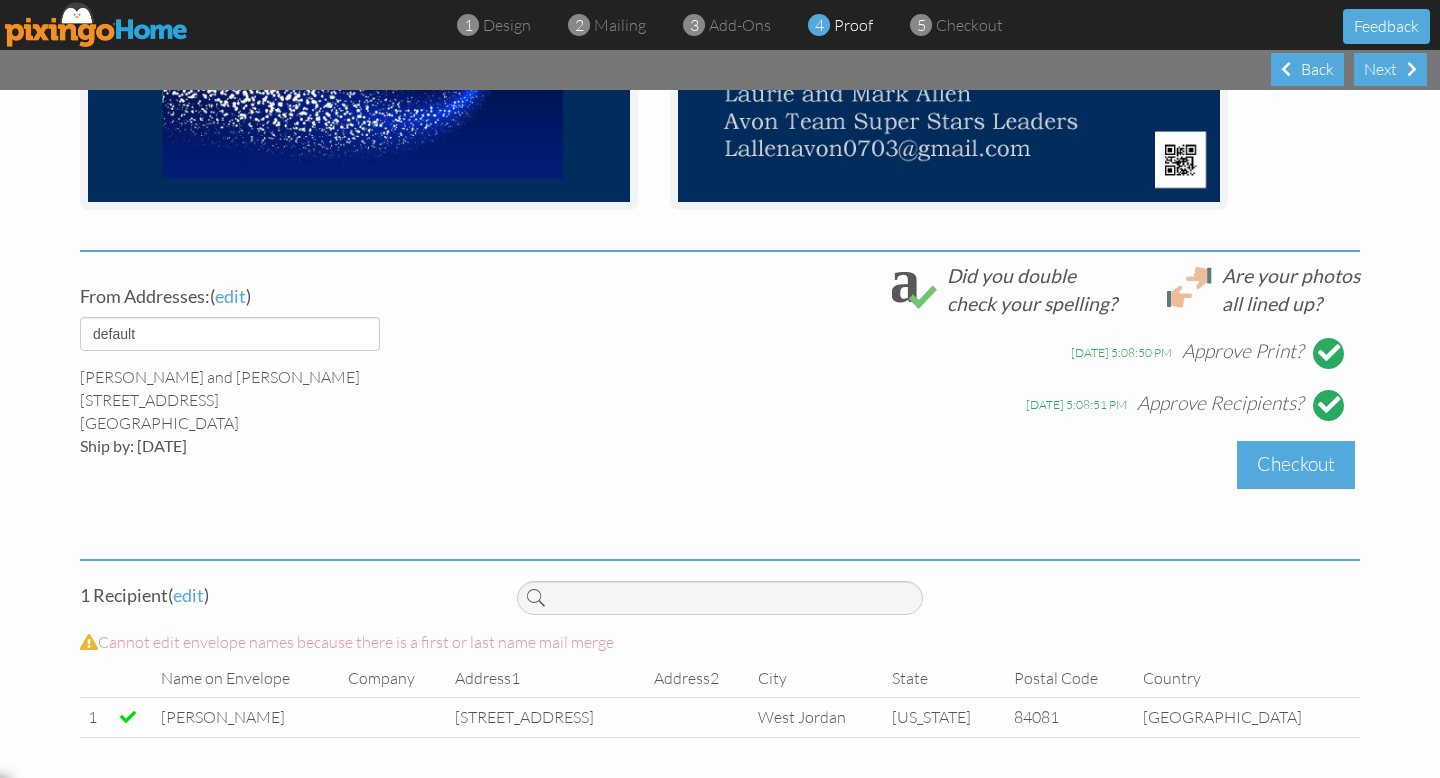 click on "Checkout" at bounding box center [1296, 464] 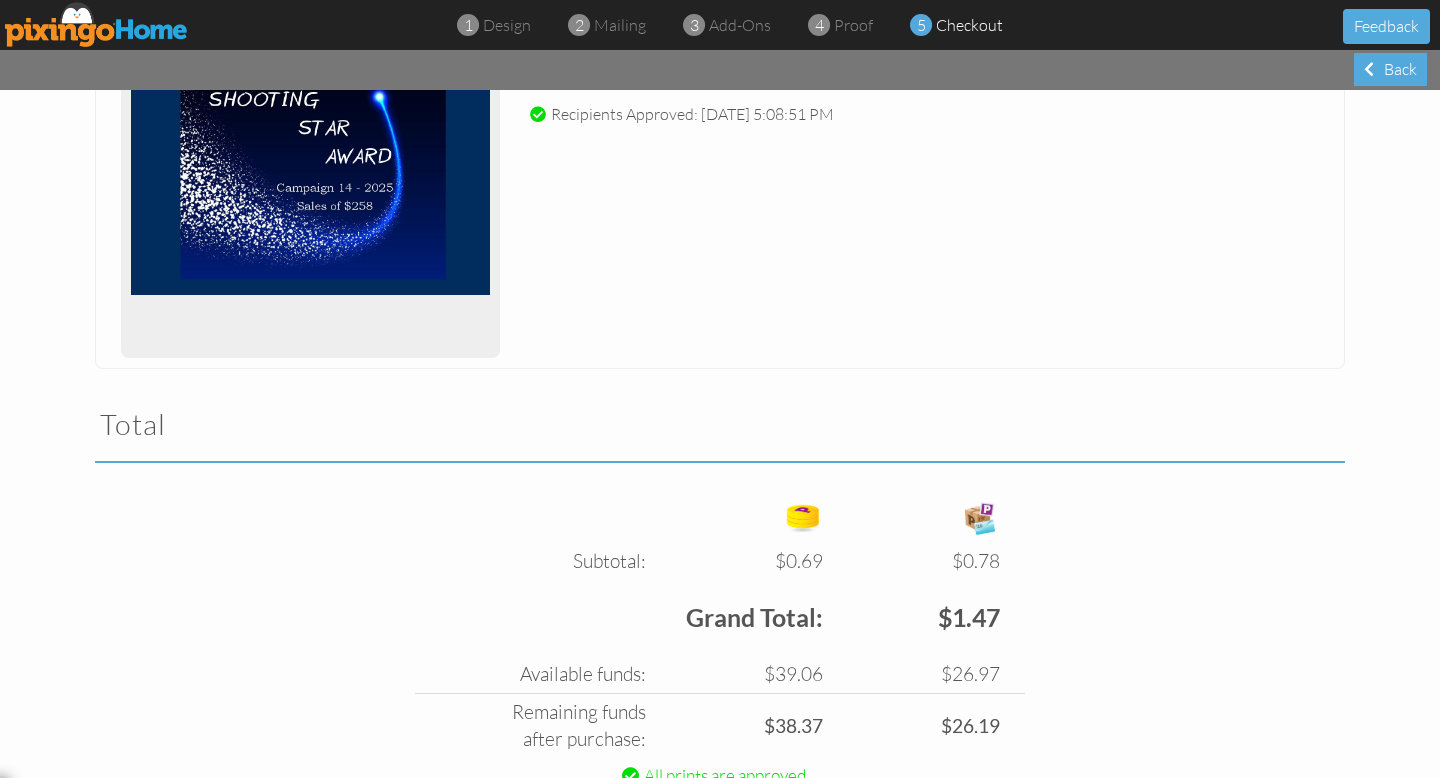 scroll, scrollTop: 491, scrollLeft: 0, axis: vertical 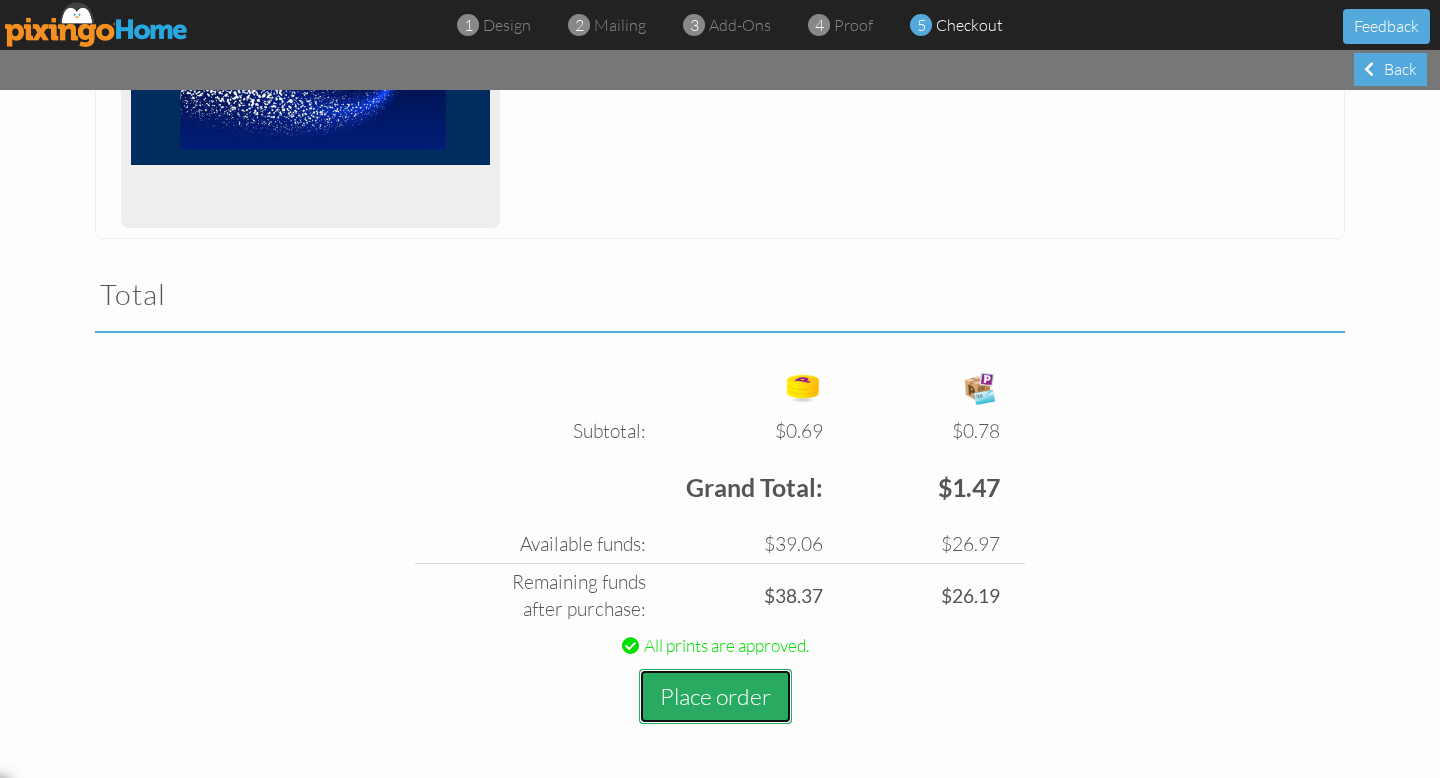 click on "Place order" at bounding box center (715, 696) 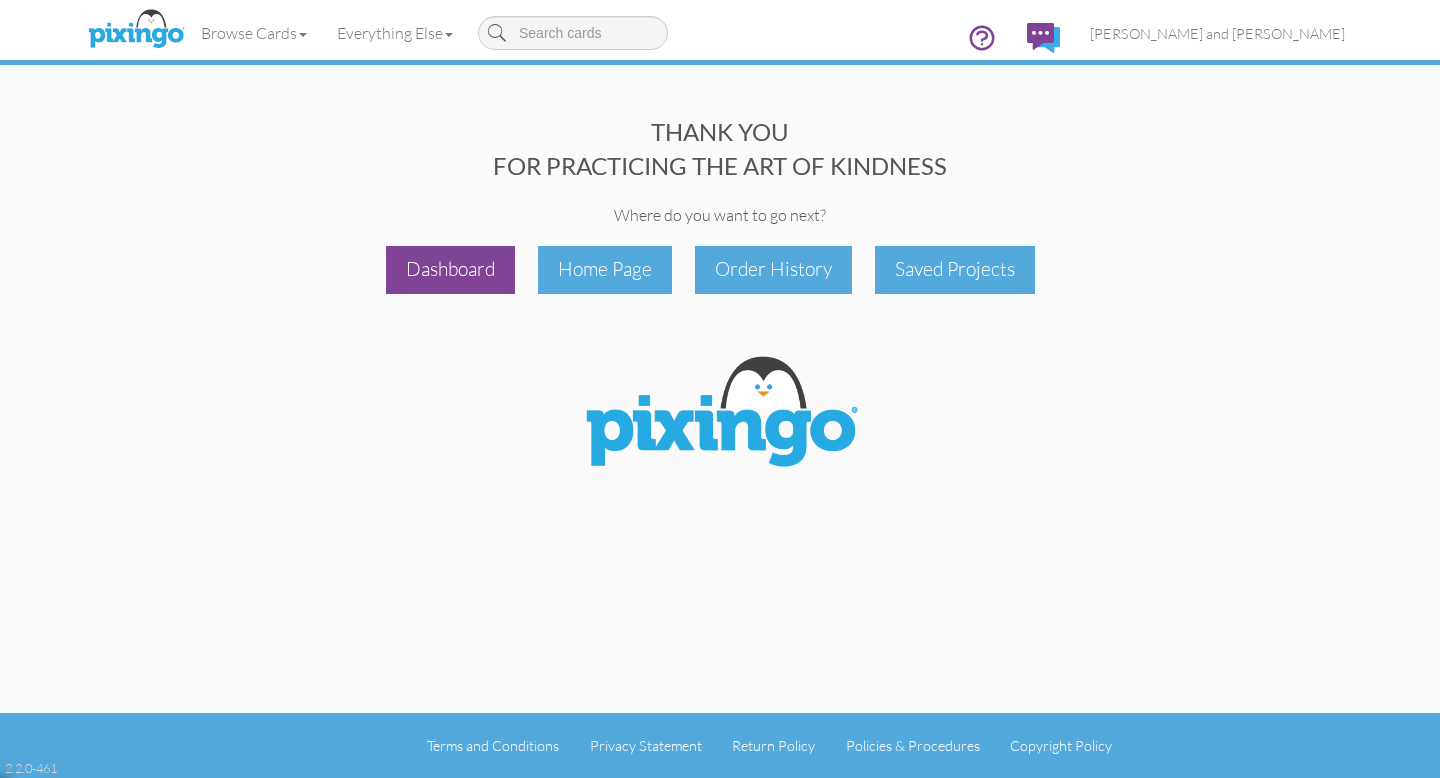 click on "Dashboard" at bounding box center (450, 269) 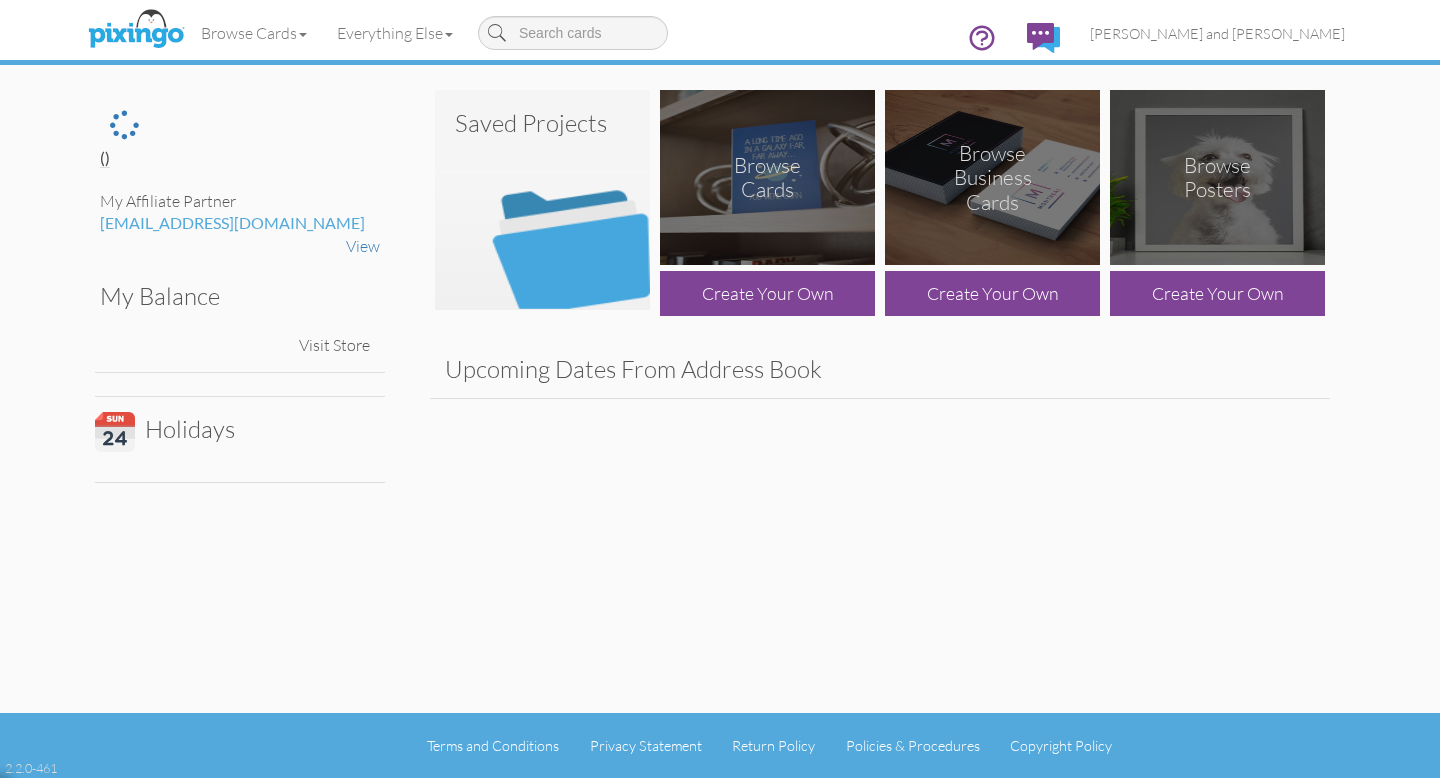 click at bounding box center [542, 200] 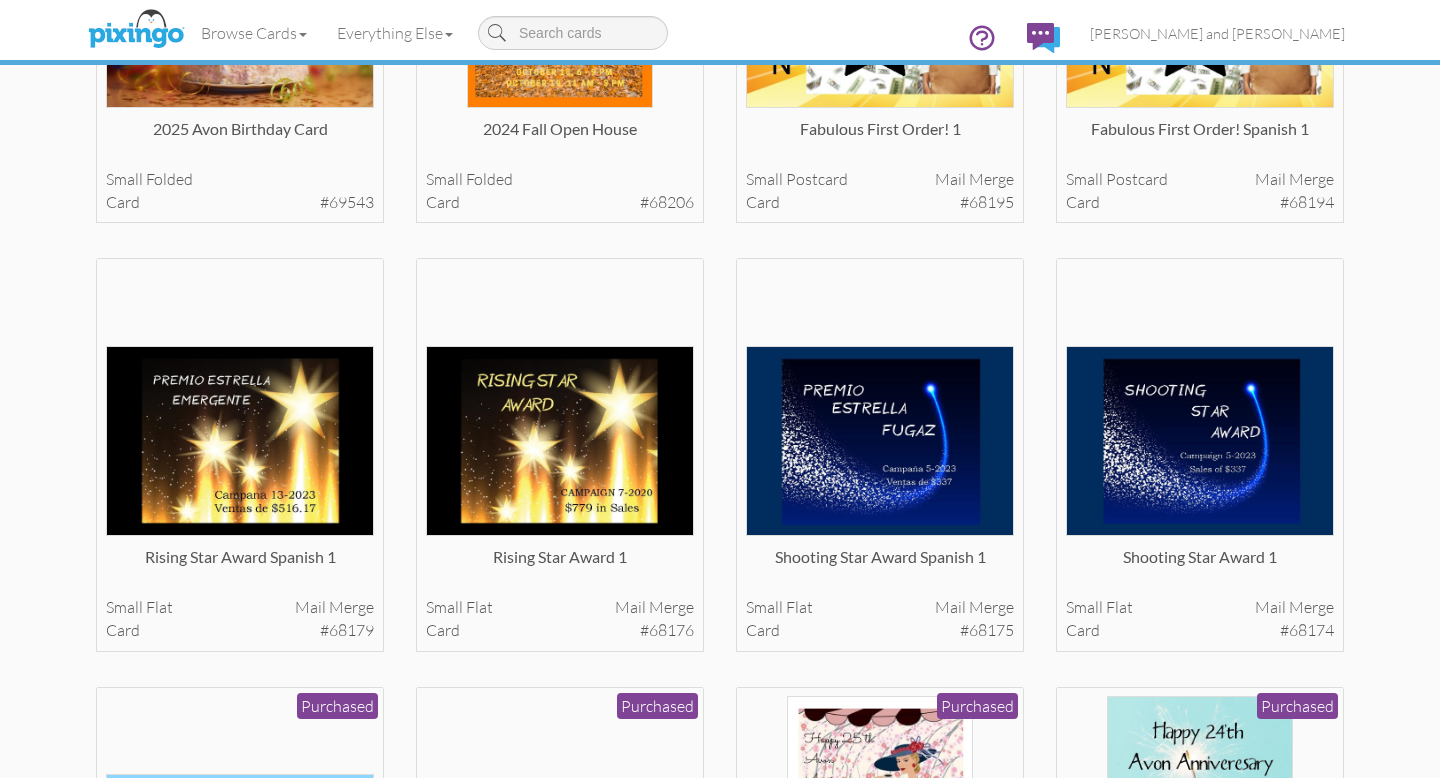 scroll, scrollTop: 1232, scrollLeft: 0, axis: vertical 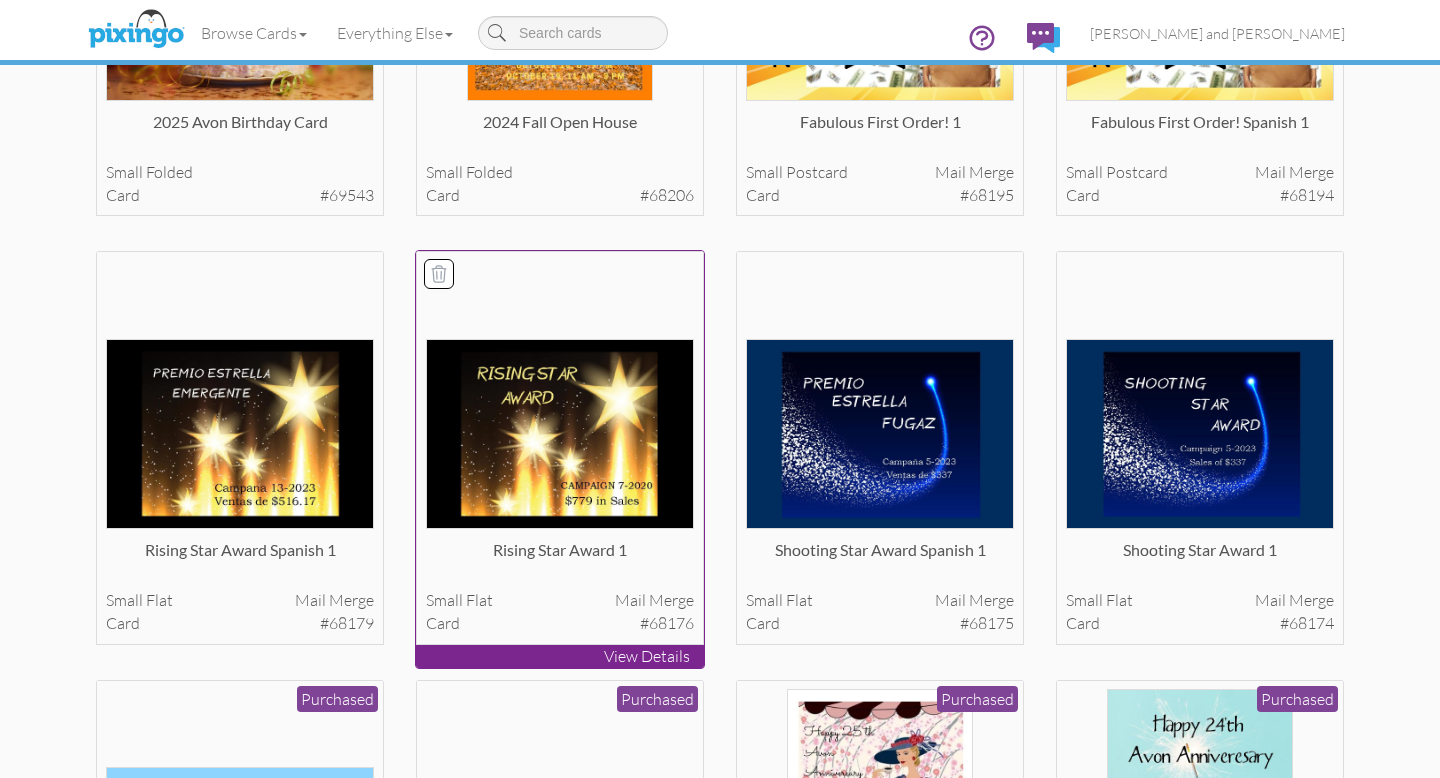 click at bounding box center [560, 434] 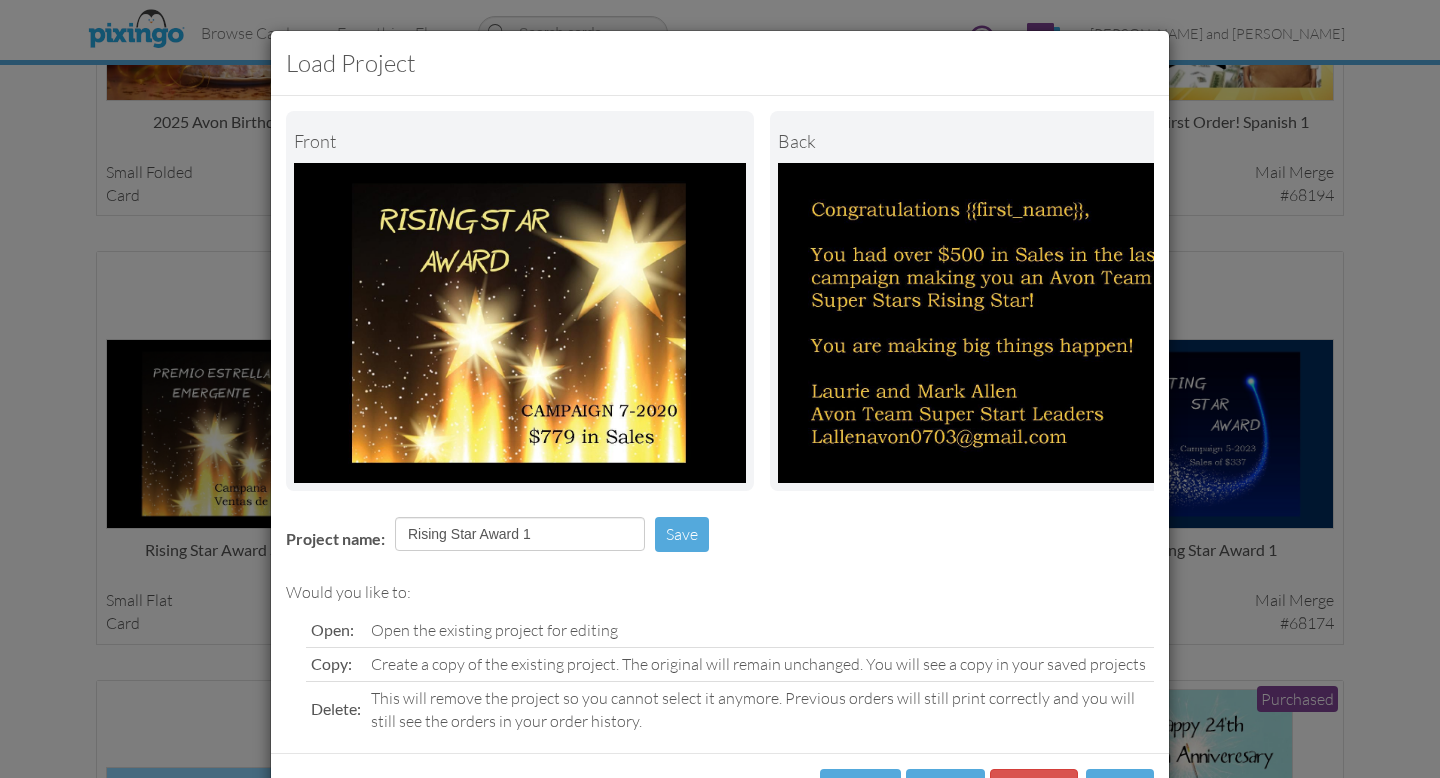 scroll, scrollTop: 81, scrollLeft: 0, axis: vertical 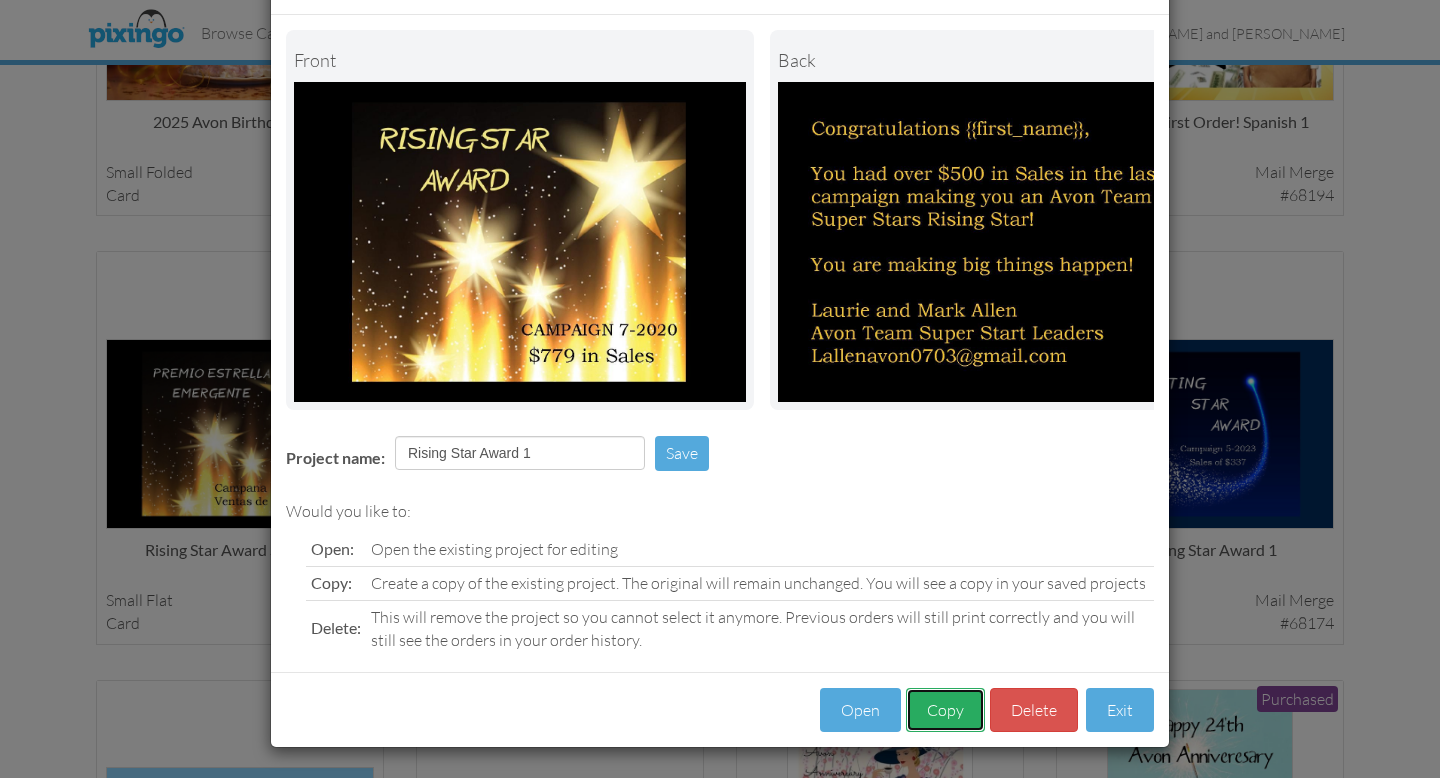 click on "Copy" at bounding box center (945, 710) 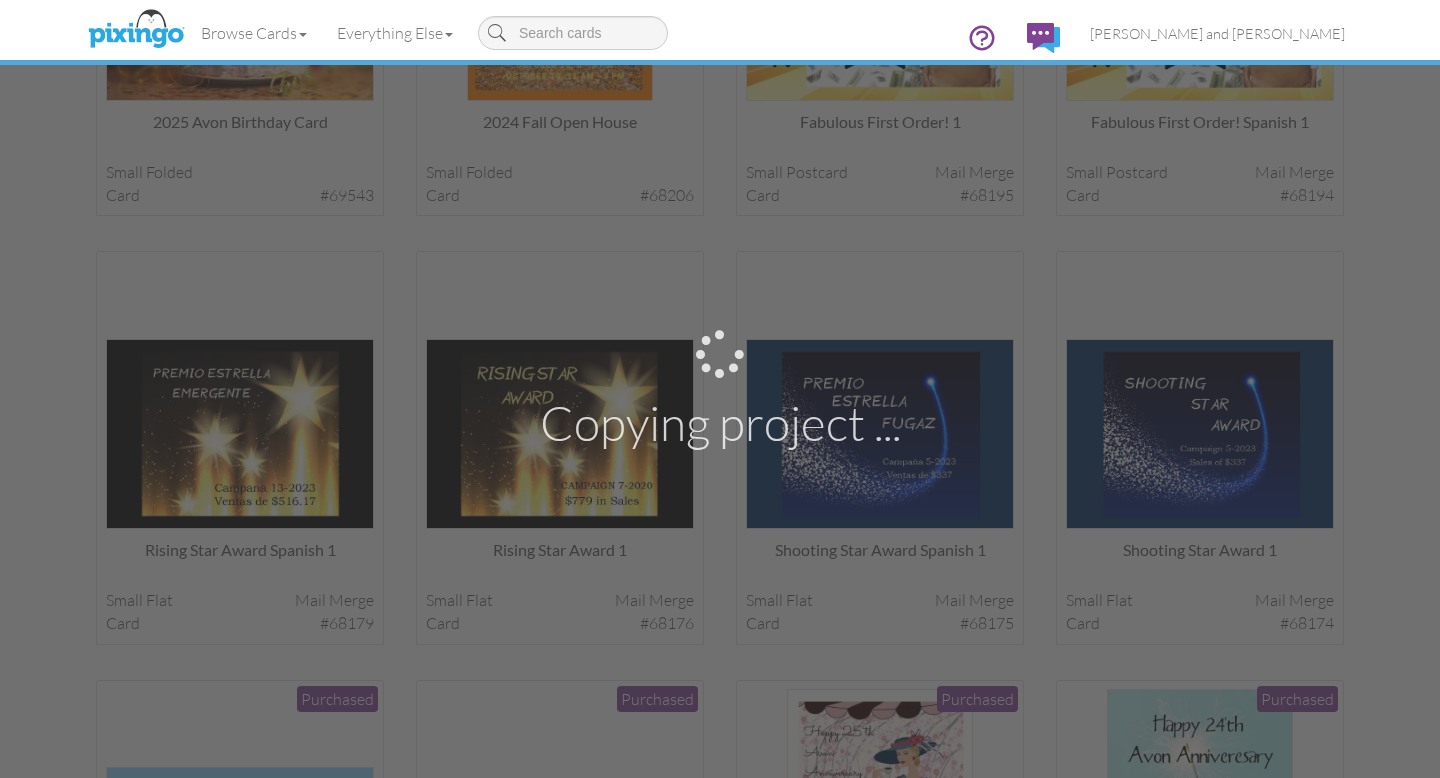 scroll, scrollTop: 0, scrollLeft: 0, axis: both 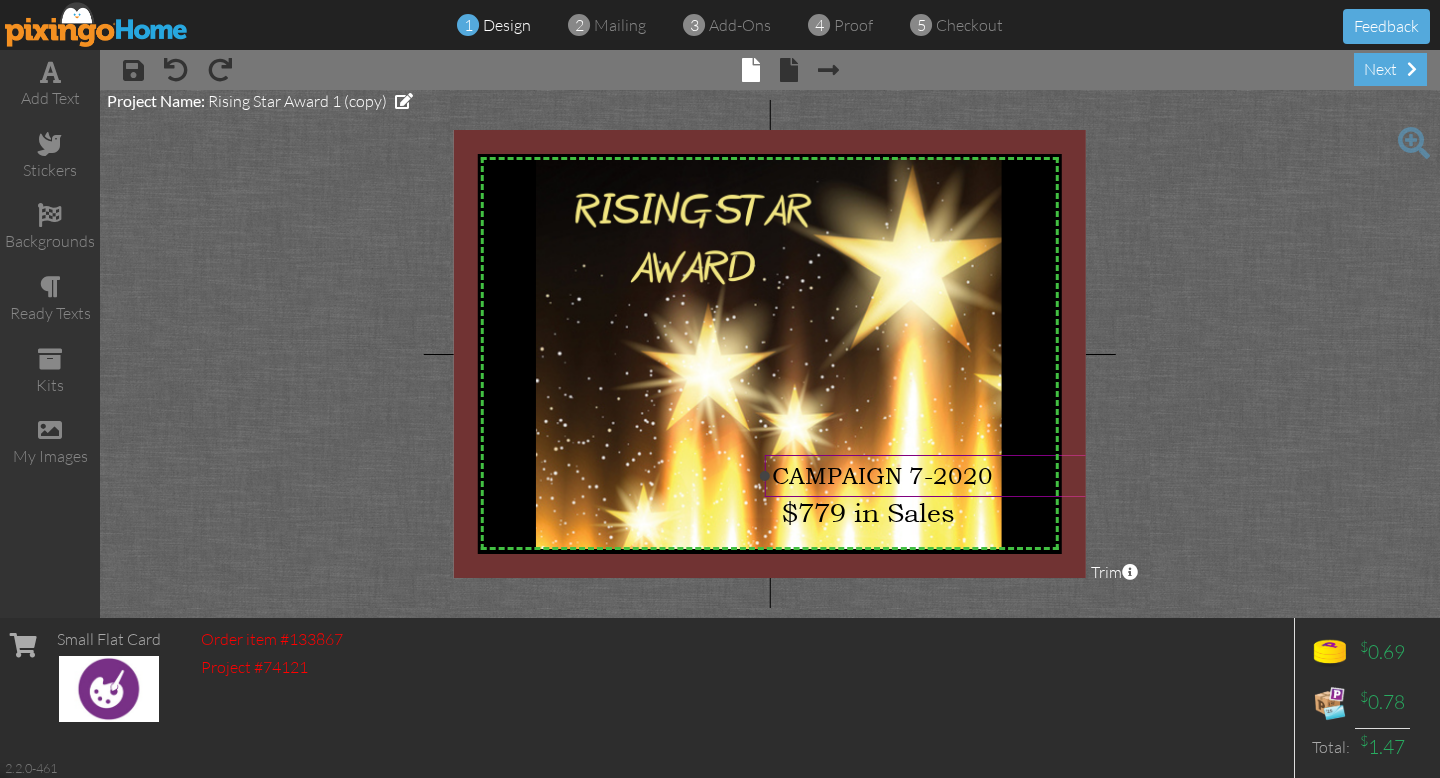 click on "CAMPAIGN 7-2020" at bounding box center [954, 476] 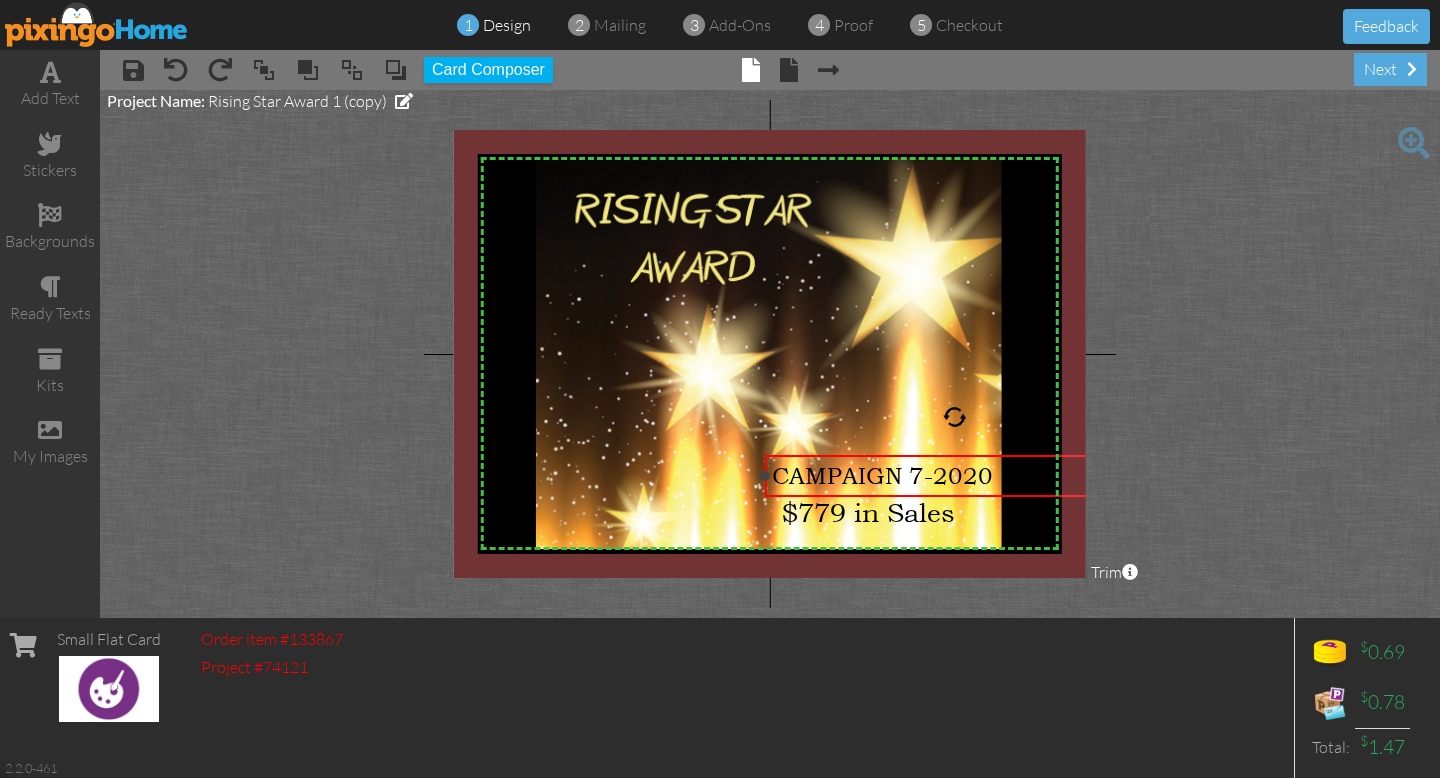 click on "CAMPAIGN 7-2020" at bounding box center (882, 476) 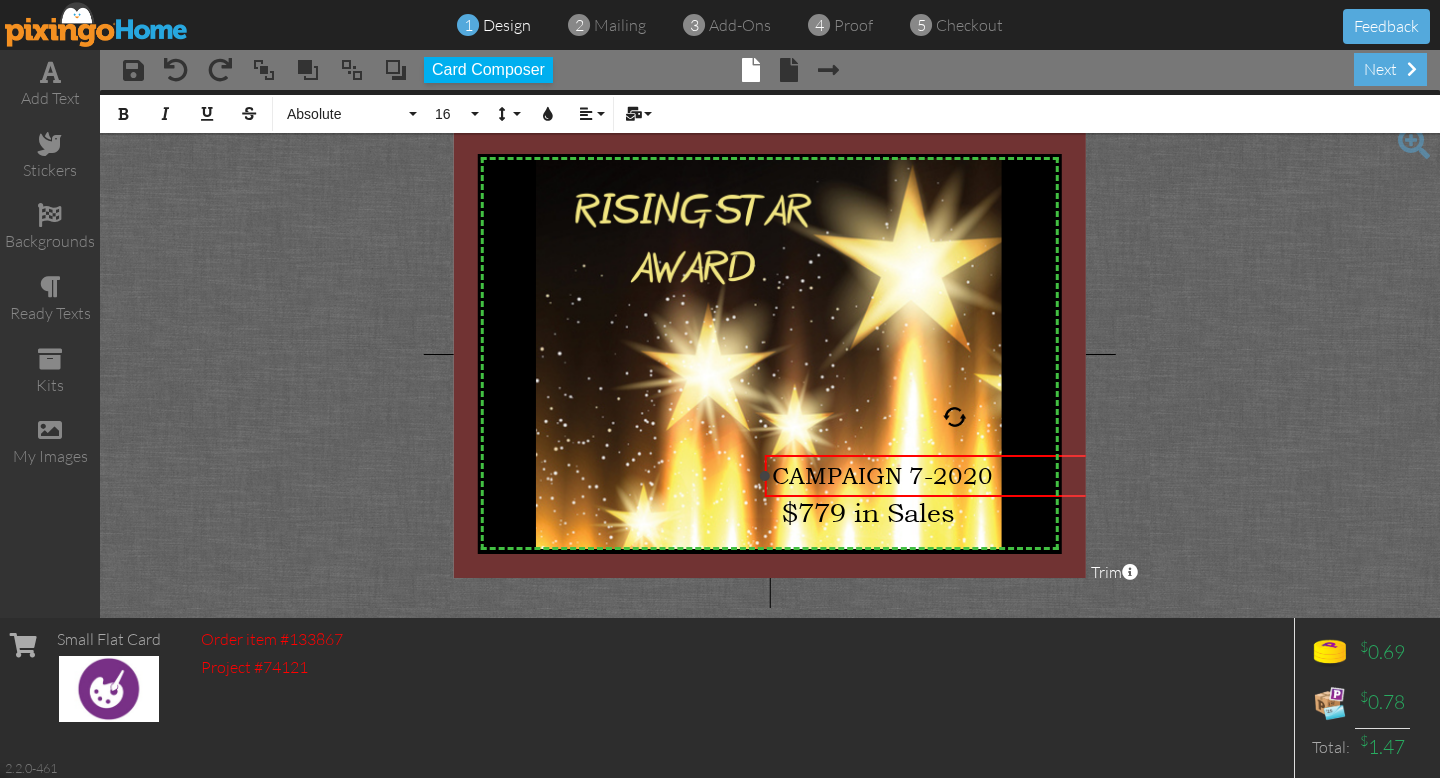 click on "CAMPAIGN 7-2020" at bounding box center (954, 476) 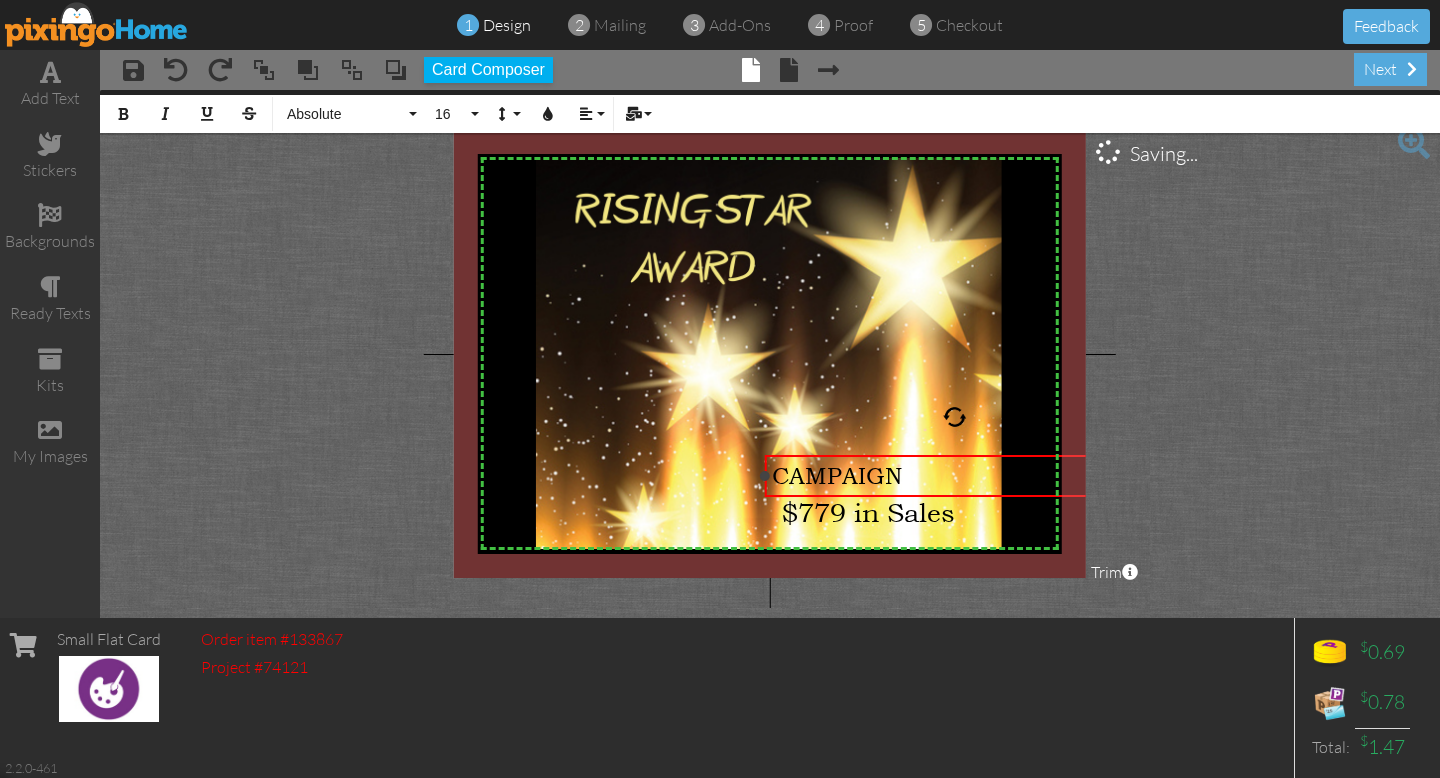 type 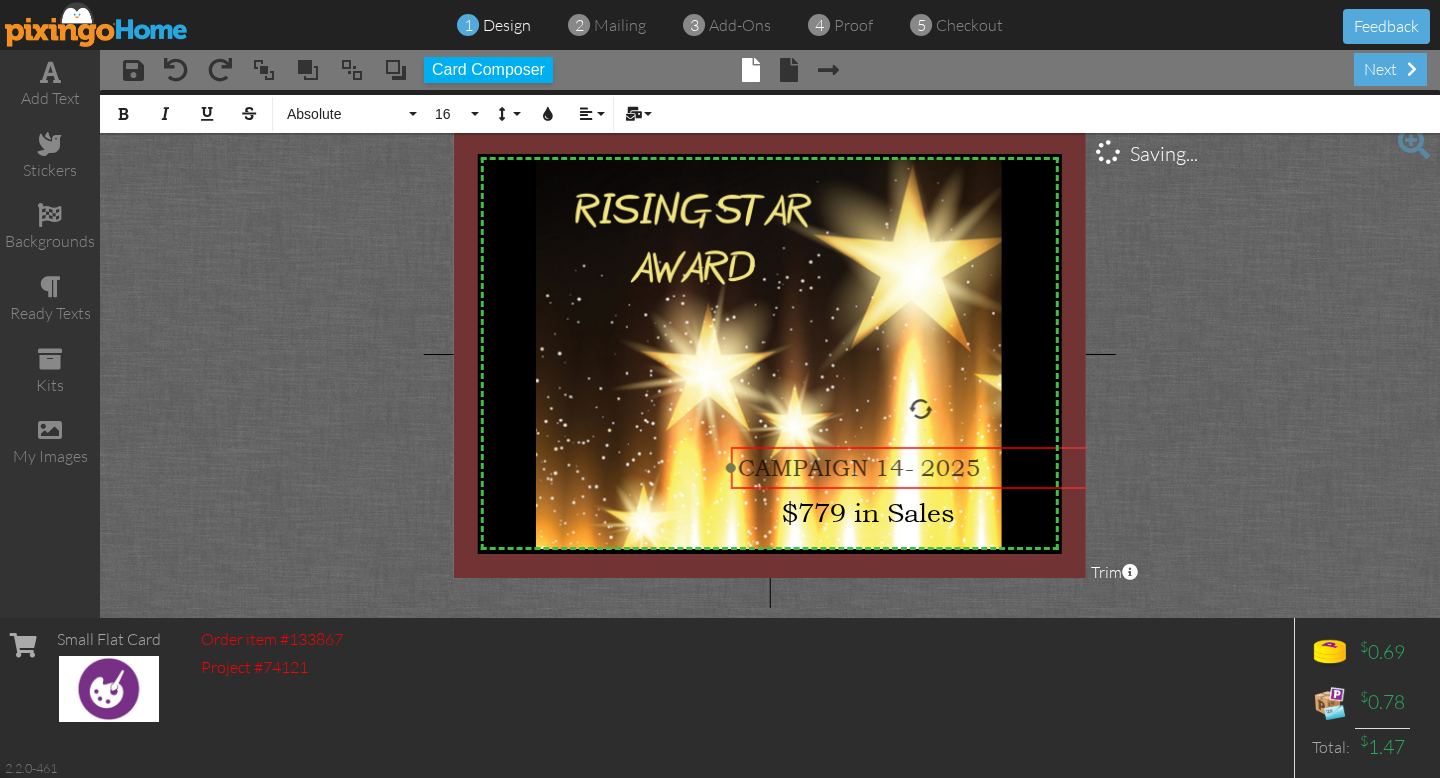 drag, startPoint x: 770, startPoint y: 476, endPoint x: 737, endPoint y: 469, distance: 33.734257 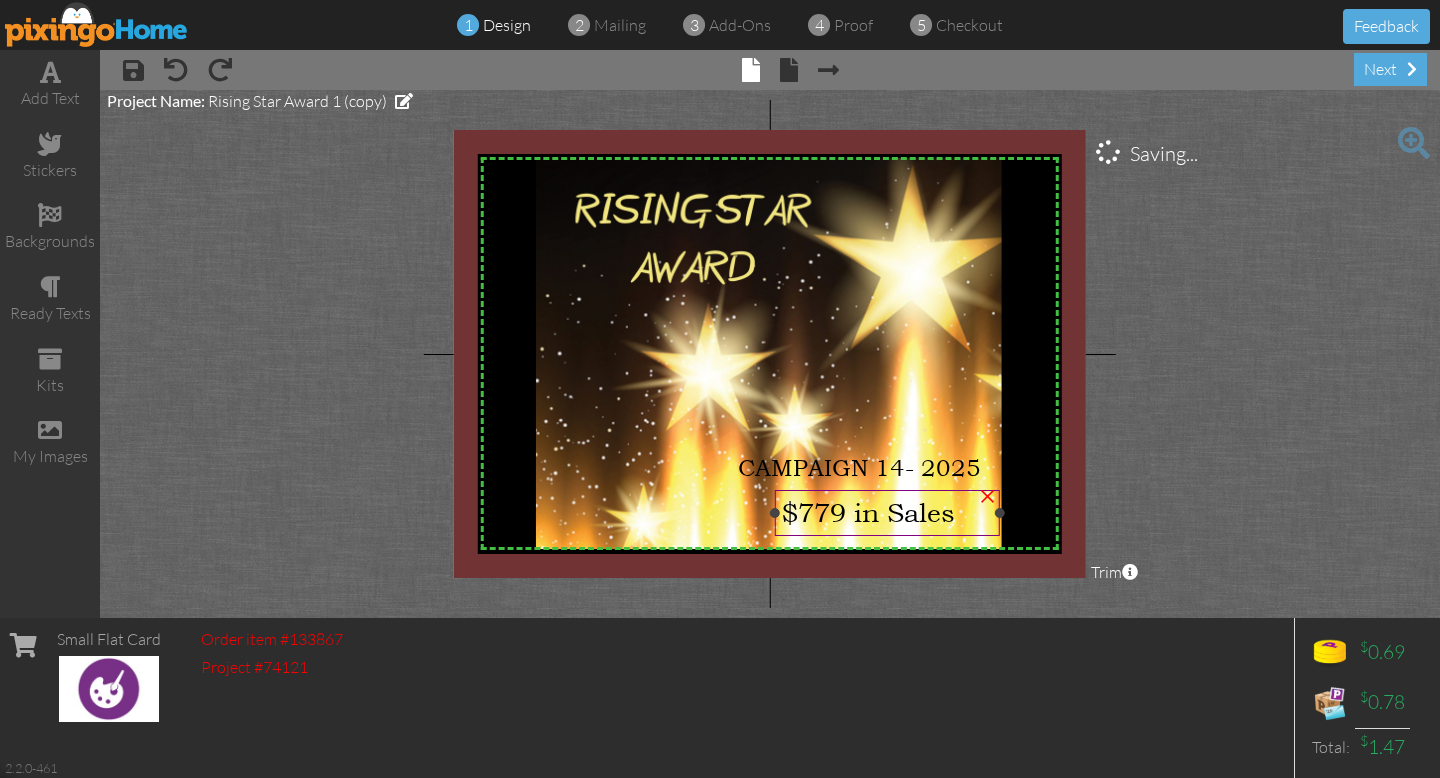 click on "$779 in Sales" at bounding box center (887, 512) 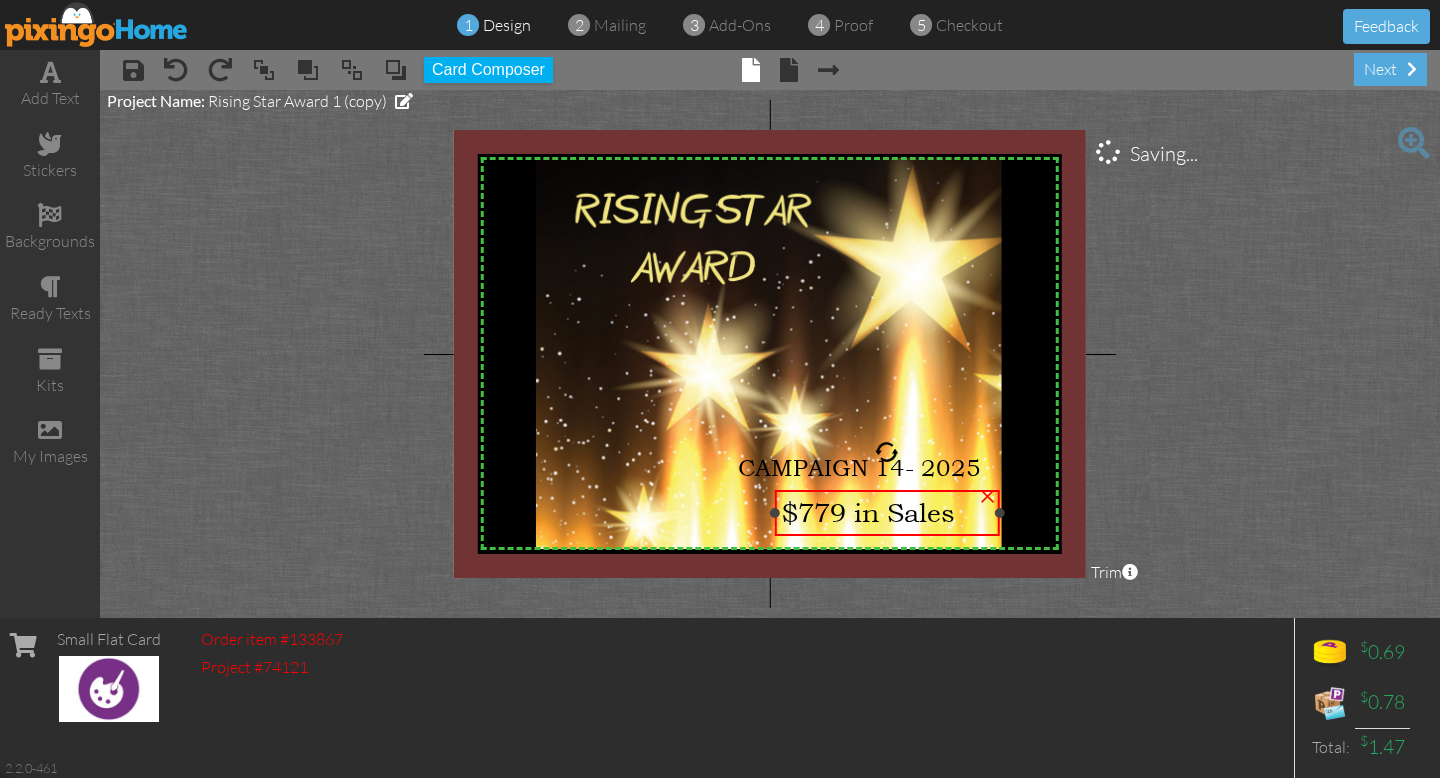 click on "$779 in Sales" at bounding box center [887, 512] 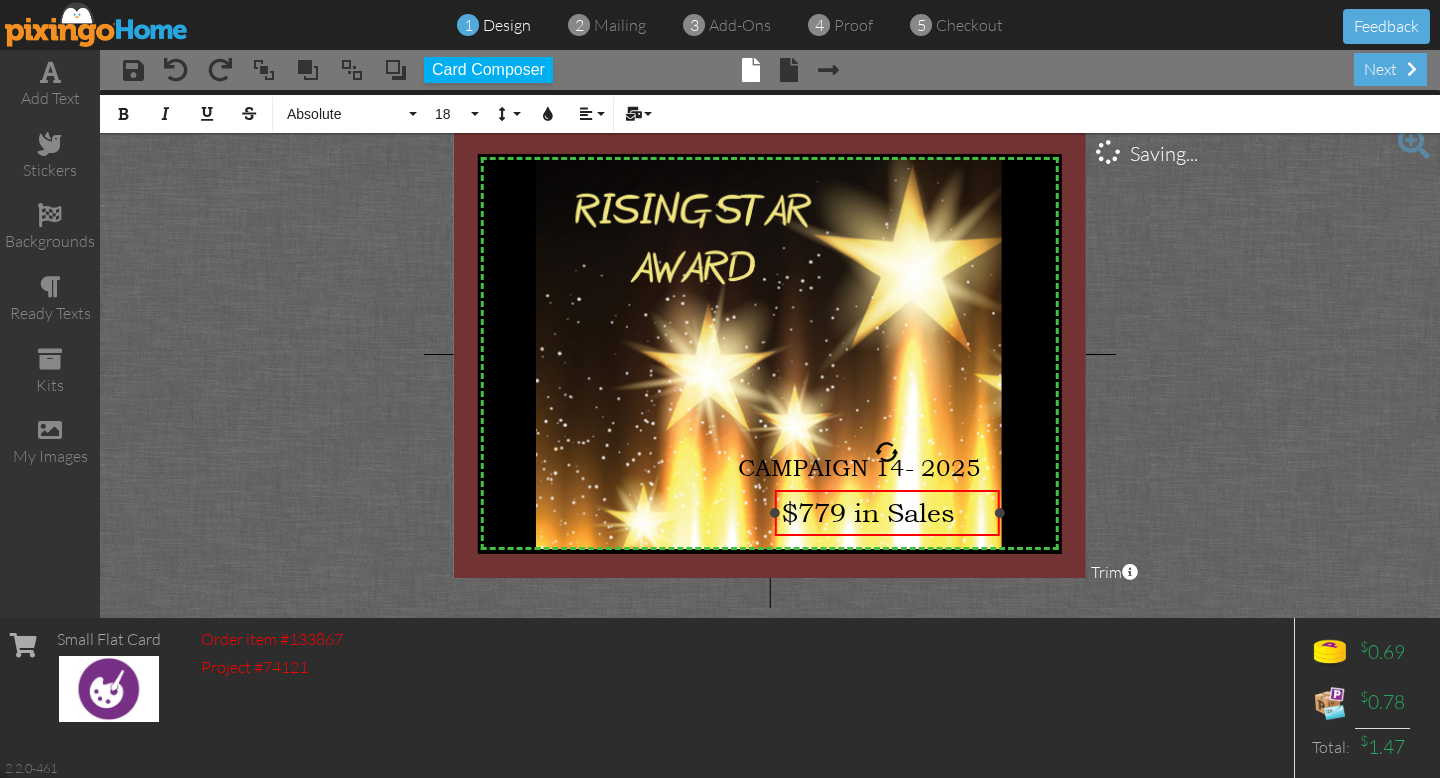 click on "$779 in Sales" at bounding box center (868, 512) 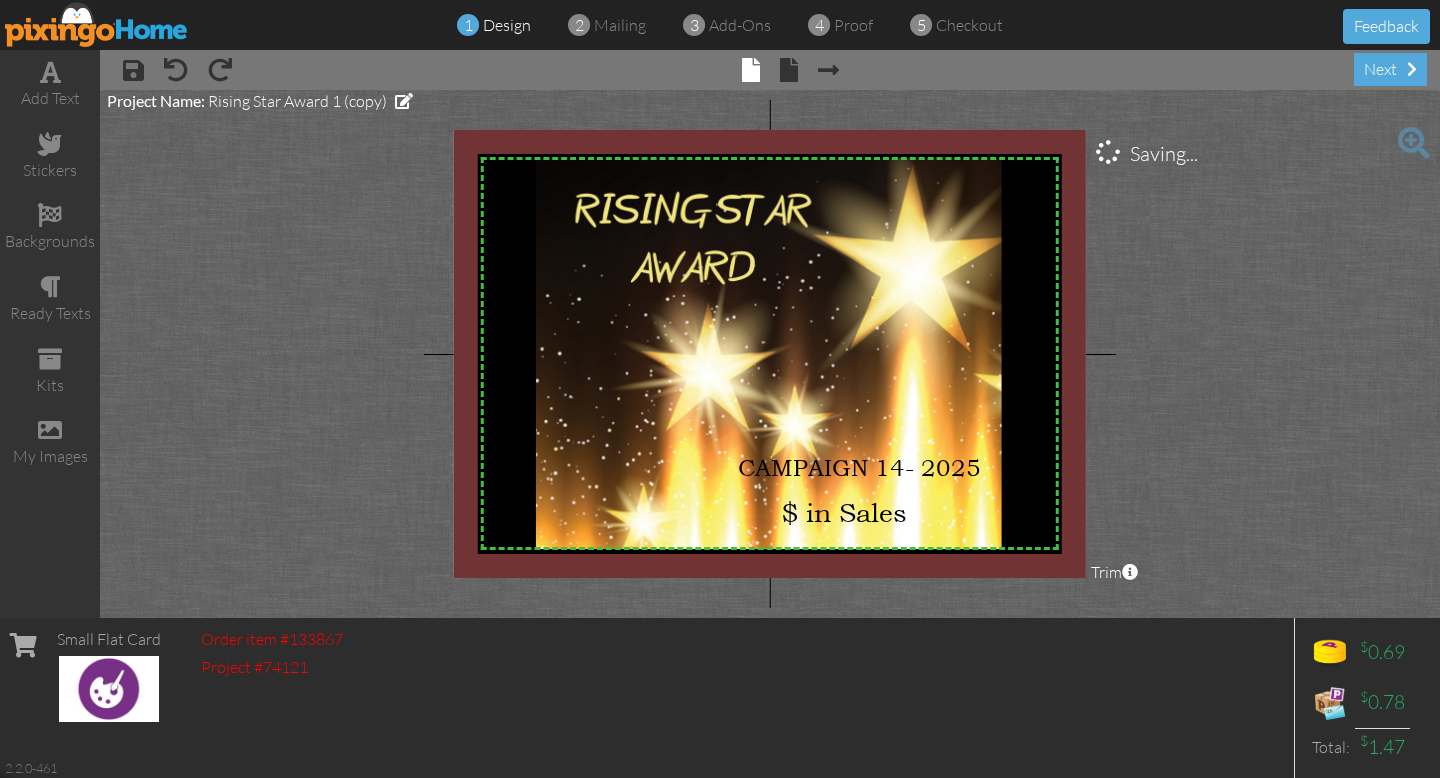 click on "X X X X X X X X X X X X X X X X X X X X X X X X X X X X X X X X X X X X X X X X X X X X X X X X X X X X X X X X X X X X X X X X X X X X X X X X X X X X X X X X X X X X X X X X X X X X X X X X × × $ in Sales × CAMPAIGN 14- 2025 ×
Saving...
Project Name:
Rising Star Award 1 (copy)
Trim
×
About the red and green reference lines
Area inside the
green dashed line
represents a safe zone where all work will be visible on the final
print.
The
red trim zone   represents where the print
is expected to be cut." at bounding box center [770, 354] 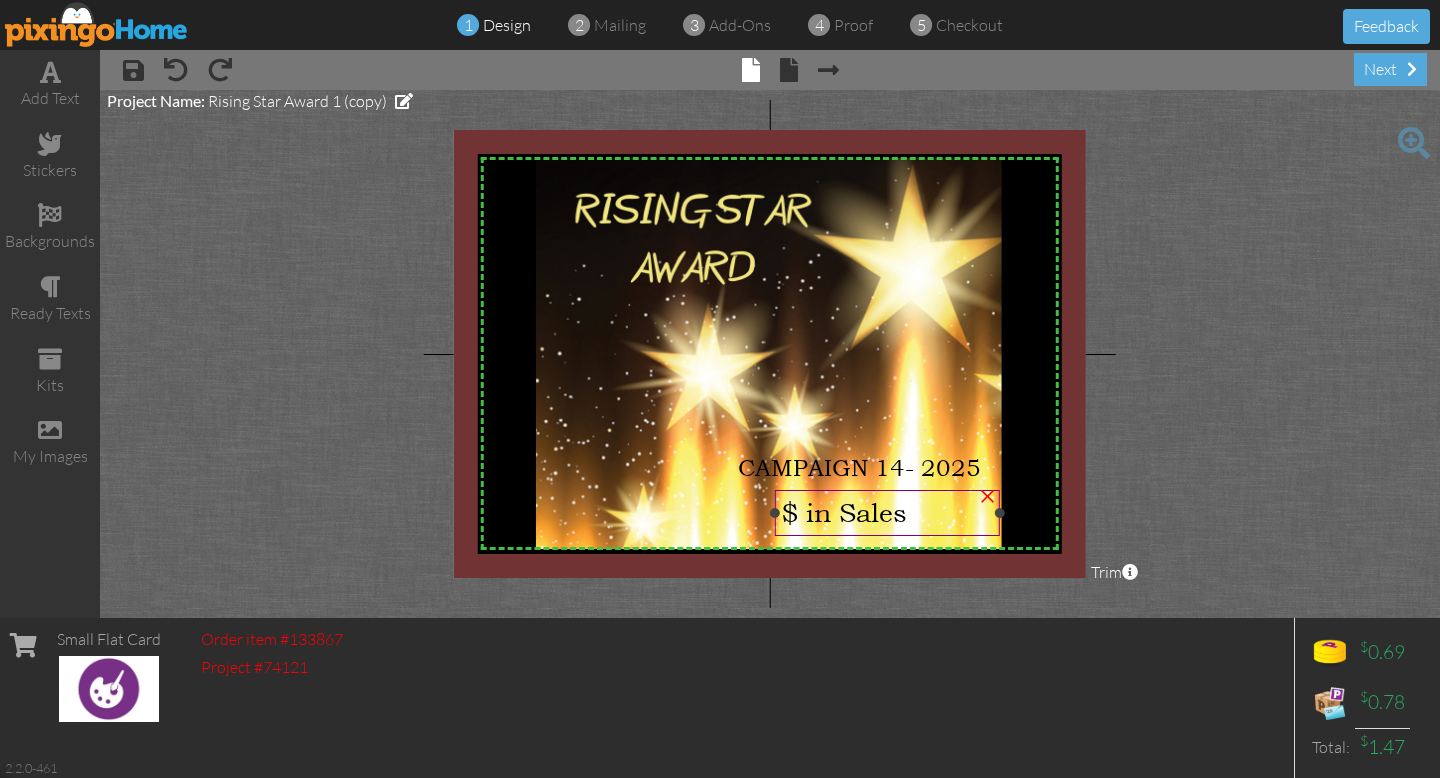 click on "$ in Sales" at bounding box center (844, 512) 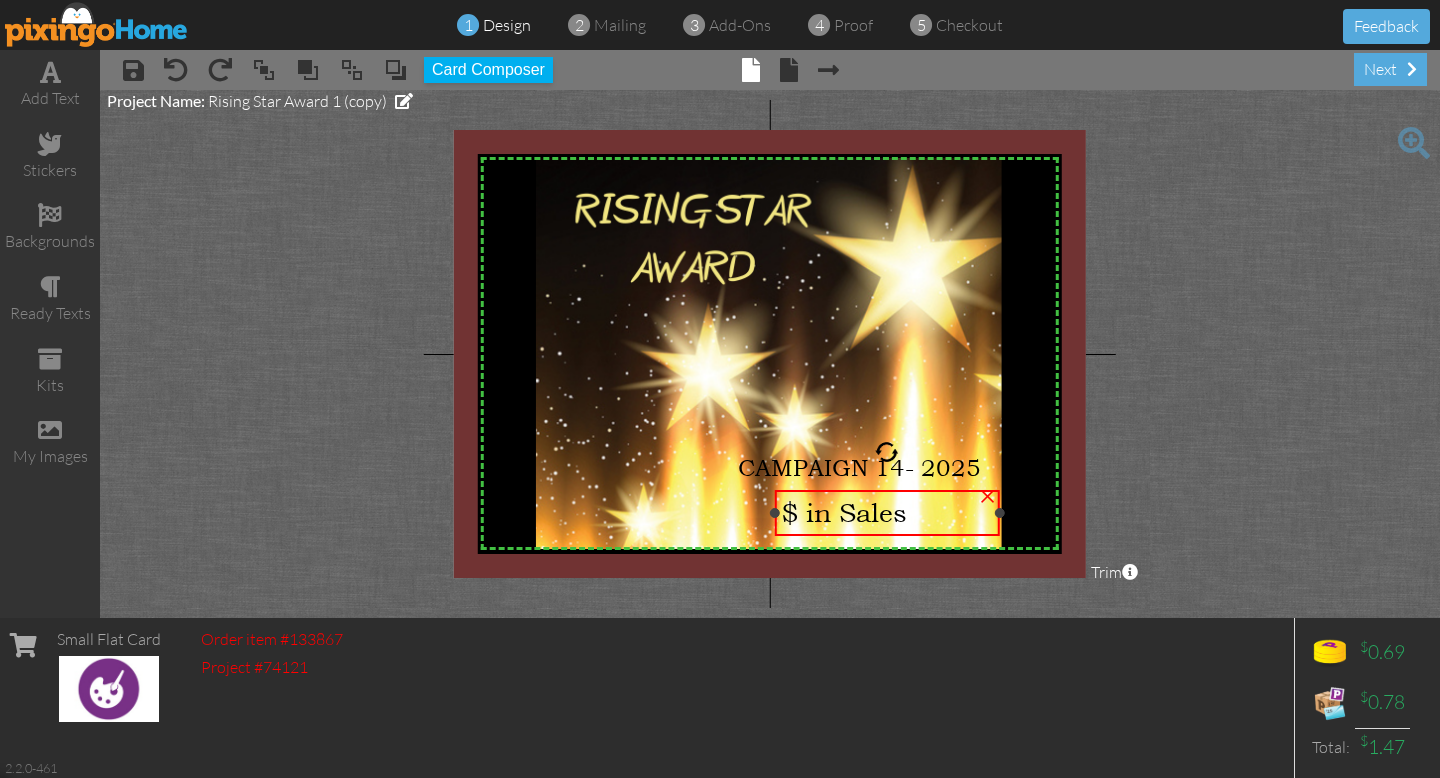click on "$ in Sales" at bounding box center (844, 512) 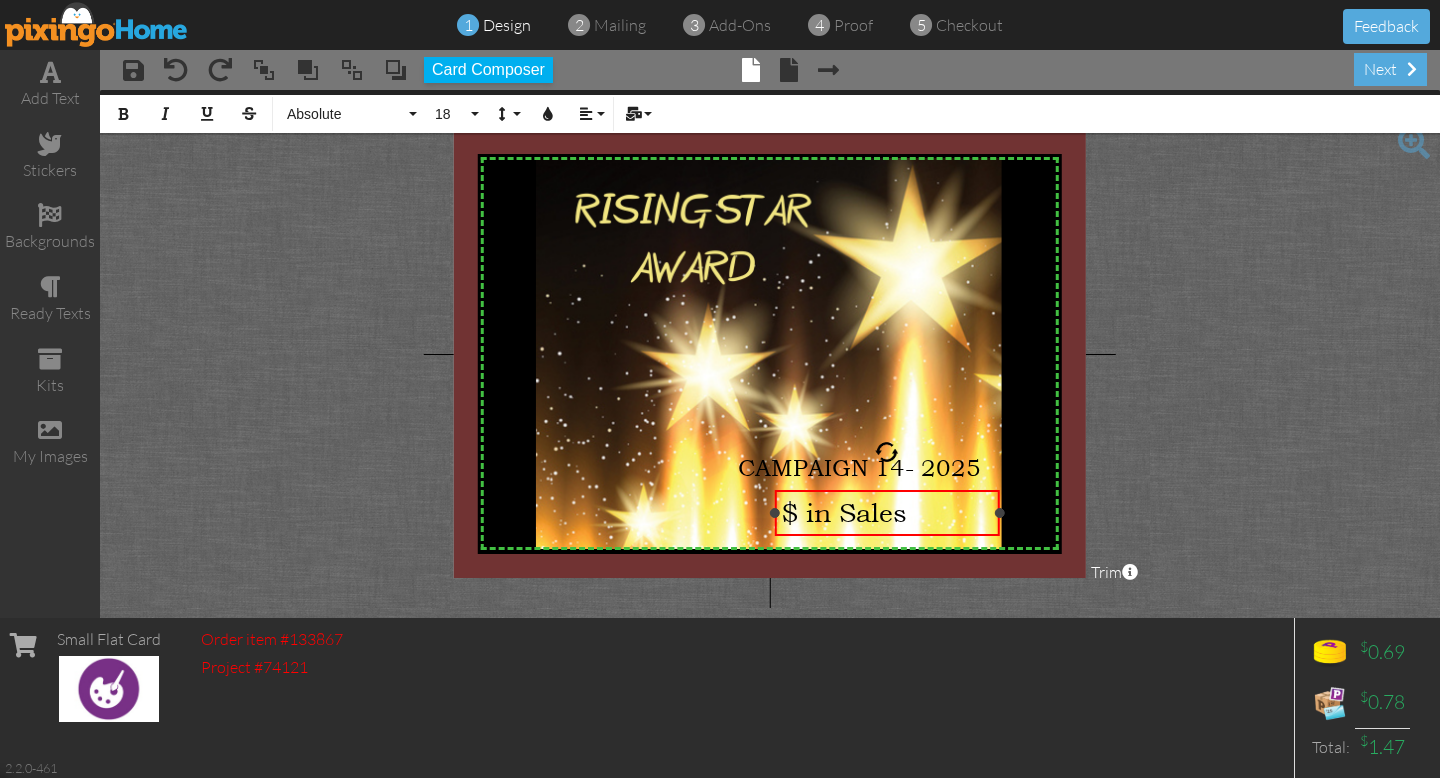 click on "$ in Sales" at bounding box center [844, 512] 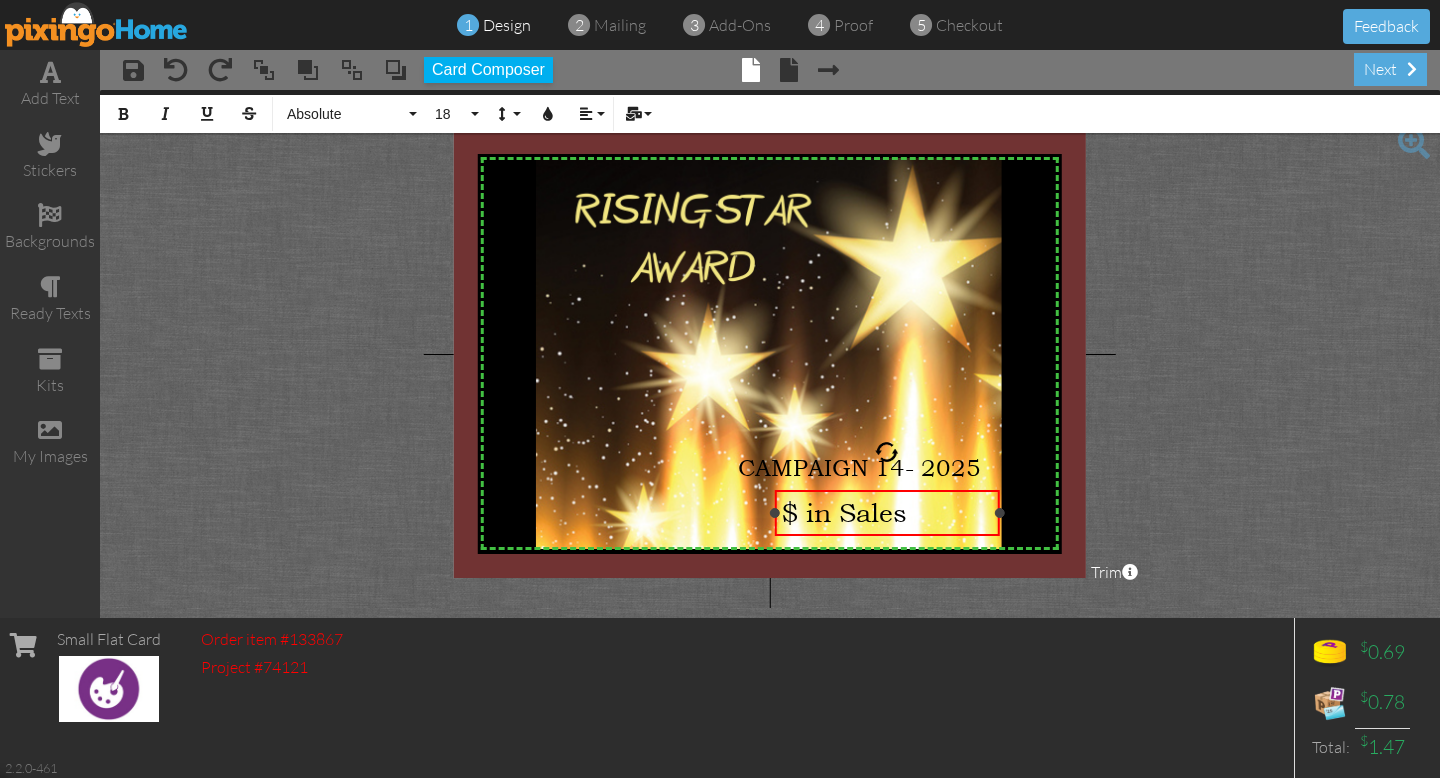type 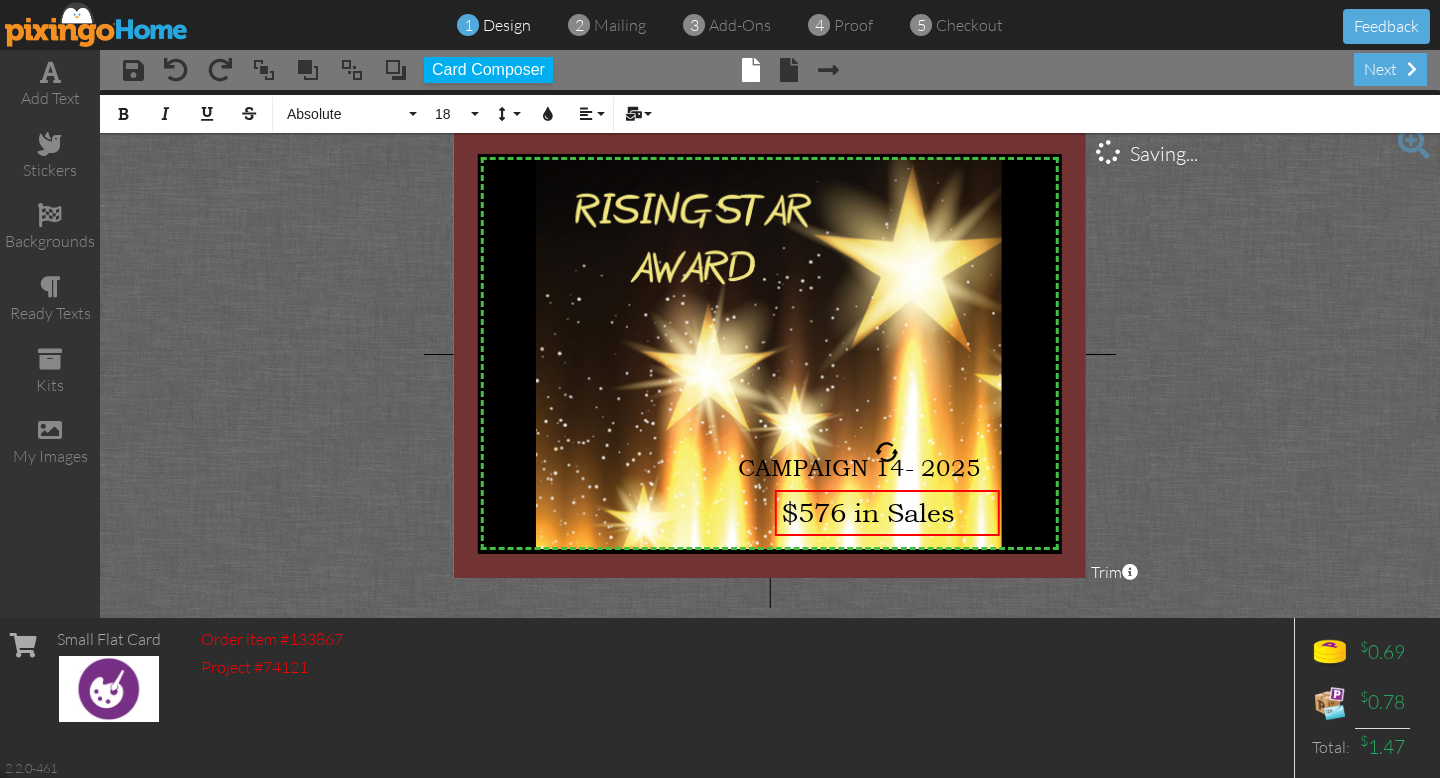click on "X X X X X X X X X X X X X X X X X X X X X X X X X X X X X X X X X X X X X X X X X X X X X X X X X X X X X X X X X X X X X X X X X X X X X X X X X X X X X X X X X X X X X X X X X X X X X X X X × × $576 in Sales × CAMPAIGN 14- 2025 ×
Saving...
Bold Italic Underline Strikethrough Absolute Absolute Adventure Algerian Allure Aphrodite Bouquet Sky Breezy Broadway Cafe Century Comic Sans Contour Copper Courgette Curlz Delight Enchanted First Hand Forte Freestyle Funky Jumps Futura Gamer Gecko Gentoo Georgia Impact Isabell Jelly Jokerman Lato Lemon Sun Lobster Magical Marker Montserrat Museo Sans Open Sans Pacifico Papyrus Parachute Pea Dots Pixingo Proclamation Rain Bucket Raleway Roboto Sacramento Sketch Slim Snap Stamped Sunshine Swift River Tahoma Times Upper Level Verdana Vintage Wonder 18 5 6 7 8 9 10 11 12 14 16 18 20 22 24 30 36 48 60 72 96 Line Height Default Single 1.15" at bounding box center (770, 354) 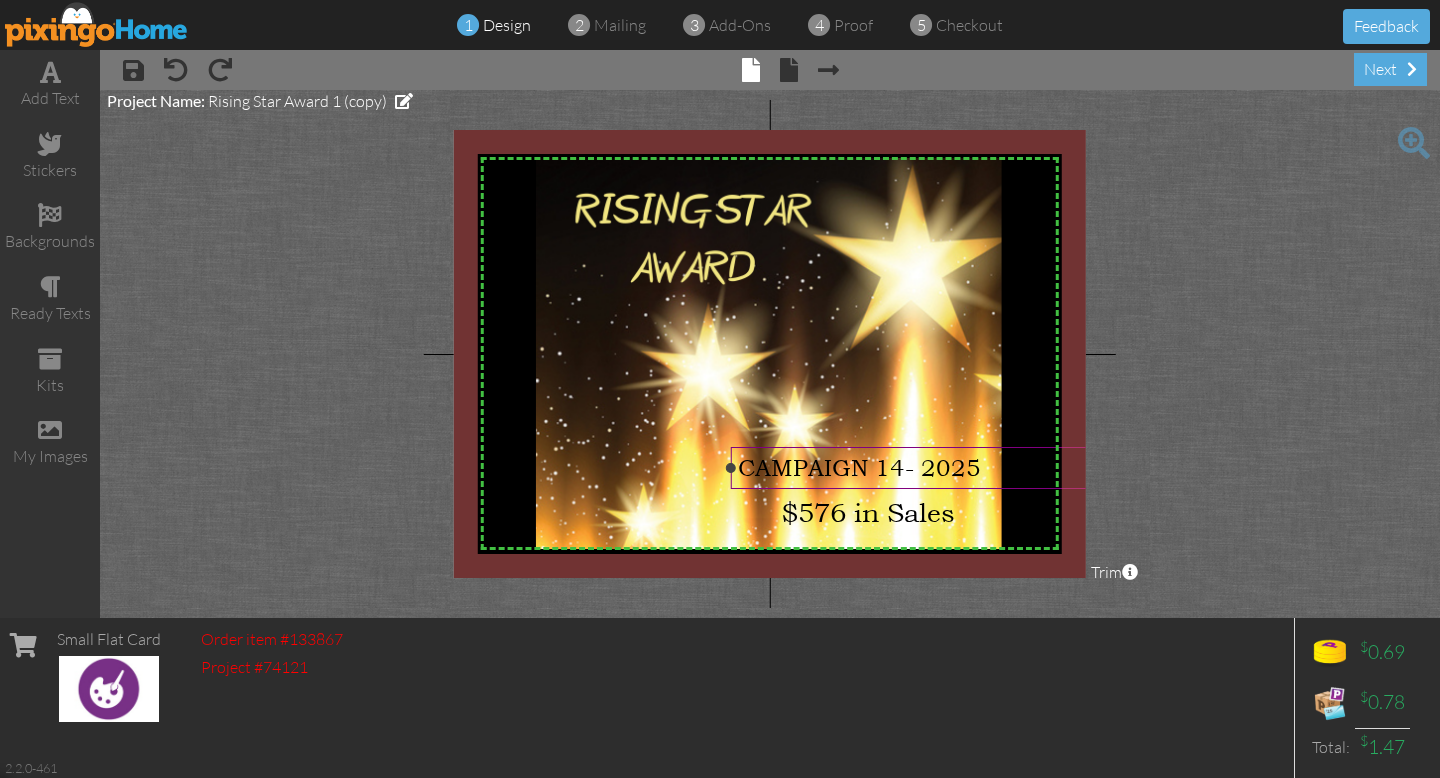 click on "CAMPAIGN 14- 2025" at bounding box center [859, 468] 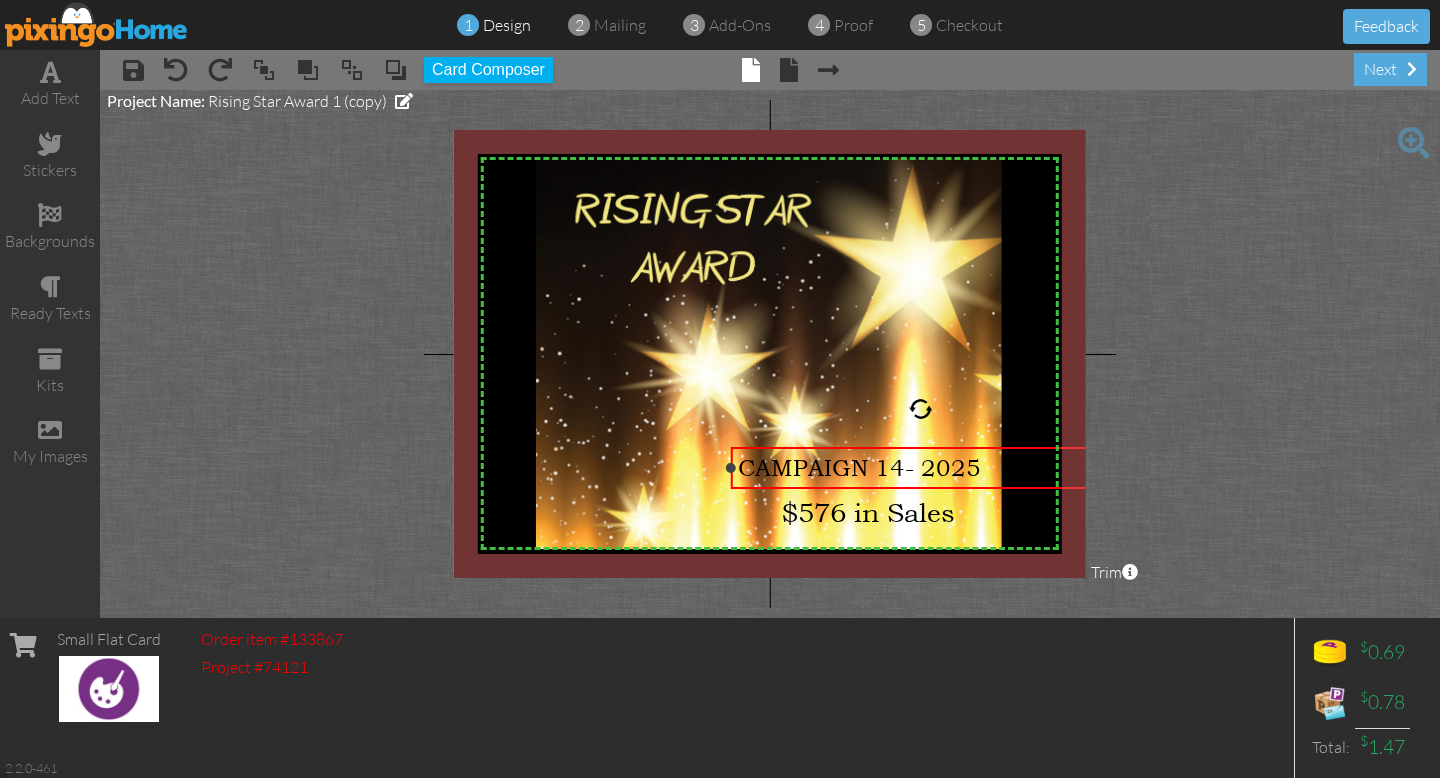click on "CAMPAIGN 14- 2025" at bounding box center (859, 468) 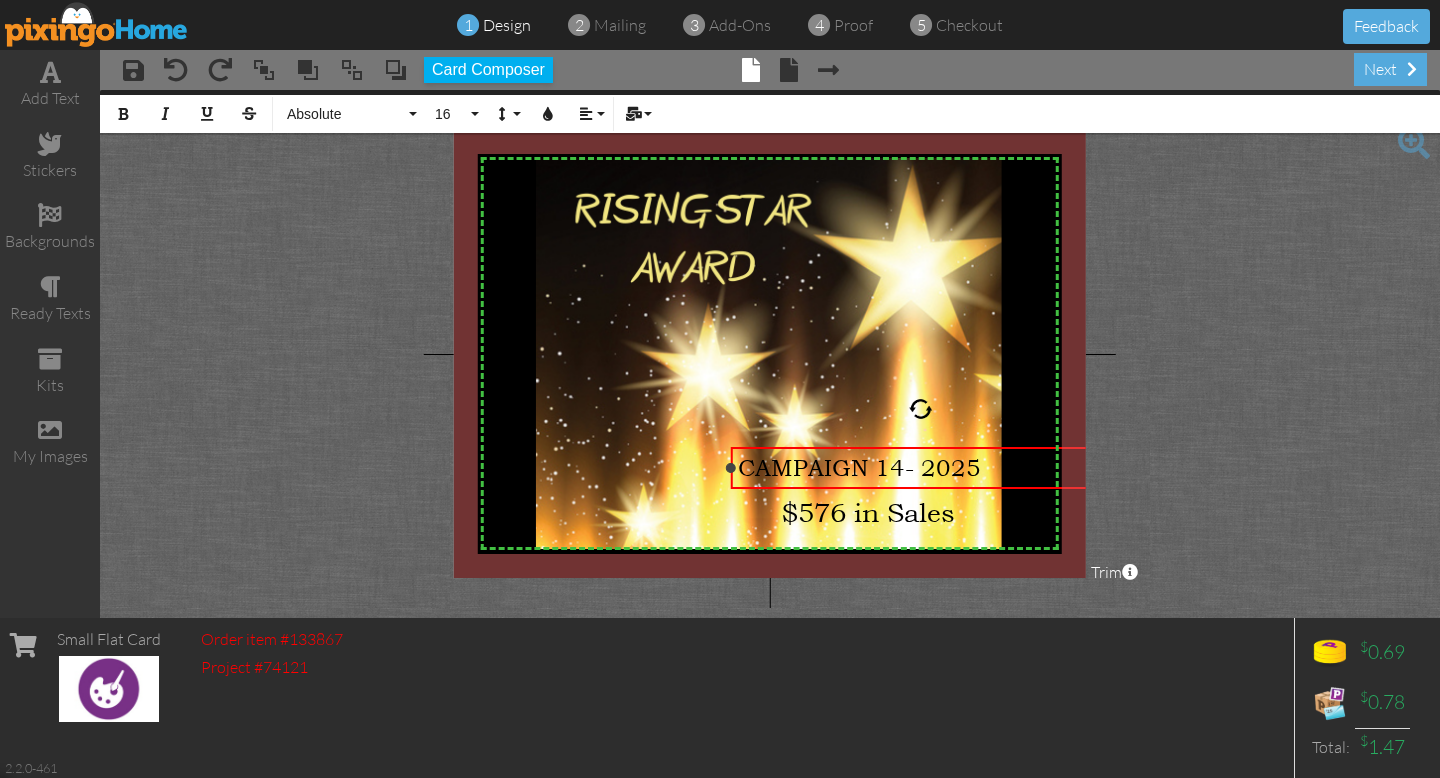 click on "CAMPAIGN 14- 2025" at bounding box center (859, 468) 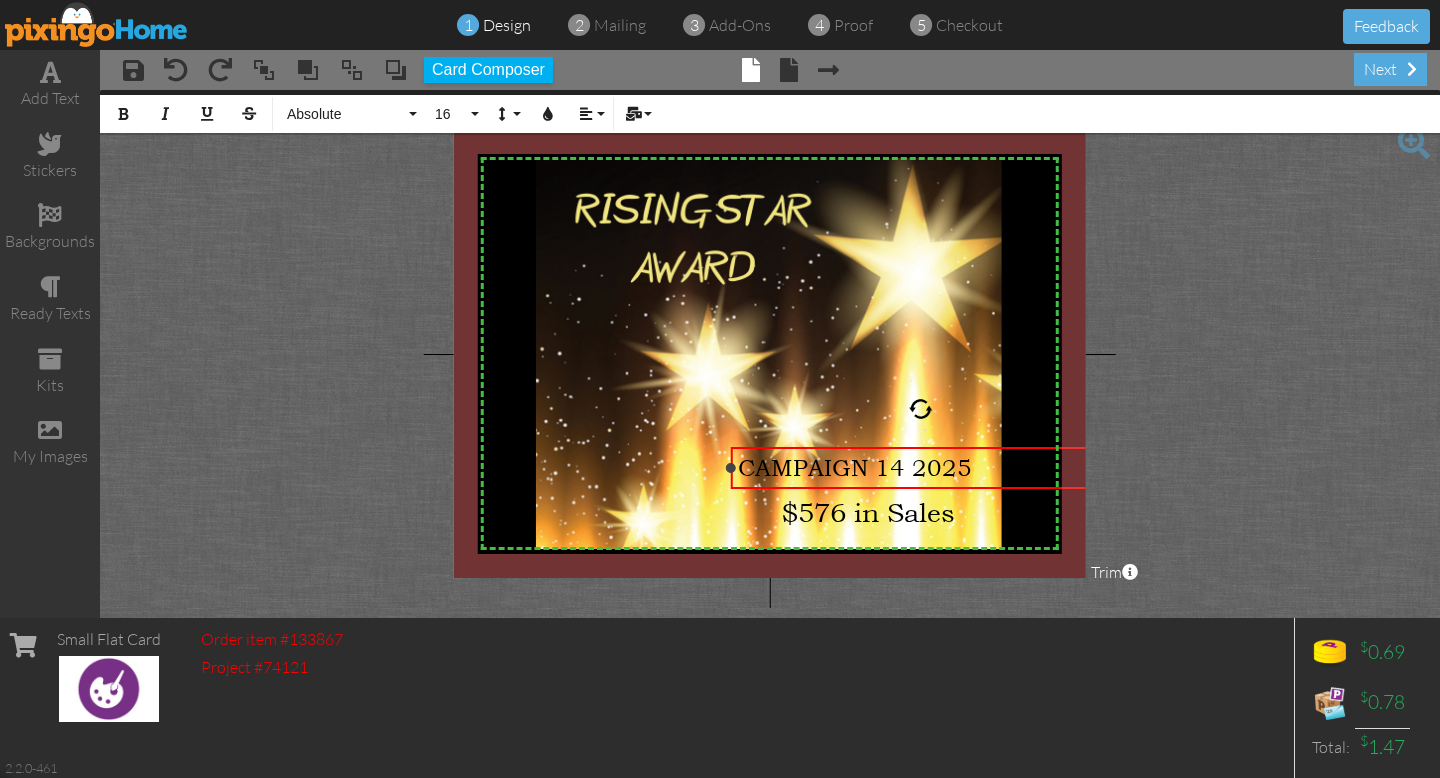 type 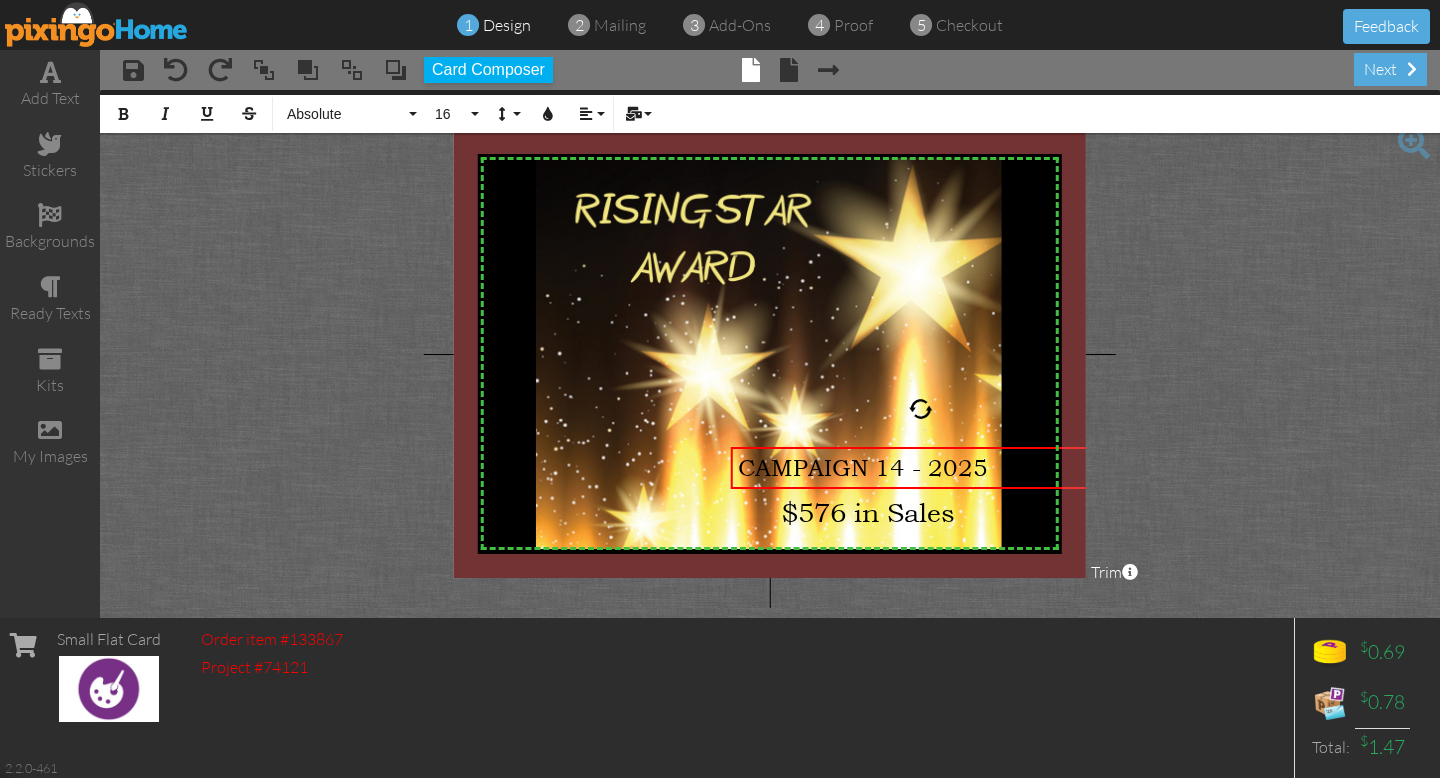 click on "X X X X X X X X X X X X X X X X X X X X X X X X X X X X X X X X X X X X X X X X X X X X X X X X X X X X X X X X X X X X X X X X X X X X X X X X X X X X X X X X X X X X X X X X X X X X X X X X × × $576 in Sales × CAMPAIGN 14 - 2025 ×
Bold Italic Underline Strikethrough Absolute Absolute Adventure Algerian Allure Aphrodite Bouquet Sky Breezy Broadway Cafe Century Comic Sans Contour Copper Courgette Curlz Delight Enchanted First Hand Forte Freestyle Funky Jumps Futura Gamer Gecko Gentoo Georgia Impact Isabell Jelly Jokerman Lato Lemon Sun Lobster Magical Marker Montserrat Museo Sans Open Sans Pacifico Papyrus Parachute Pea Dots Pixingo Proclamation Rain Bucket Raleway Roboto Sacramento Sketch Slim Snap Stamped Sunshine Swift River Tahoma Times Upper Level Verdana Vintage Wonder 16 5 6 7 8 9 10 11 12 14 16 18 20 22 24 30 36 48 60 72 96 Line Height Default Single 1.15 1.5 Double Colors" at bounding box center (770, 354) 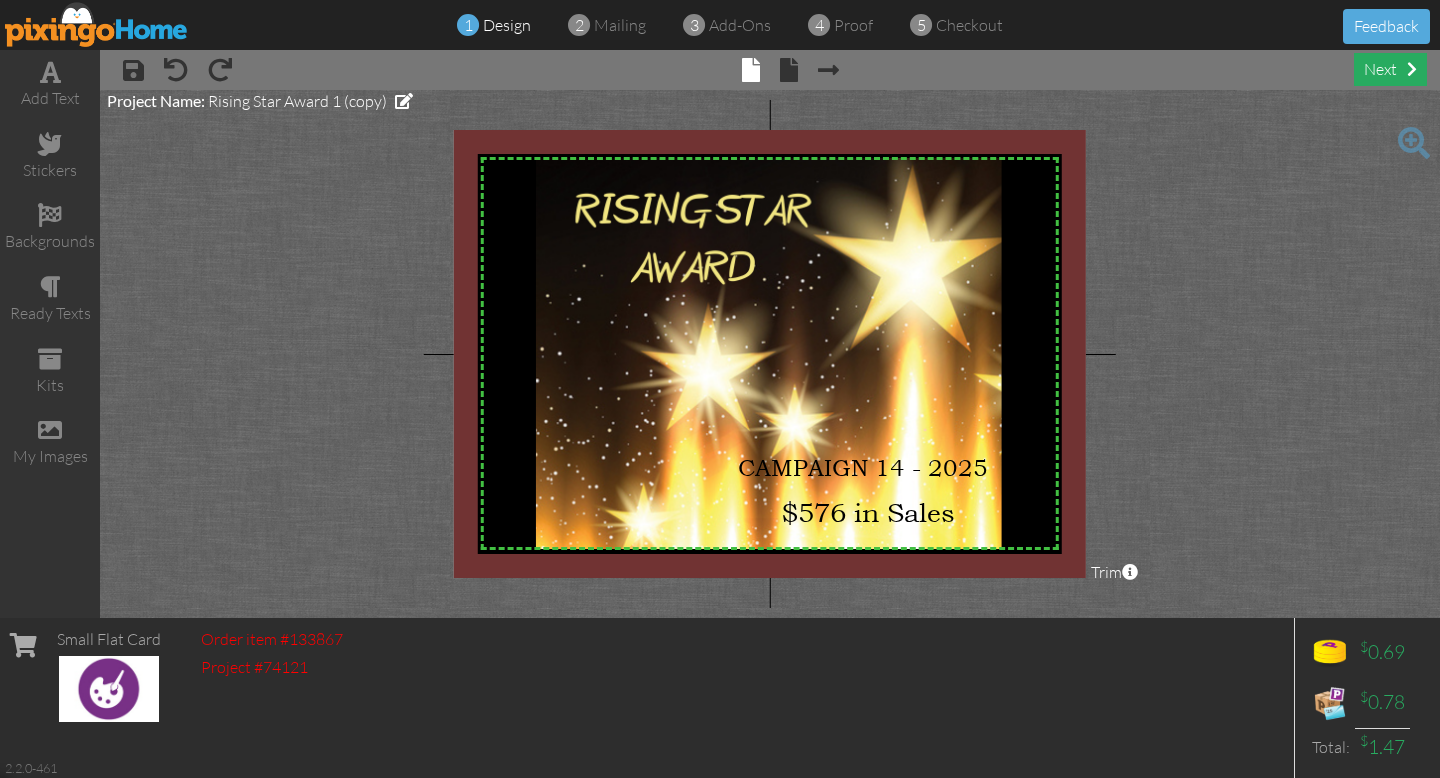 click on "next" at bounding box center (1390, 69) 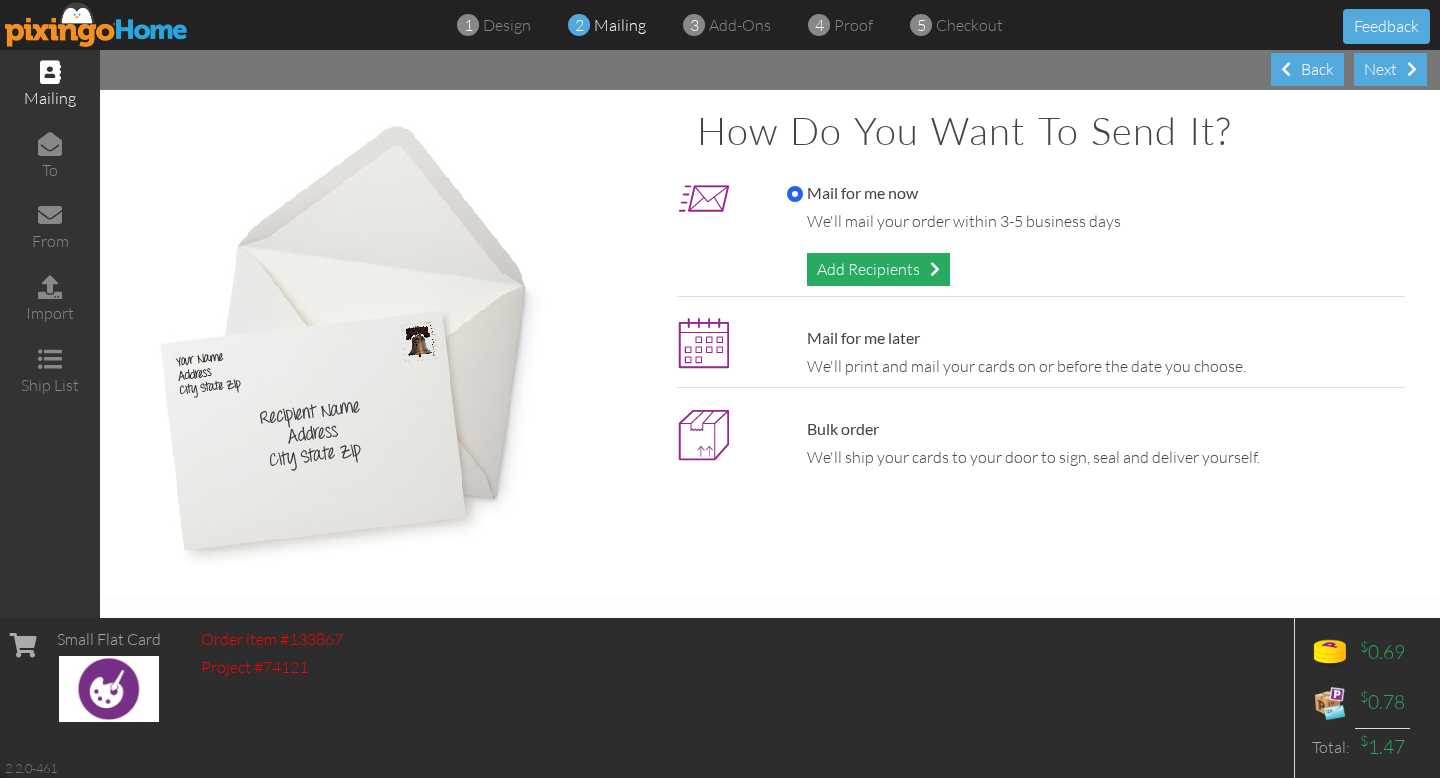click at bounding box center (935, 269) 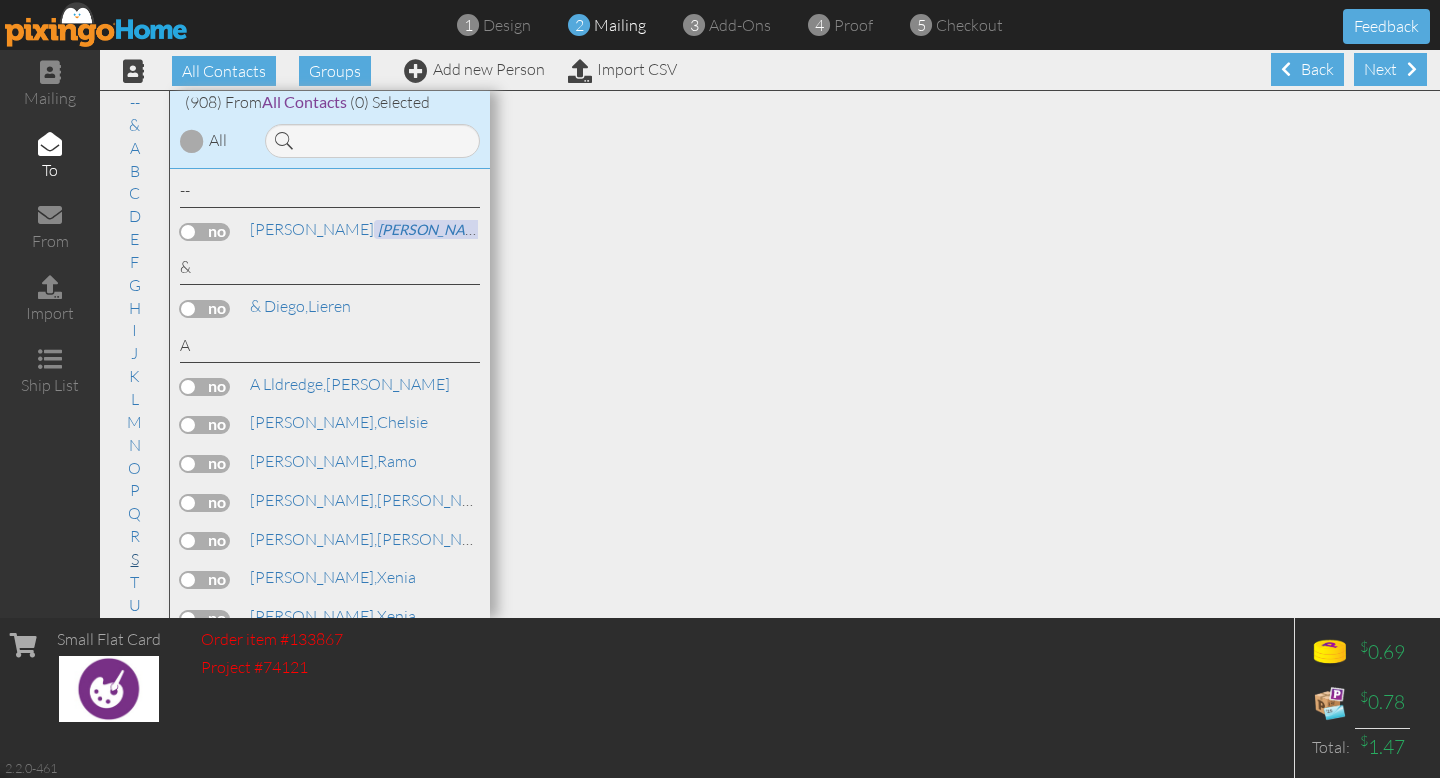 scroll, scrollTop: 90, scrollLeft: 0, axis: vertical 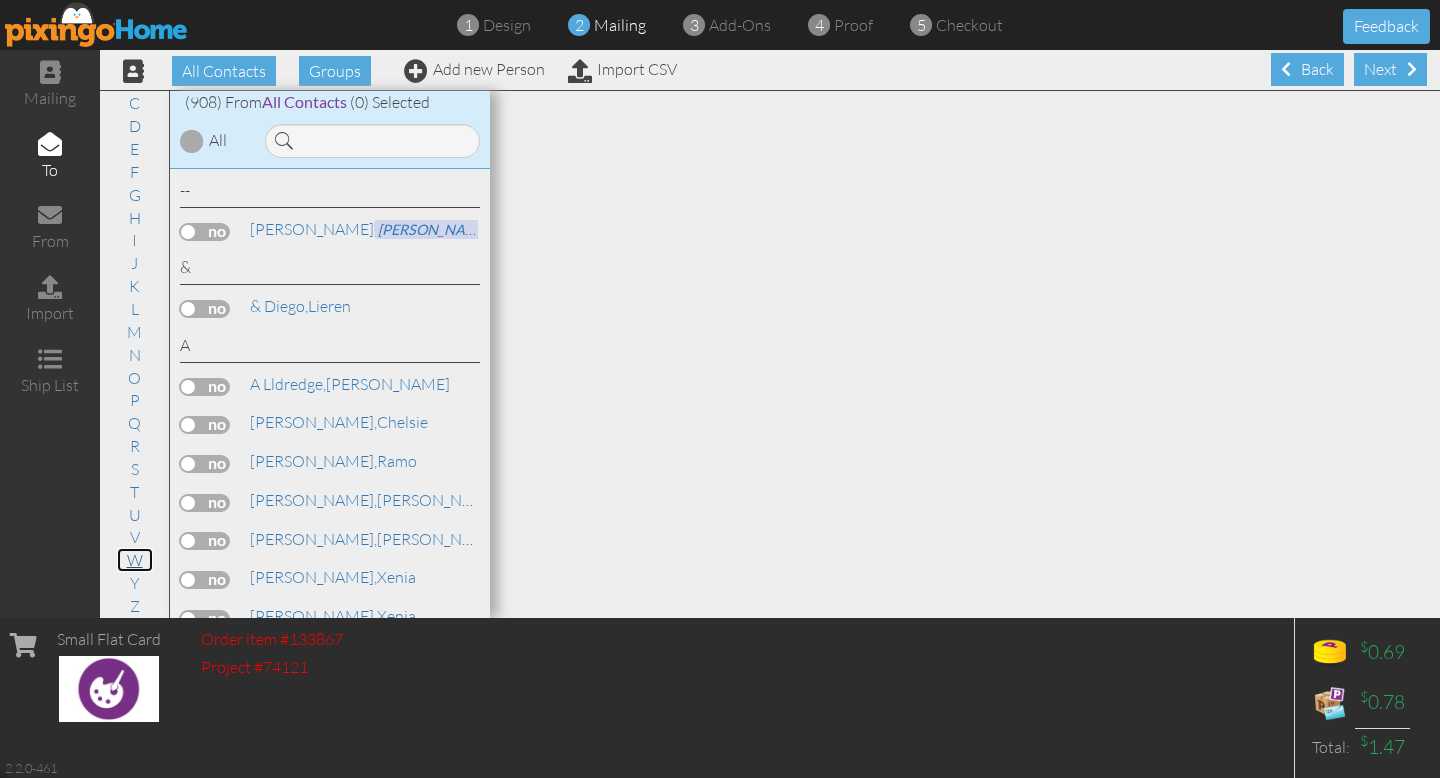 click on "W" at bounding box center (135, 560) 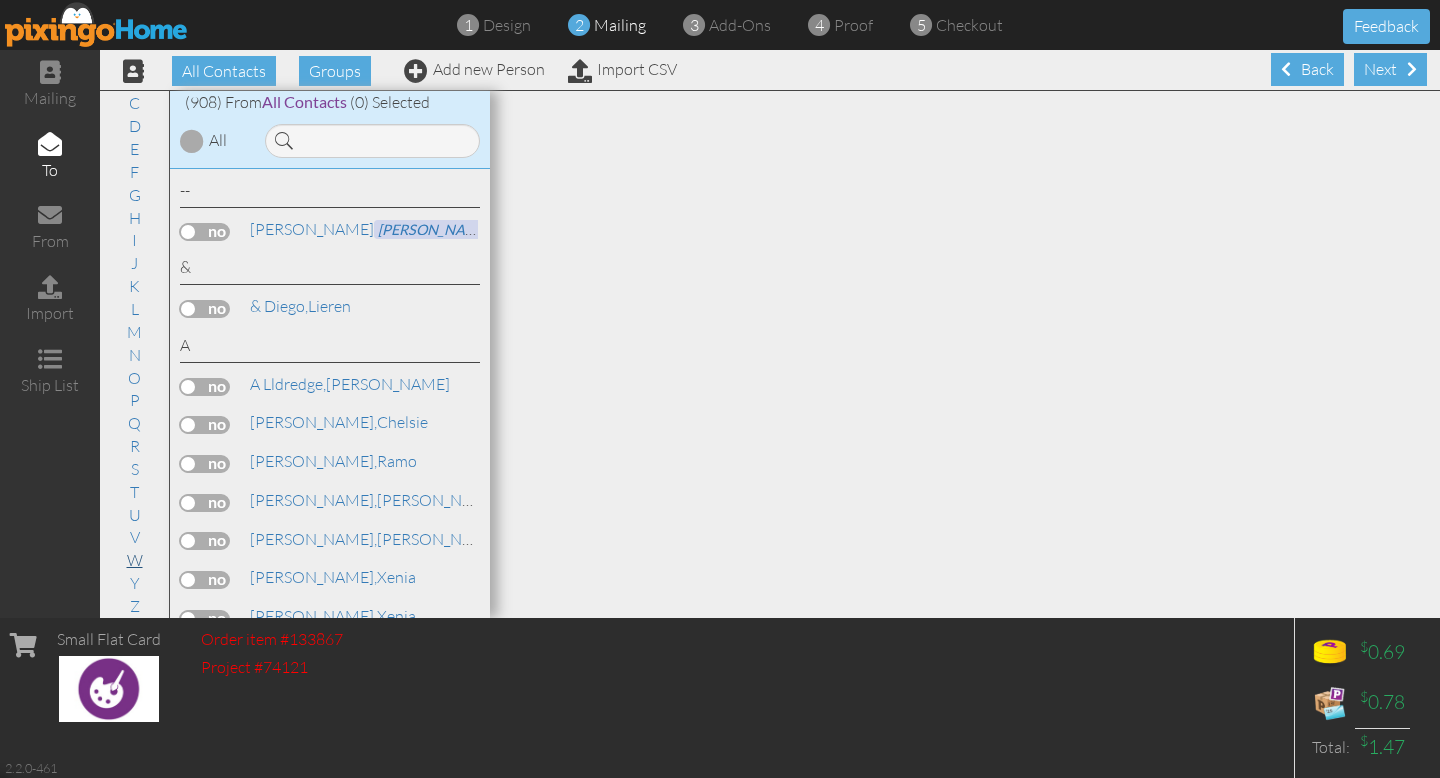 scroll, scrollTop: 32651, scrollLeft: 0, axis: vertical 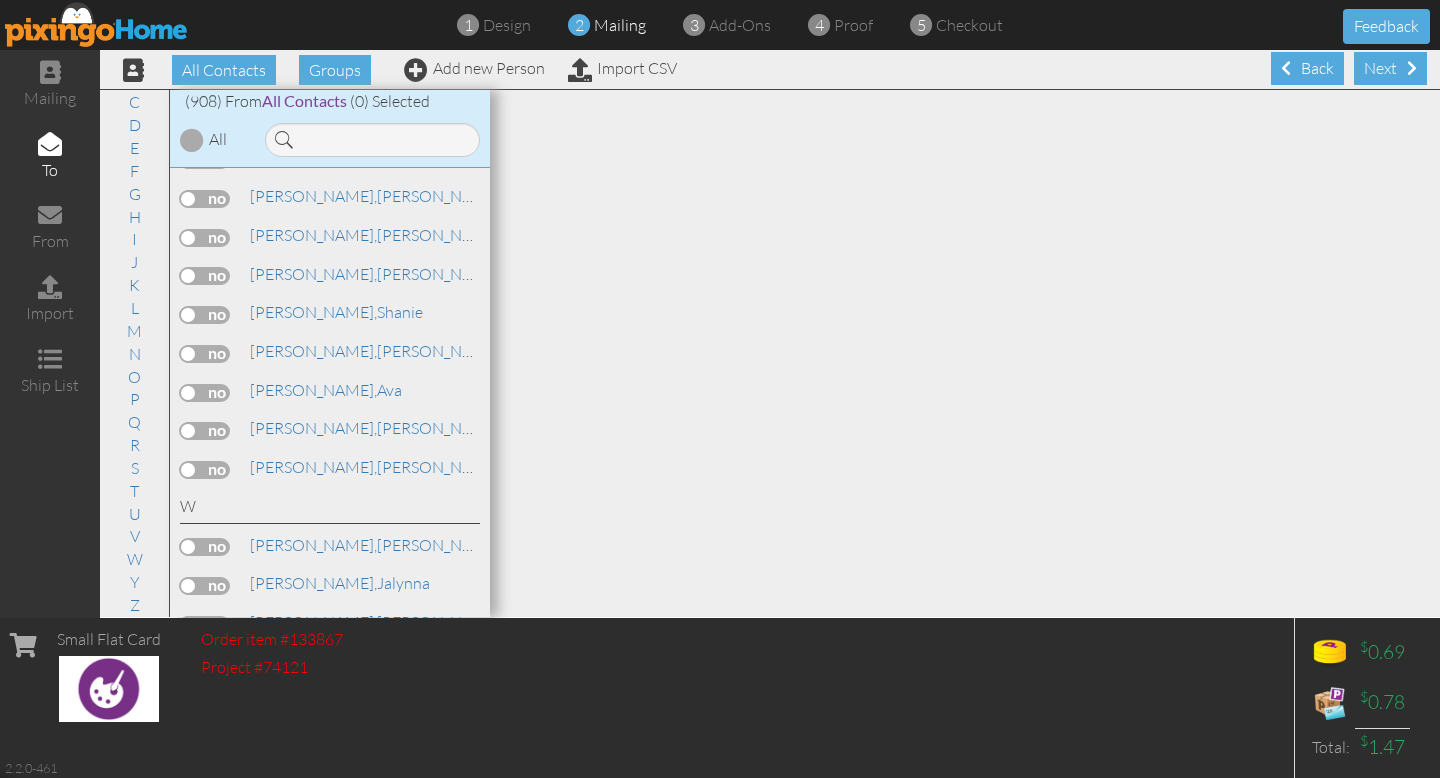click at bounding box center [205, 934] 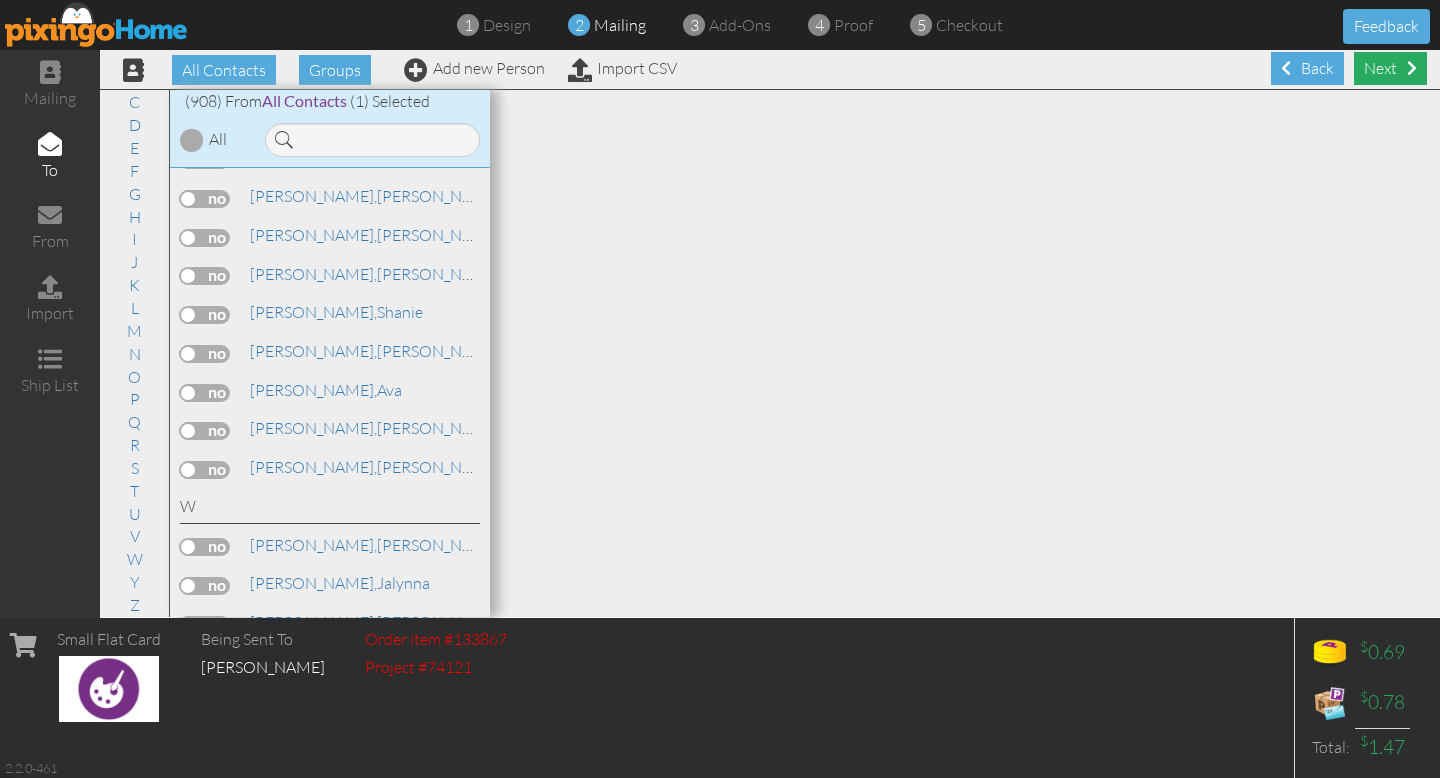 click at bounding box center [1412, 68] 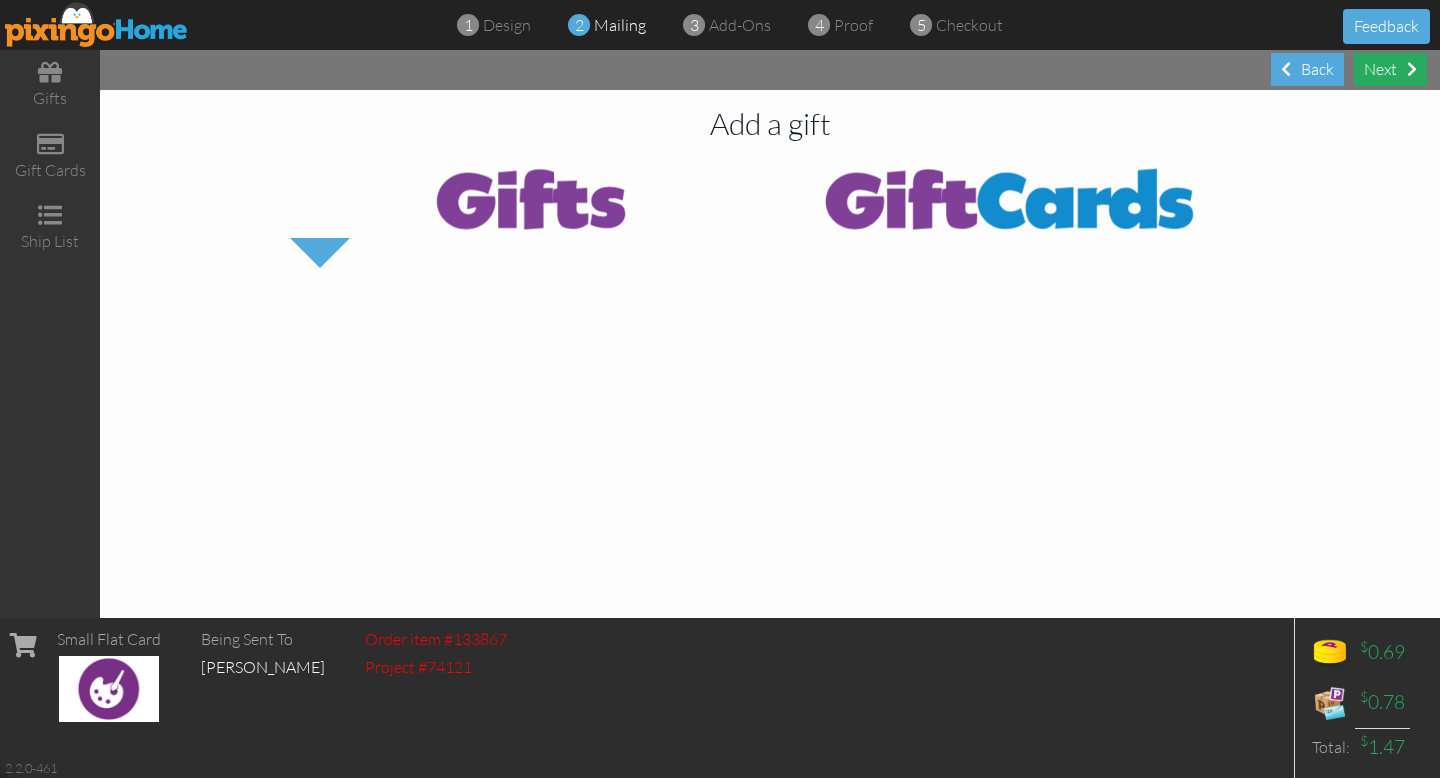 scroll, scrollTop: 0, scrollLeft: 0, axis: both 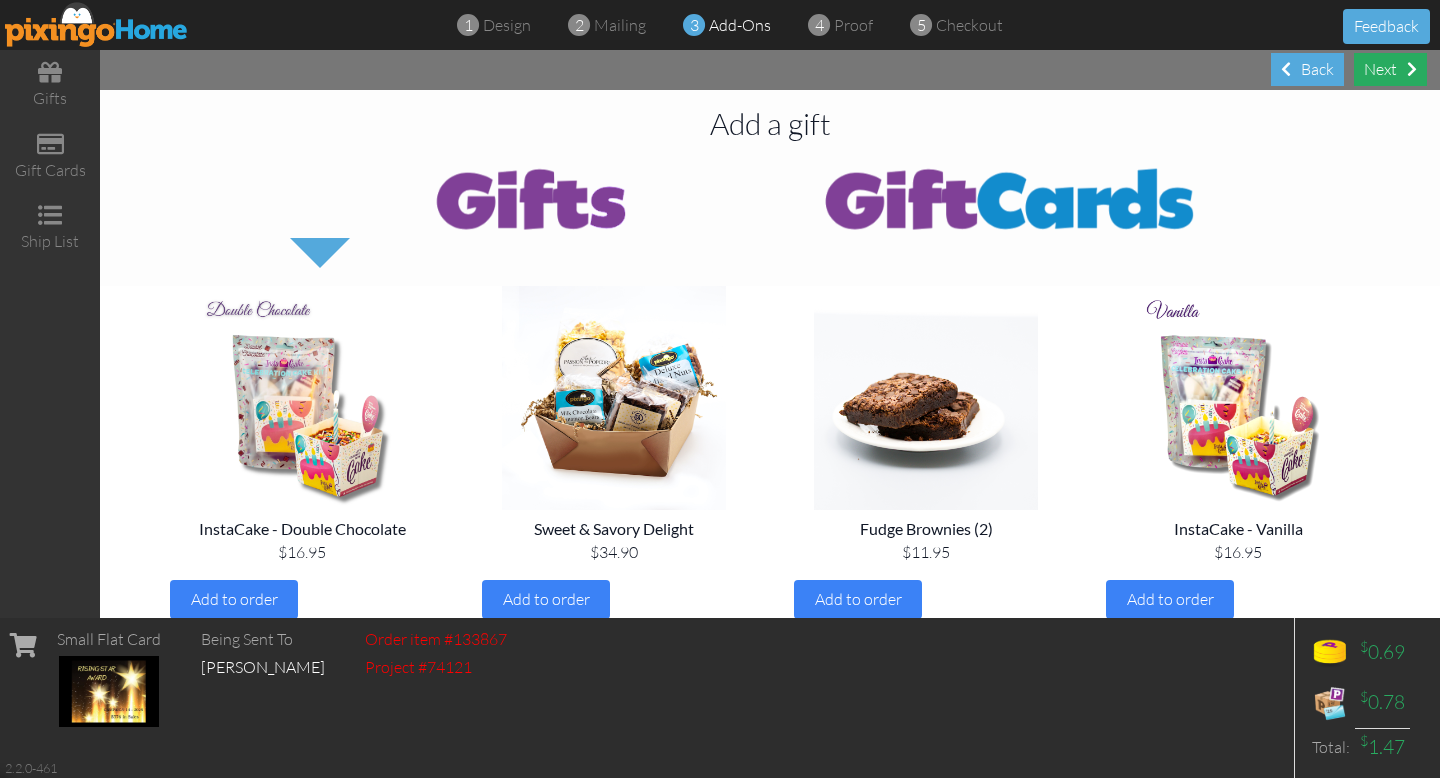 click at bounding box center (1412, 69) 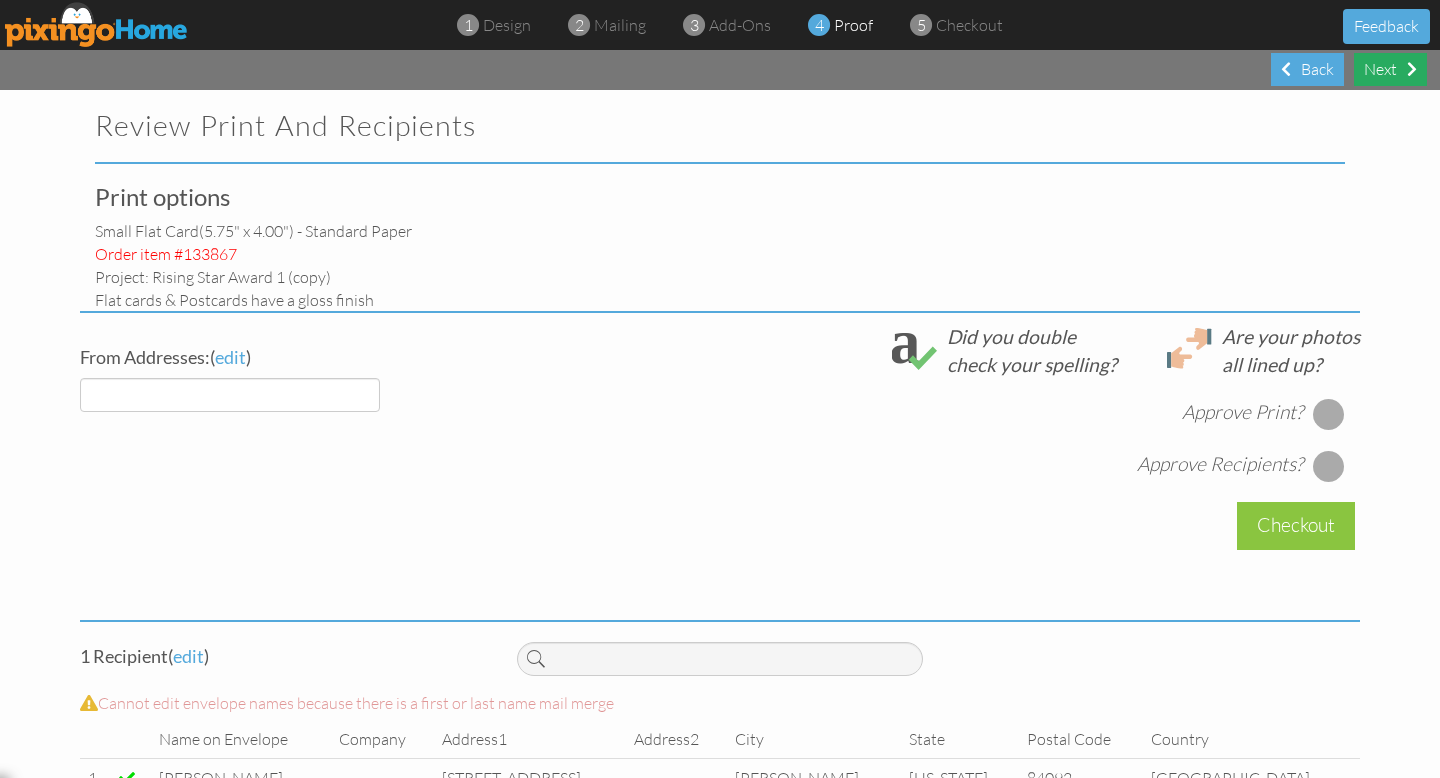 select on "object:21343" 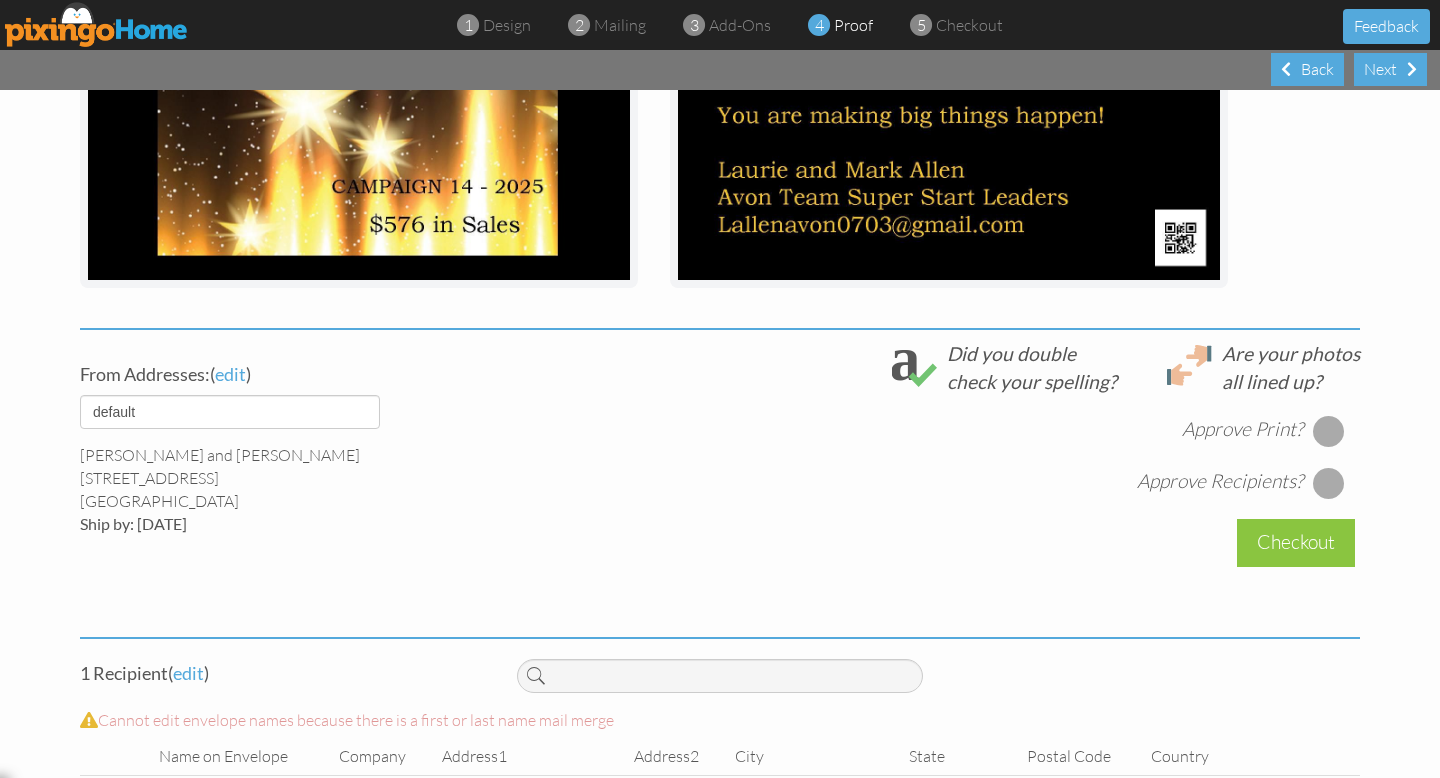 scroll, scrollTop: 585, scrollLeft: 0, axis: vertical 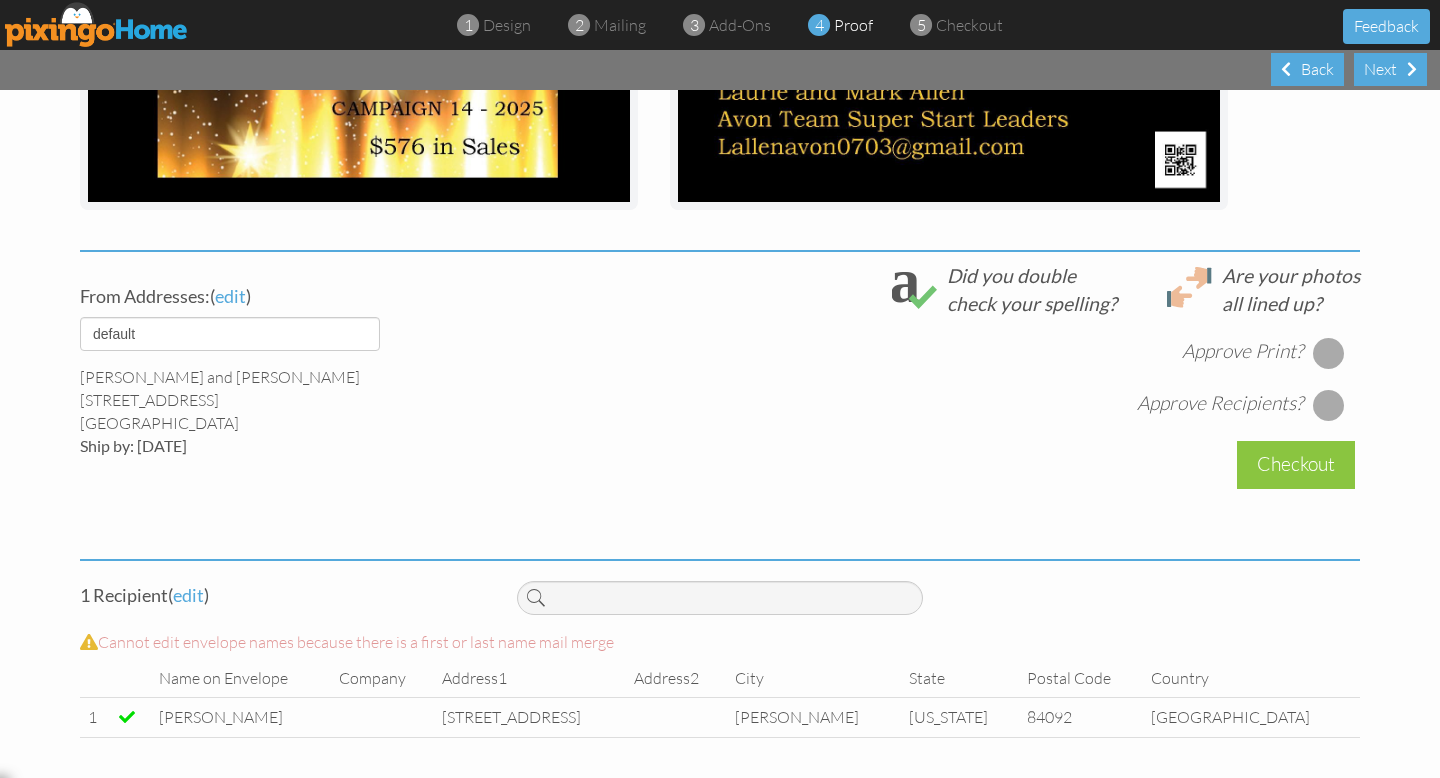 click at bounding box center (1329, 353) 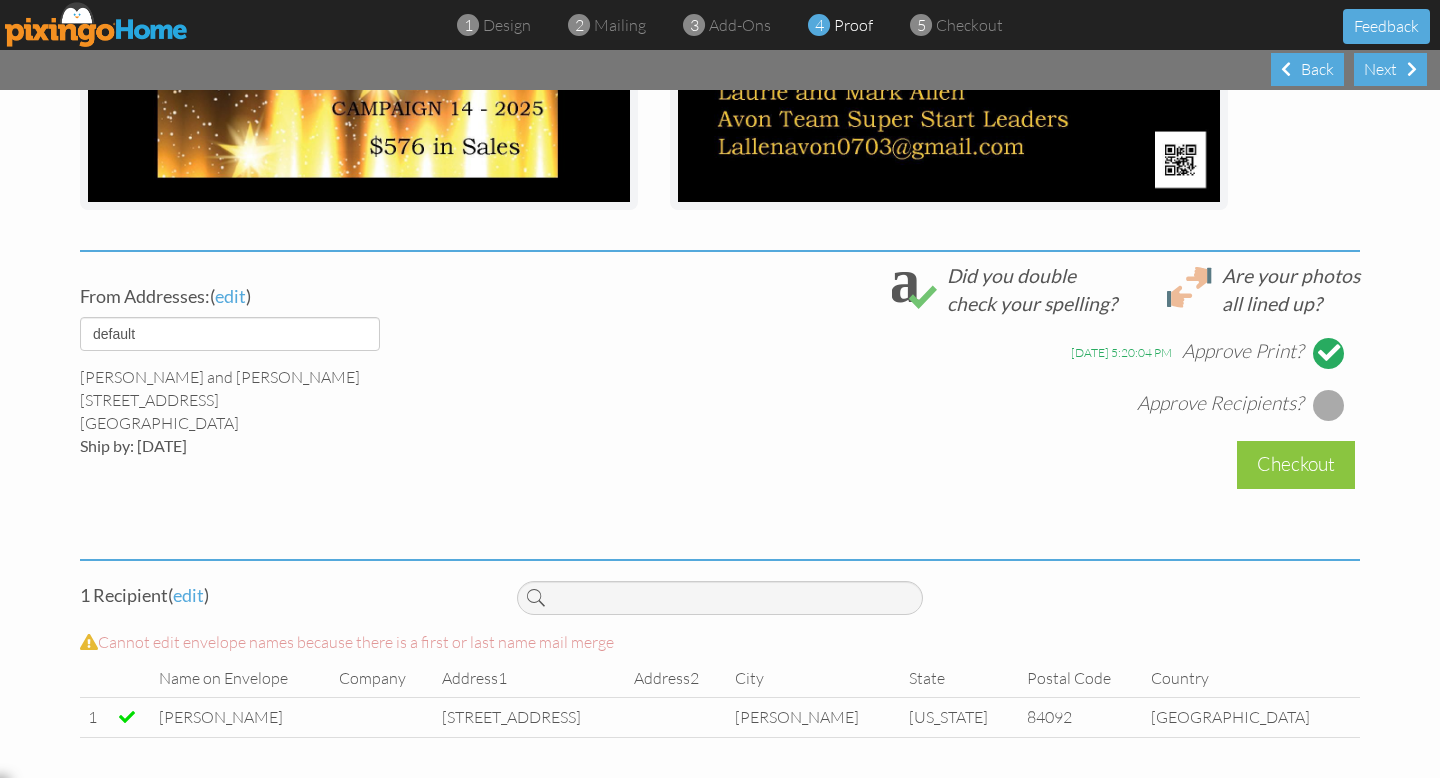 click at bounding box center (1329, 405) 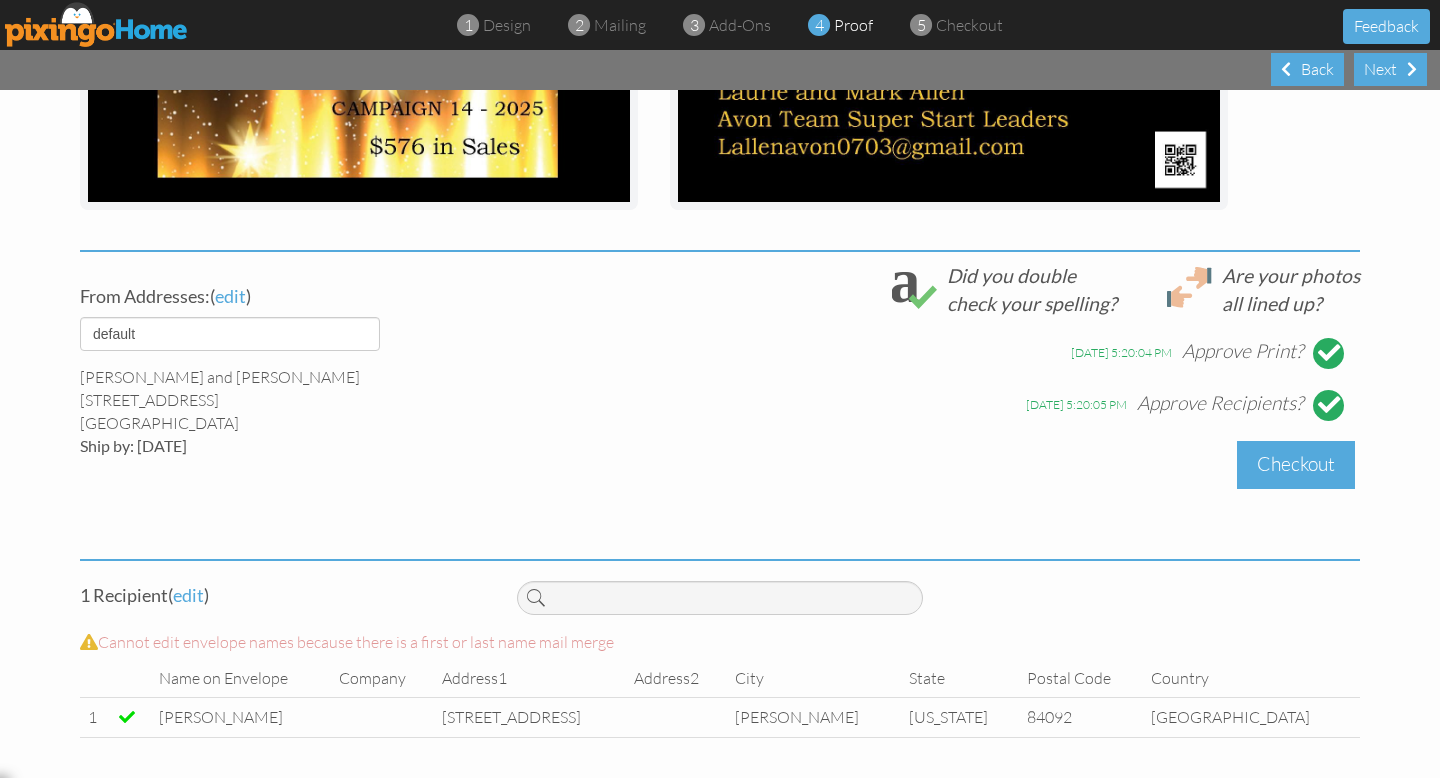 click on "Checkout" at bounding box center [1296, 464] 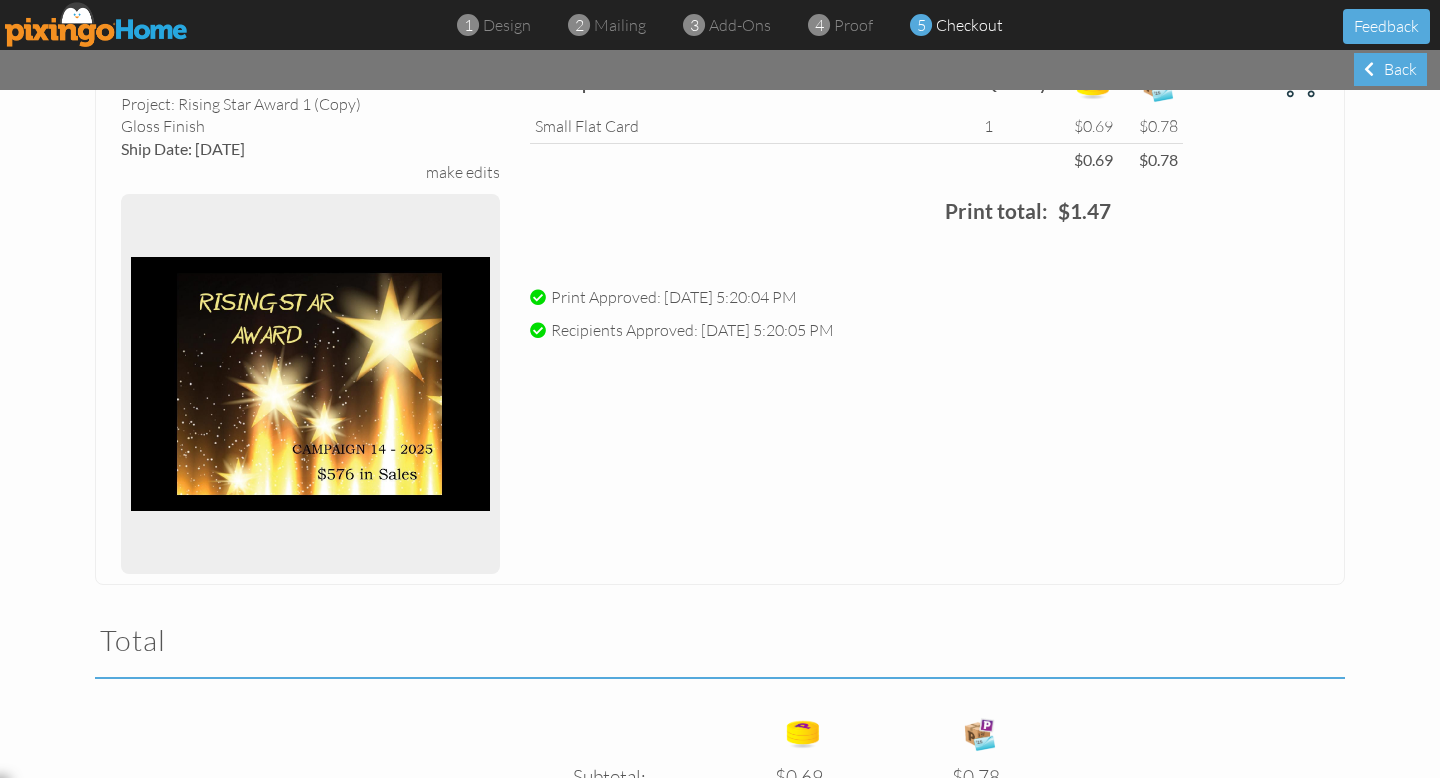 scroll, scrollTop: 491, scrollLeft: 0, axis: vertical 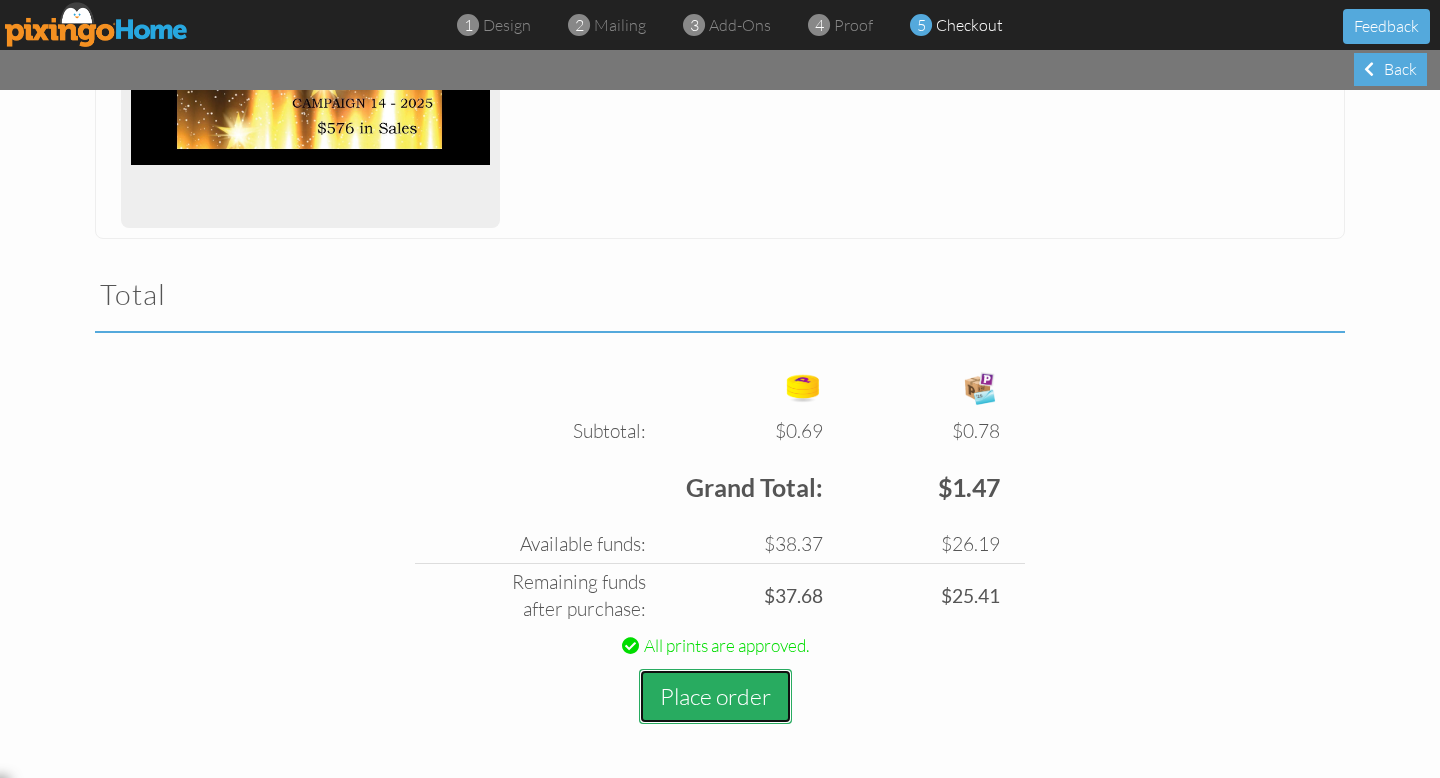 click on "Place order" at bounding box center [715, 696] 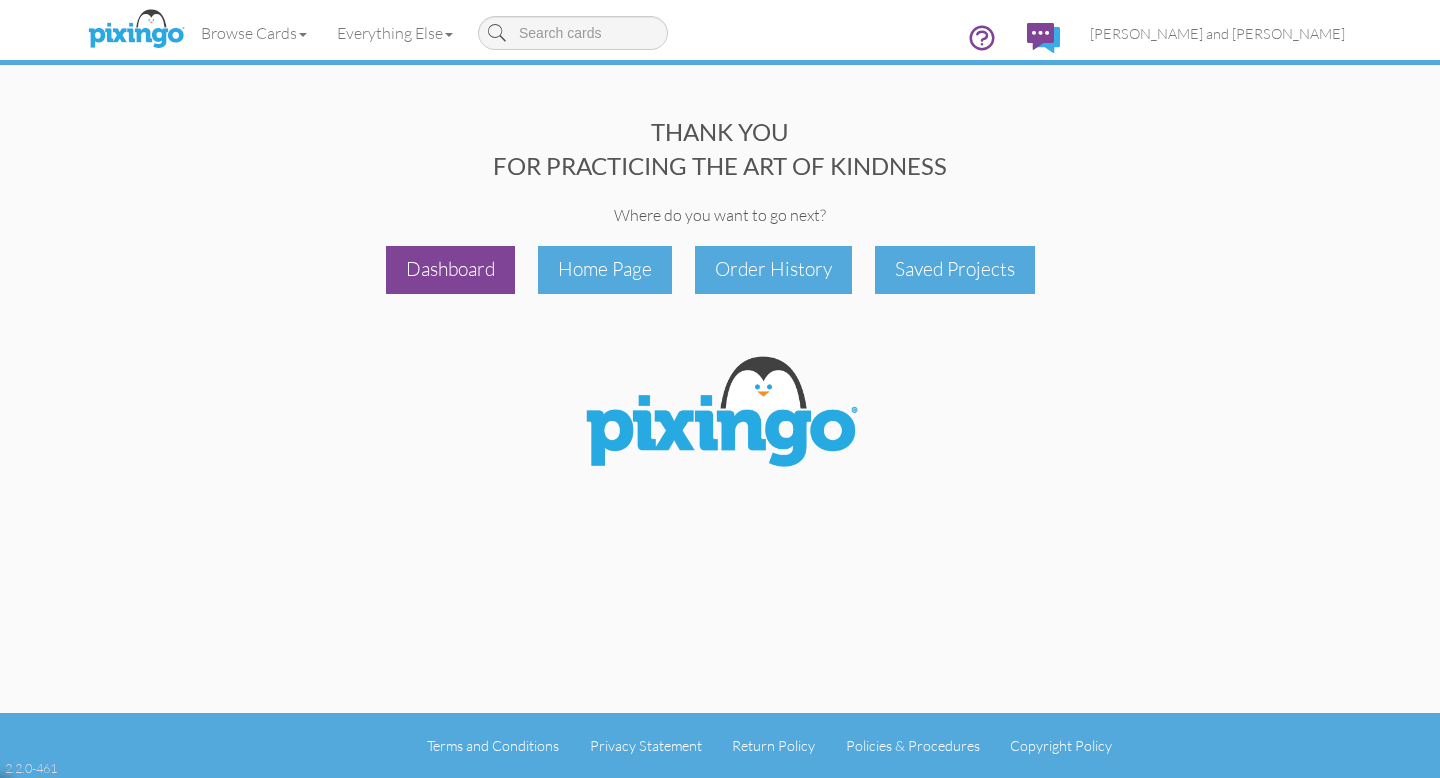 click on "Dashboard" at bounding box center (450, 269) 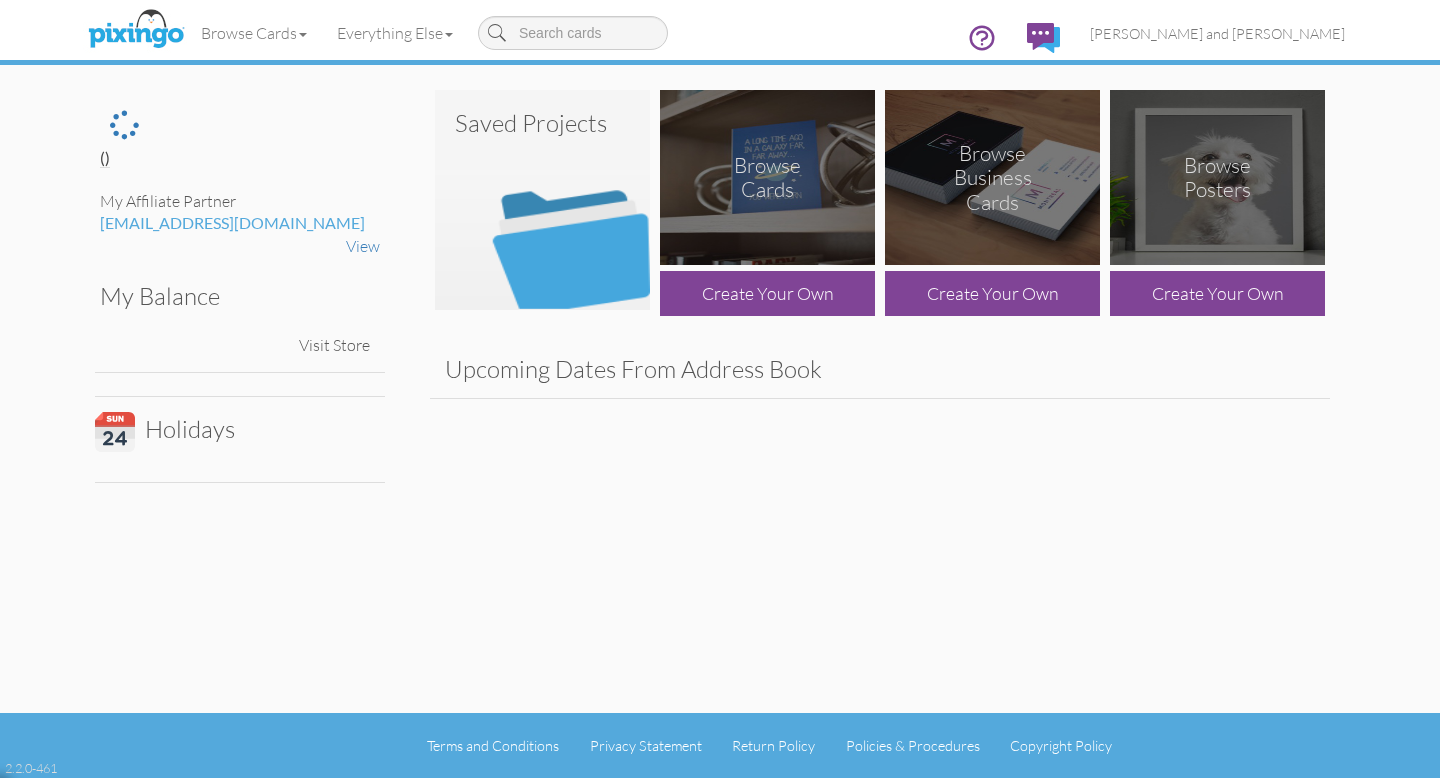click at bounding box center (542, 200) 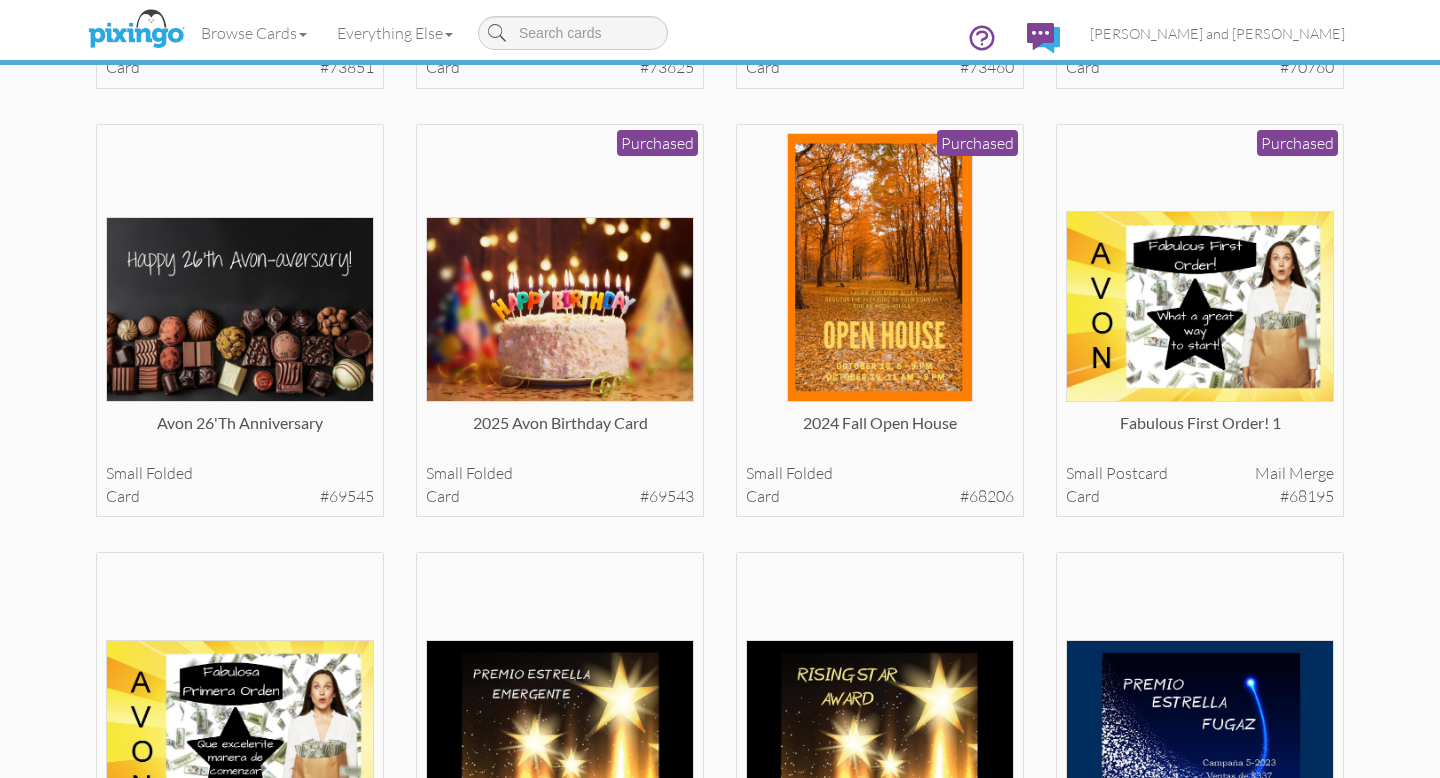 scroll, scrollTop: 937, scrollLeft: 0, axis: vertical 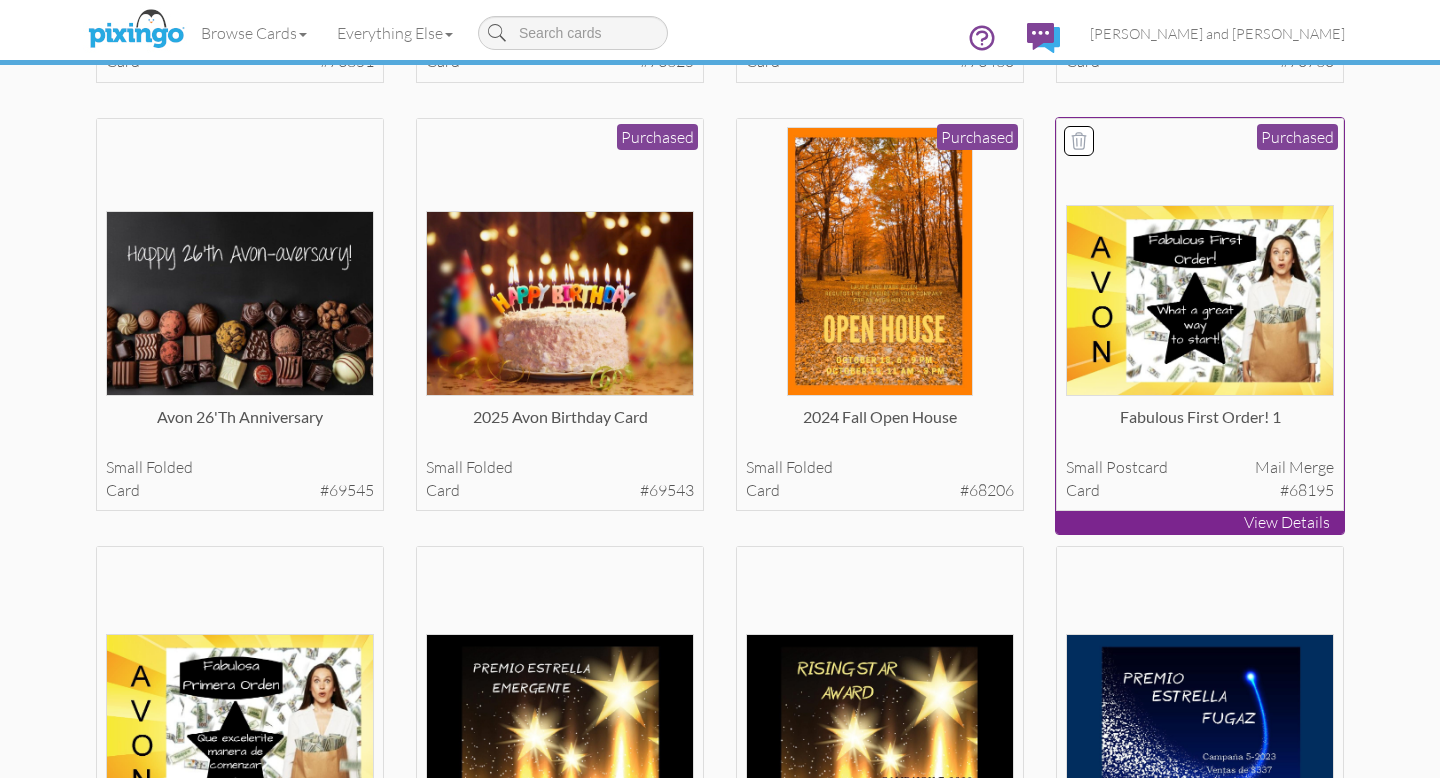 click at bounding box center (1200, 300) 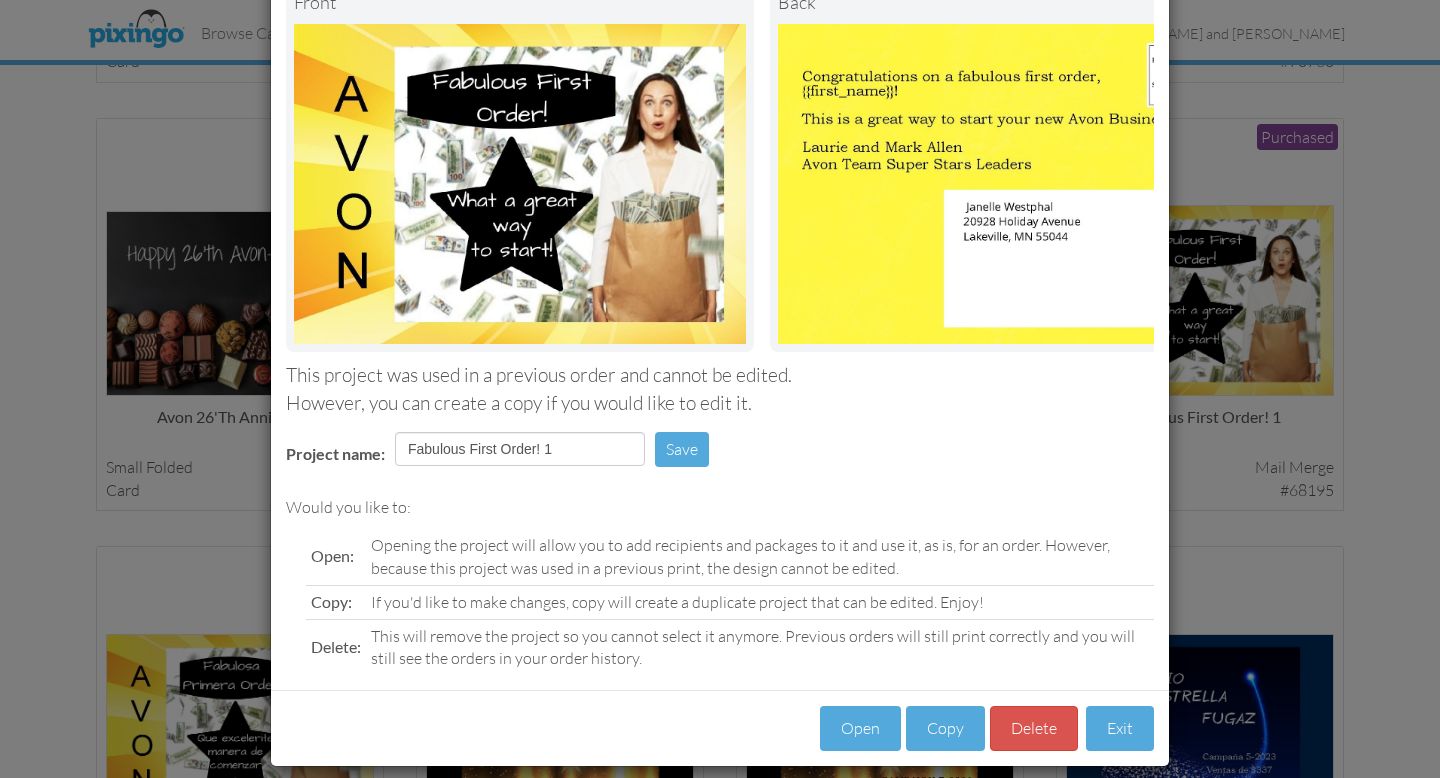 scroll, scrollTop: 158, scrollLeft: 0, axis: vertical 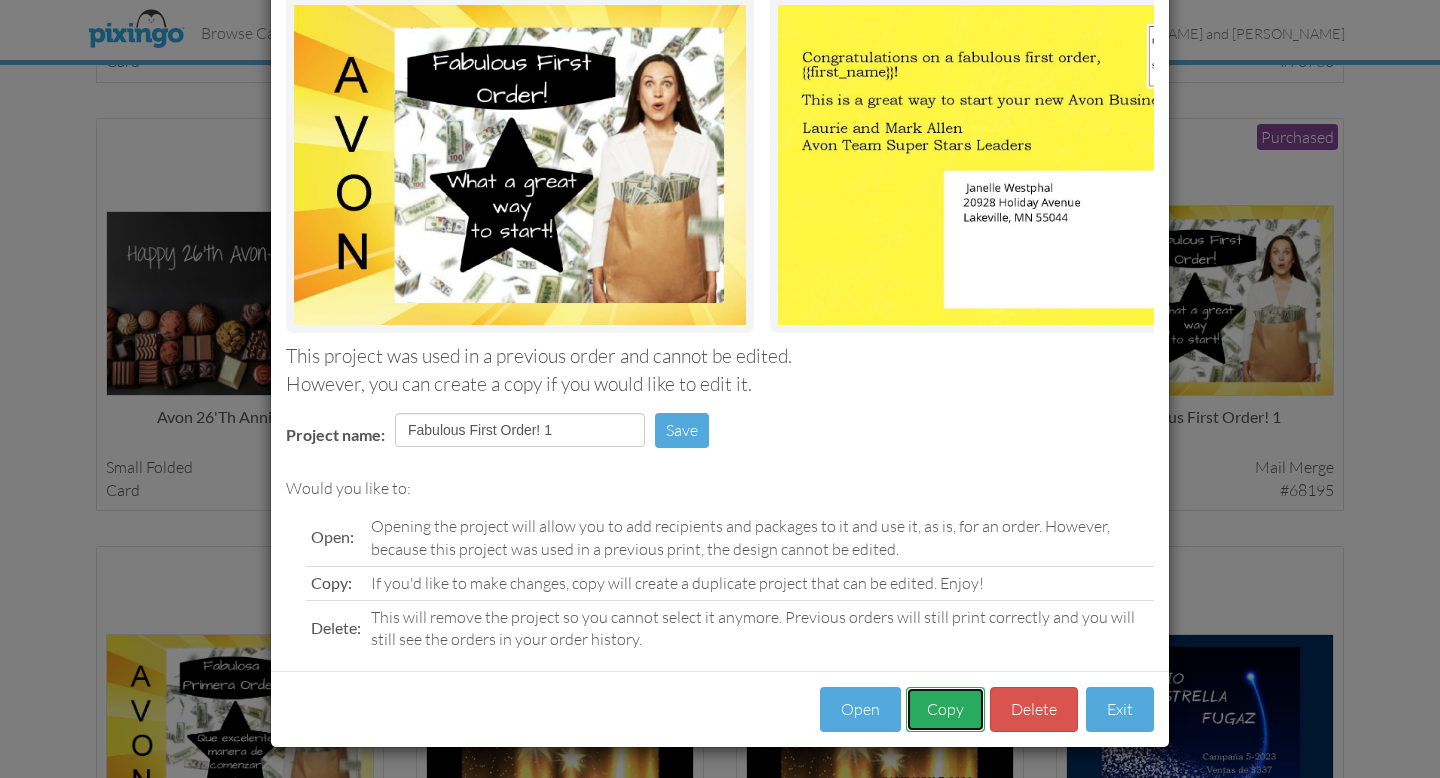 click on "Copy" at bounding box center (945, 709) 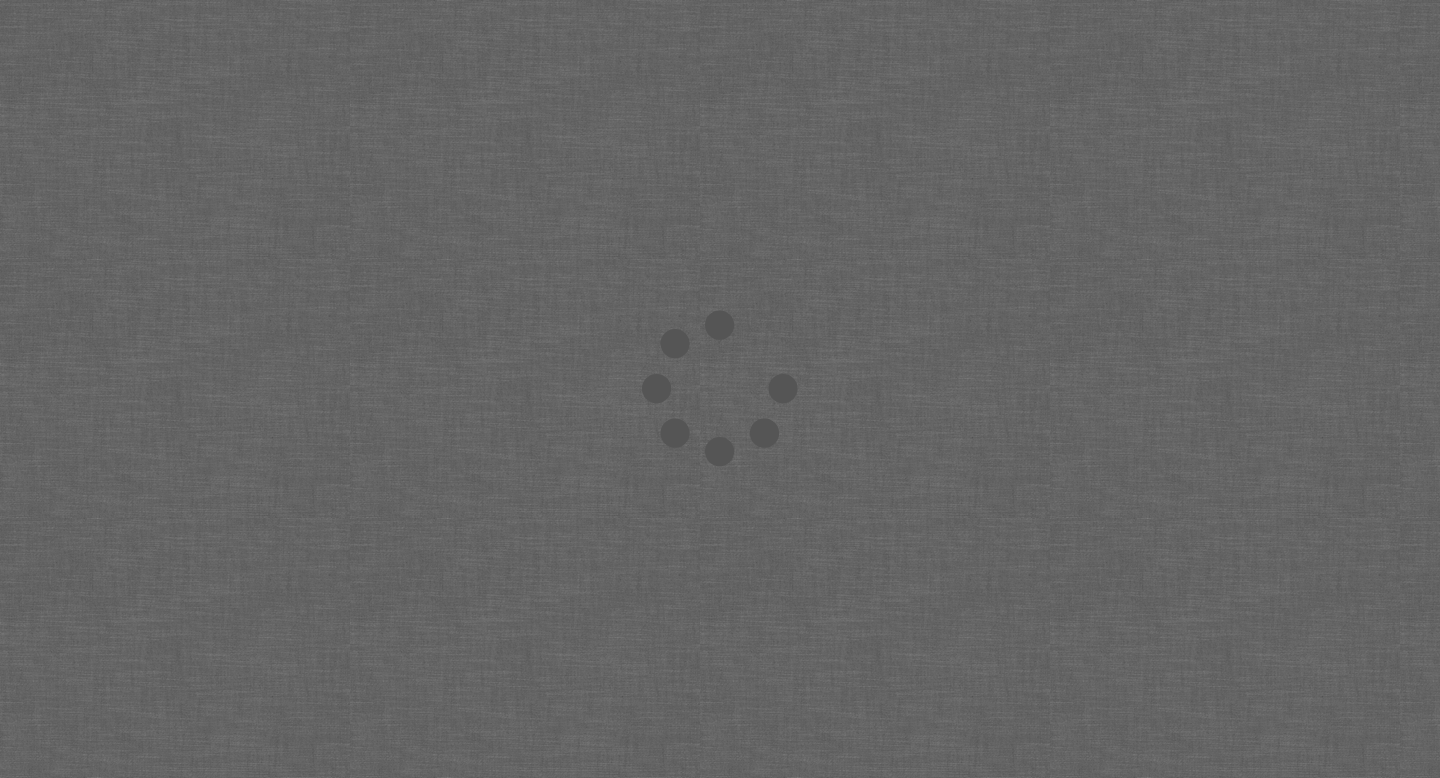 scroll, scrollTop: 0, scrollLeft: 0, axis: both 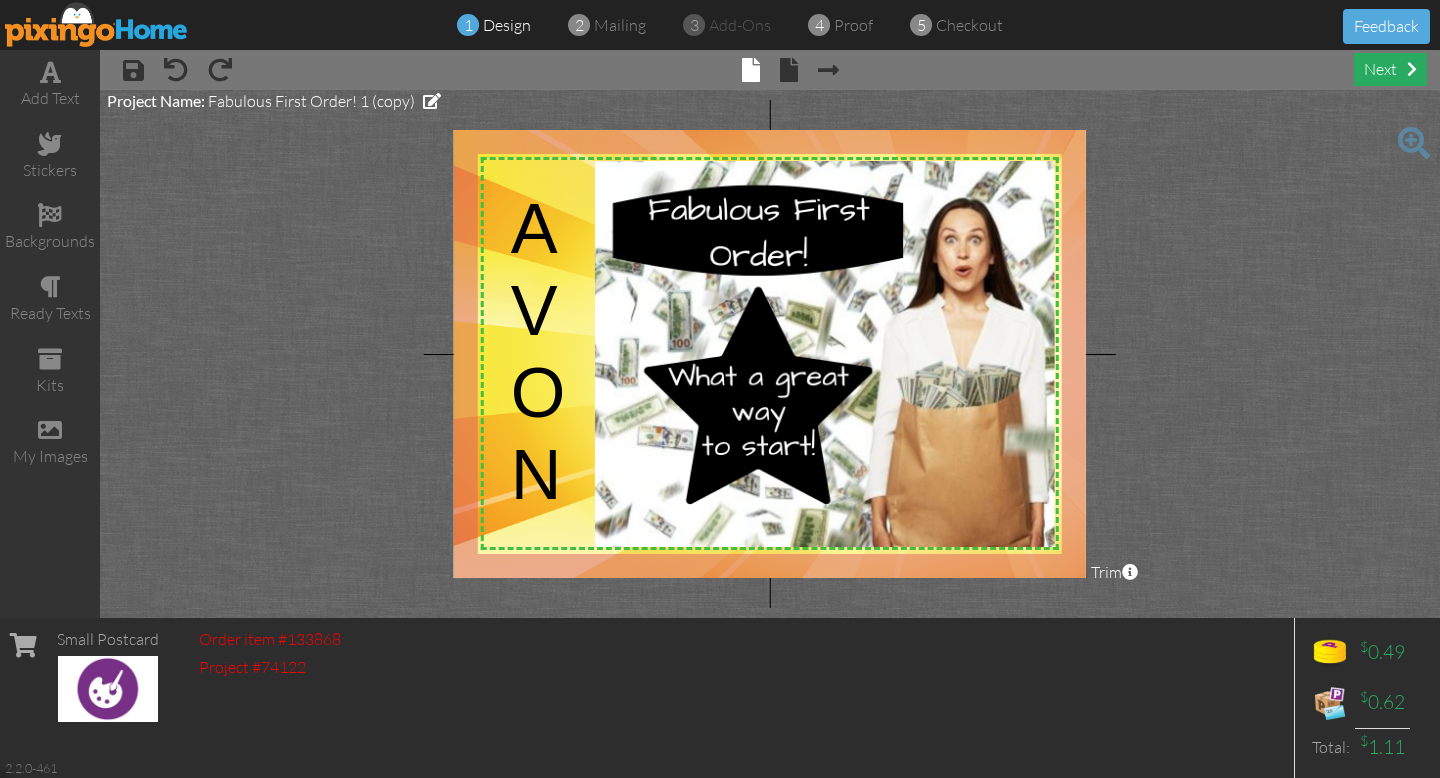 click at bounding box center (1412, 69) 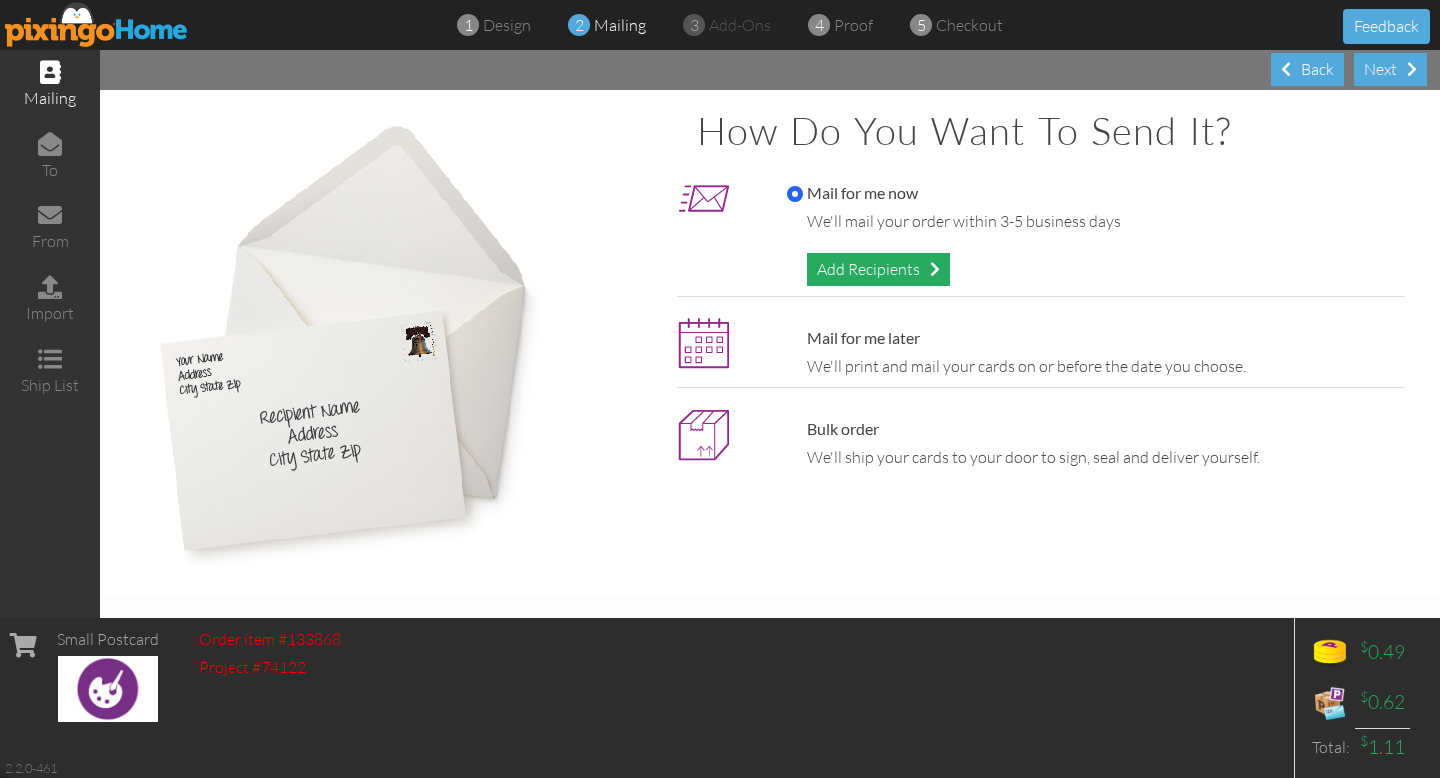 click at bounding box center [935, 269] 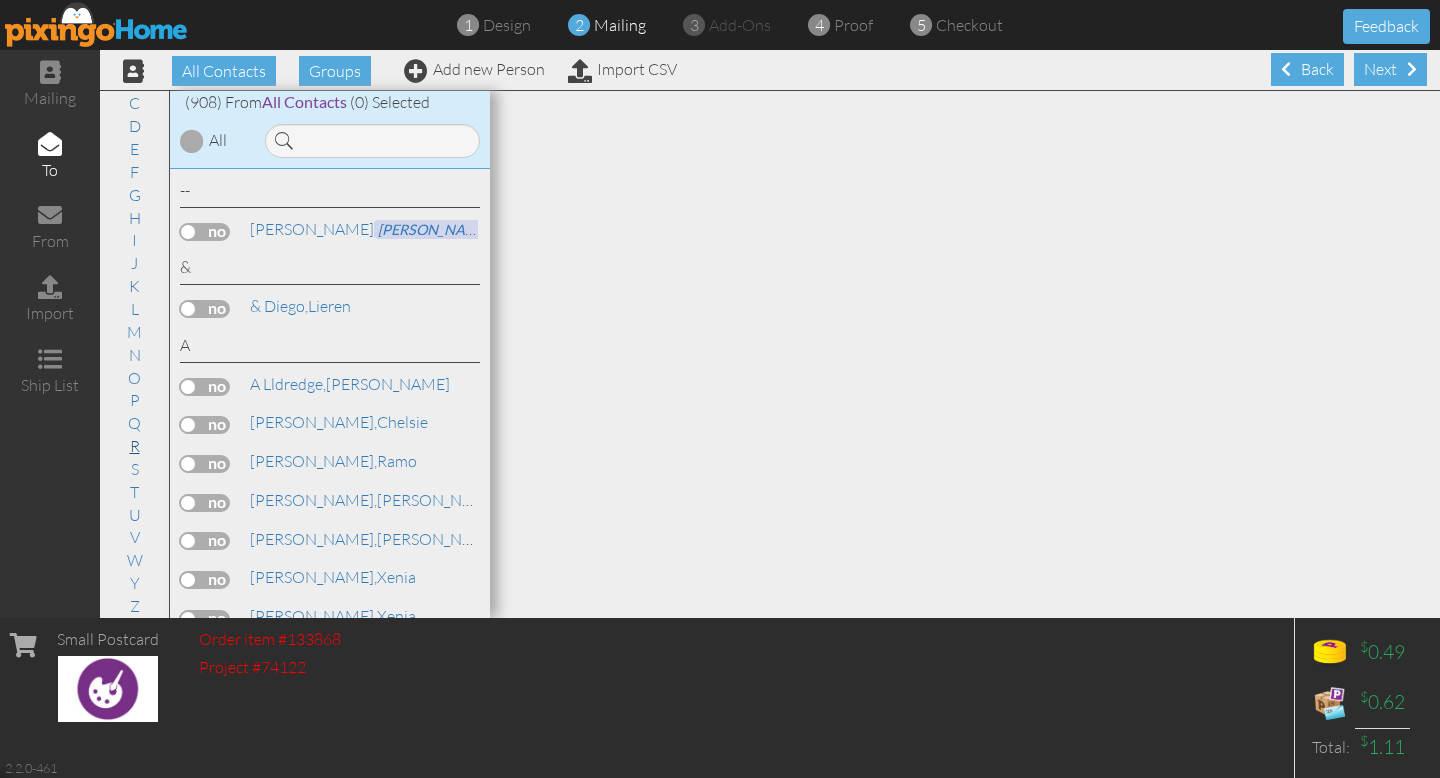 scroll, scrollTop: 89, scrollLeft: 0, axis: vertical 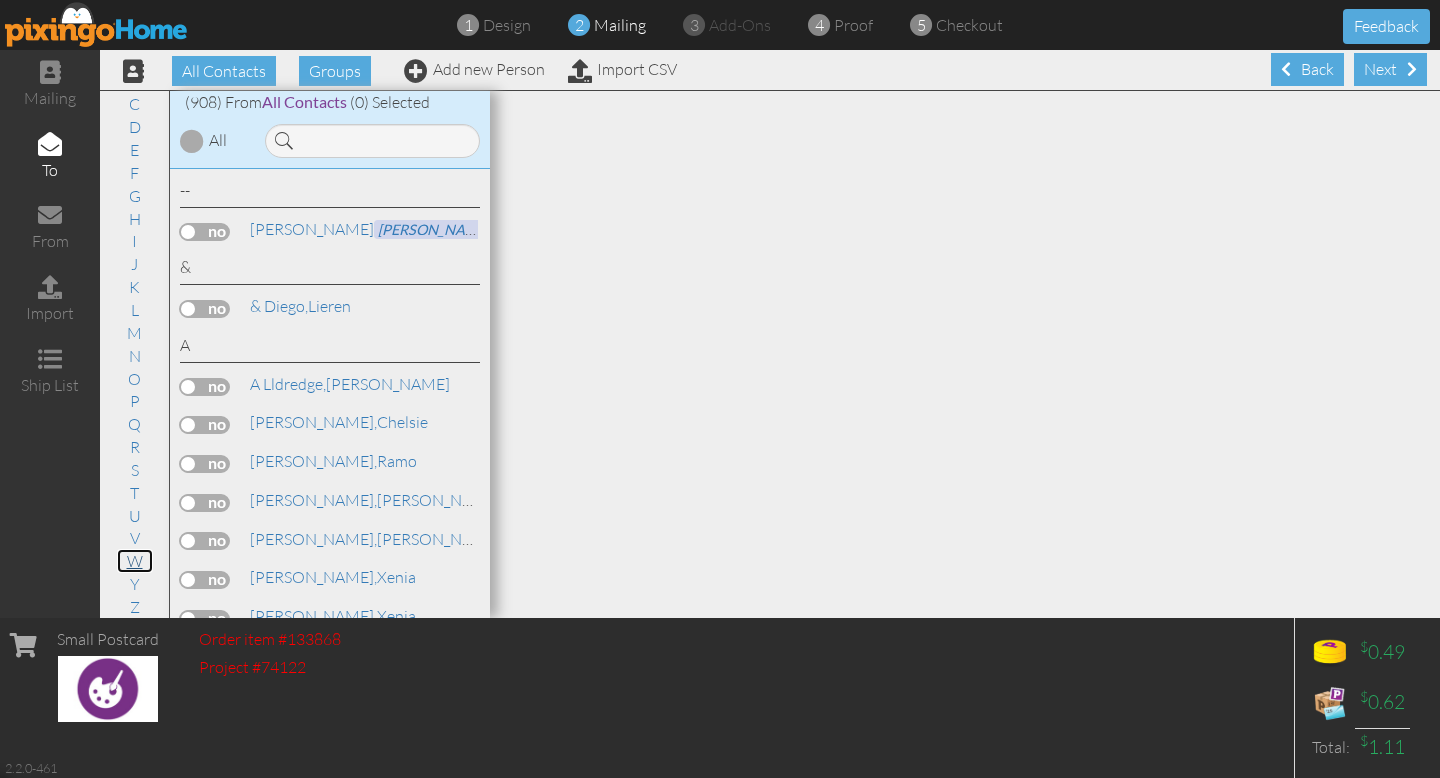 click on "W" at bounding box center (135, 561) 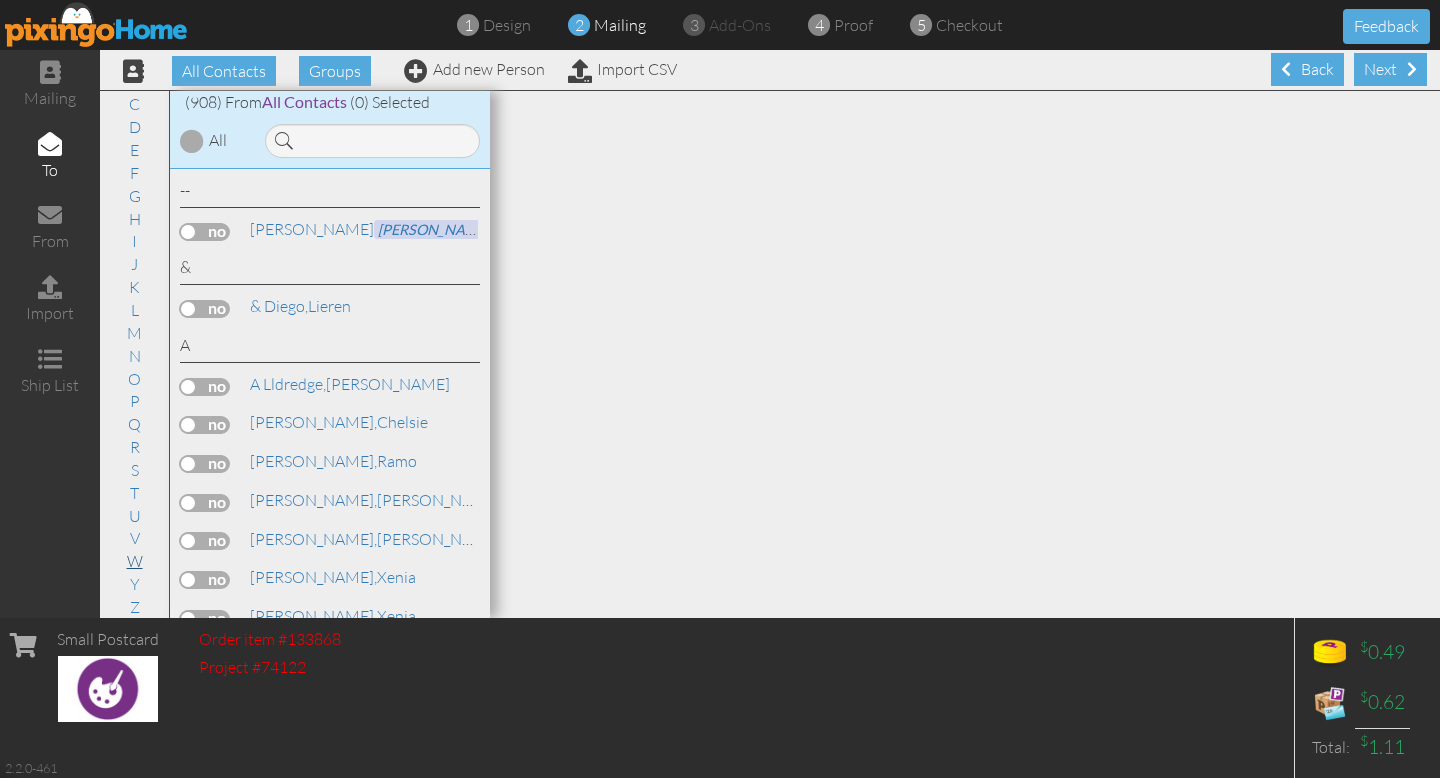 scroll, scrollTop: 32651, scrollLeft: 0, axis: vertical 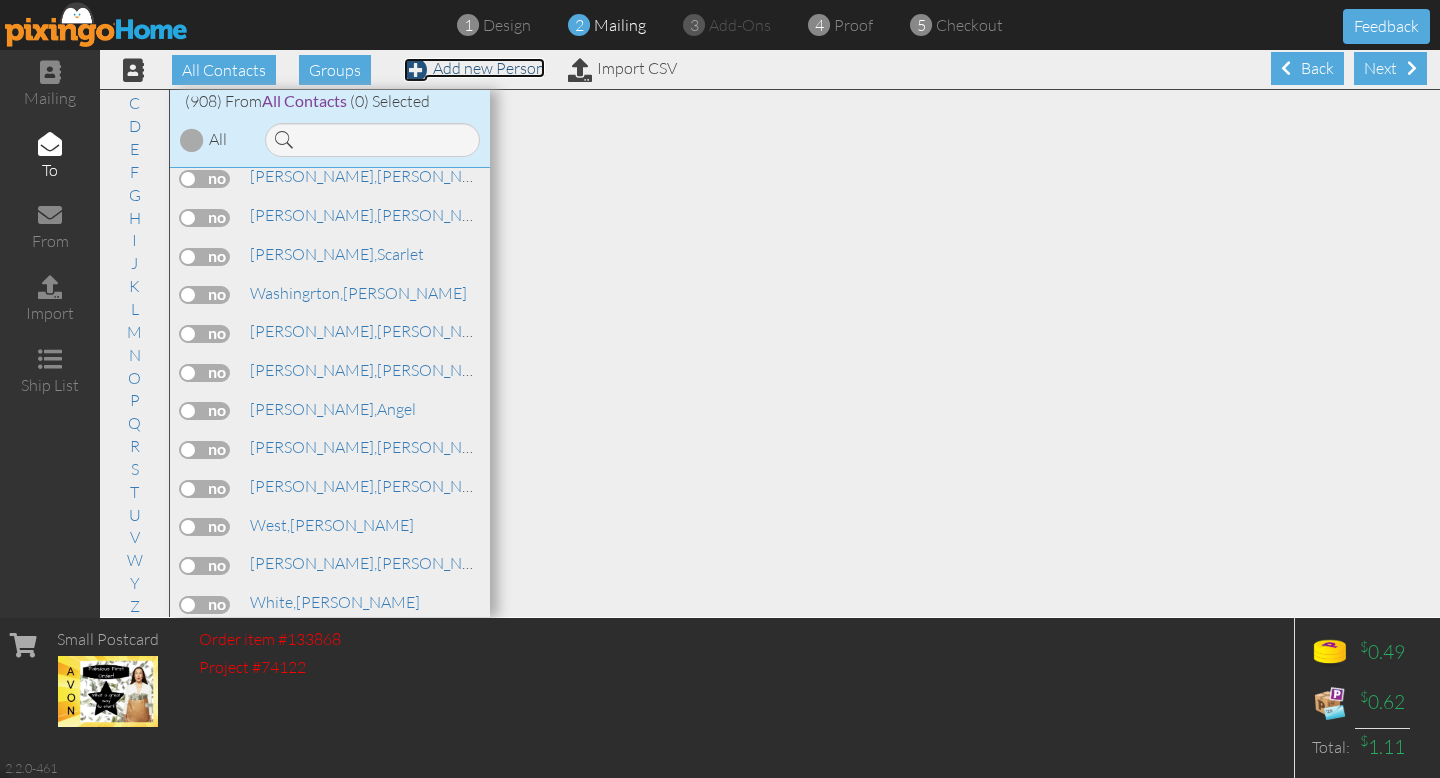 click on "Add new Person" at bounding box center [474, 68] 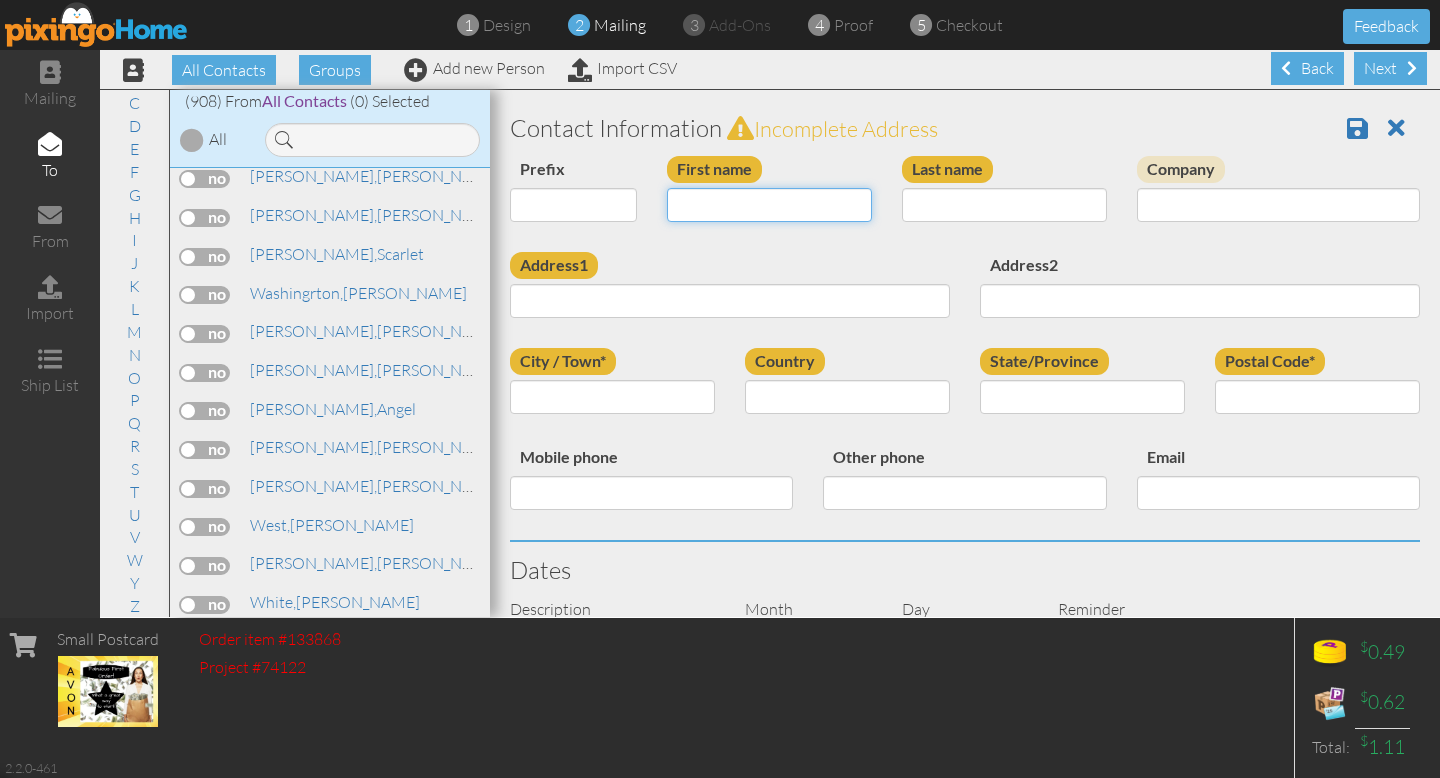 click on "First name" at bounding box center (769, 205) 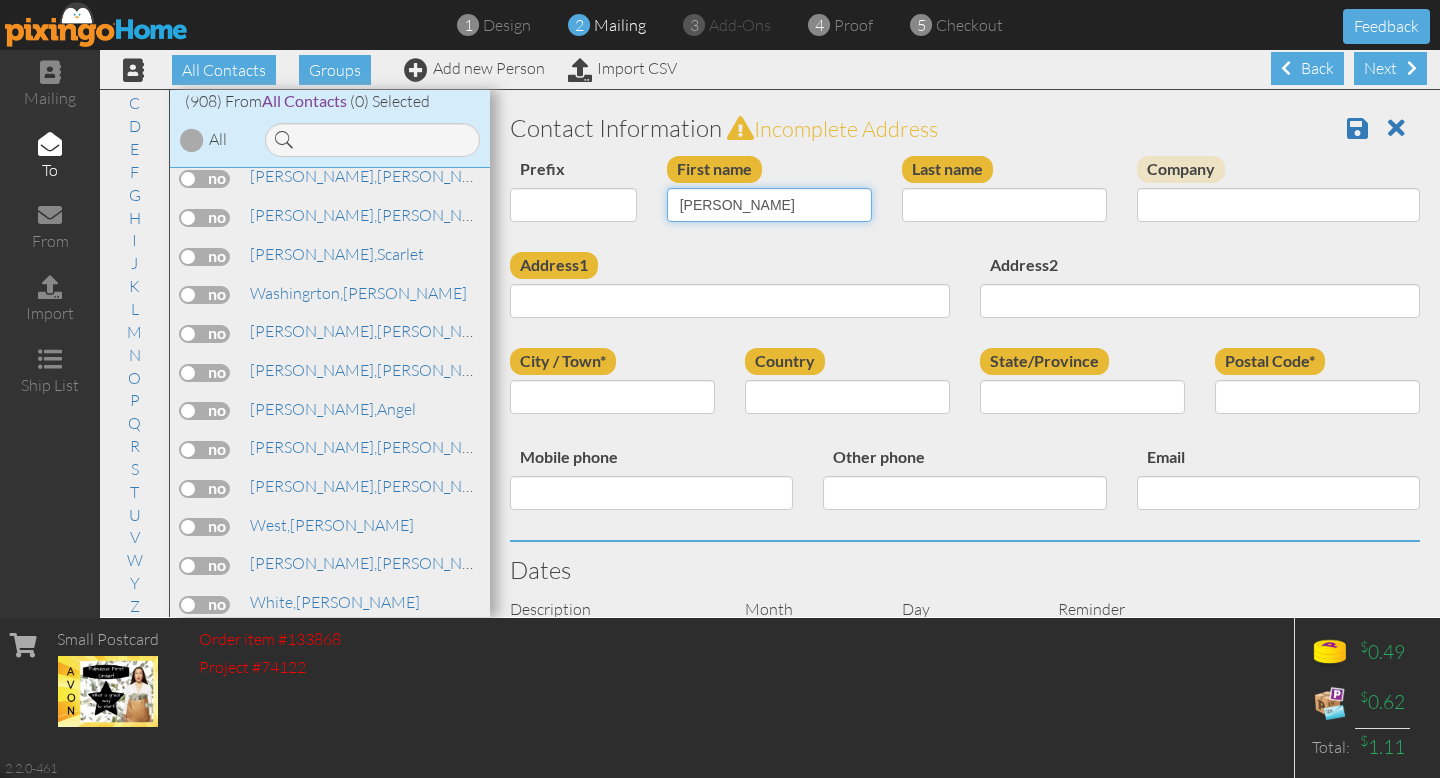 type on "Shelby" 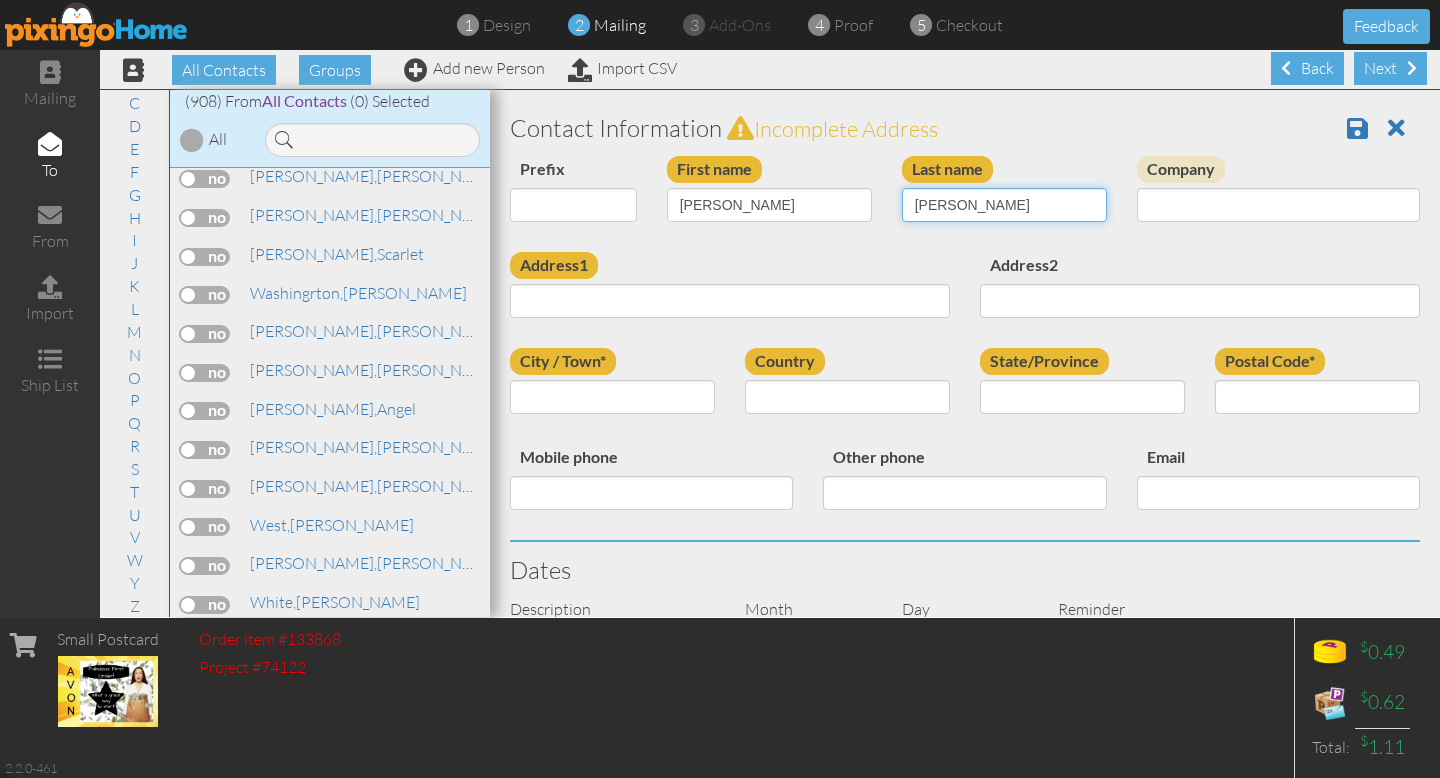 type on "Whitman" 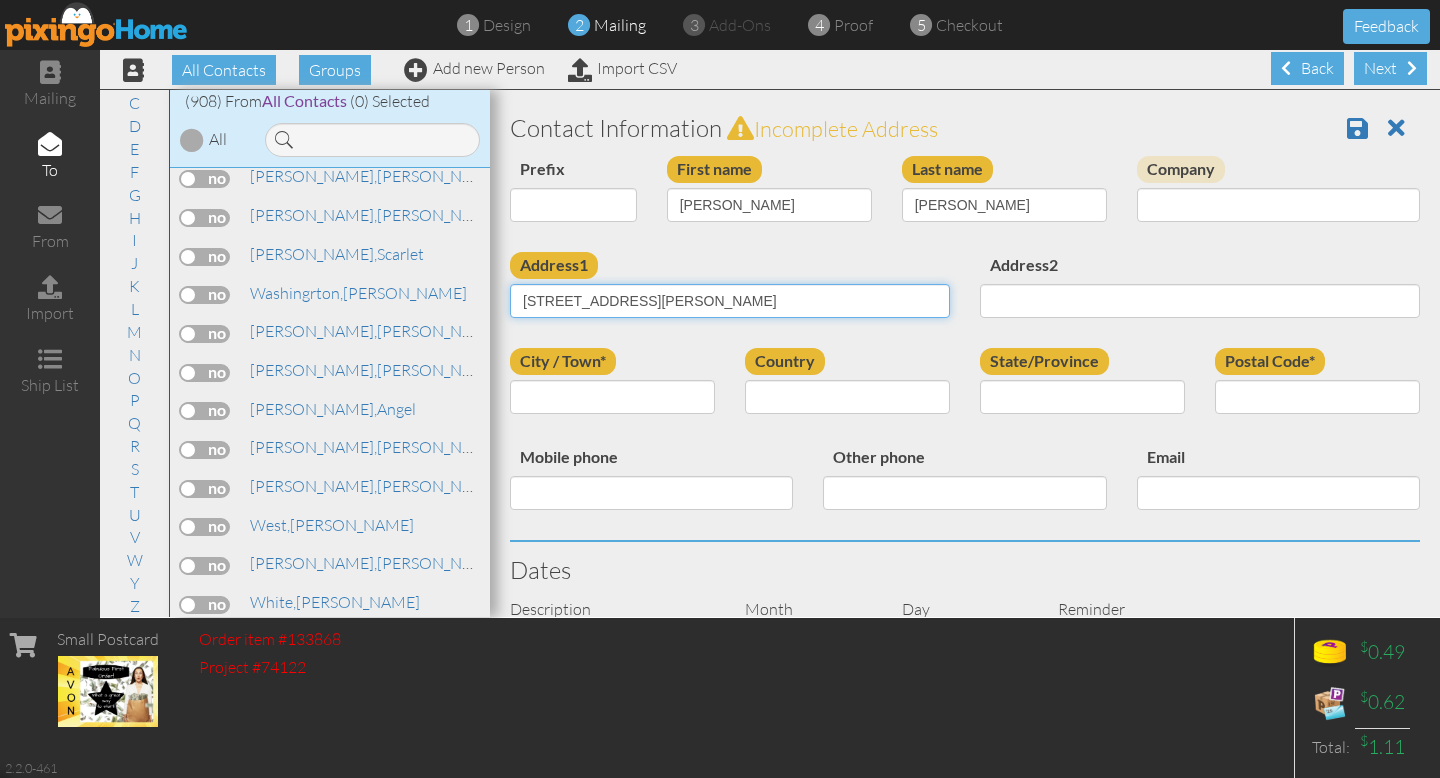 type on "1418 Van Vleet Rd" 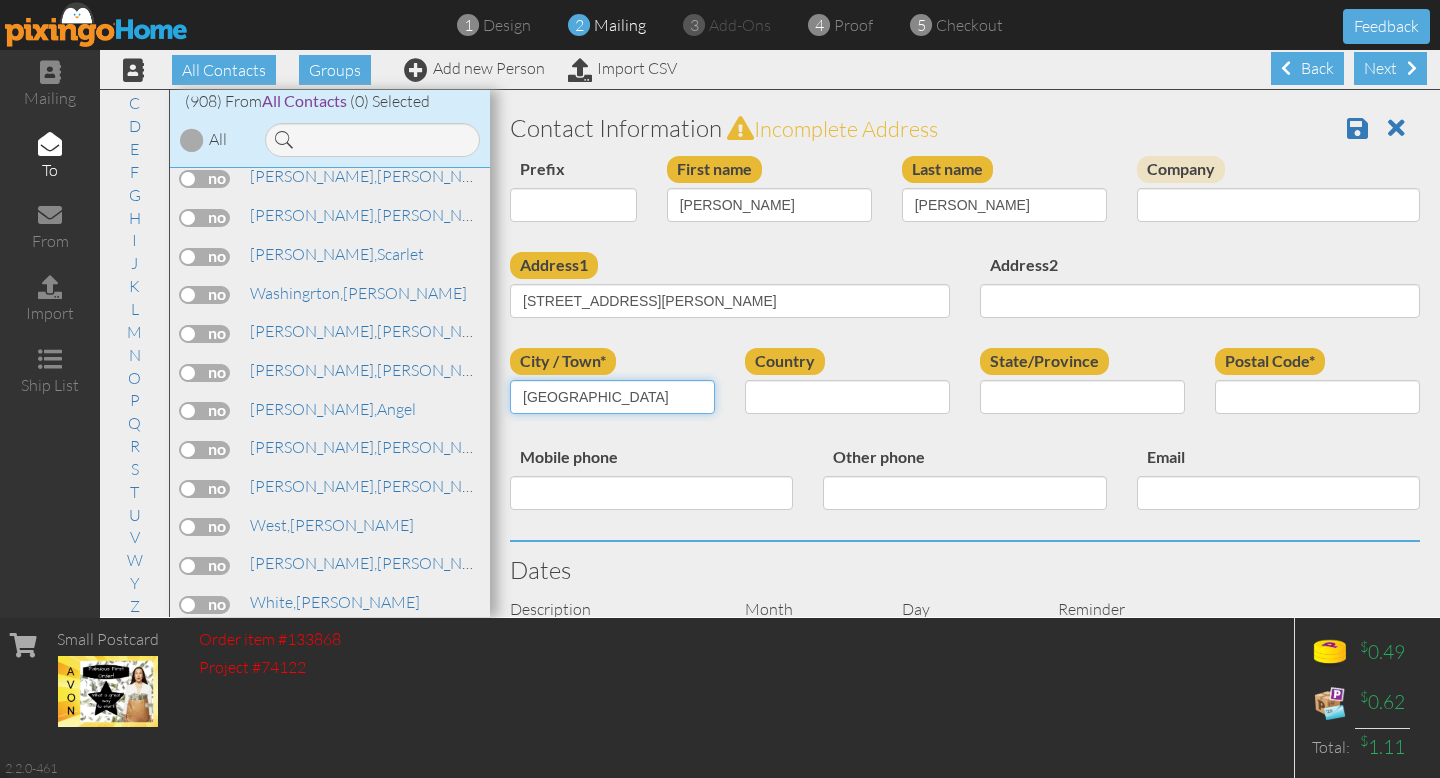 type on "Ritzville" 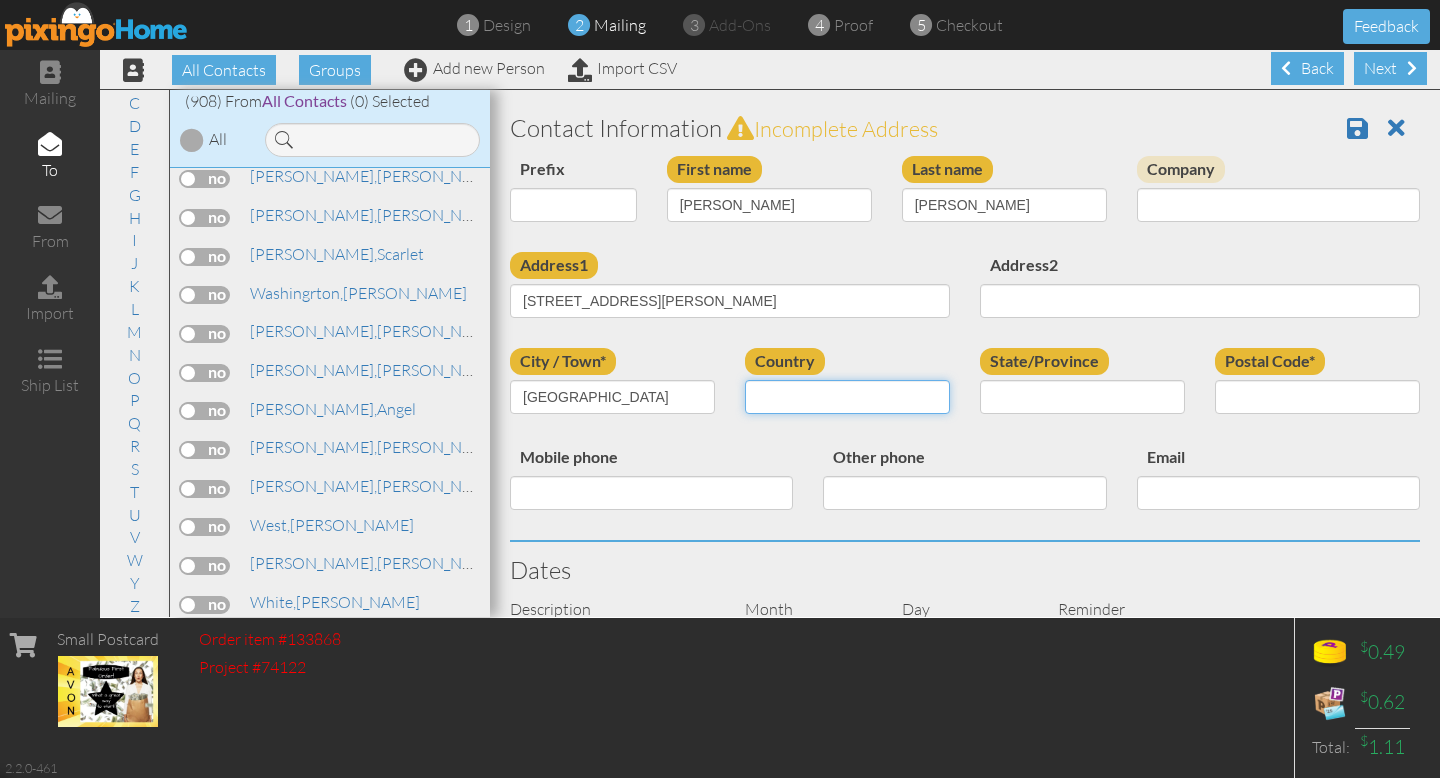select on "object:24117" 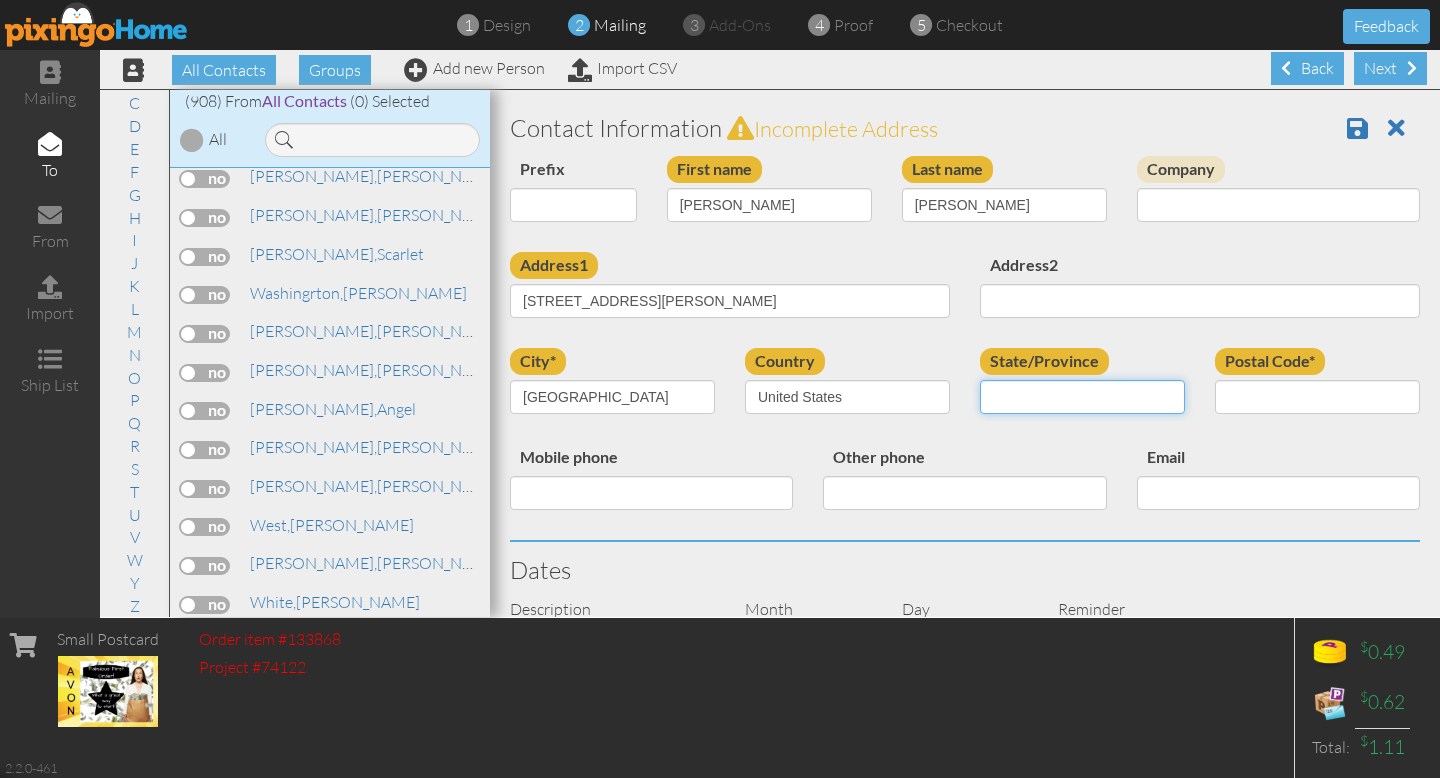 click on "AA (Military) AE (Military) [US_STATE] [US_STATE] [US_STATE] AP (Military) [US_STATE] [US_STATE] [US_STATE] [US_STATE] [US_STATE] [US_STATE] [GEOGRAPHIC_DATA][US_STATE][GEOGRAPHIC_DATA] [US_STATE] [US_STATE] [US_STATE] [US_STATE] [US_STATE] [US_STATE] [US_STATE] [US_STATE] [US_STATE] [US_STATE] [US_STATE] [US_STATE] [US_STATE] [PERSON_NAME][US_STATE] [US_STATE] [US_STATE] [US_STATE] [US_STATE] [US_STATE] [US_STATE] [US_STATE] [US_STATE] [US_STATE] [US_STATE] [US_STATE] [US_STATE] [US_STATE] [US_STATE] [US_STATE] [US_STATE] [US_STATE] [US_STATE] [US_STATE] [US_STATE] [US_STATE] [US_STATE] [US_STATE] [US_STATE] [US_STATE] [US_STATE] [US_STATE] [US_STATE] [US_STATE] [GEOGRAPHIC_DATA] [US_STATE][PERSON_NAME][US_STATE] [US_STATE][PERSON_NAME] [US_STATE] [US_STATE]" at bounding box center [1082, 397] 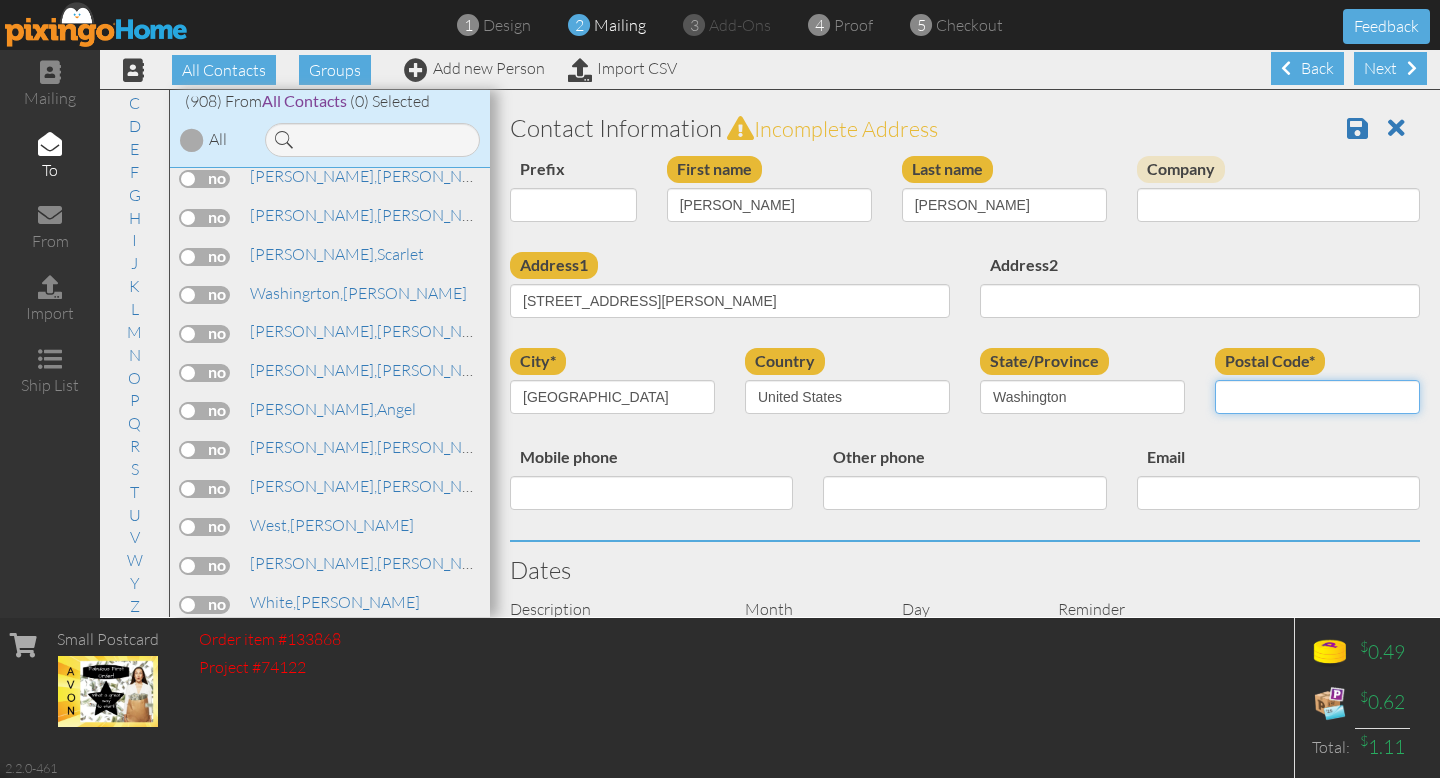 click on "Postal Code*" at bounding box center (1317, 397) 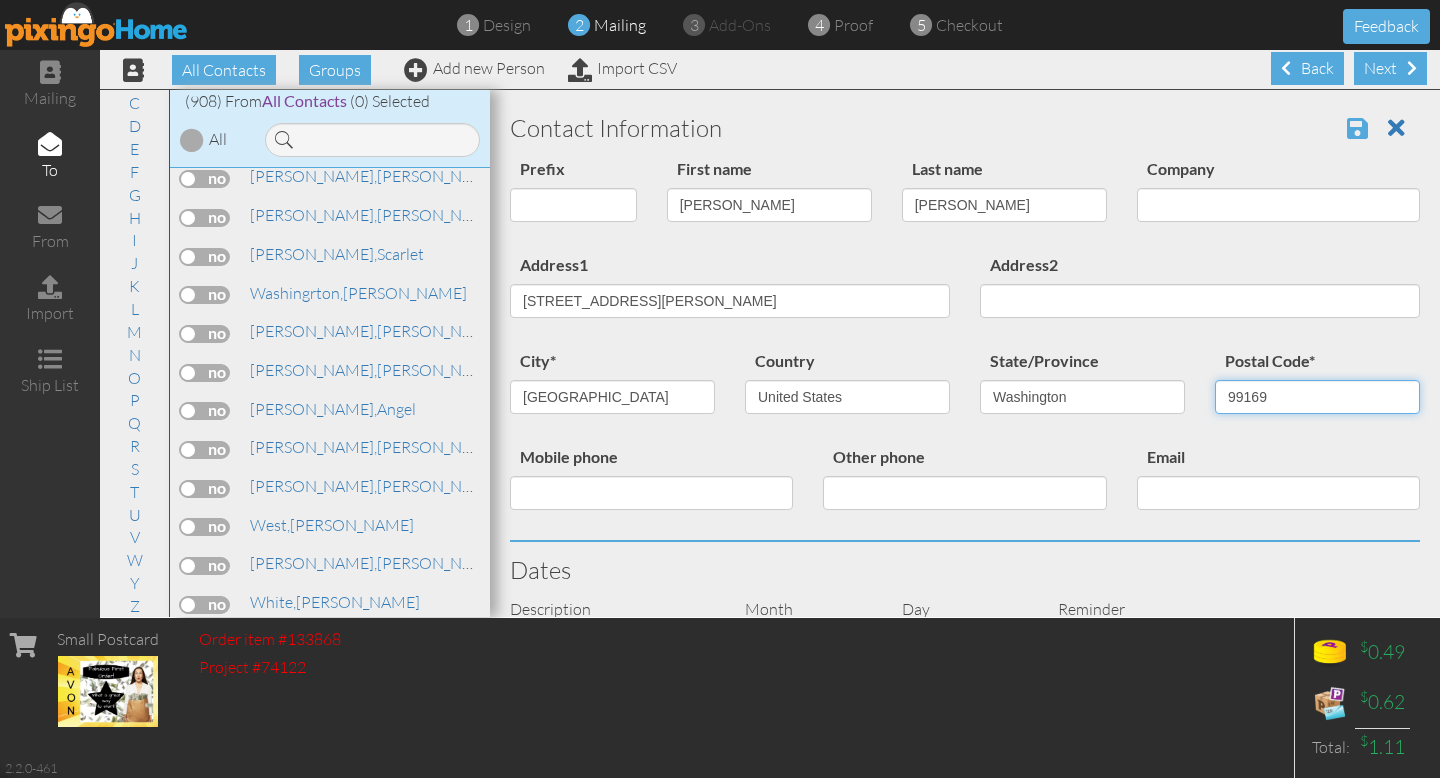type on "99169" 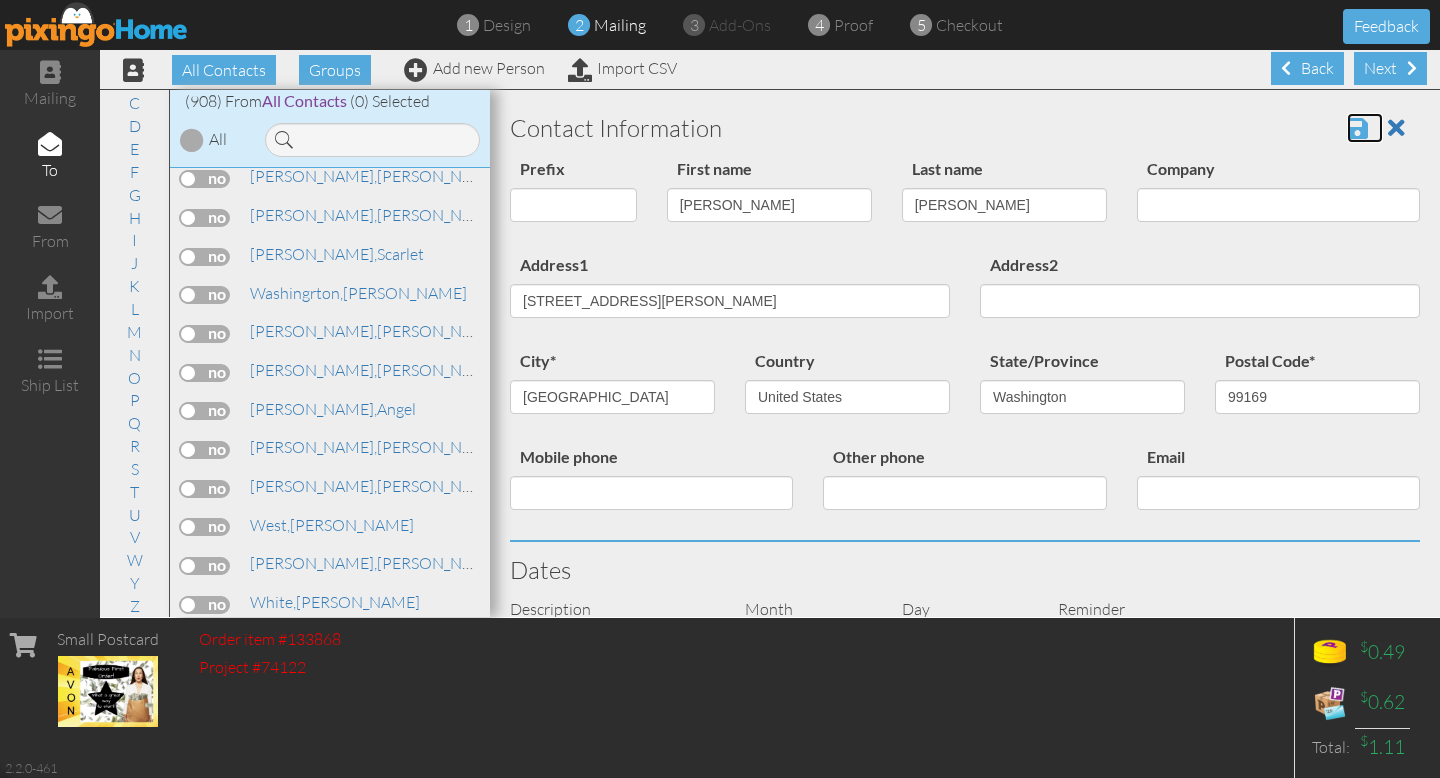 click at bounding box center [1357, 128] 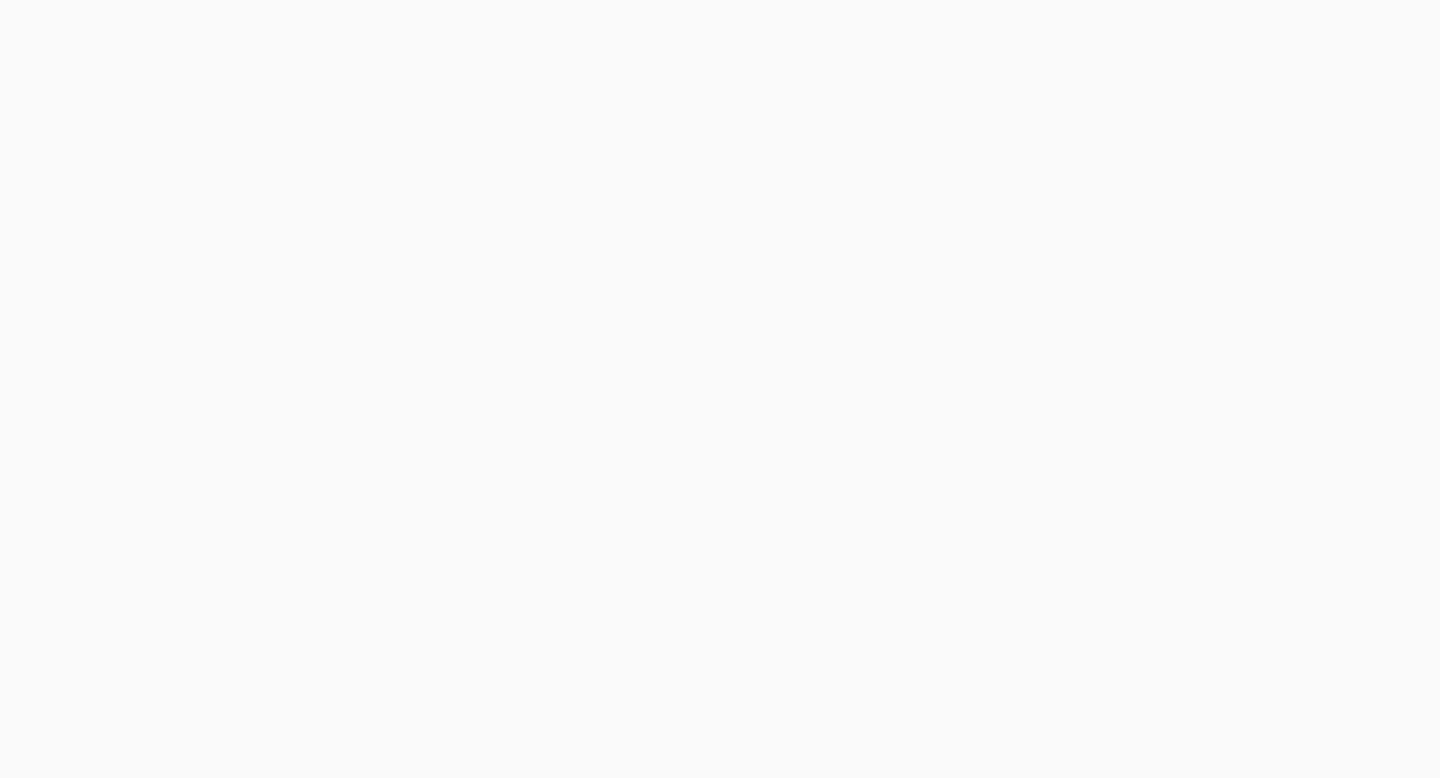 scroll, scrollTop: 0, scrollLeft: 0, axis: both 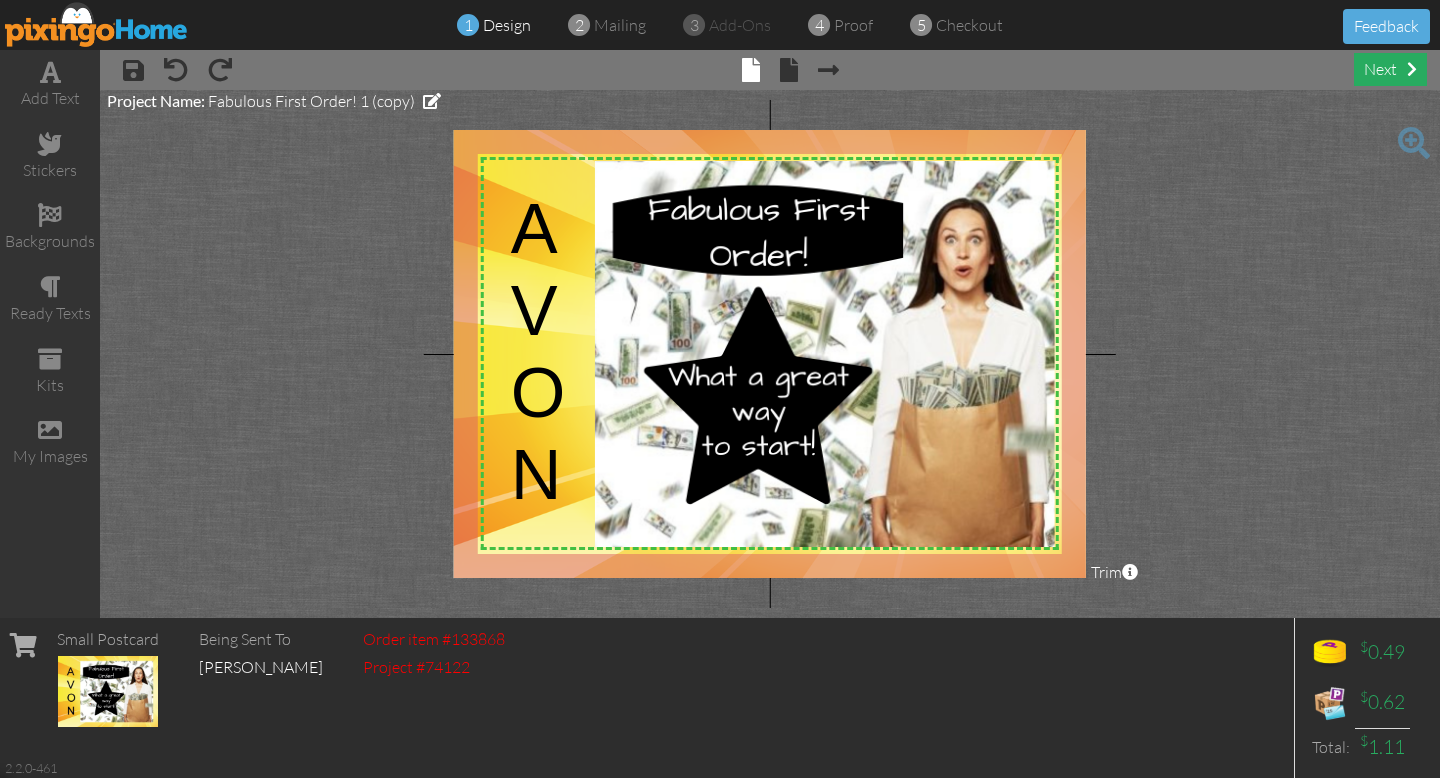 click at bounding box center [1412, 69] 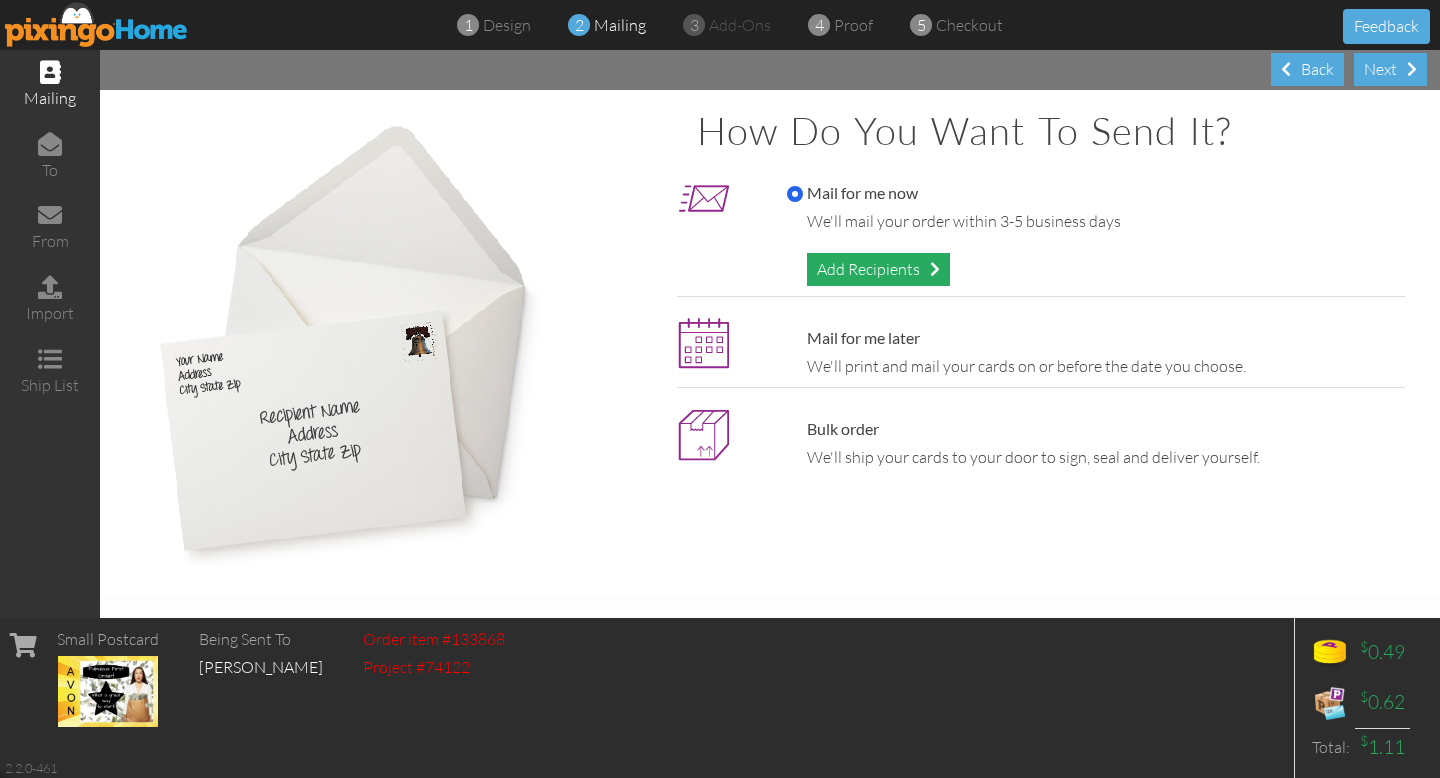 click at bounding box center (935, 269) 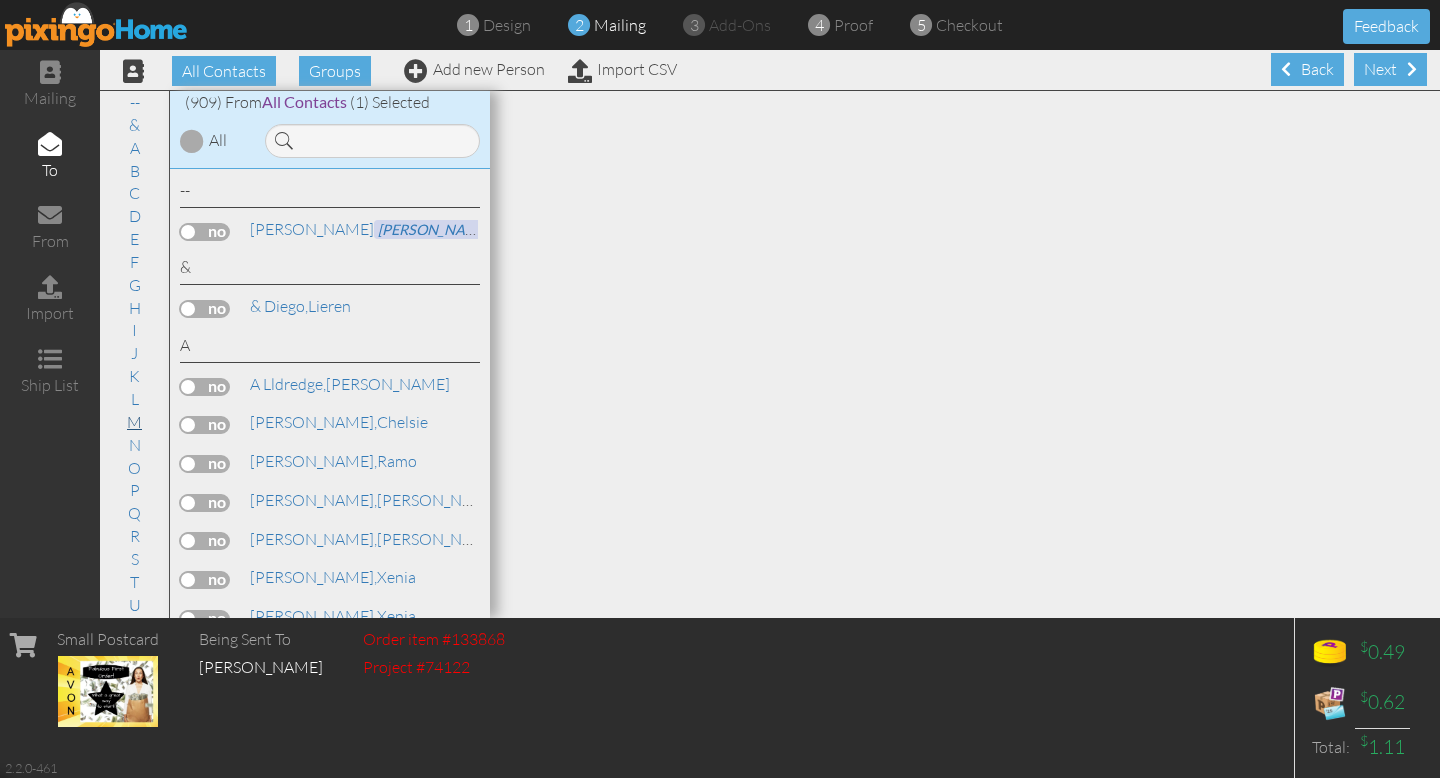 scroll, scrollTop: 90, scrollLeft: 0, axis: vertical 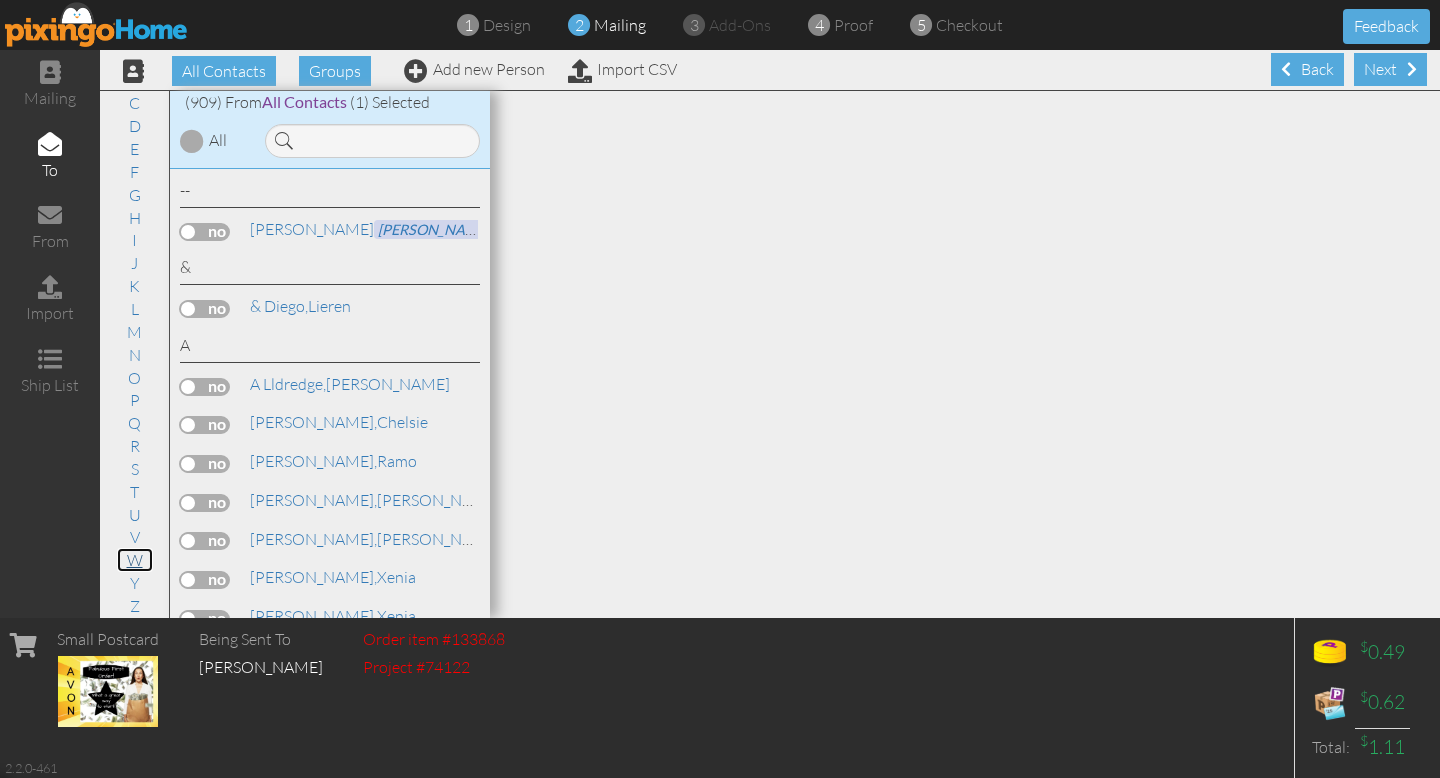 click on "W" at bounding box center [135, 560] 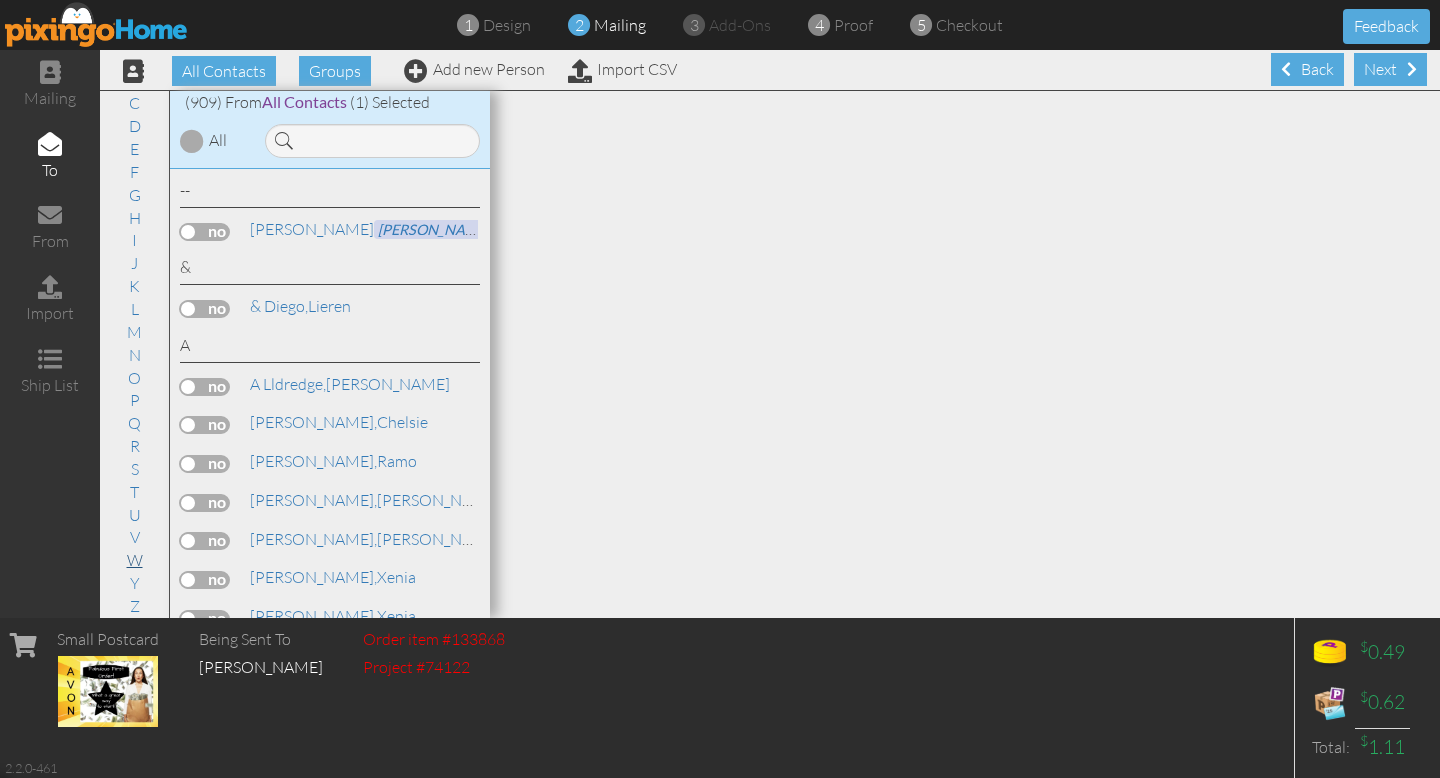 scroll, scrollTop: 32651, scrollLeft: 0, axis: vertical 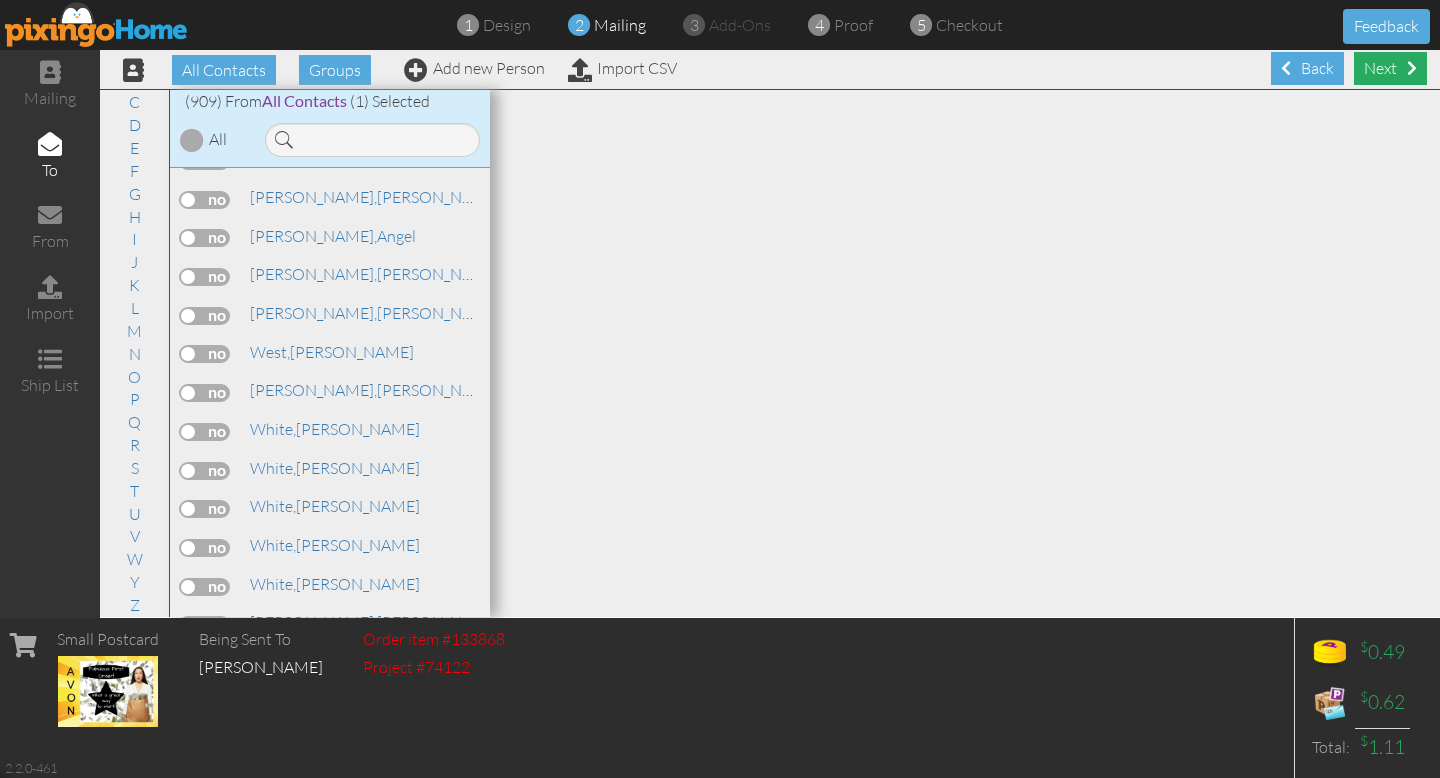 click at bounding box center [1412, 68] 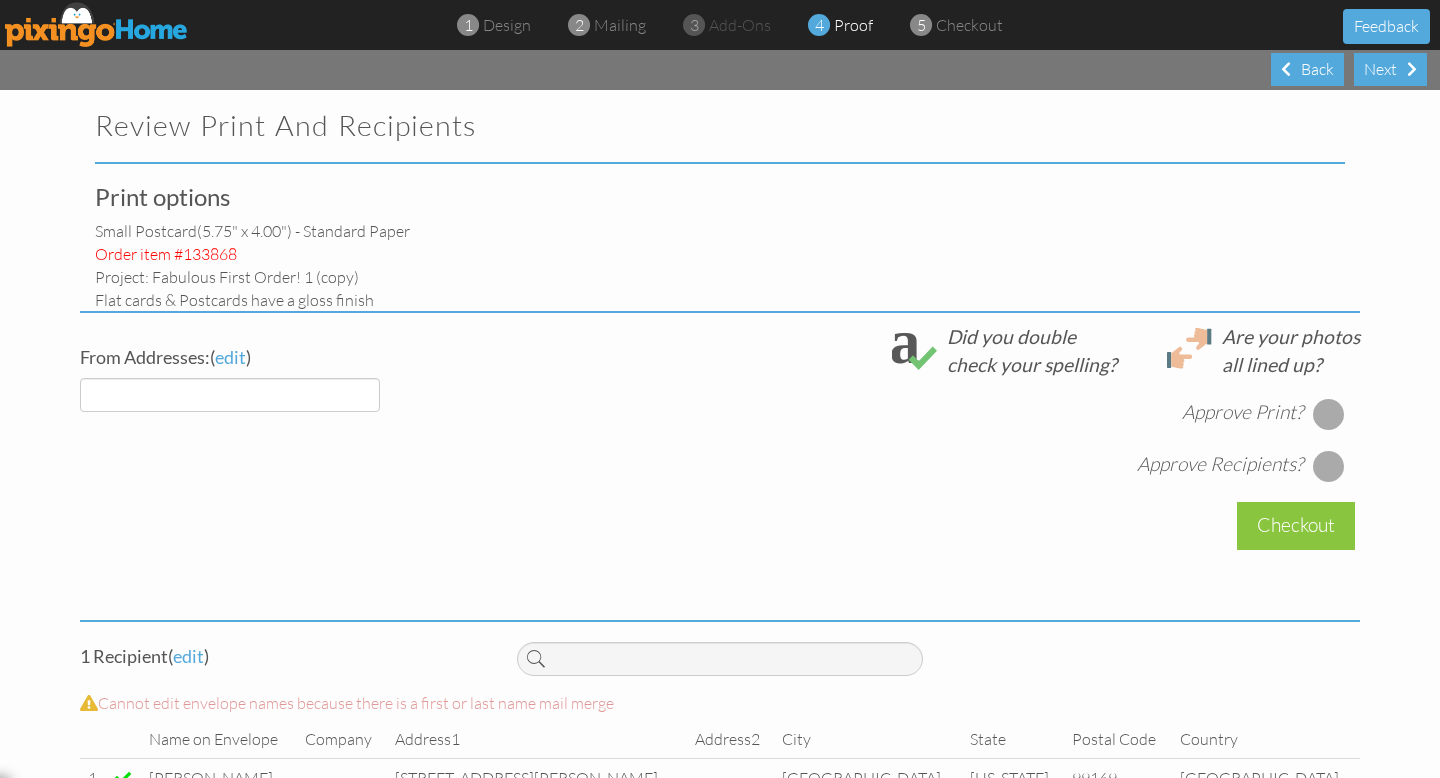 select on "object:2995" 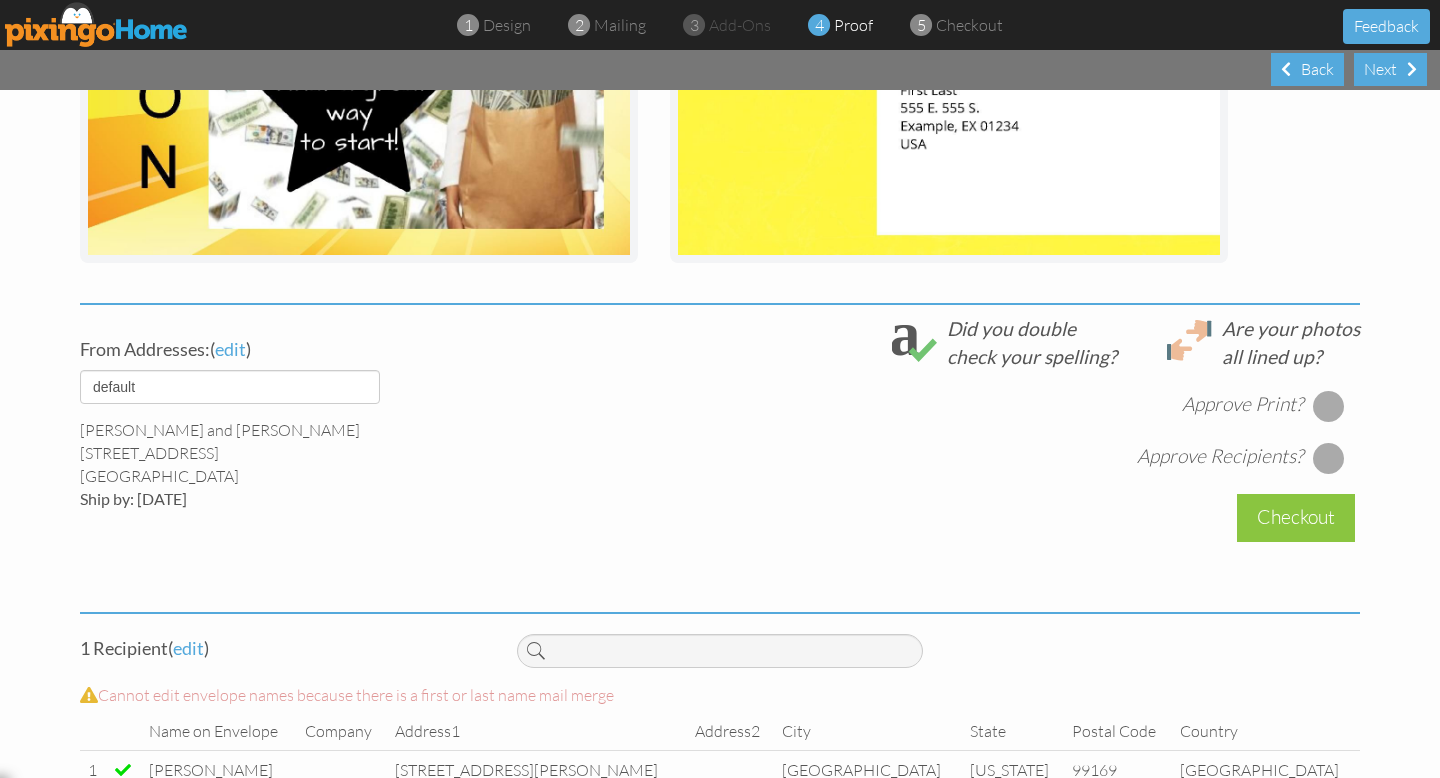 scroll, scrollTop: 585, scrollLeft: 0, axis: vertical 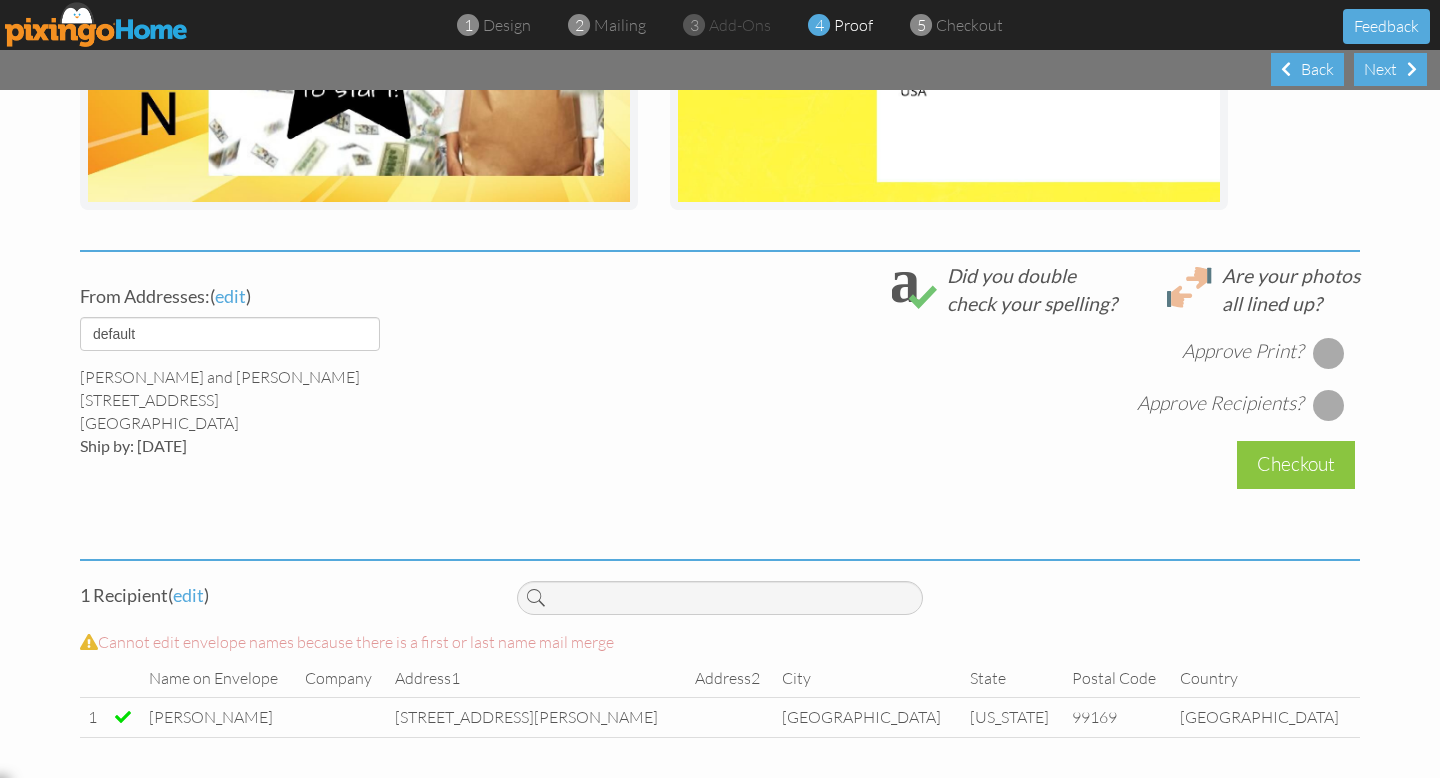 click at bounding box center [1329, 353] 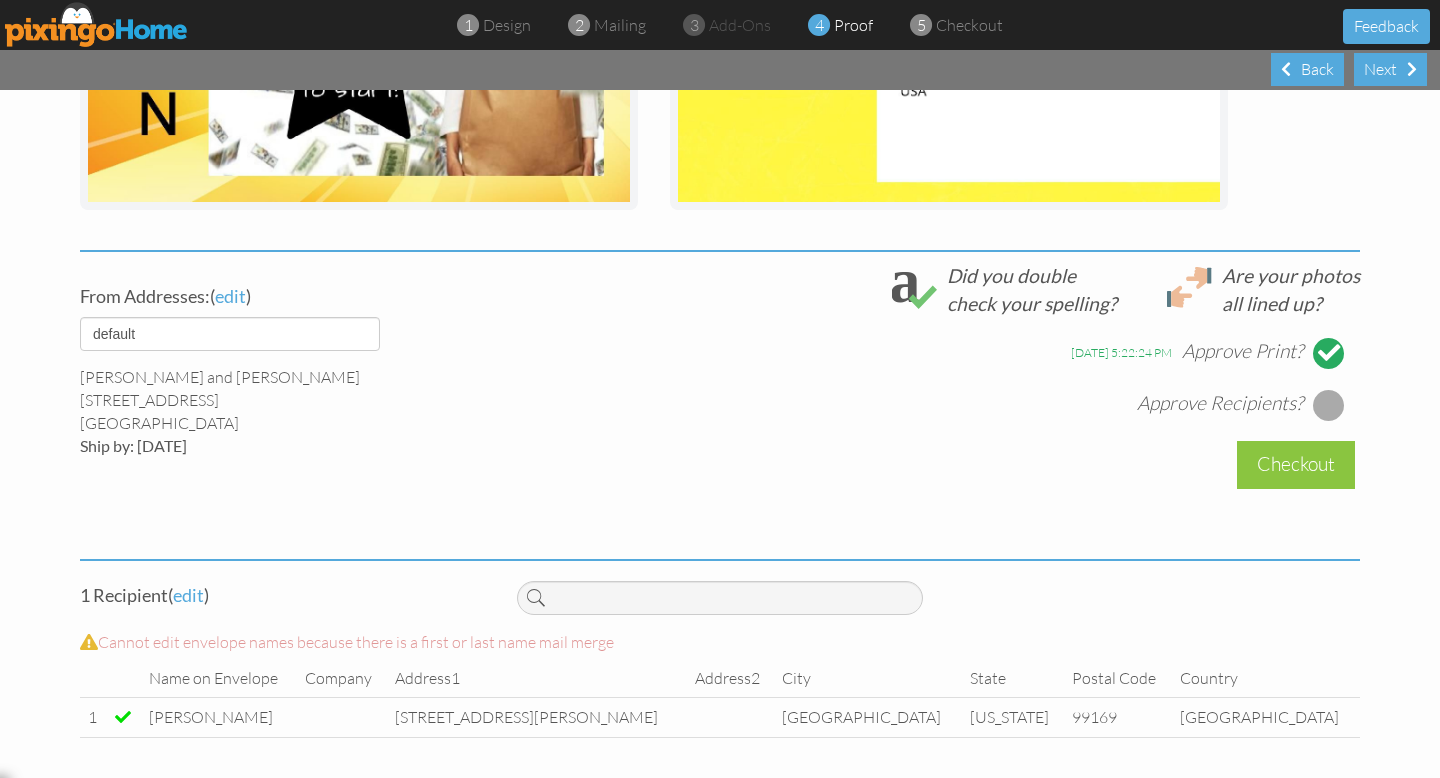 click at bounding box center [1329, 405] 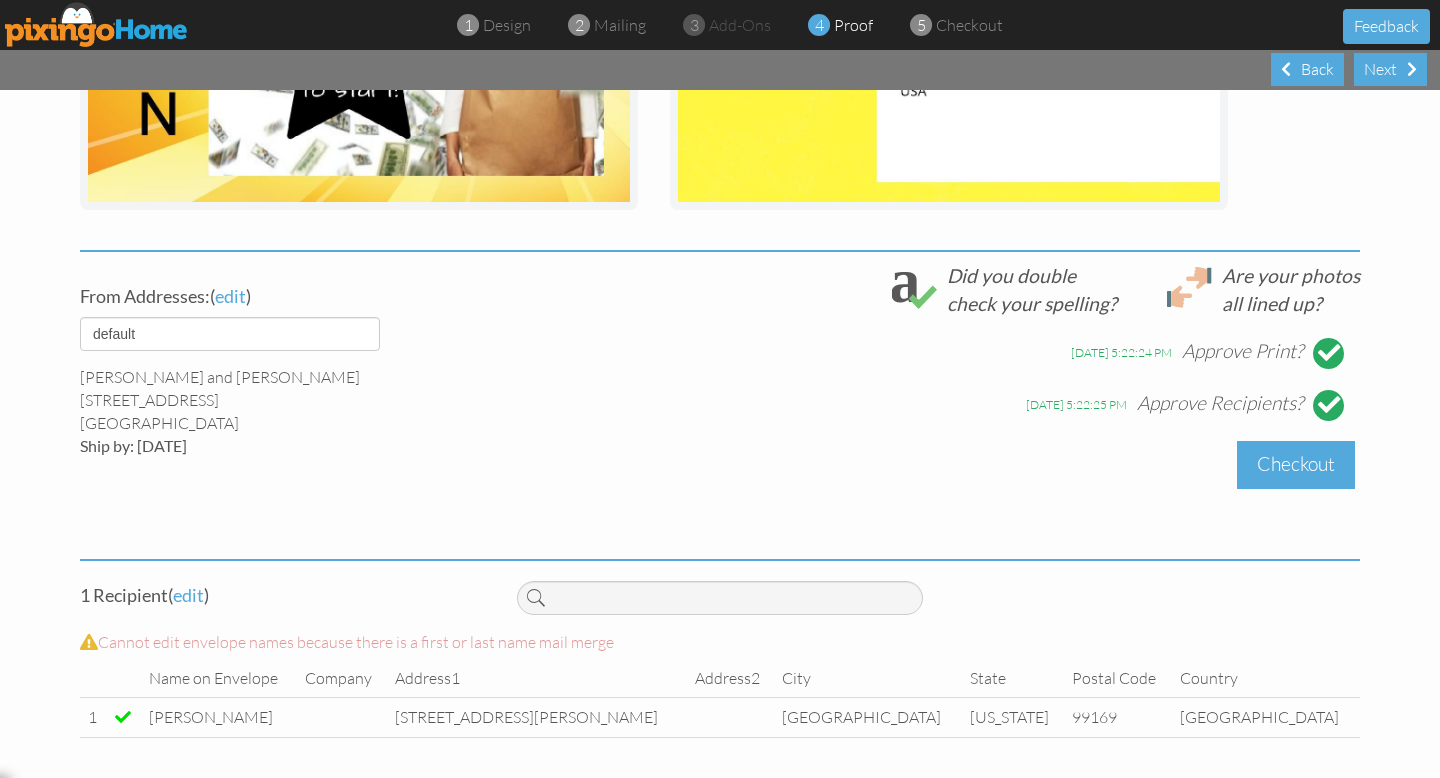 click on "Checkout" at bounding box center [1296, 464] 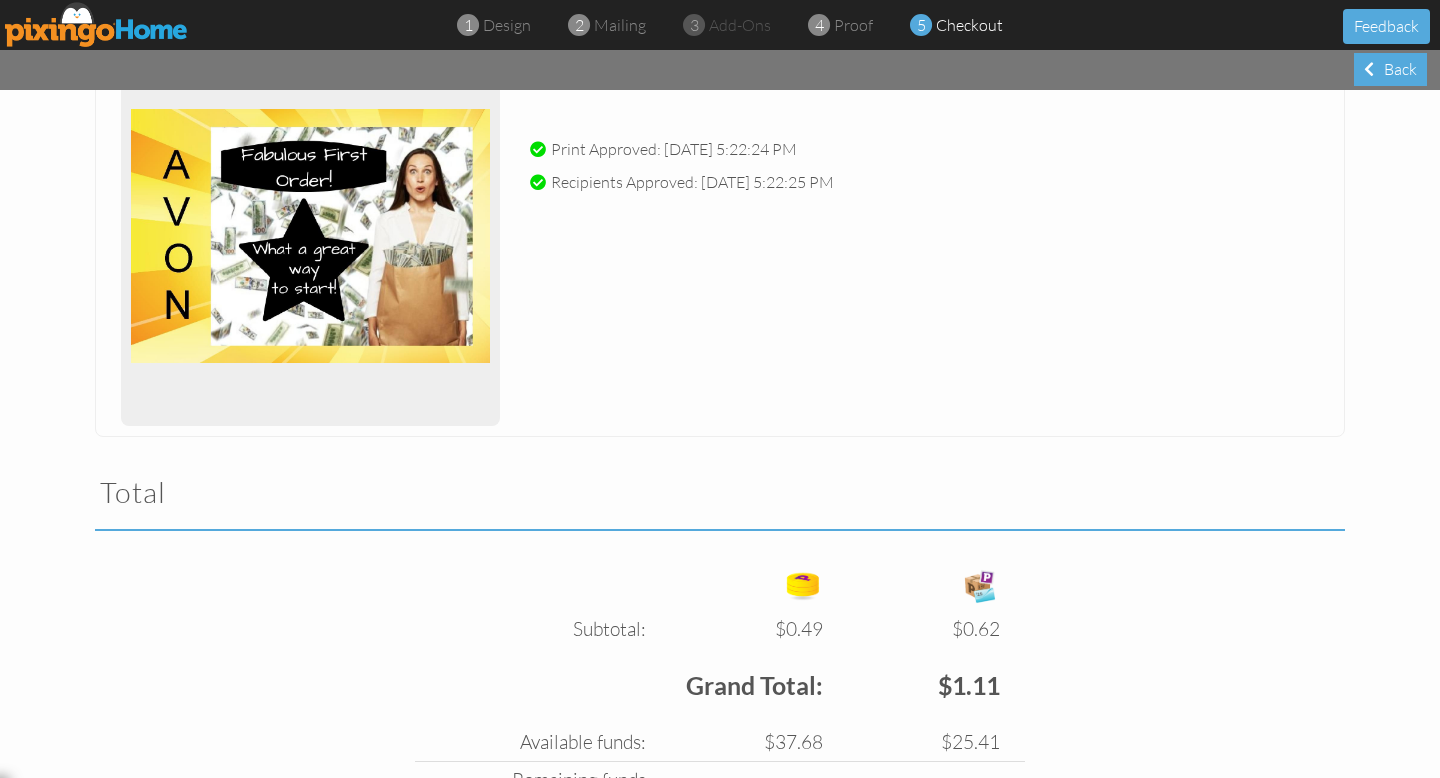 scroll, scrollTop: 491, scrollLeft: 0, axis: vertical 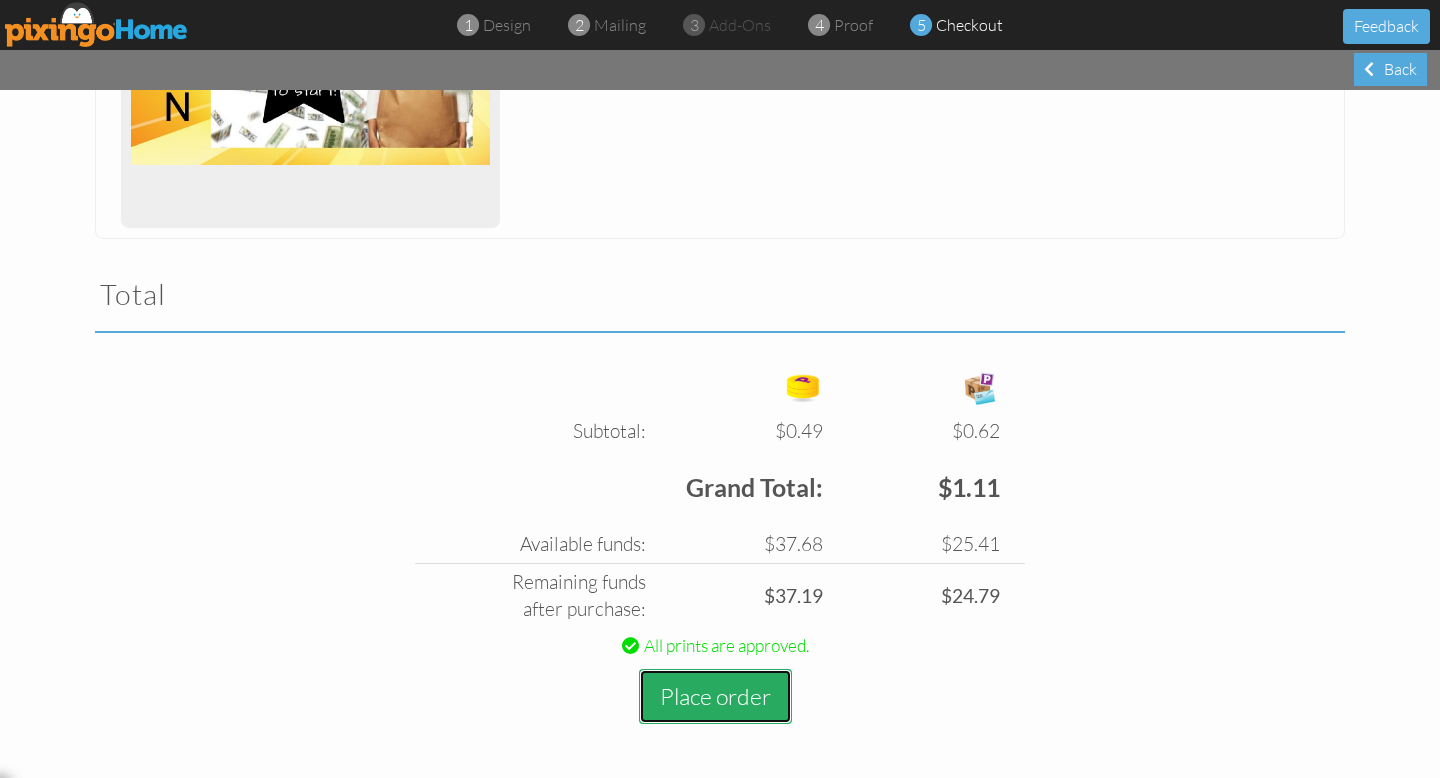 click on "Place order" at bounding box center (715, 696) 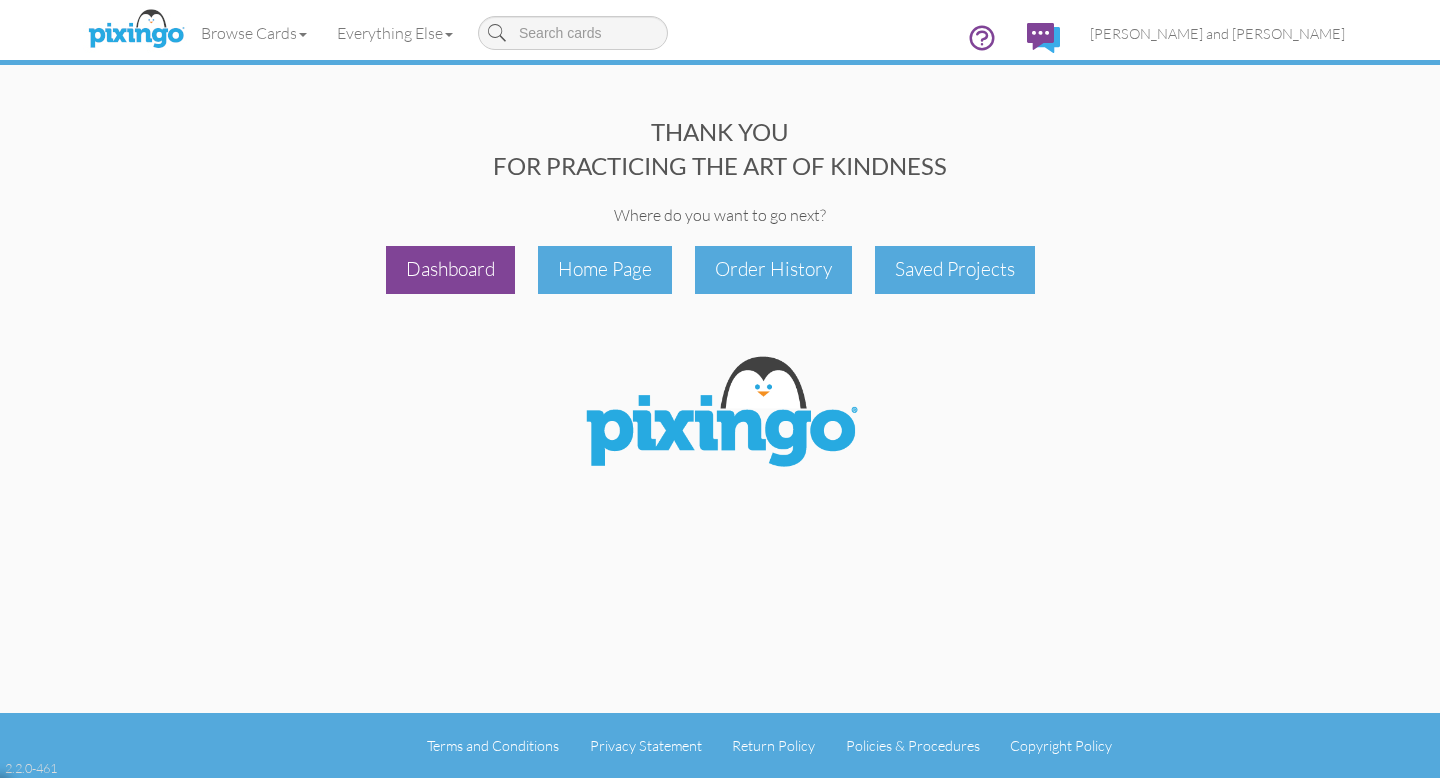 click on "Dashboard" at bounding box center [450, 269] 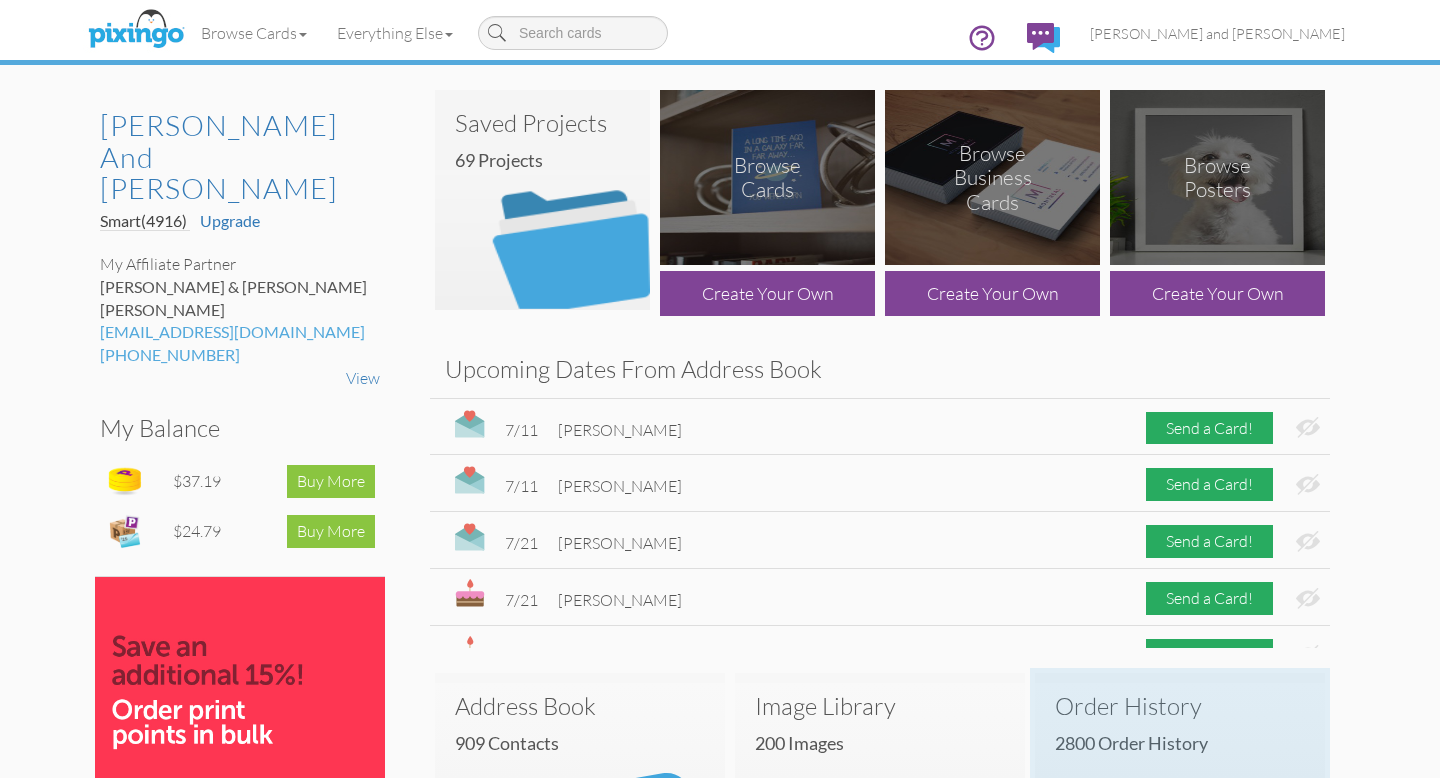 click on "Order History" at bounding box center (1180, 706) 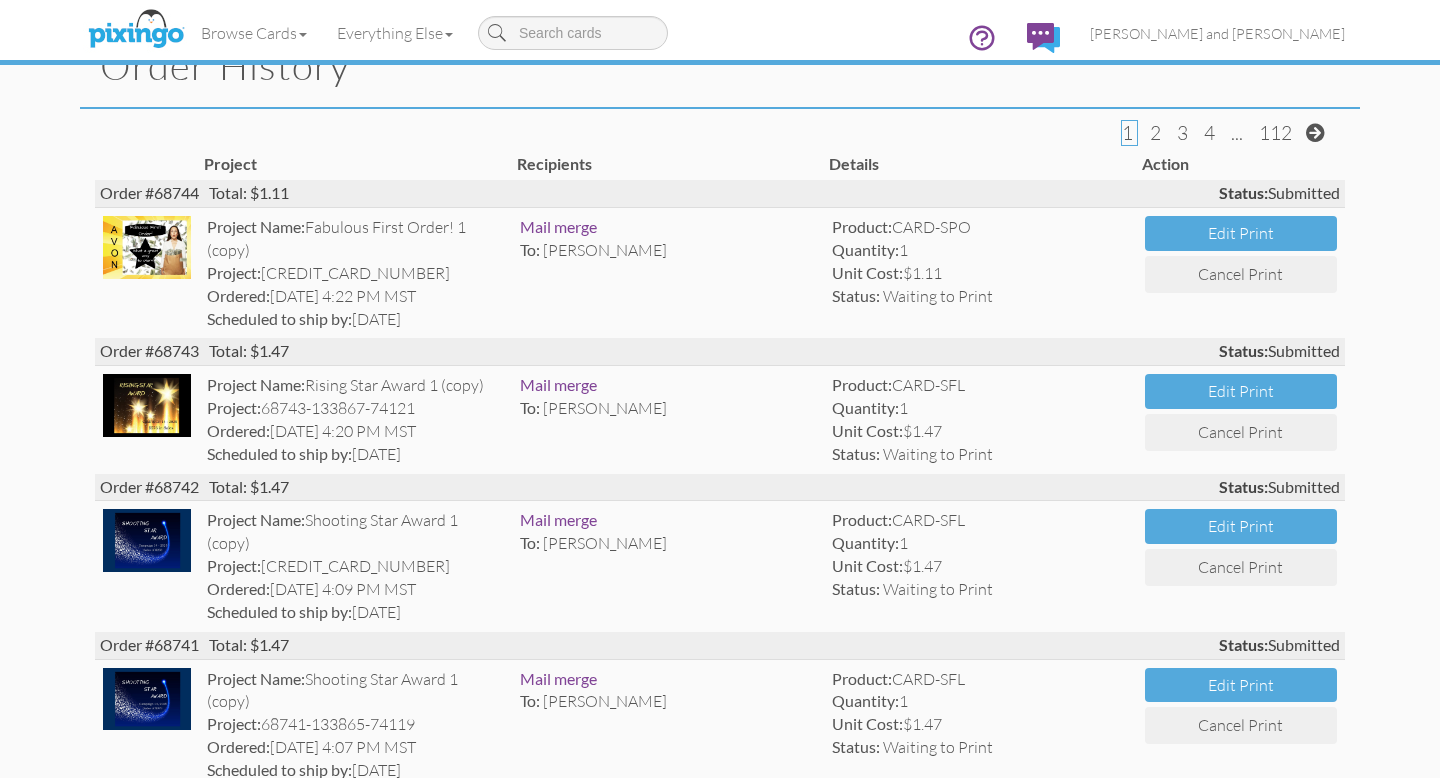 scroll, scrollTop: 0, scrollLeft: 0, axis: both 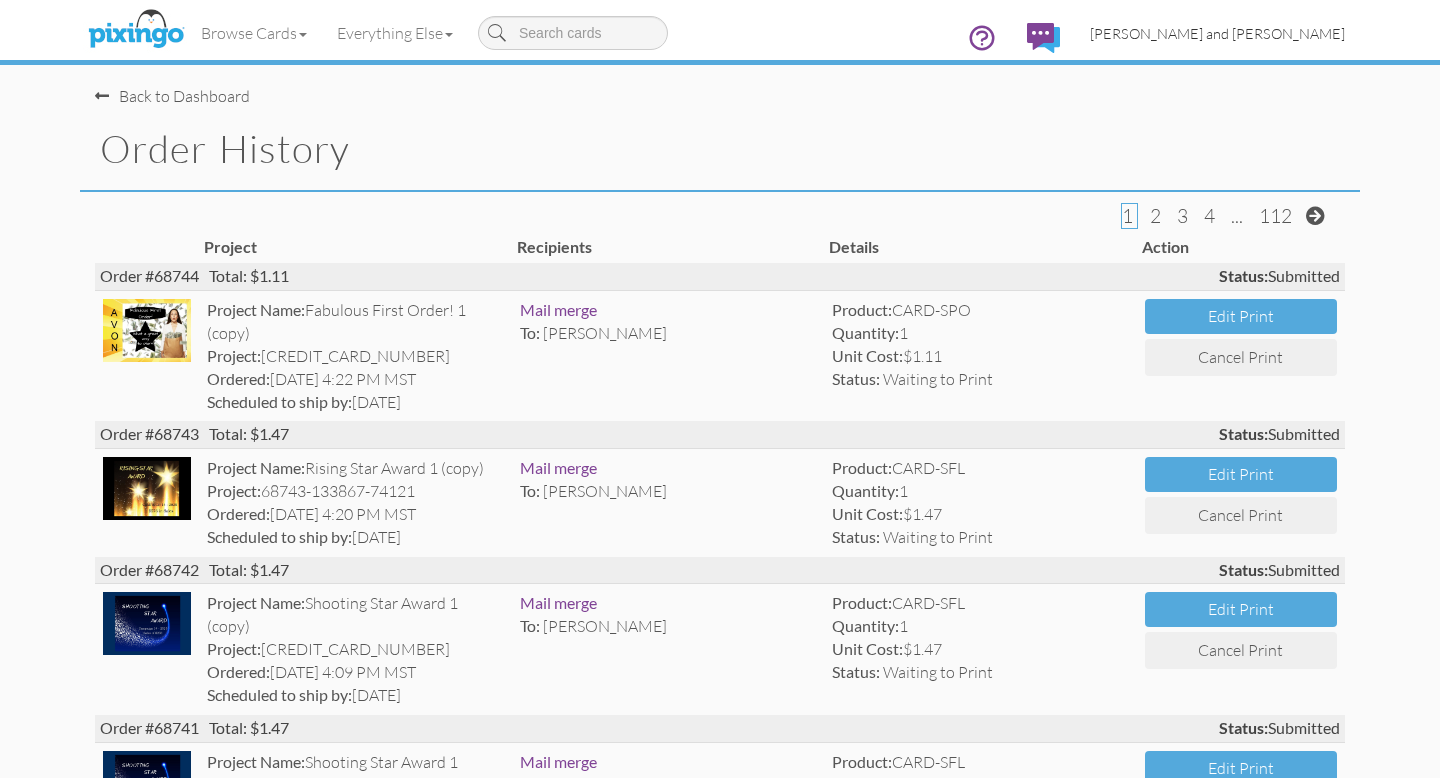 click on "[PERSON_NAME] and [PERSON_NAME]" at bounding box center (1217, 33) 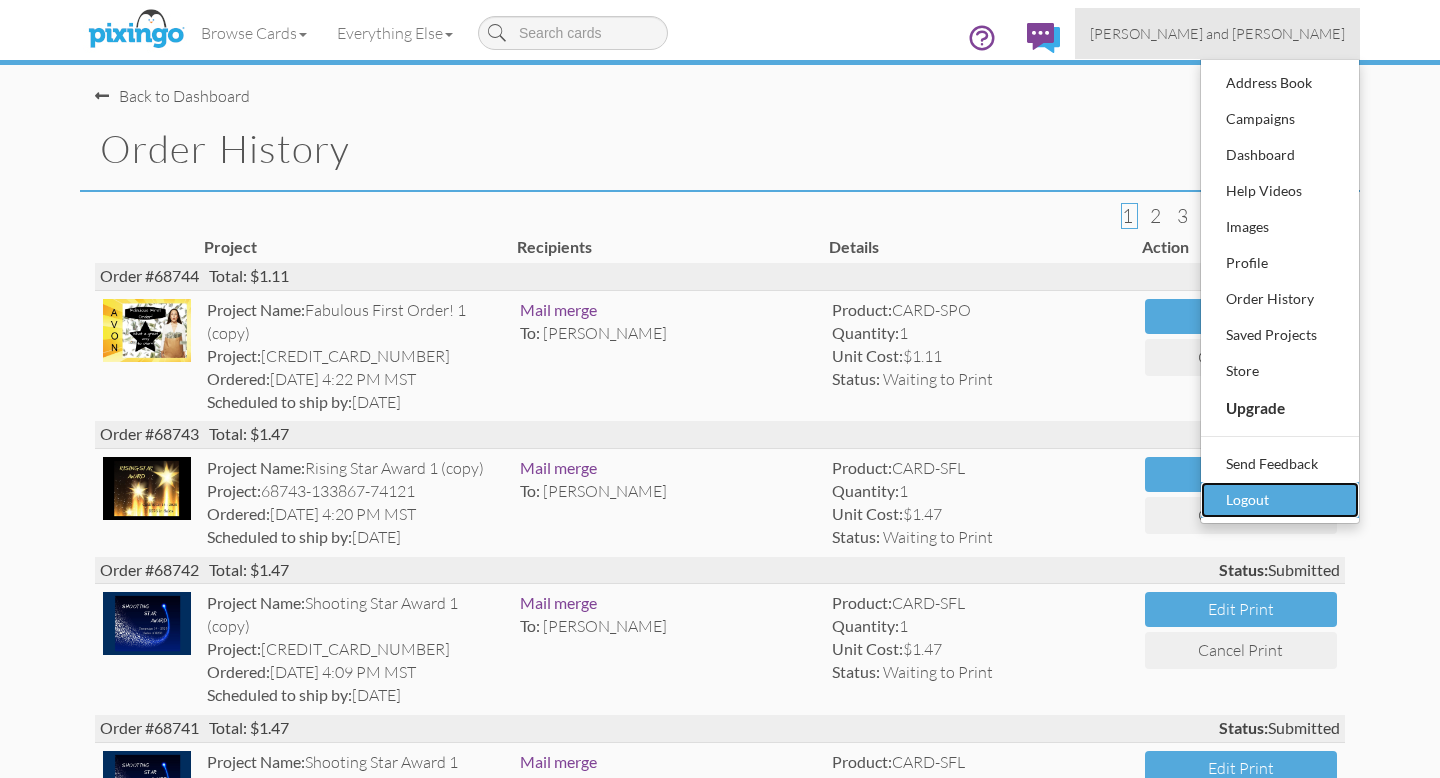 click on "Logout" at bounding box center (1280, 500) 